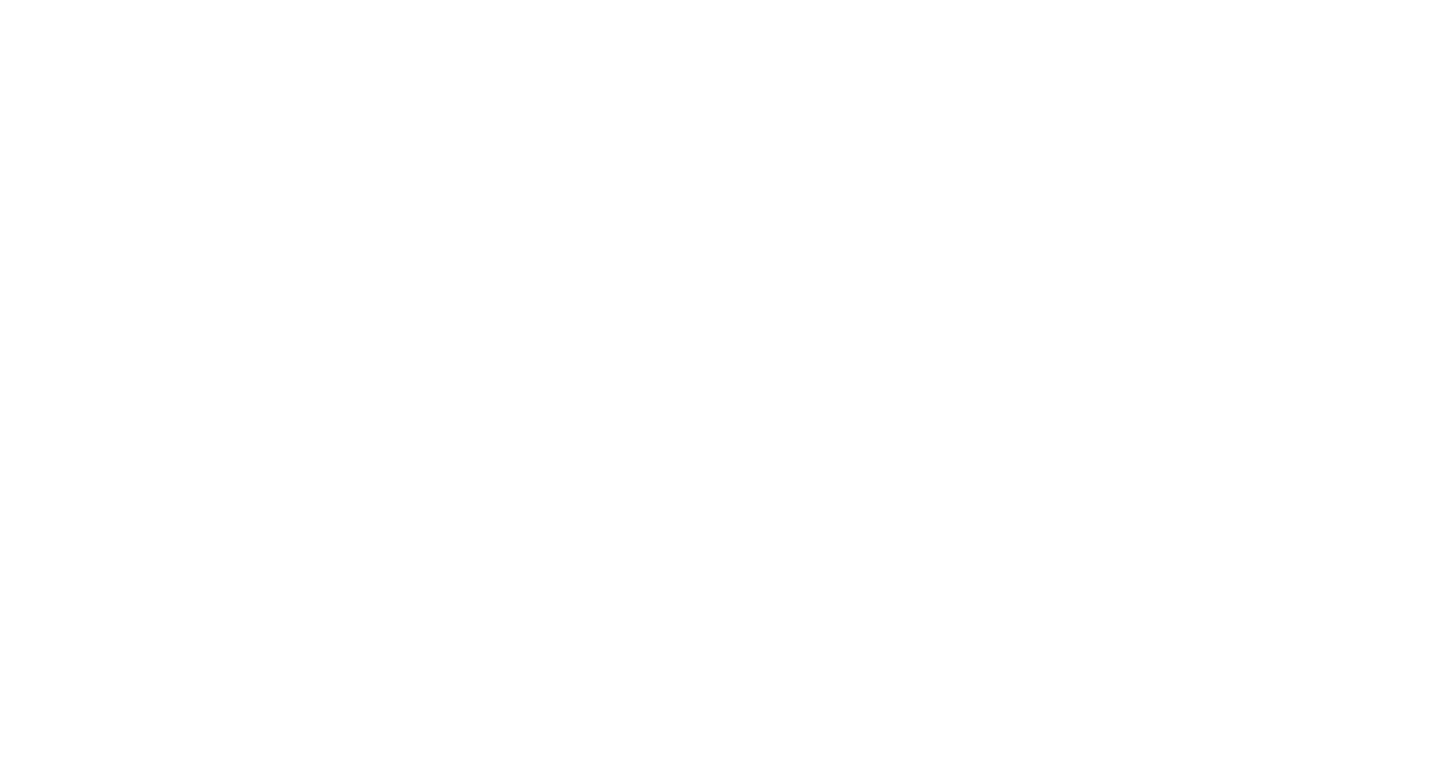 scroll, scrollTop: 0, scrollLeft: 0, axis: both 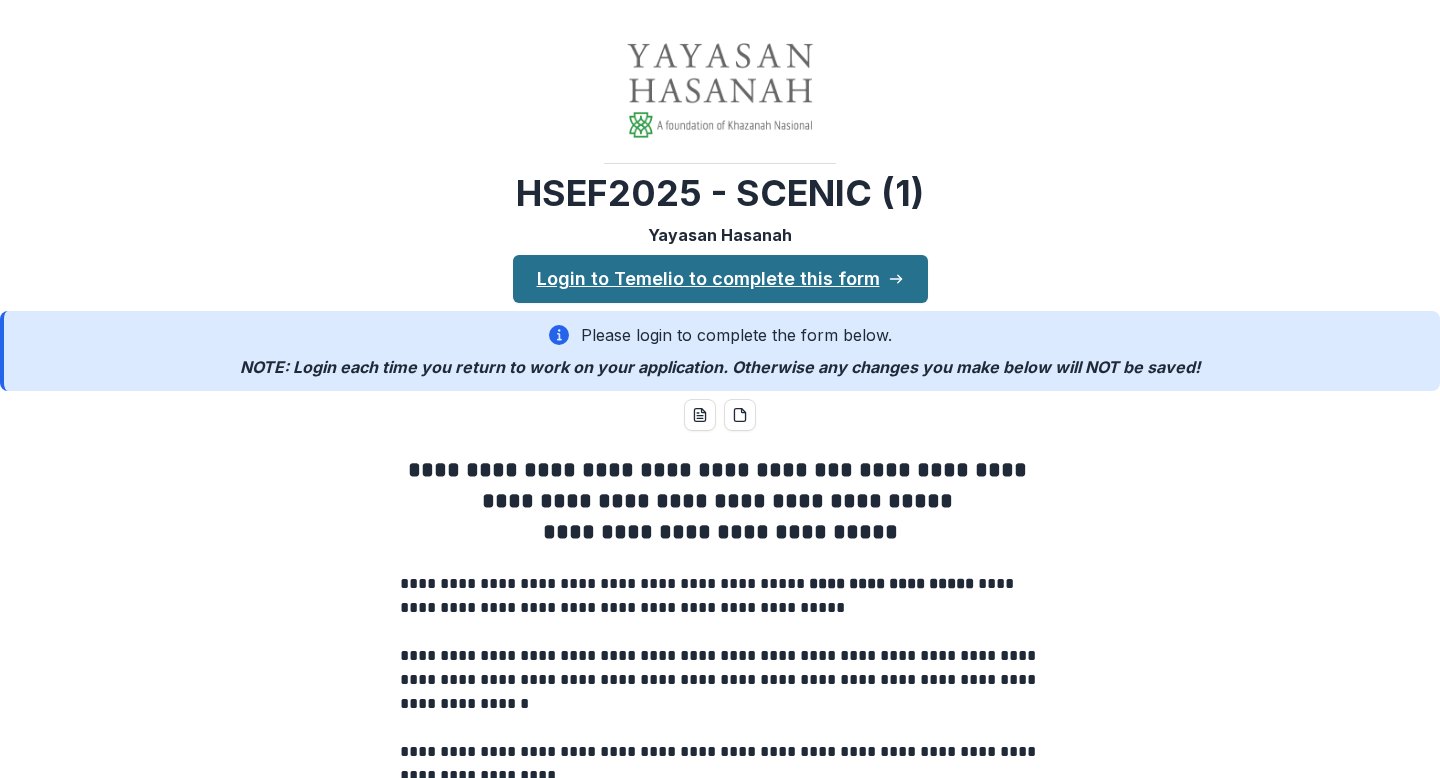 click on "Login to Temelio to complete this form" at bounding box center [720, 279] 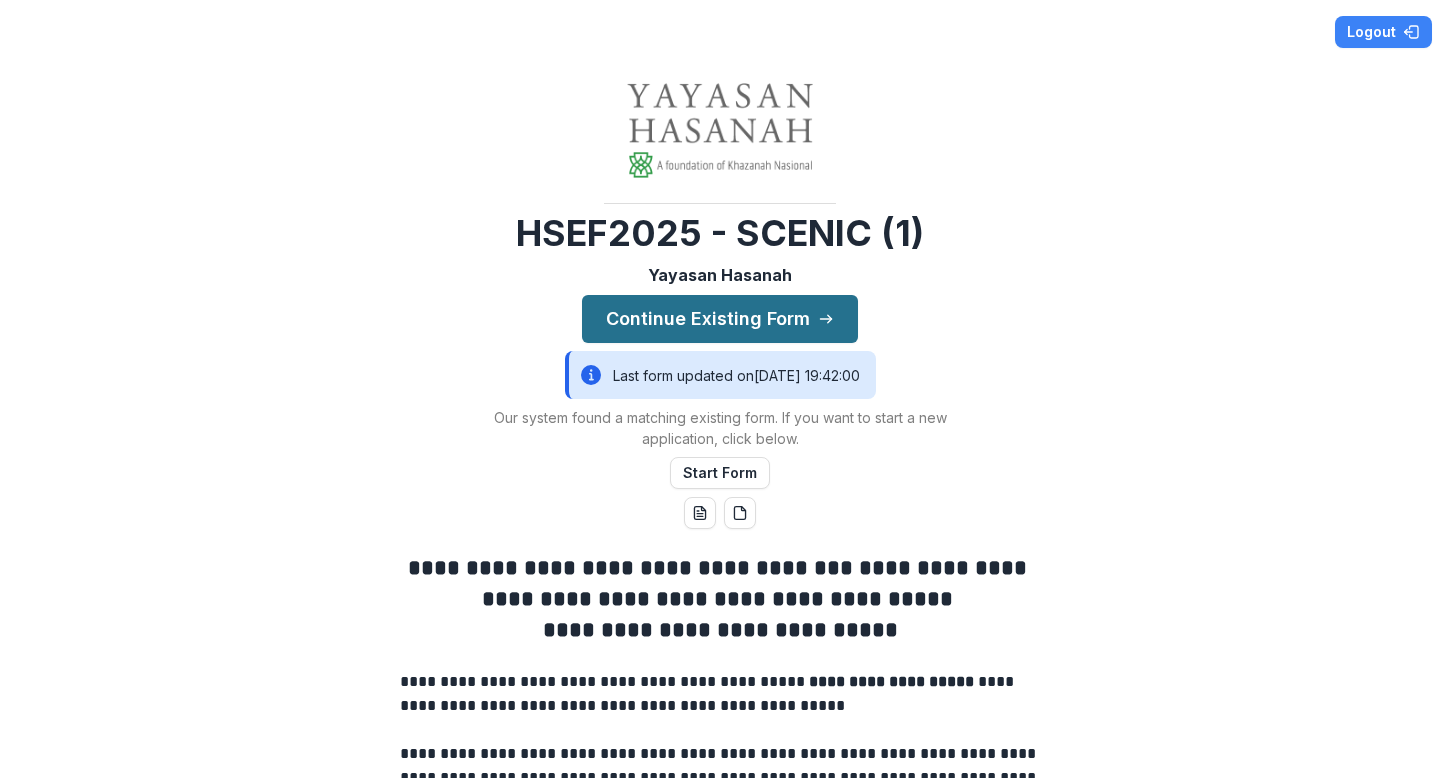 click on "Continue Existing Form" at bounding box center [720, 319] 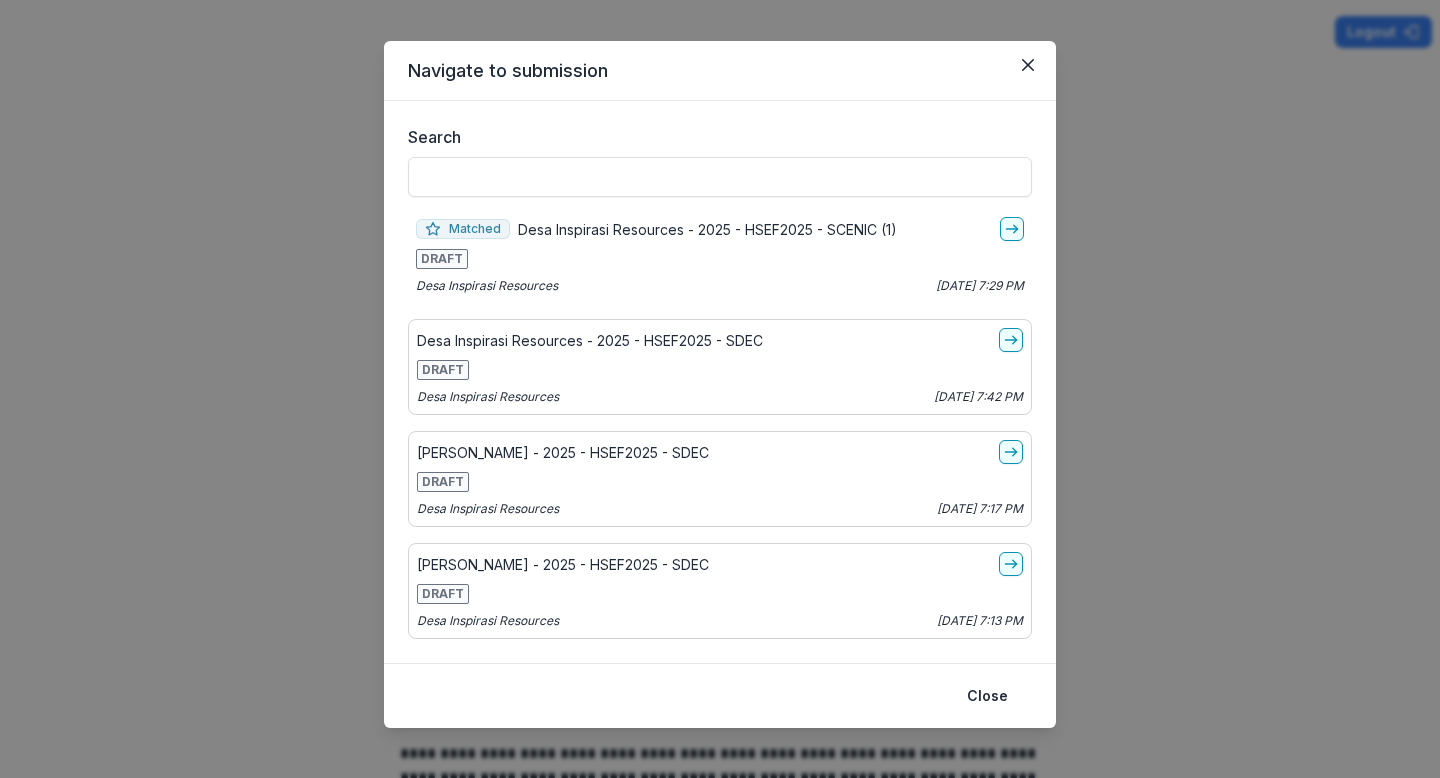 scroll, scrollTop: 34, scrollLeft: 0, axis: vertical 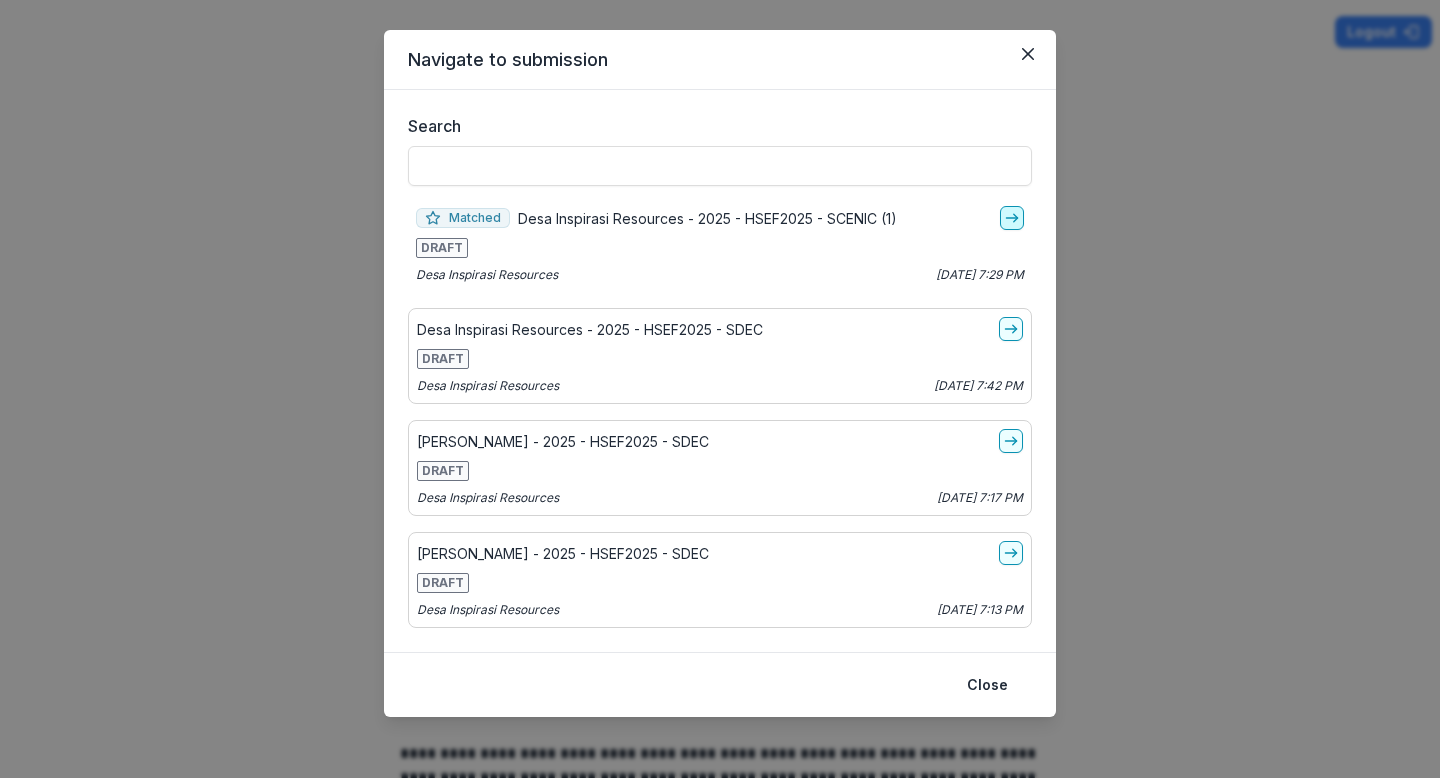 click 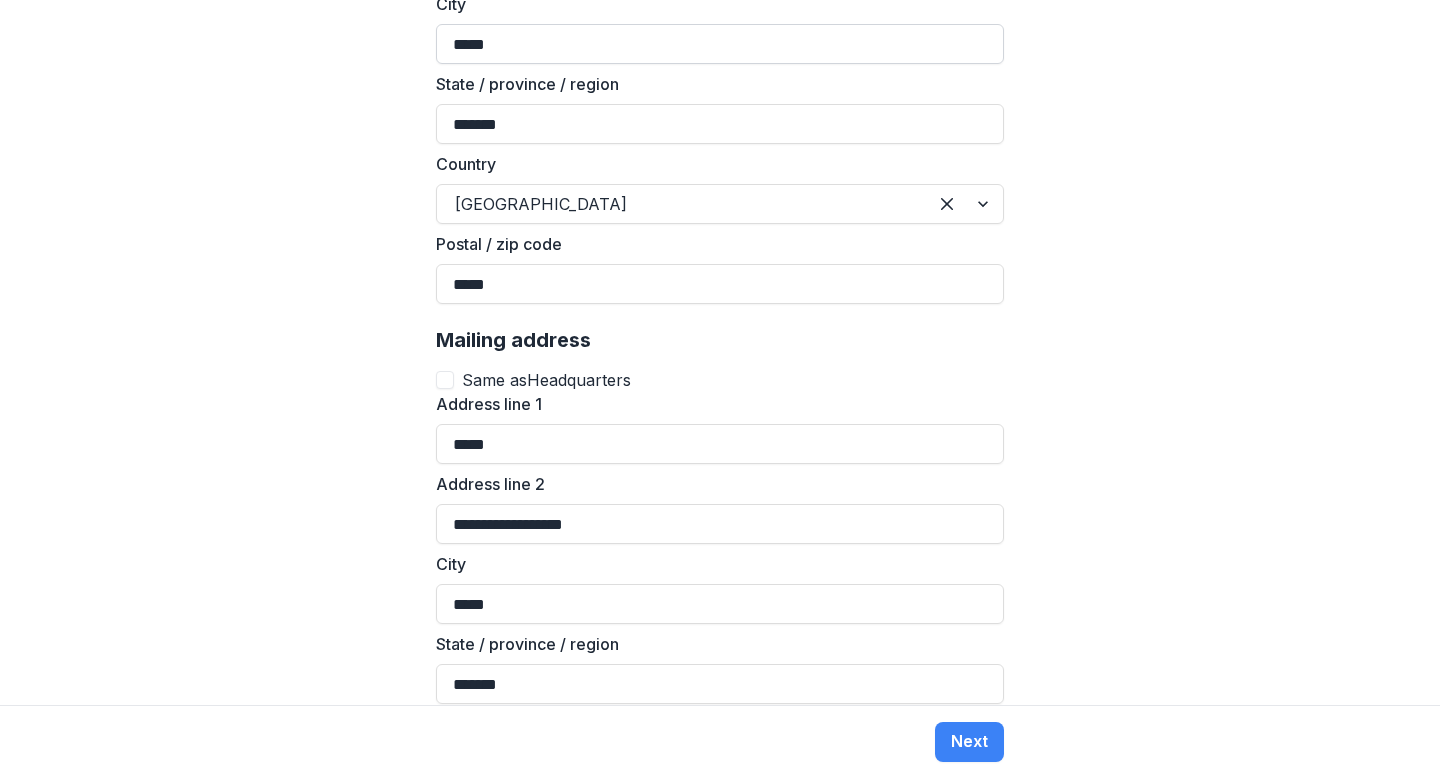scroll, scrollTop: 1878, scrollLeft: 0, axis: vertical 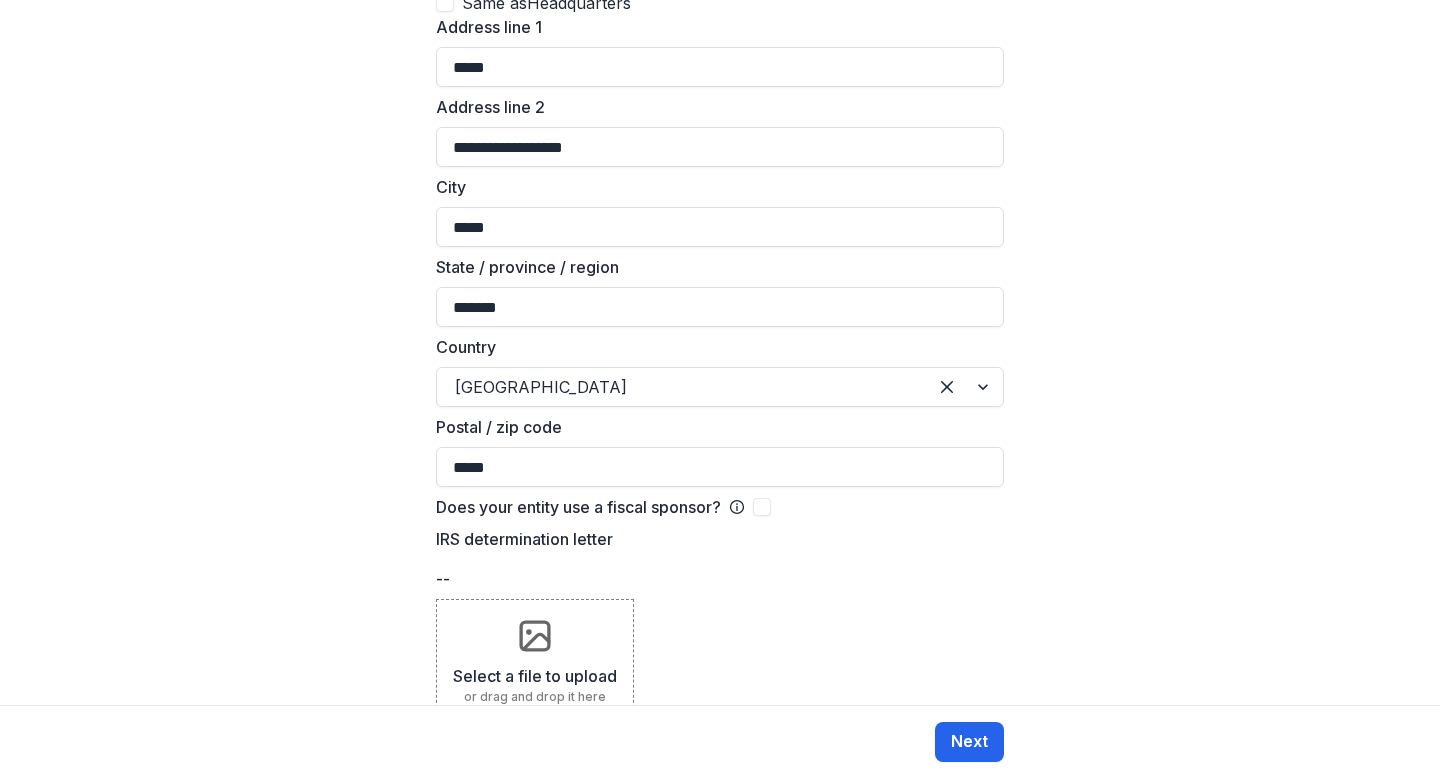click on "Next" at bounding box center [969, 742] 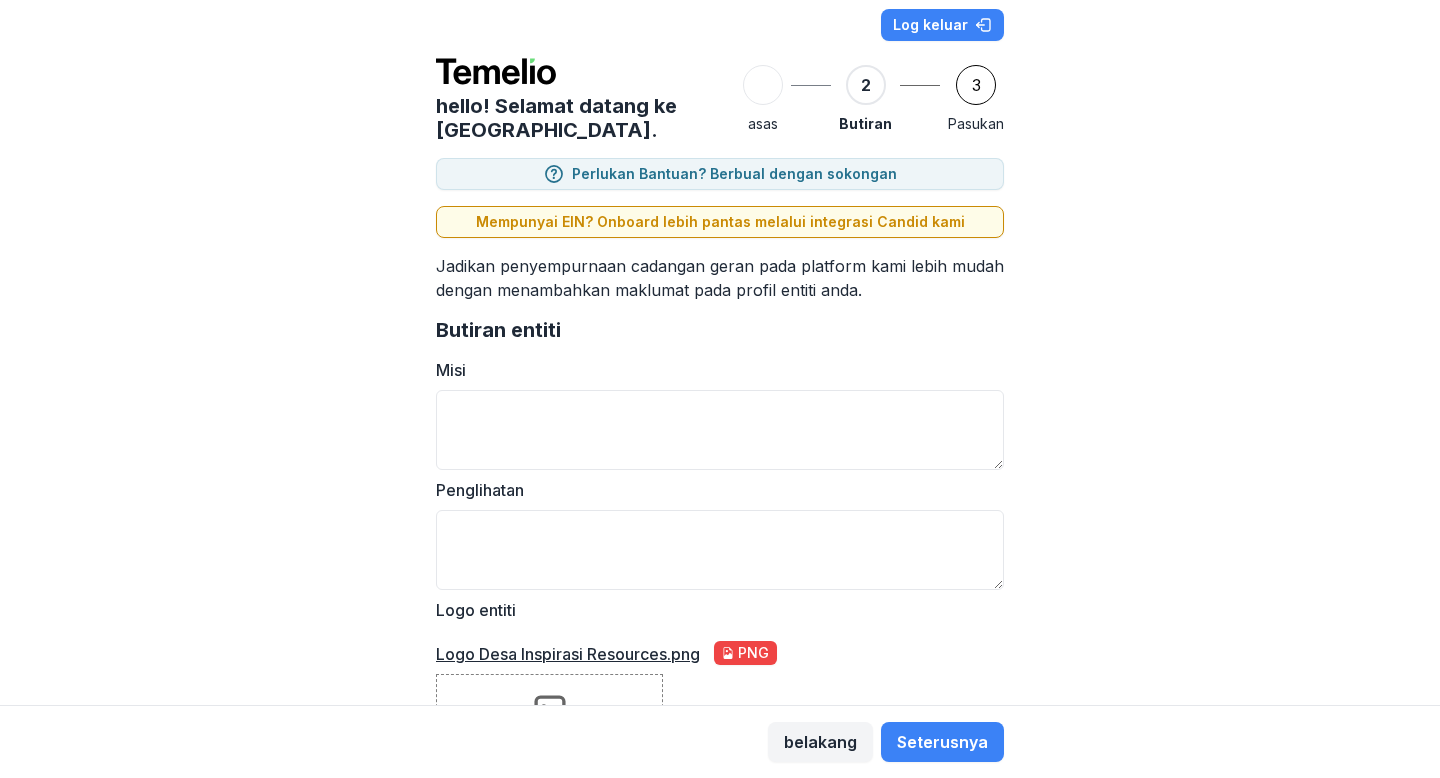 scroll, scrollTop: 34, scrollLeft: 0, axis: vertical 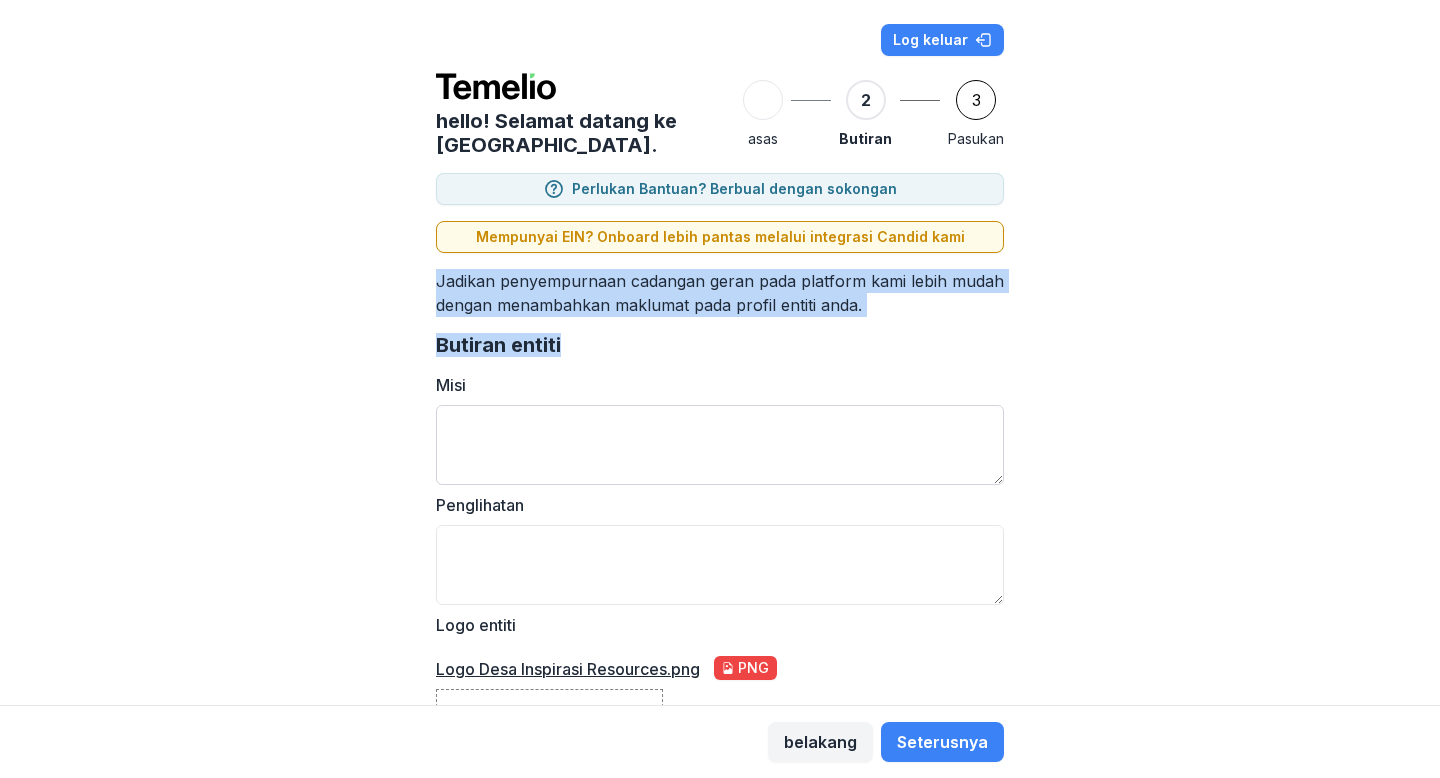 drag, startPoint x: 434, startPoint y: 253, endPoint x: 615, endPoint y: 405, distance: 236.35777 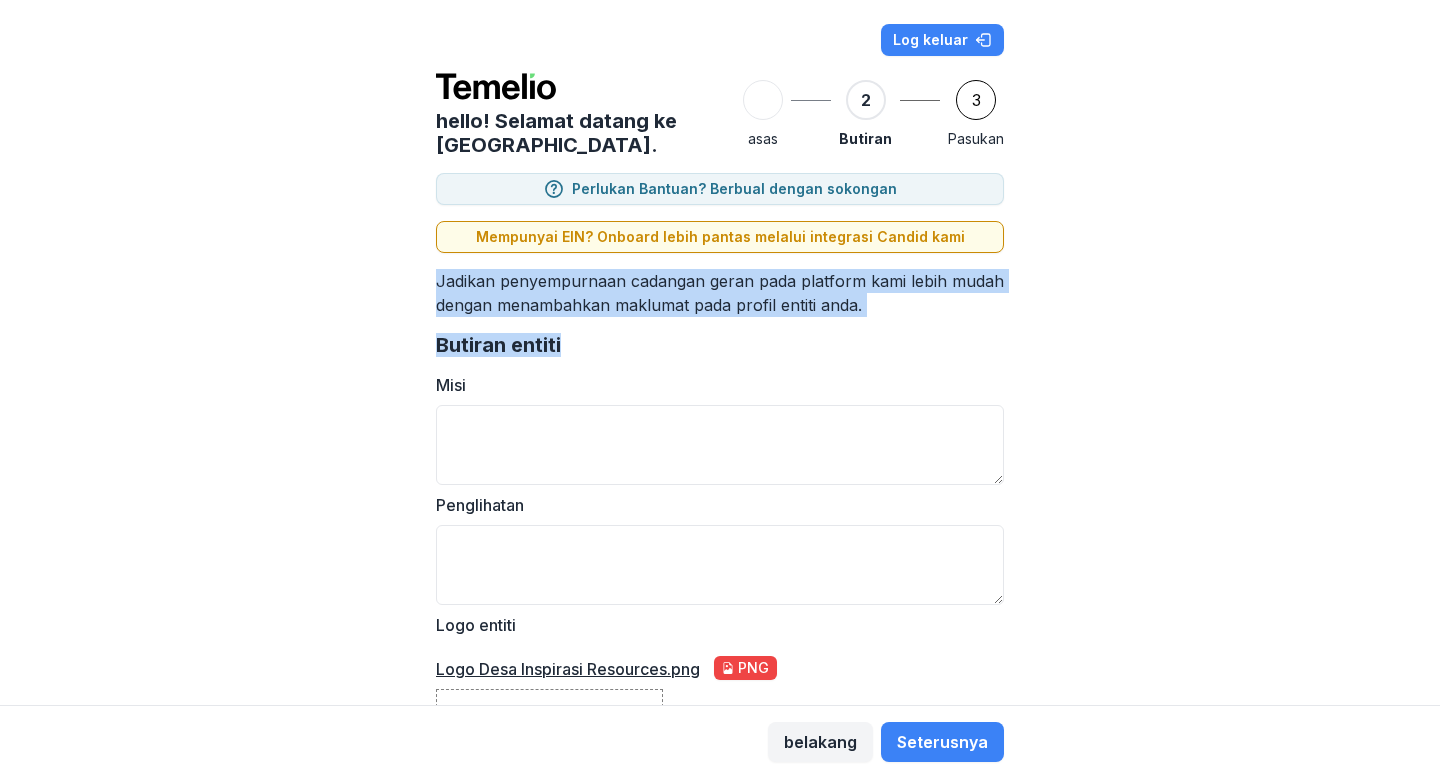 click on "Misi" at bounding box center [714, 385] 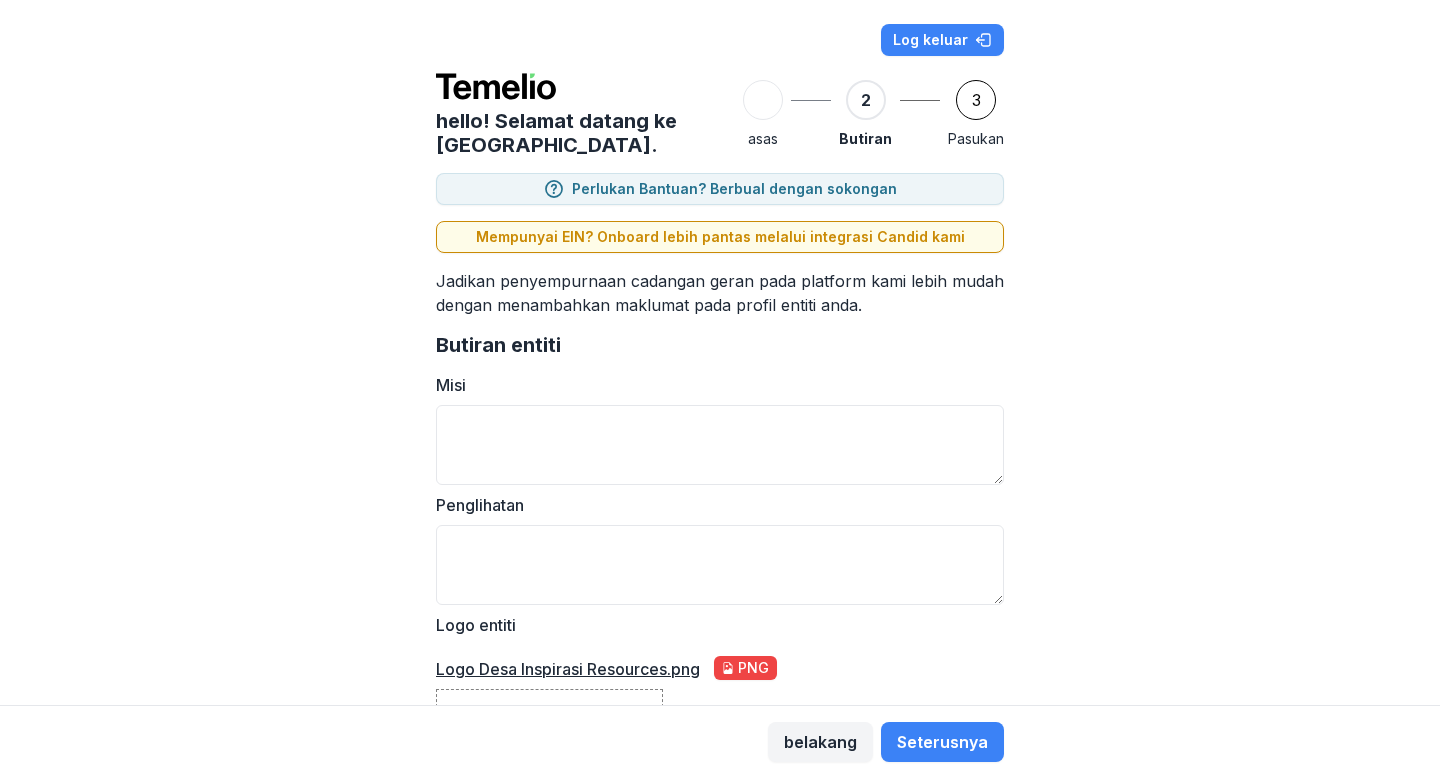click on "Log keluar hello! Selamat datang ke Temelio. 1 asas 2 Butiran 3 Pasukan Perlukan Bantuan? Berbual dengan sokongan Mempunyai EIN? Onboard lebih pantas melalui integrasi Candid kami Jadikan penyempurnaan cadangan geran pada platform kami lebih mudah dengan menambahkan maklumat pada profil entiti anda. Butiran entiti Misi Penglihatan Logo entiti Logo Desa Inspirasi Resources.png   png Pilih fail untuk dimuat naik atau seret dan lepaskan di sini Facebook Instagram Twitter LinkedIn GuideStar" at bounding box center [720, 352] 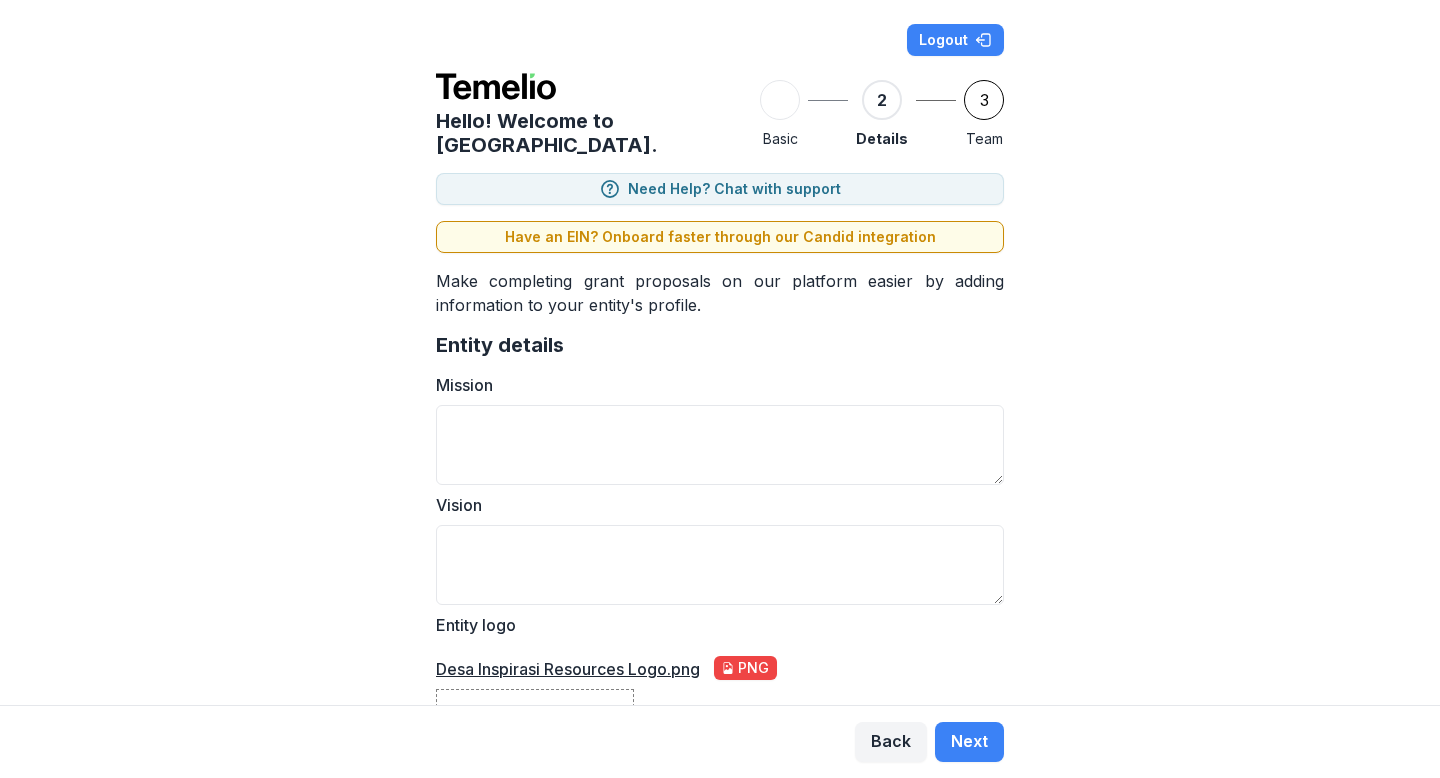 click on "Logout Hello! Welcome to Temelio. 1 Basic 2 Details 3 Team Need Help? Chat with support Have an EIN? Onboard faster through our Candid integration Make completing grant proposals on our platform easier by adding information to your entity's profile. Entity details Mission Vision Entity logo Desa Inspirasi Resources Logo.png   png Select a file to upload or drag and drop it here Facebook Instagram Twitter LinkedIn GuideStar" at bounding box center [720, 352] 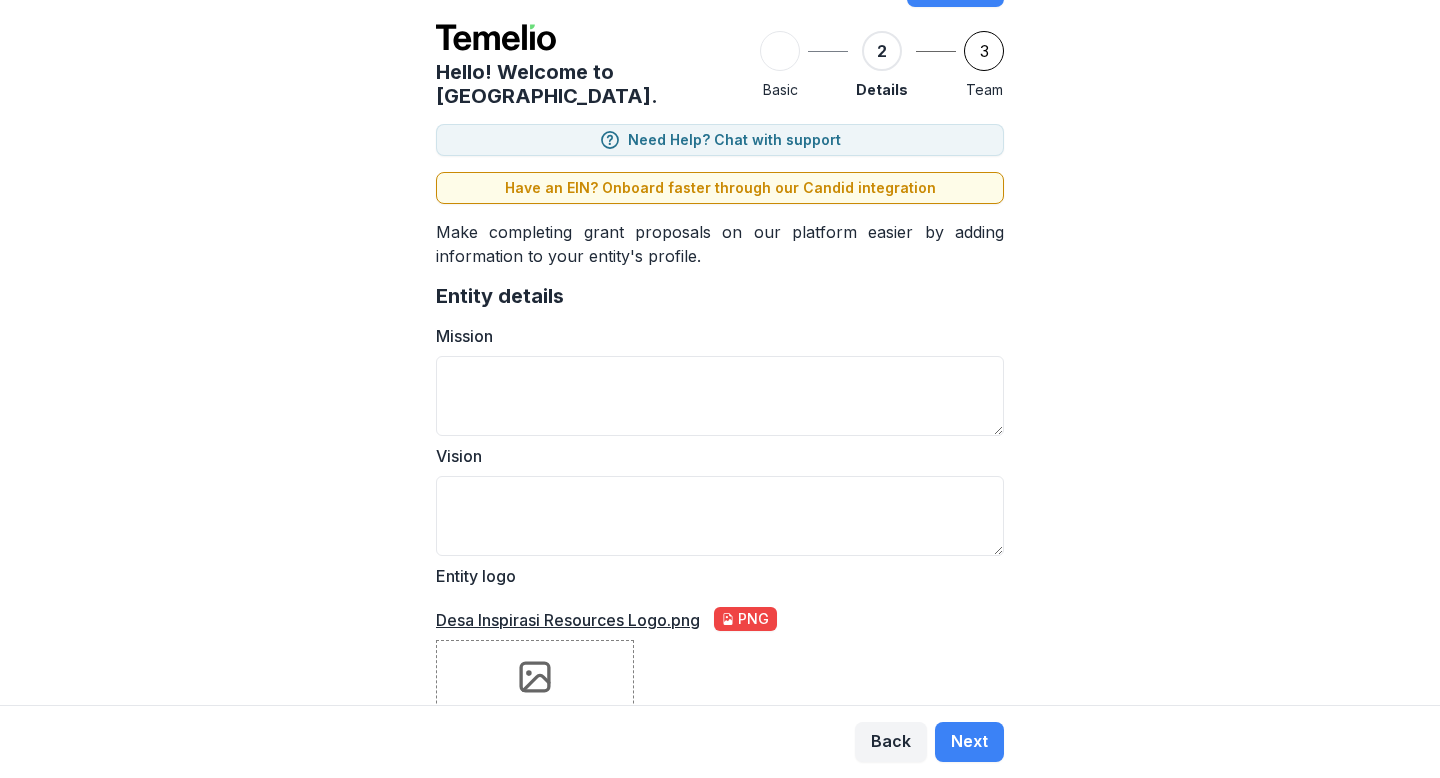 scroll, scrollTop: 49, scrollLeft: 0, axis: vertical 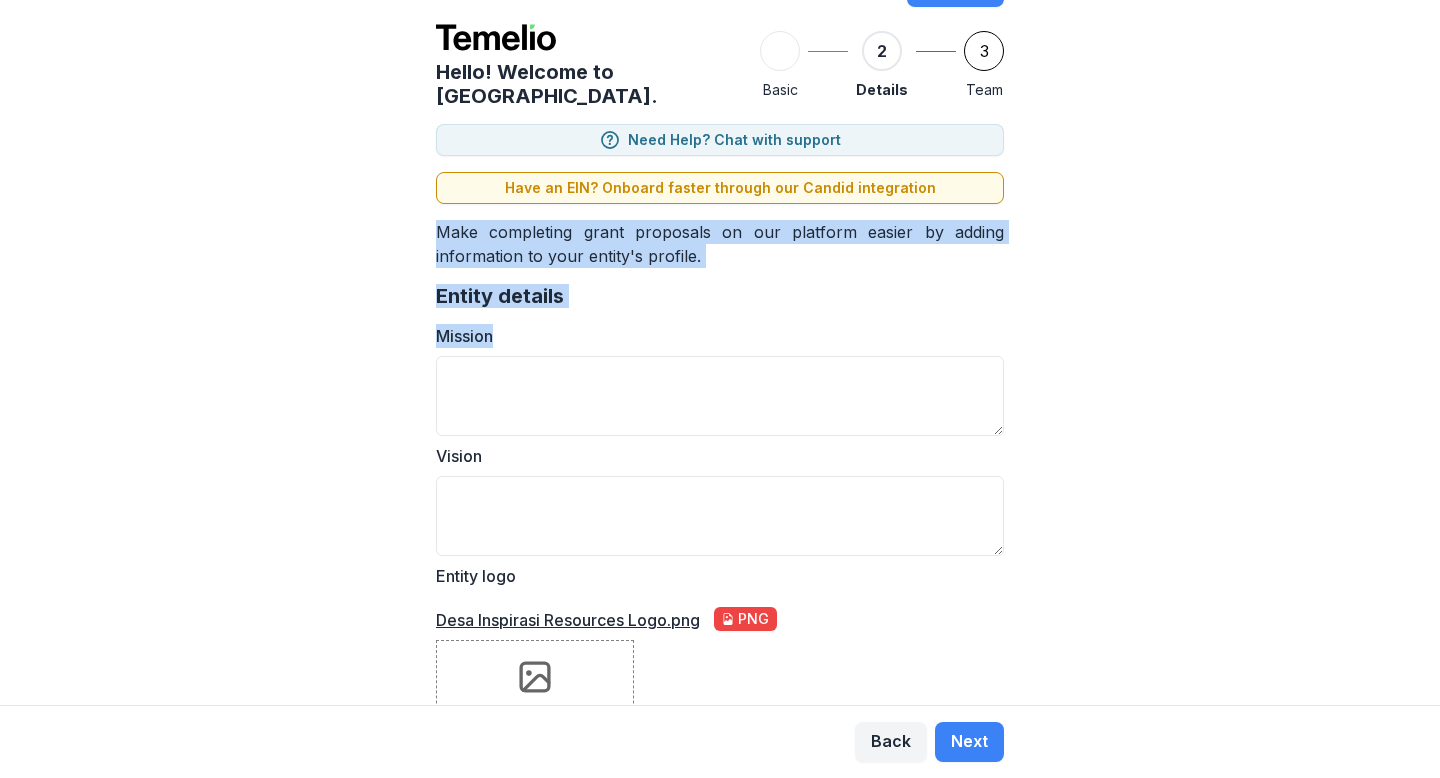 drag, startPoint x: 429, startPoint y: 209, endPoint x: 568, endPoint y: 313, distance: 173.60011 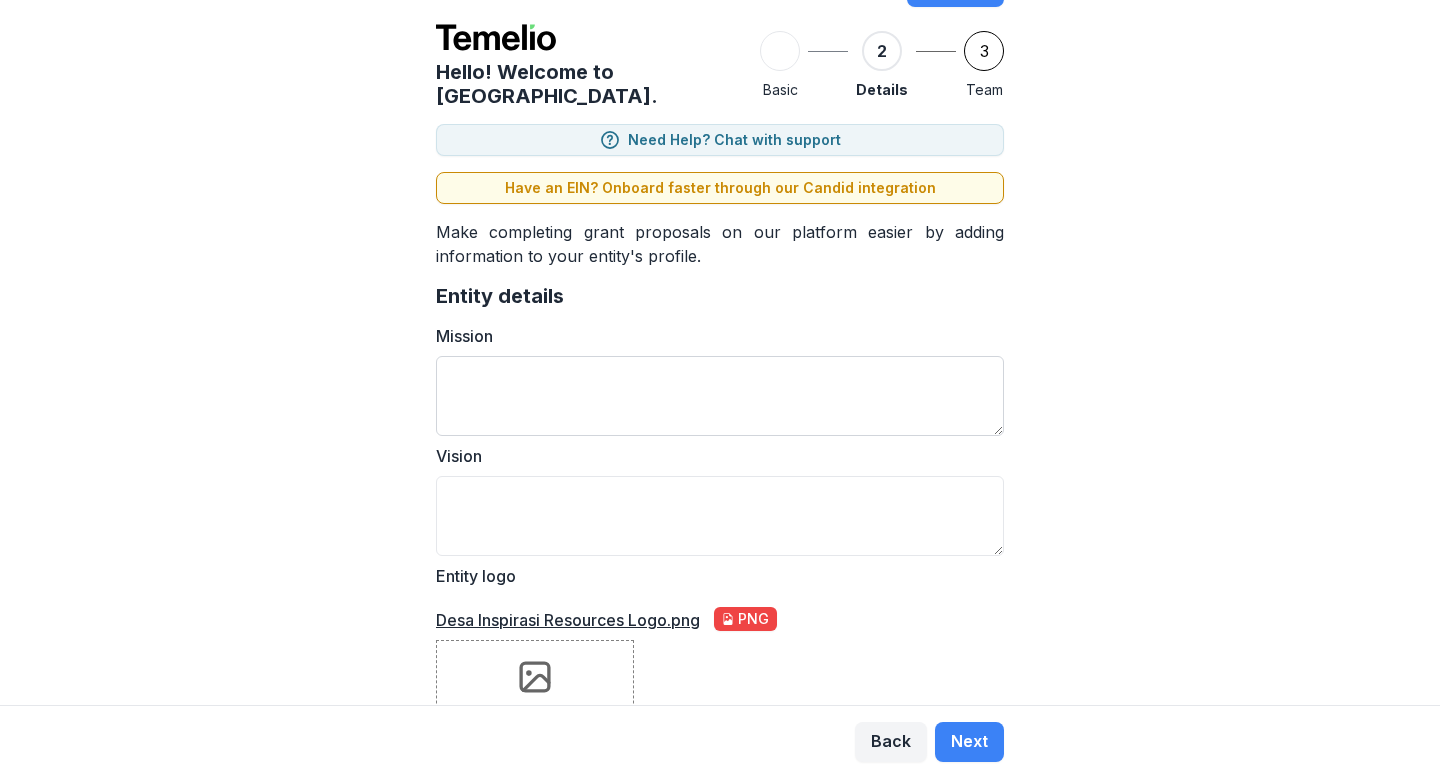 click on "Mission" at bounding box center (720, 396) 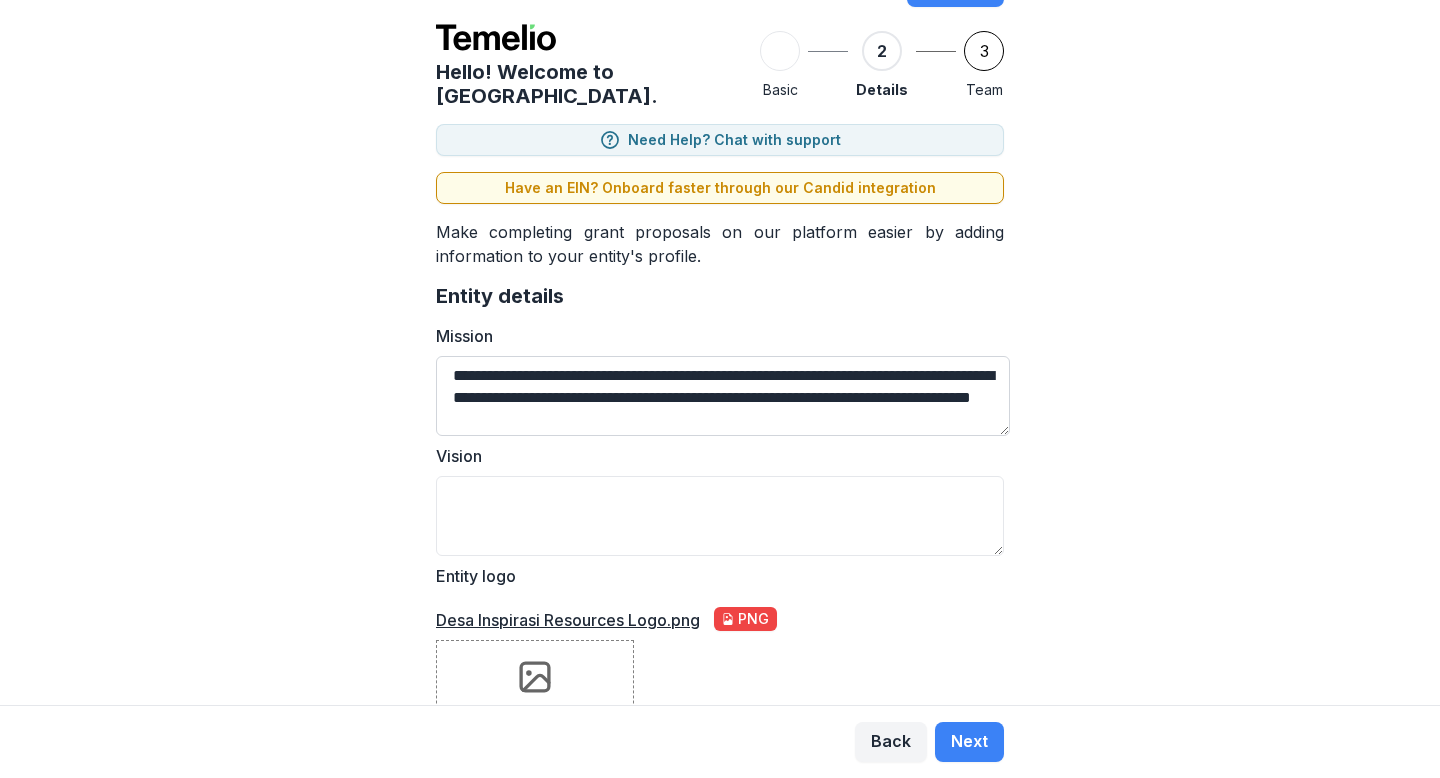 scroll, scrollTop: 4, scrollLeft: 0, axis: vertical 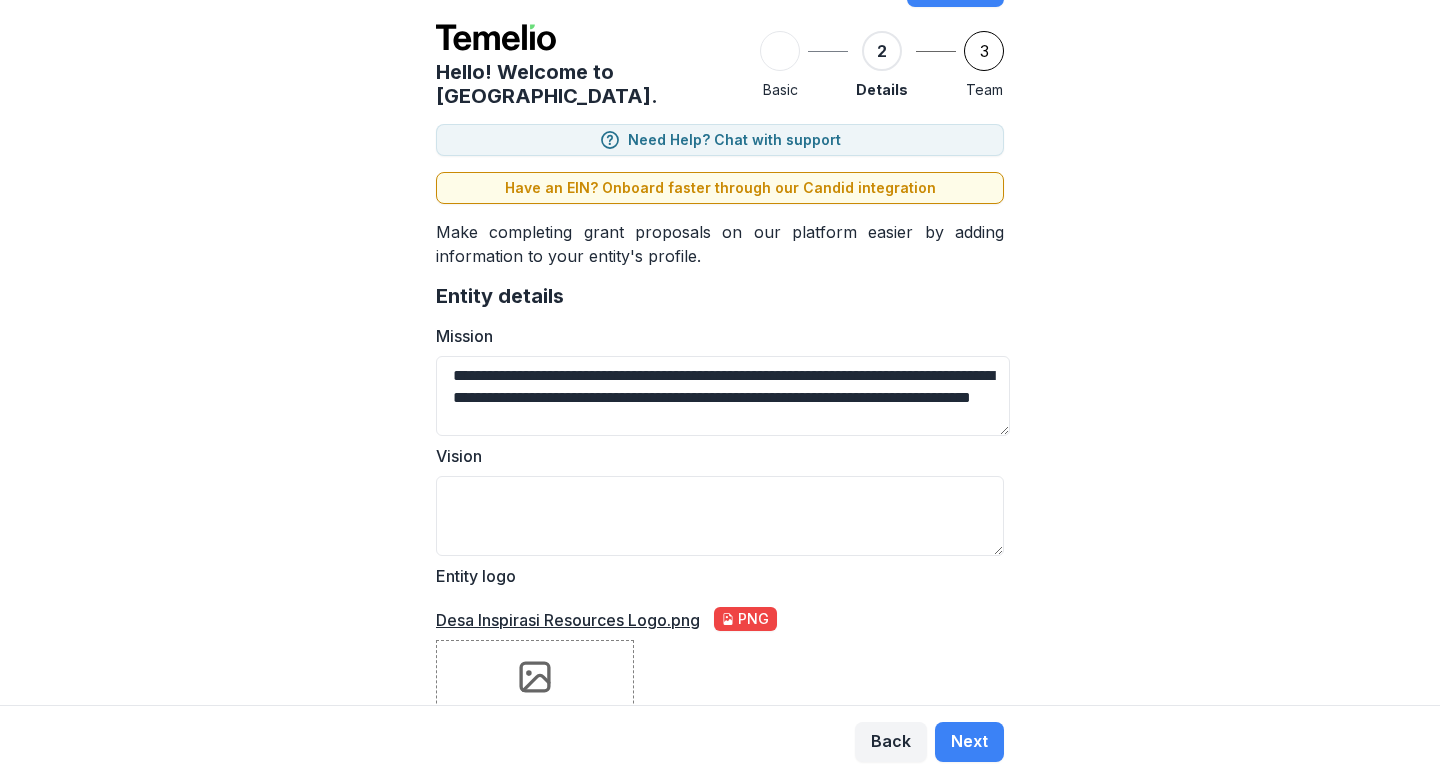 type on "**********" 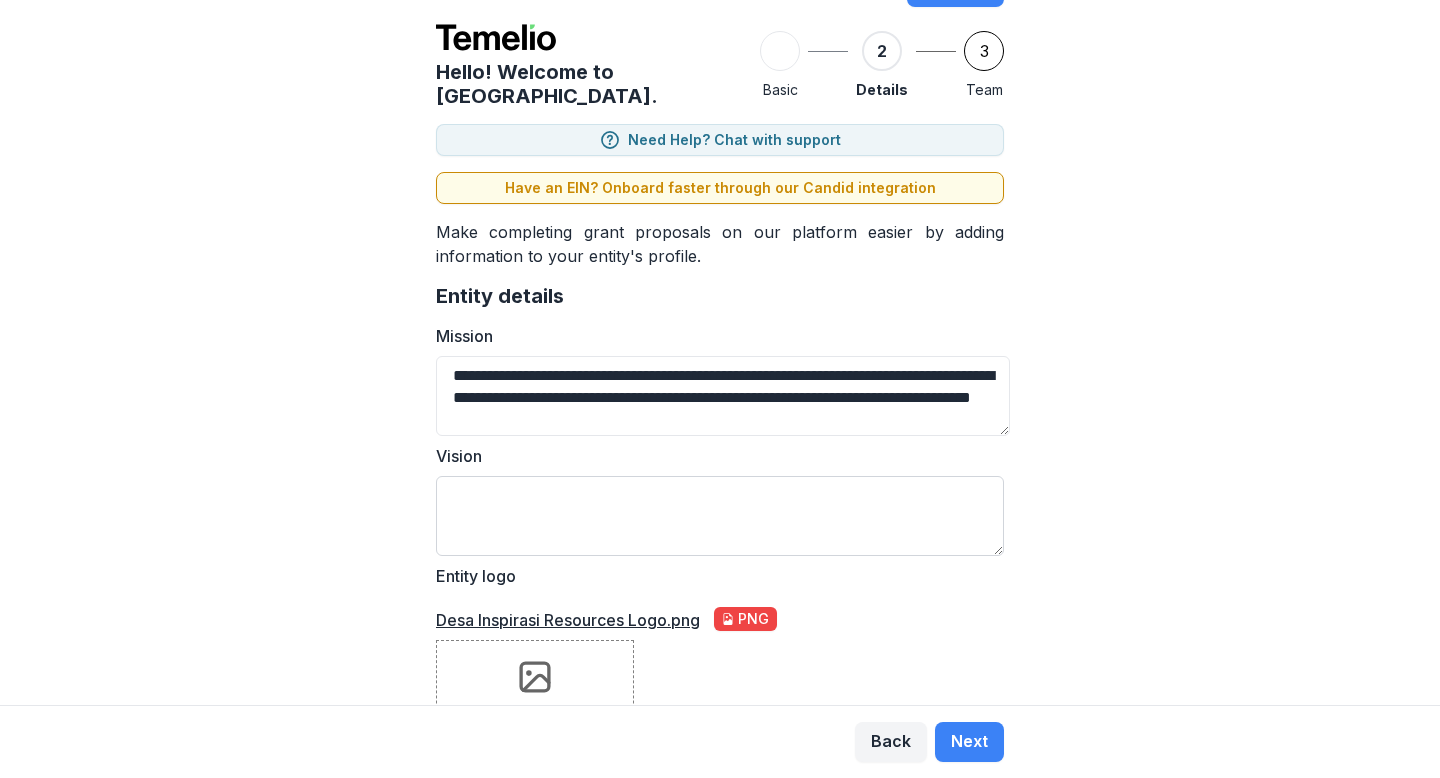 click on "Vision" at bounding box center [720, 516] 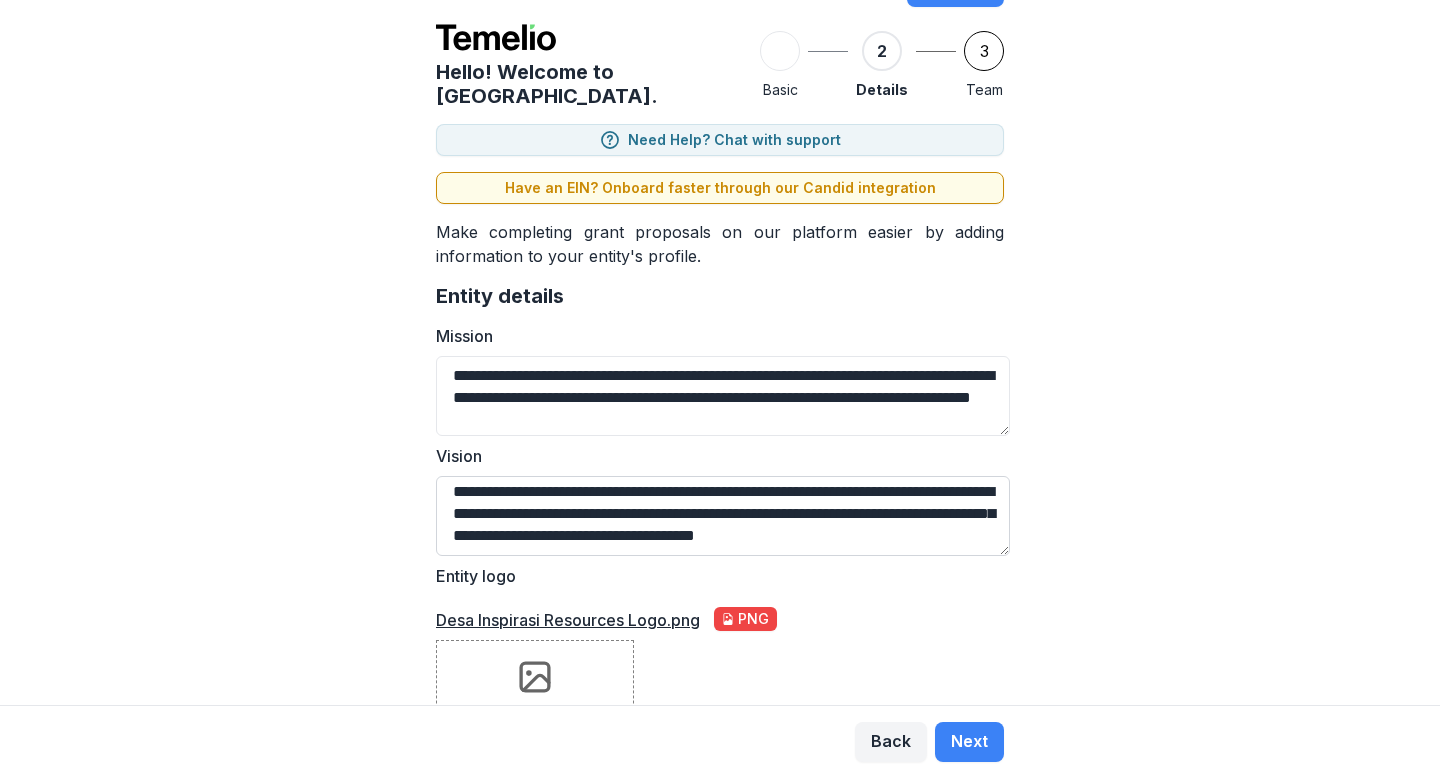 scroll, scrollTop: 0, scrollLeft: 0, axis: both 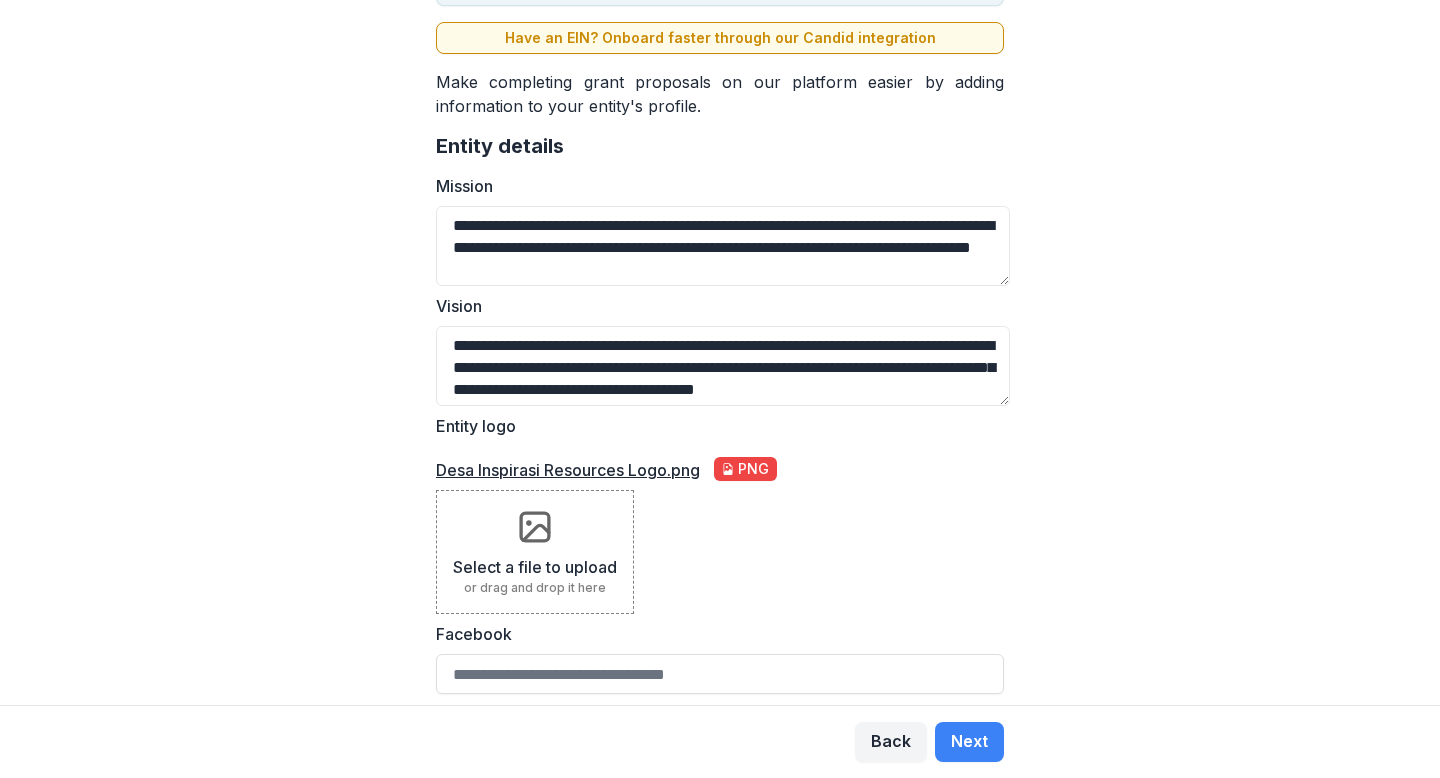 type on "**********" 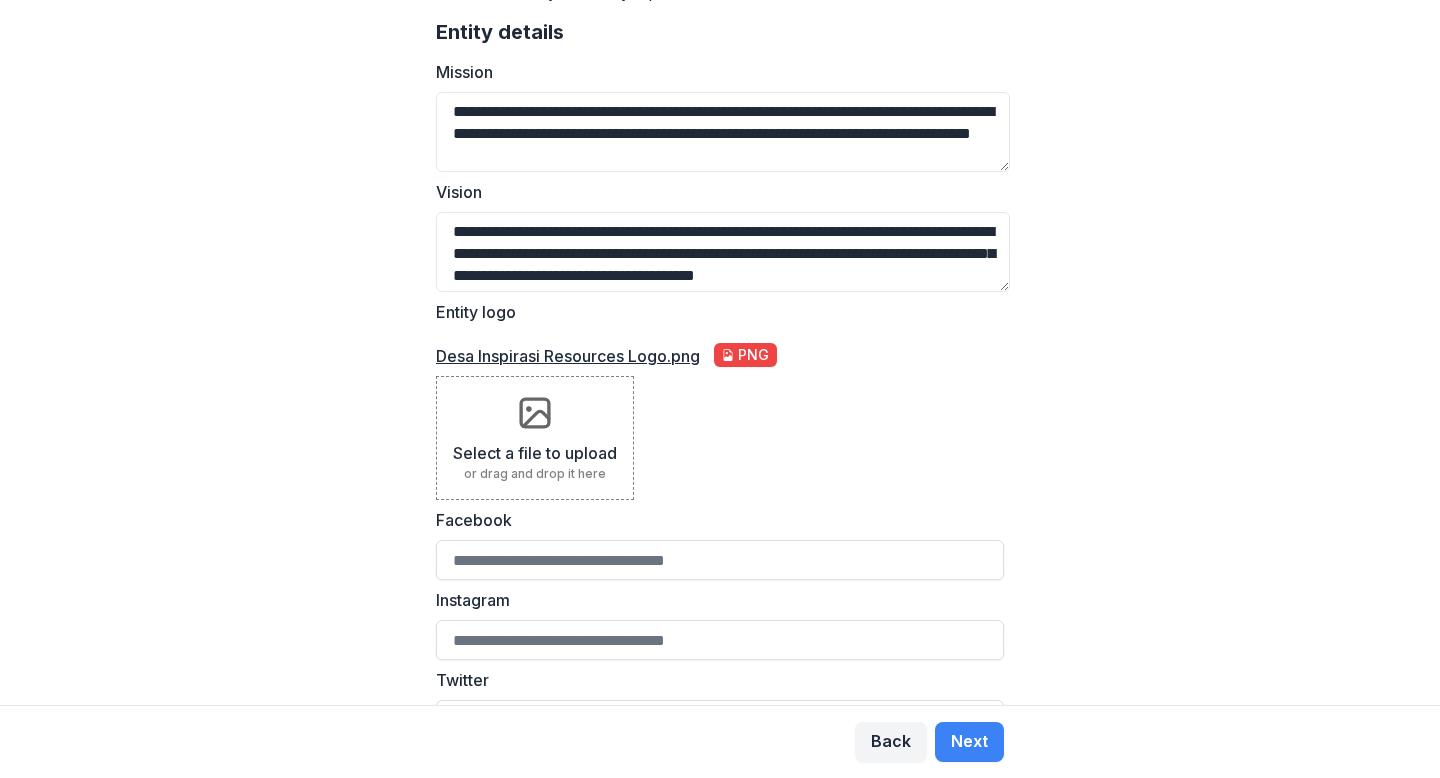 scroll, scrollTop: 516, scrollLeft: 0, axis: vertical 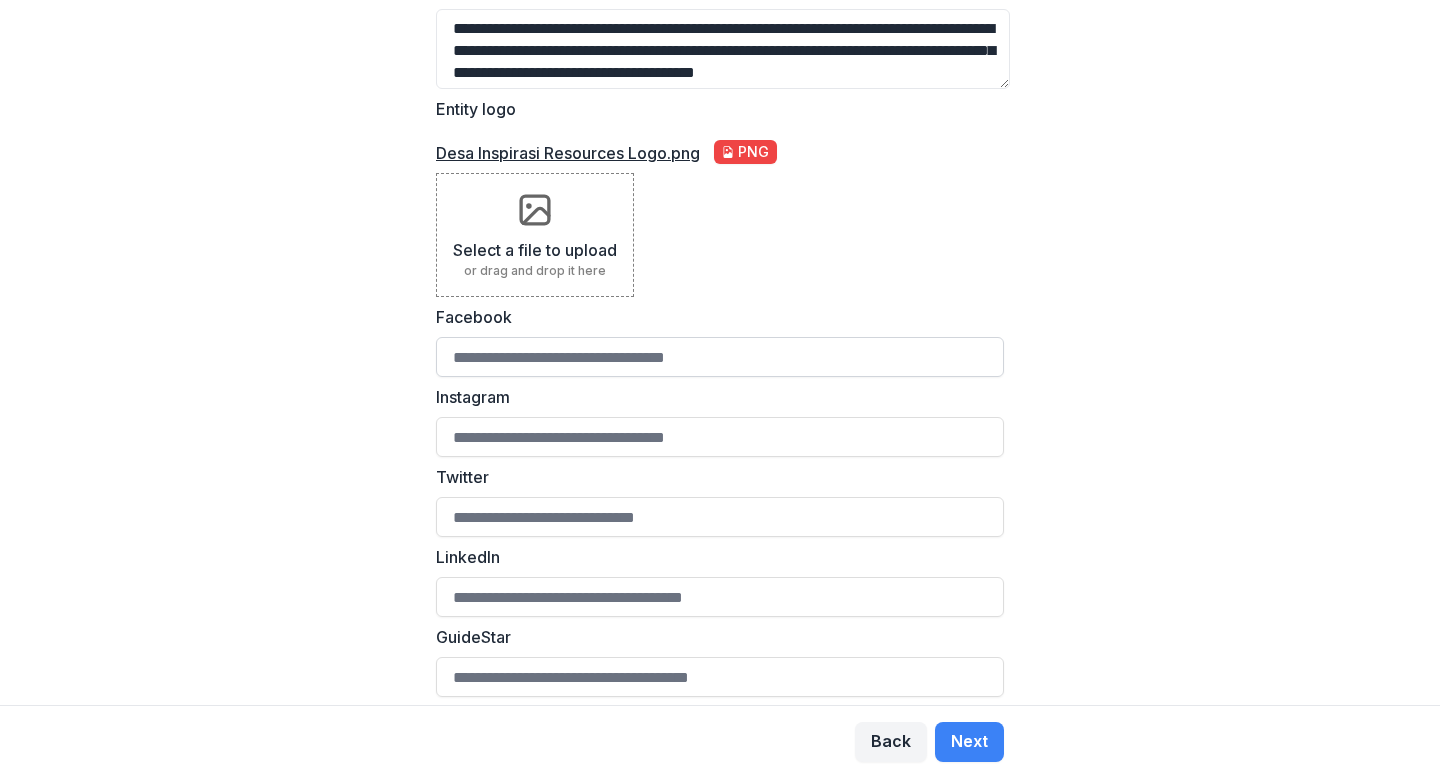 click on "Facebook" at bounding box center (720, 357) 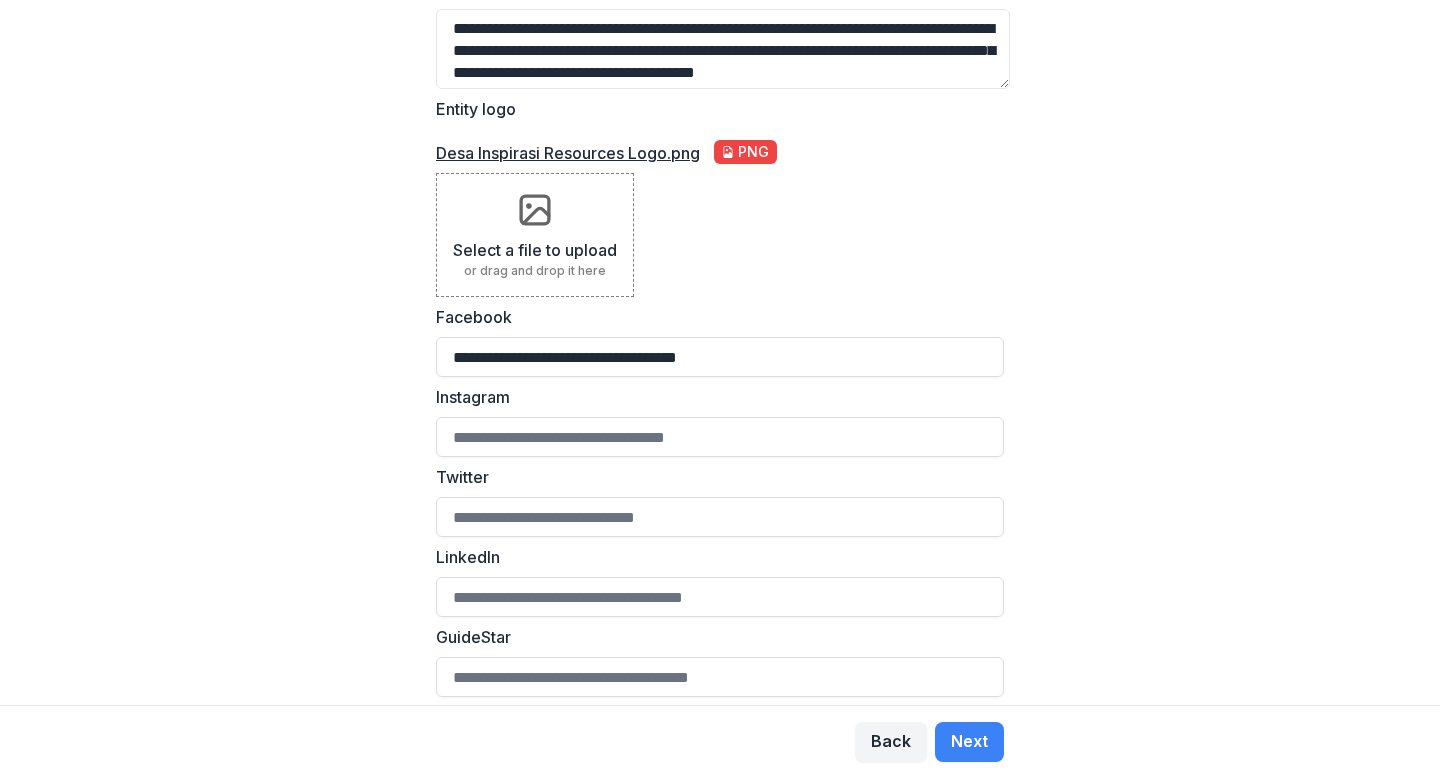 type on "**********" 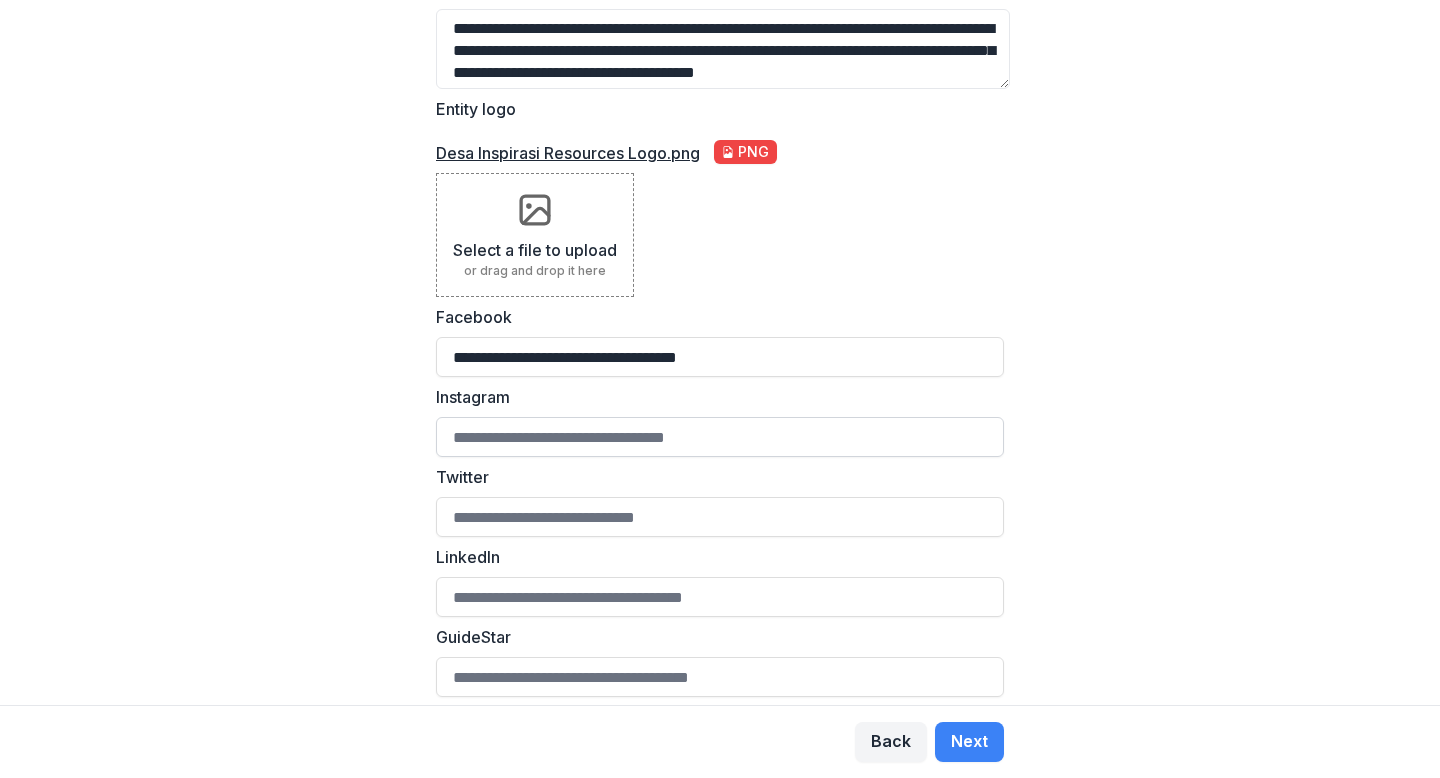 click on "Instagram" at bounding box center (720, 437) 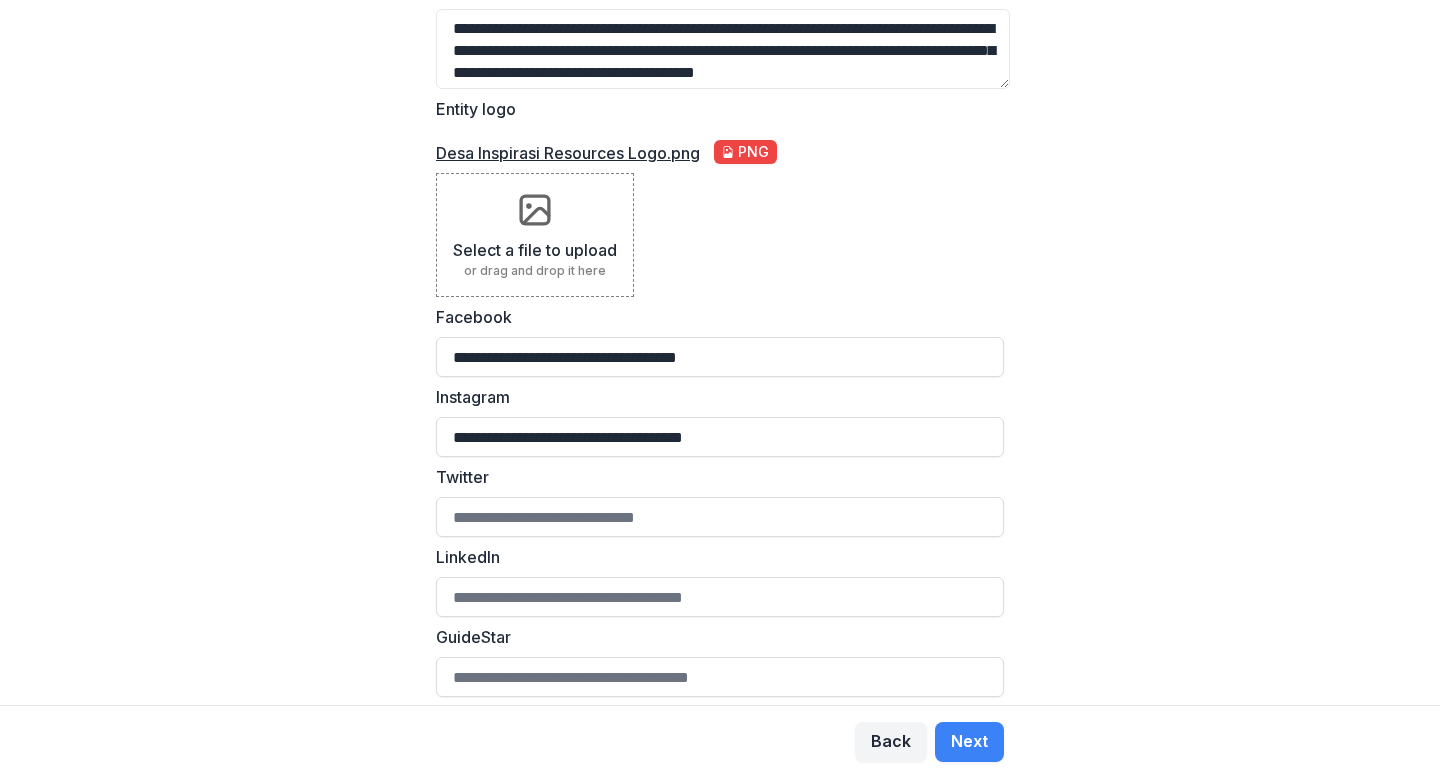 type on "**********" 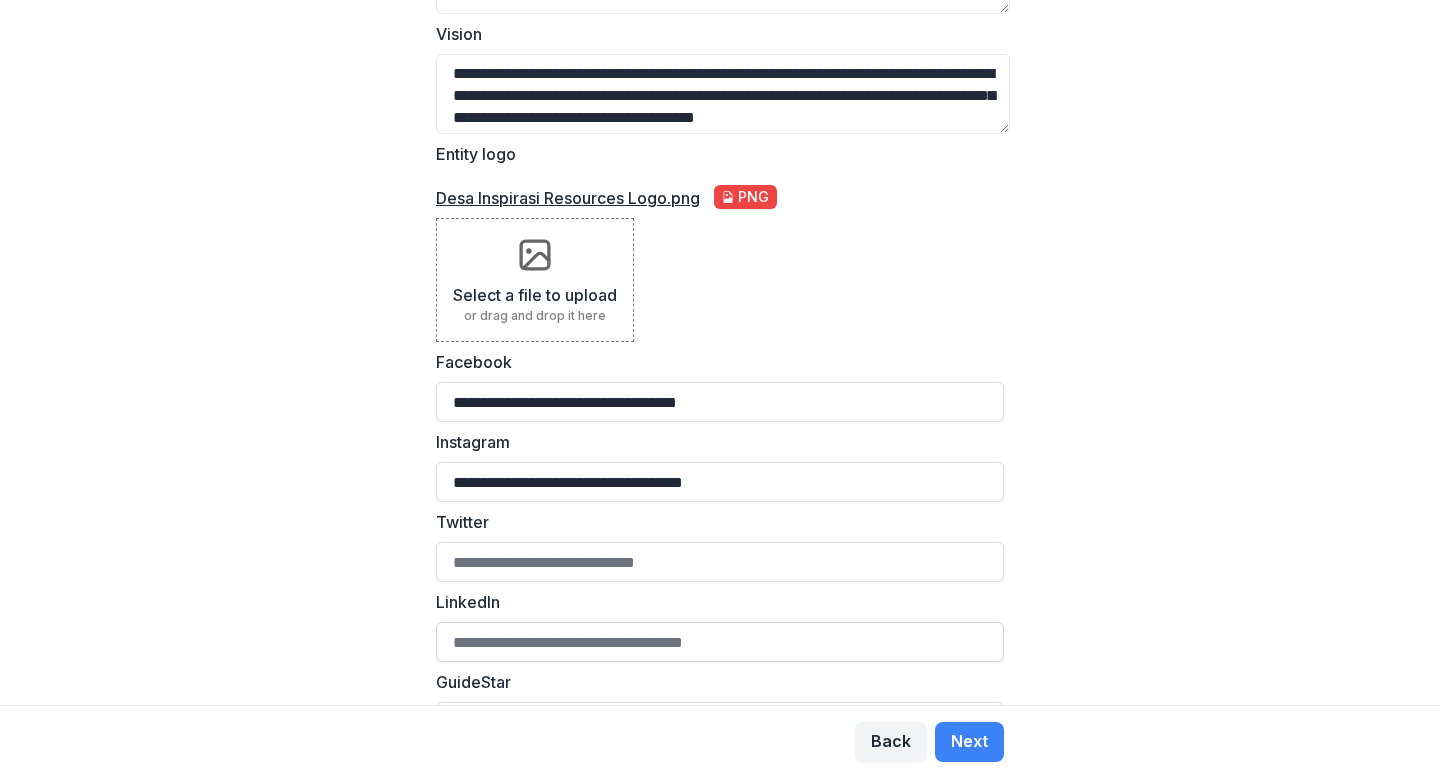 scroll, scrollTop: 516, scrollLeft: 0, axis: vertical 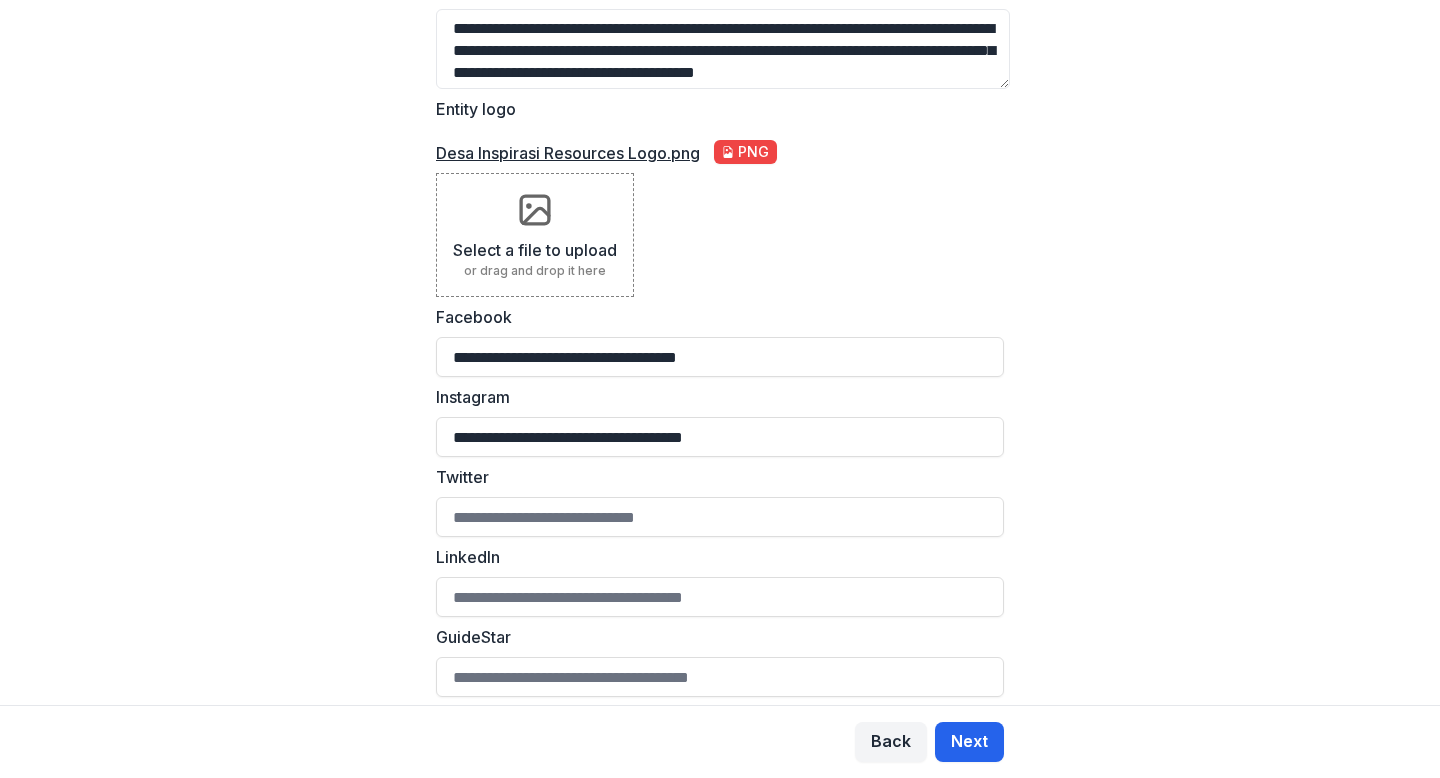 click on "Next" at bounding box center (969, 742) 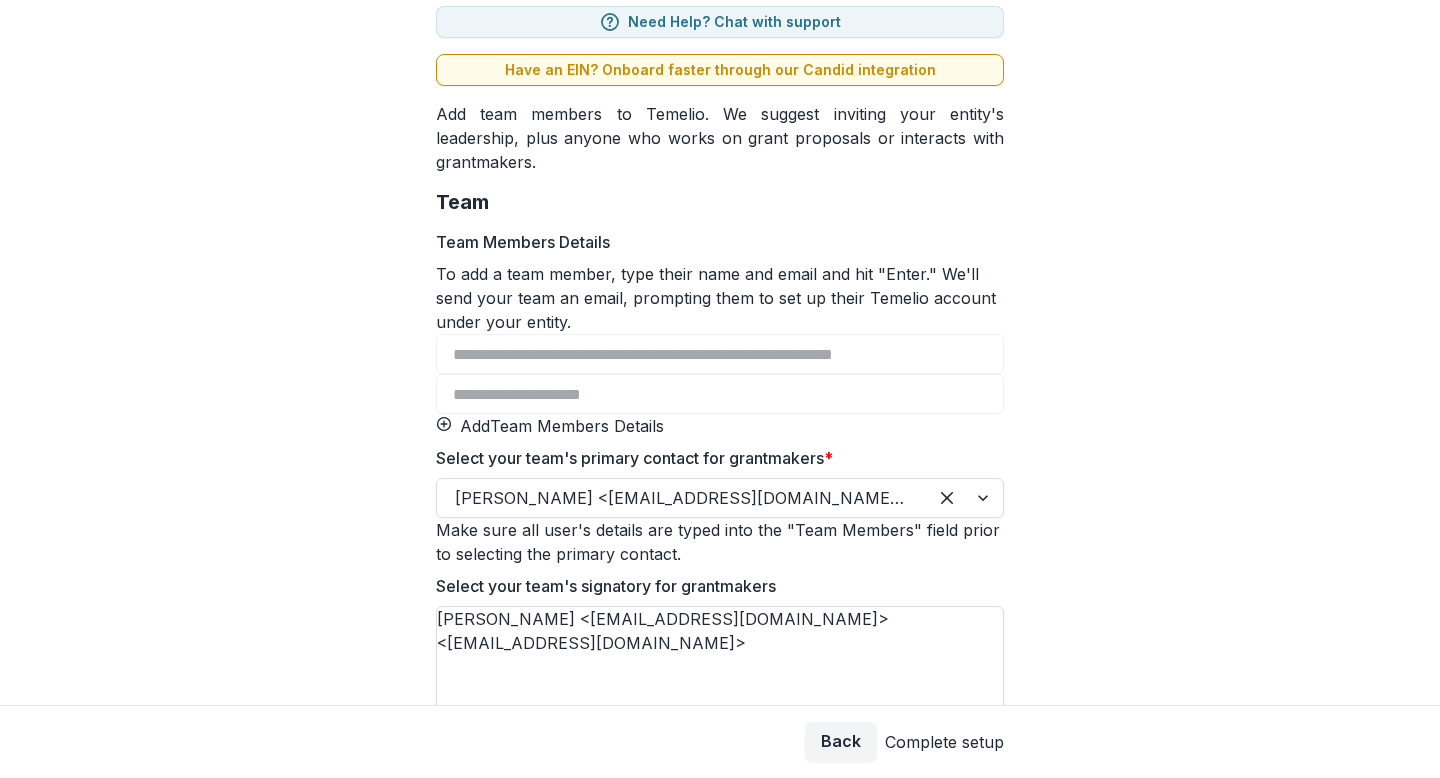 scroll, scrollTop: 22, scrollLeft: 0, axis: vertical 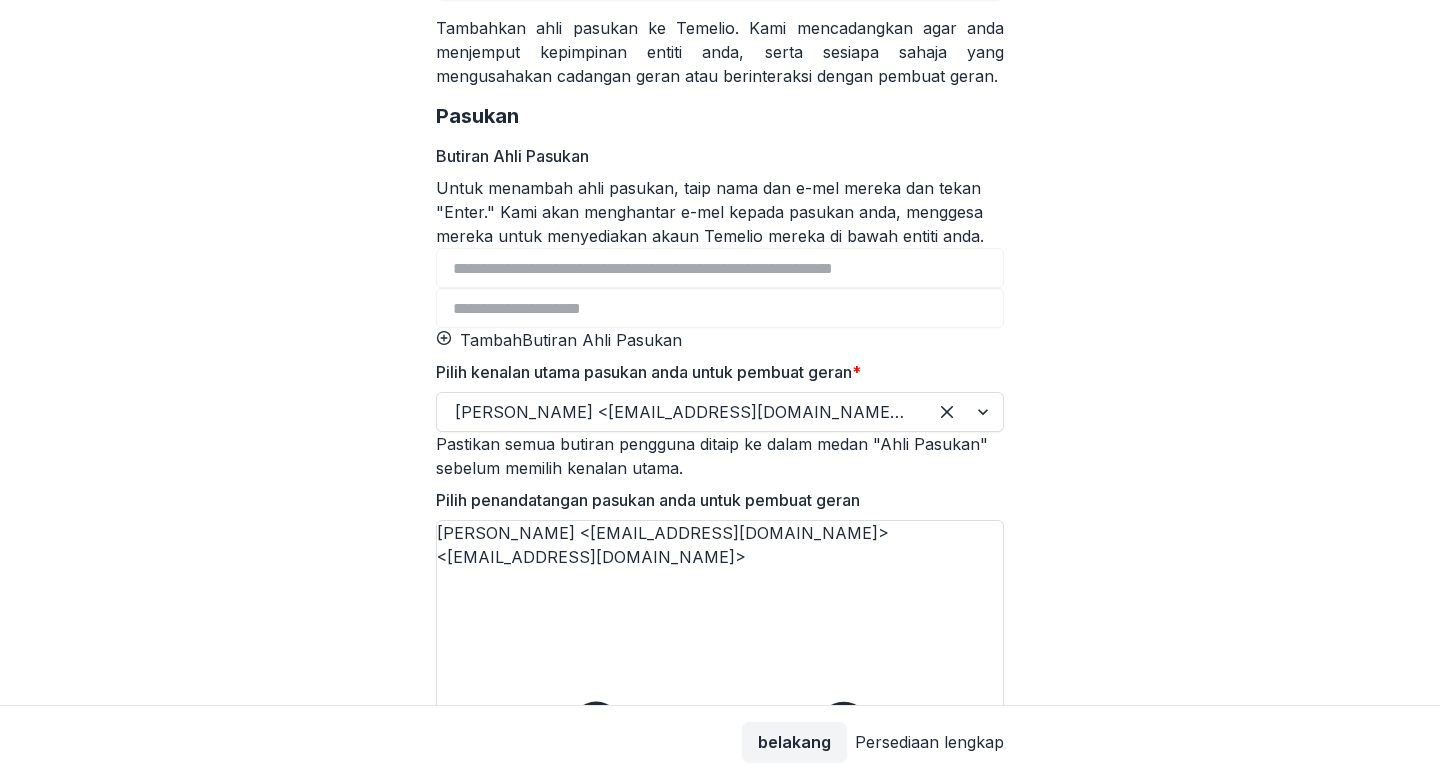 click on "Tambah" at bounding box center (491, 340) 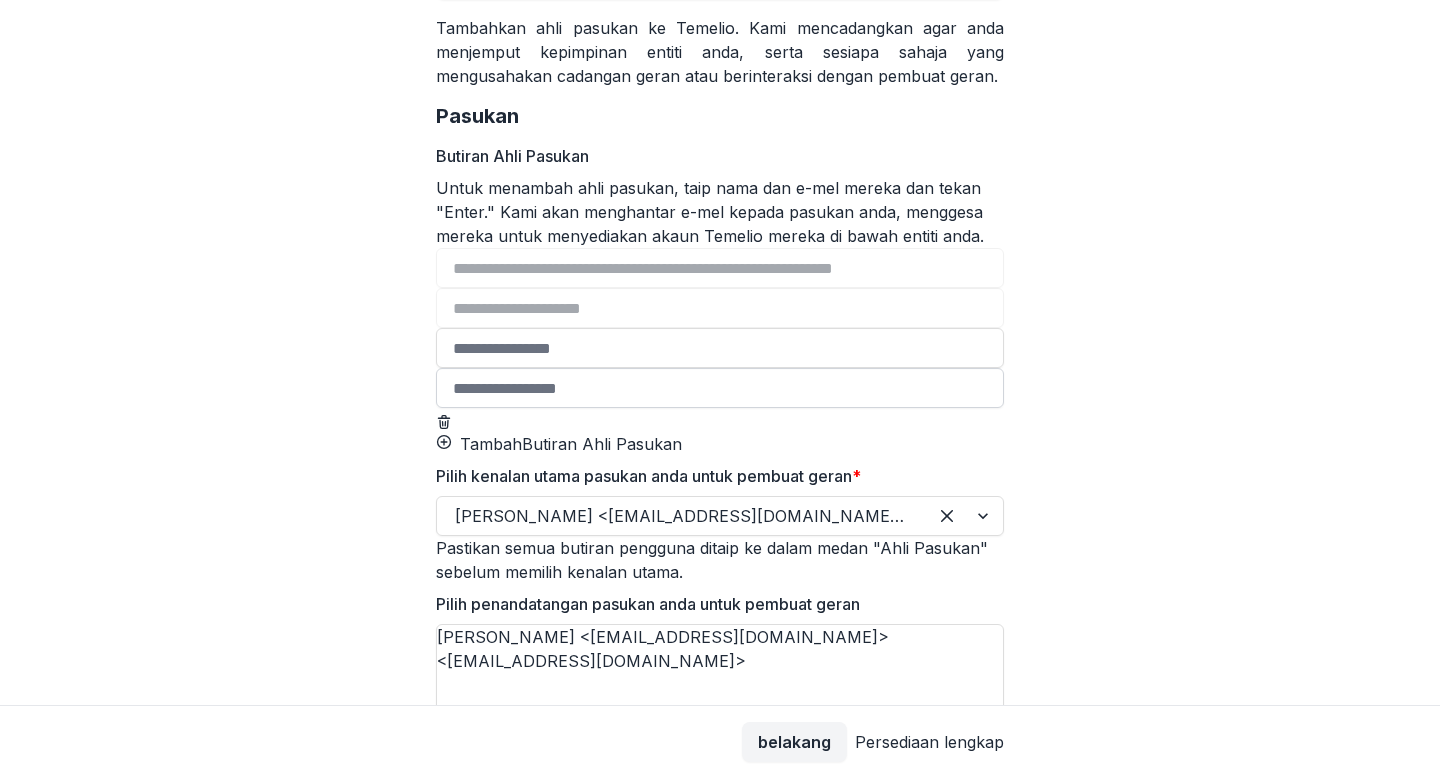click on "Butiran Ahli Pasukan" at bounding box center (720, 388) 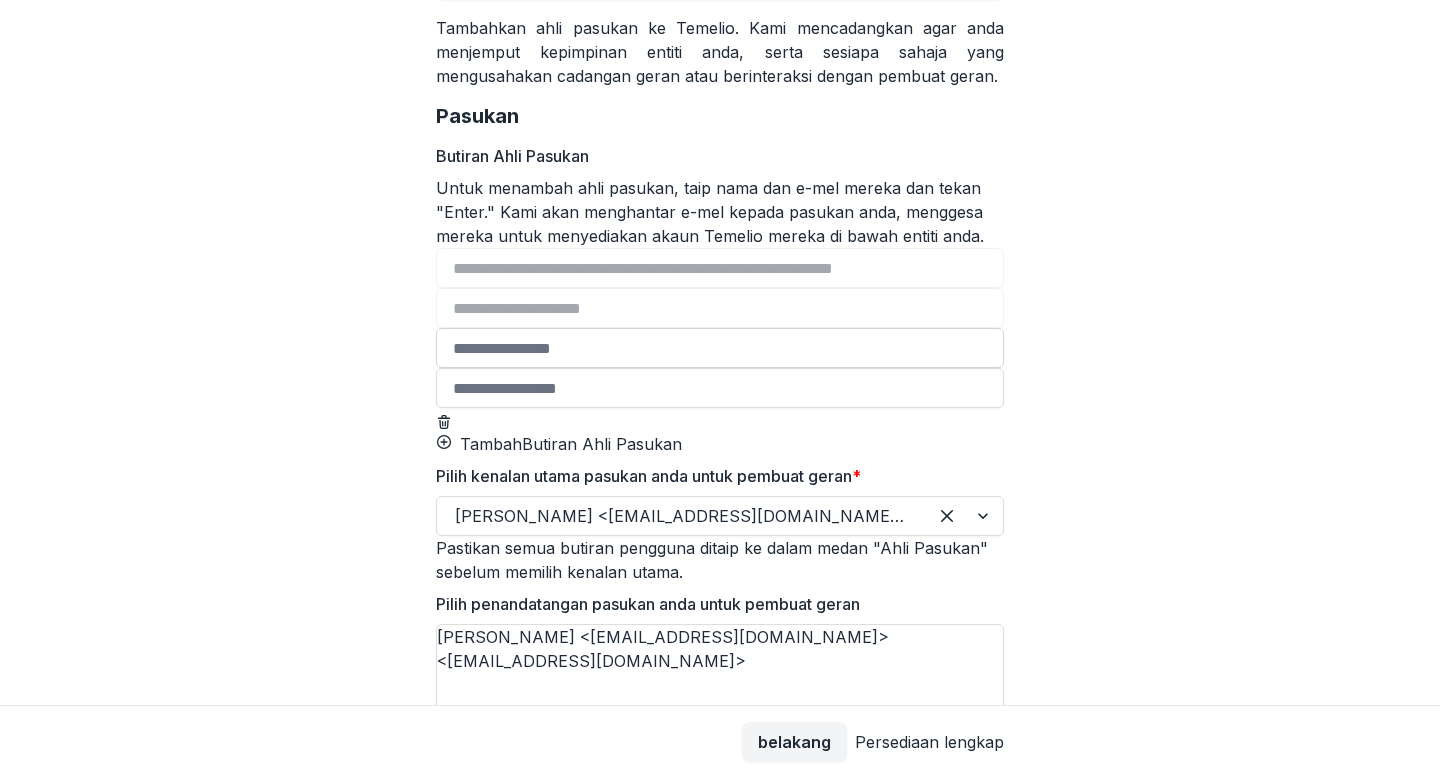 click on "Butiran Ahli Pasukan" at bounding box center (720, 348) 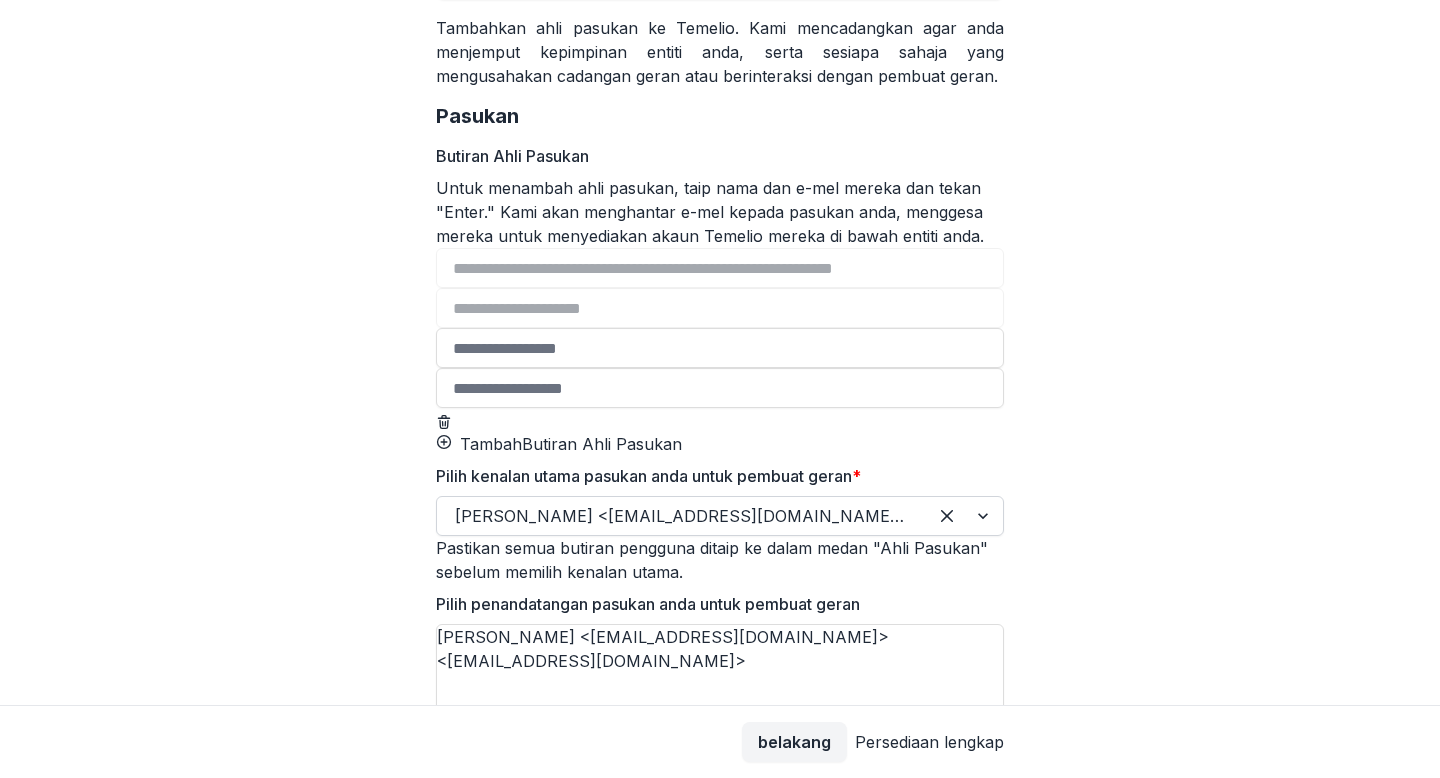click at bounding box center [682, 516] 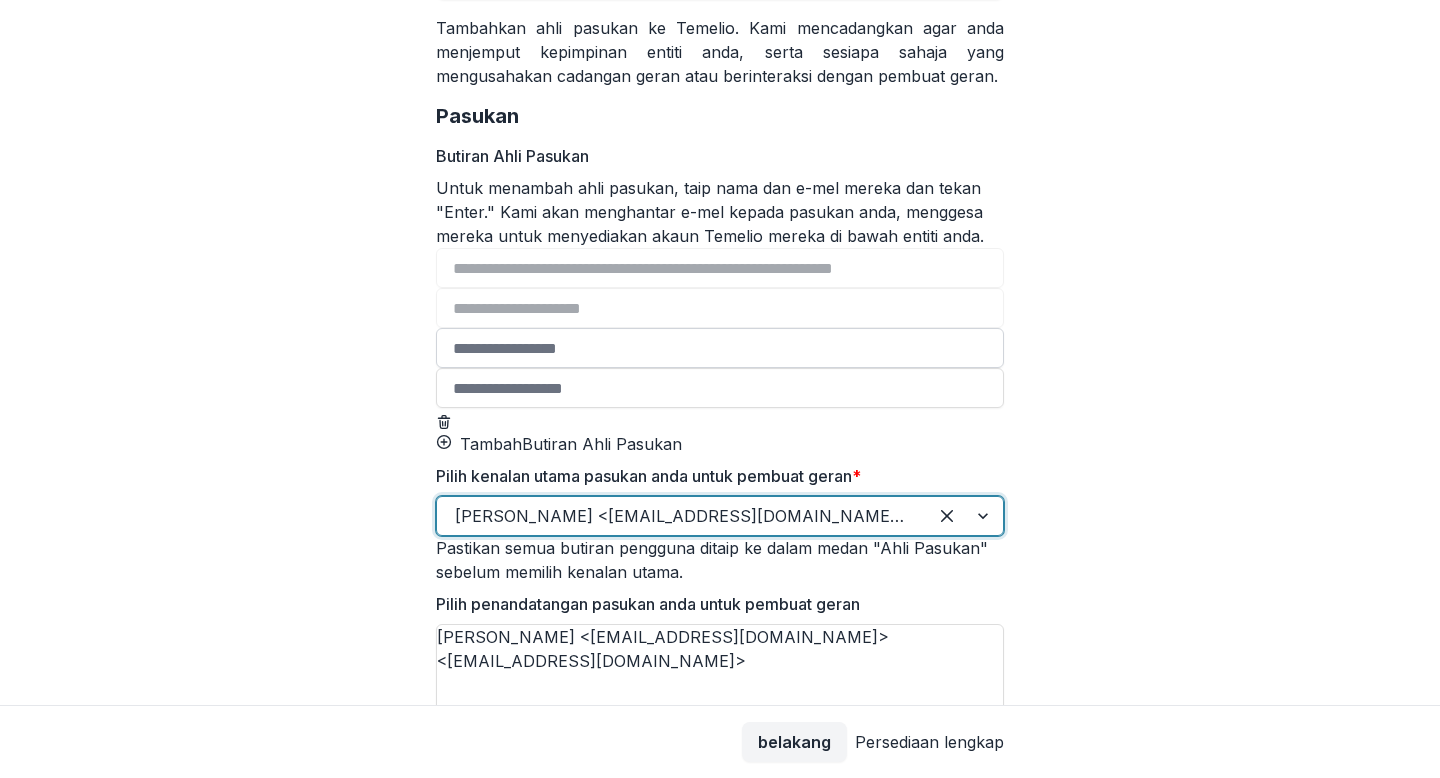 click on "Butiran Ahli Pasukan" at bounding box center (720, 348) 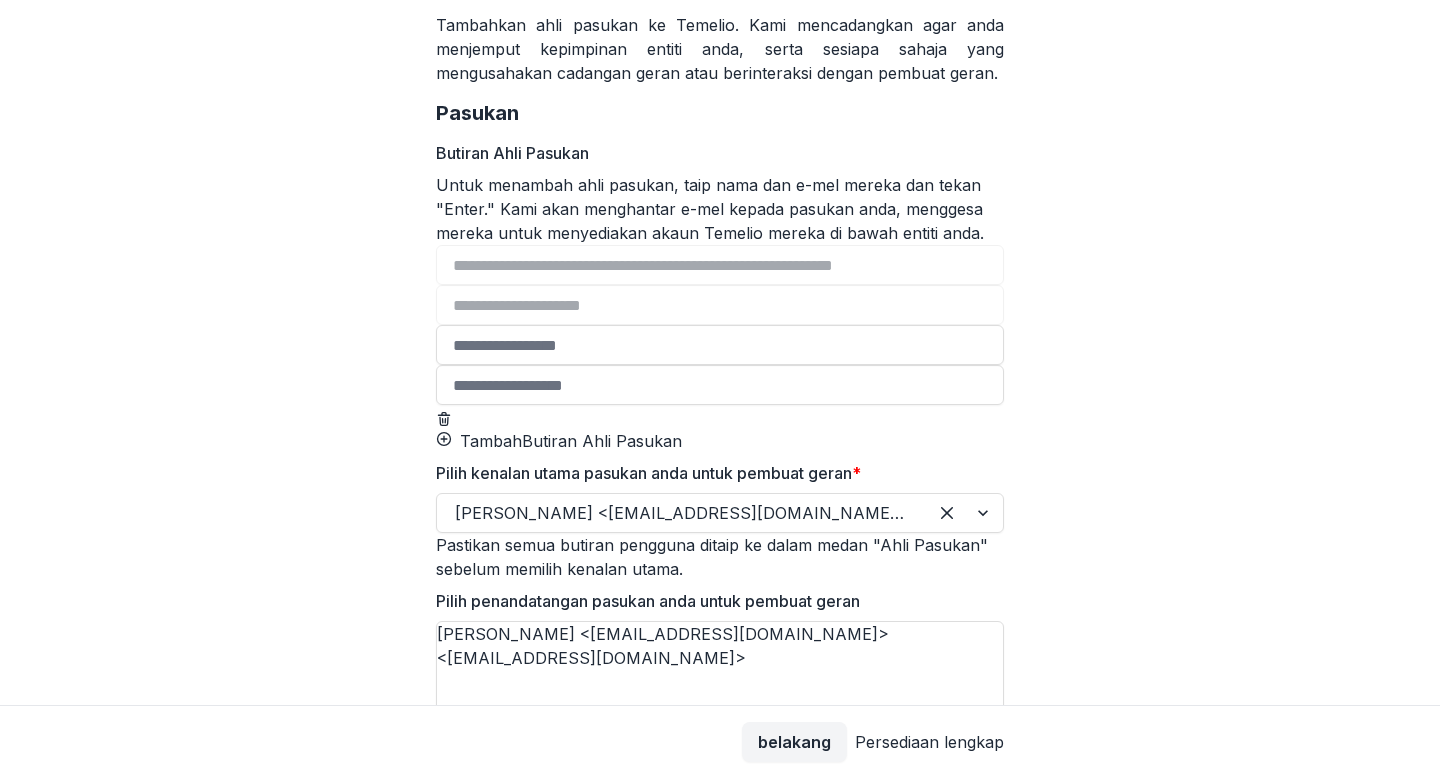 scroll, scrollTop: 257, scrollLeft: 0, axis: vertical 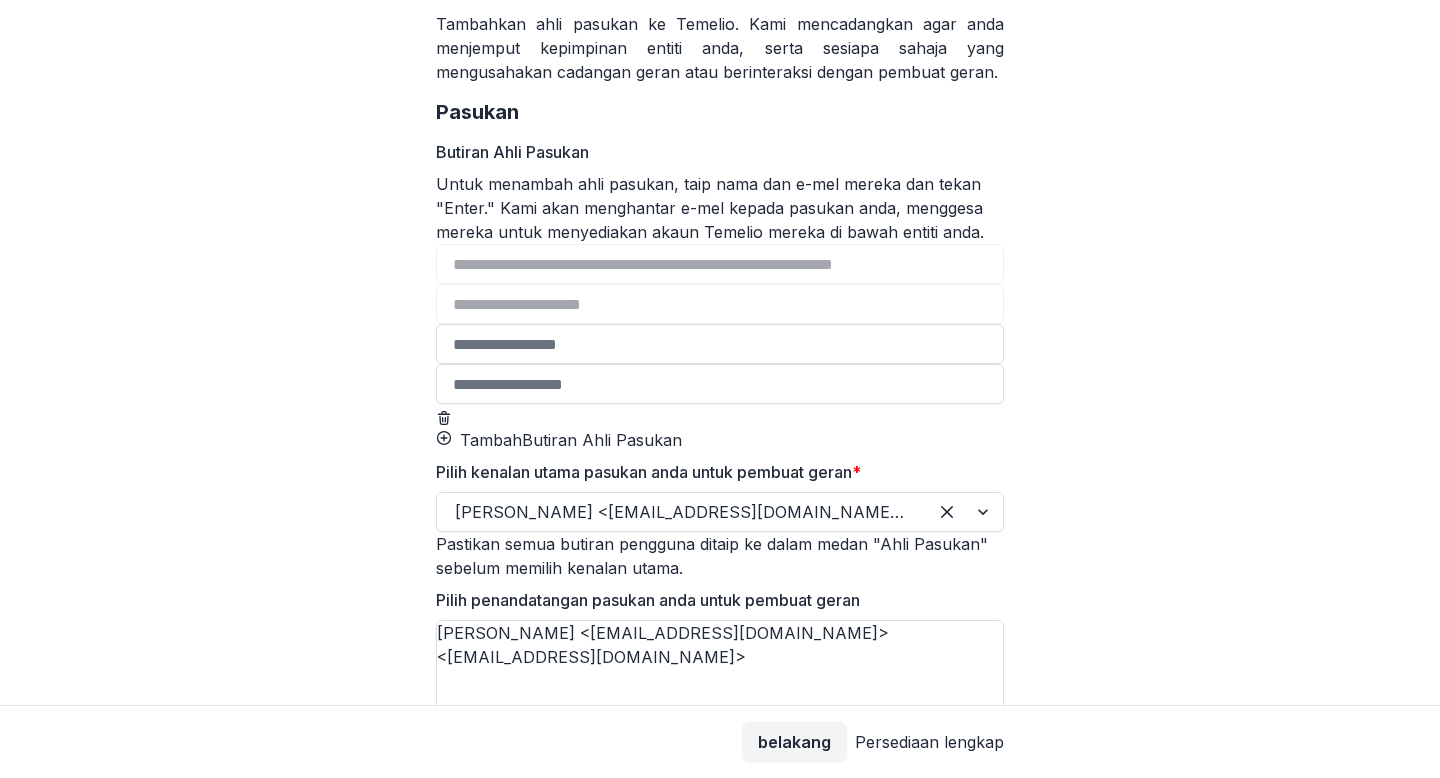 click at bounding box center [444, 416] 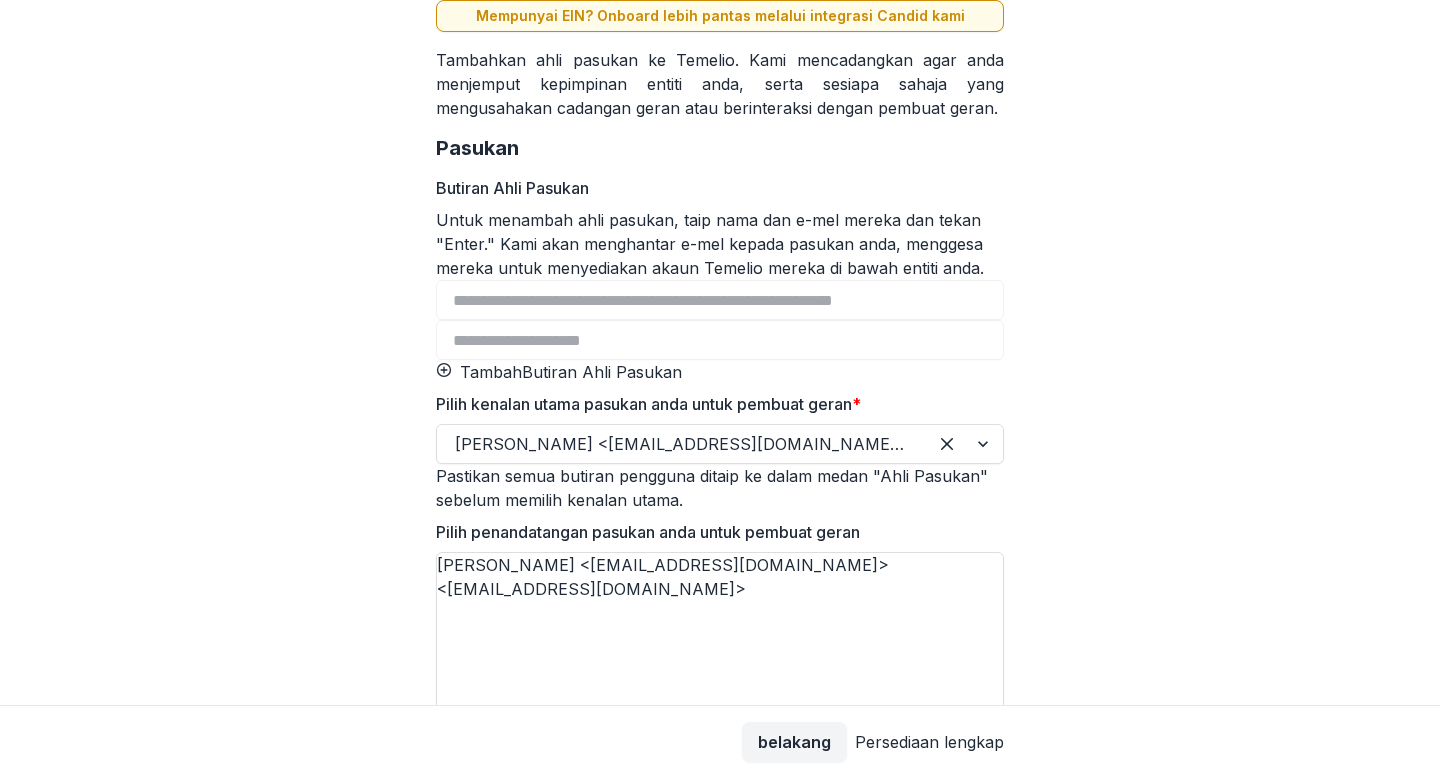 scroll, scrollTop: 253, scrollLeft: 0, axis: vertical 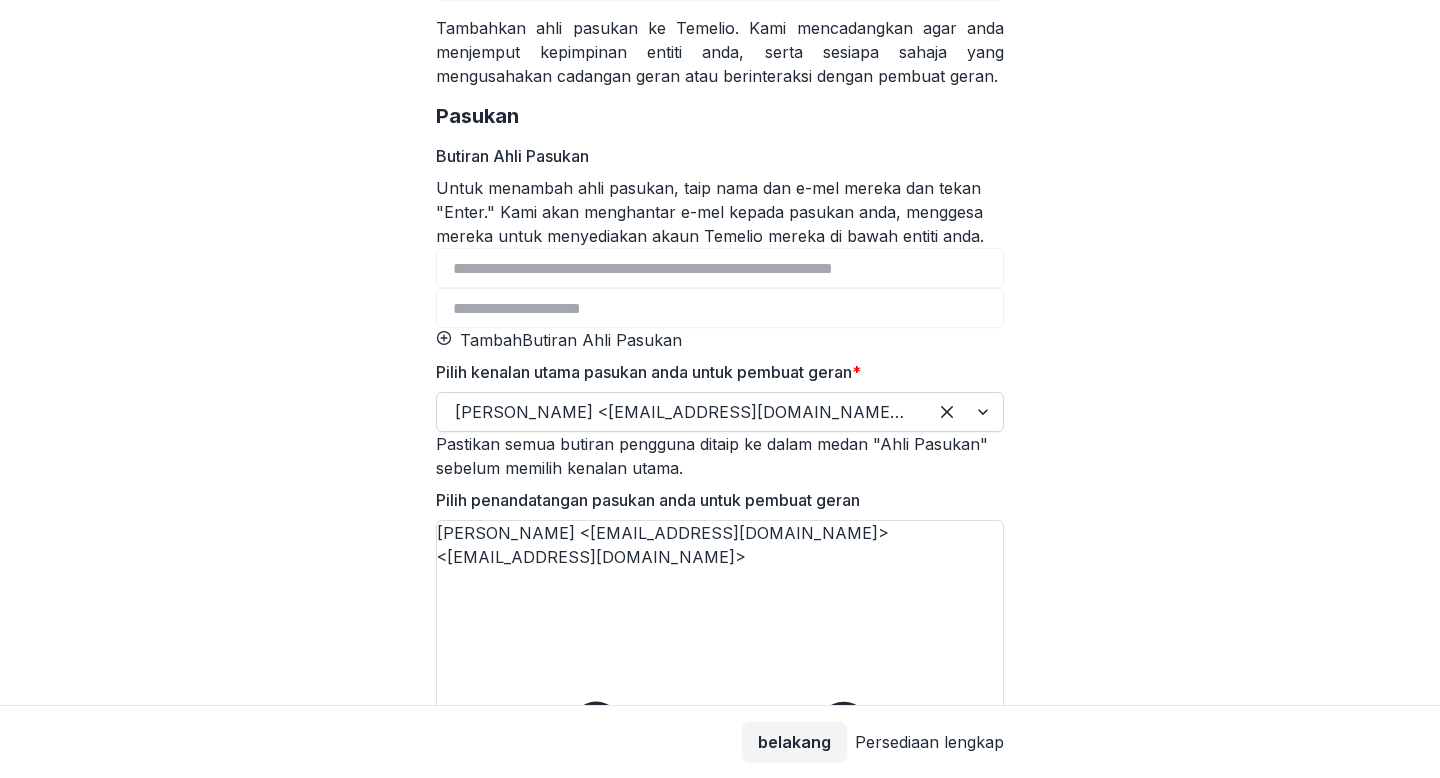 click at bounding box center (682, 412) 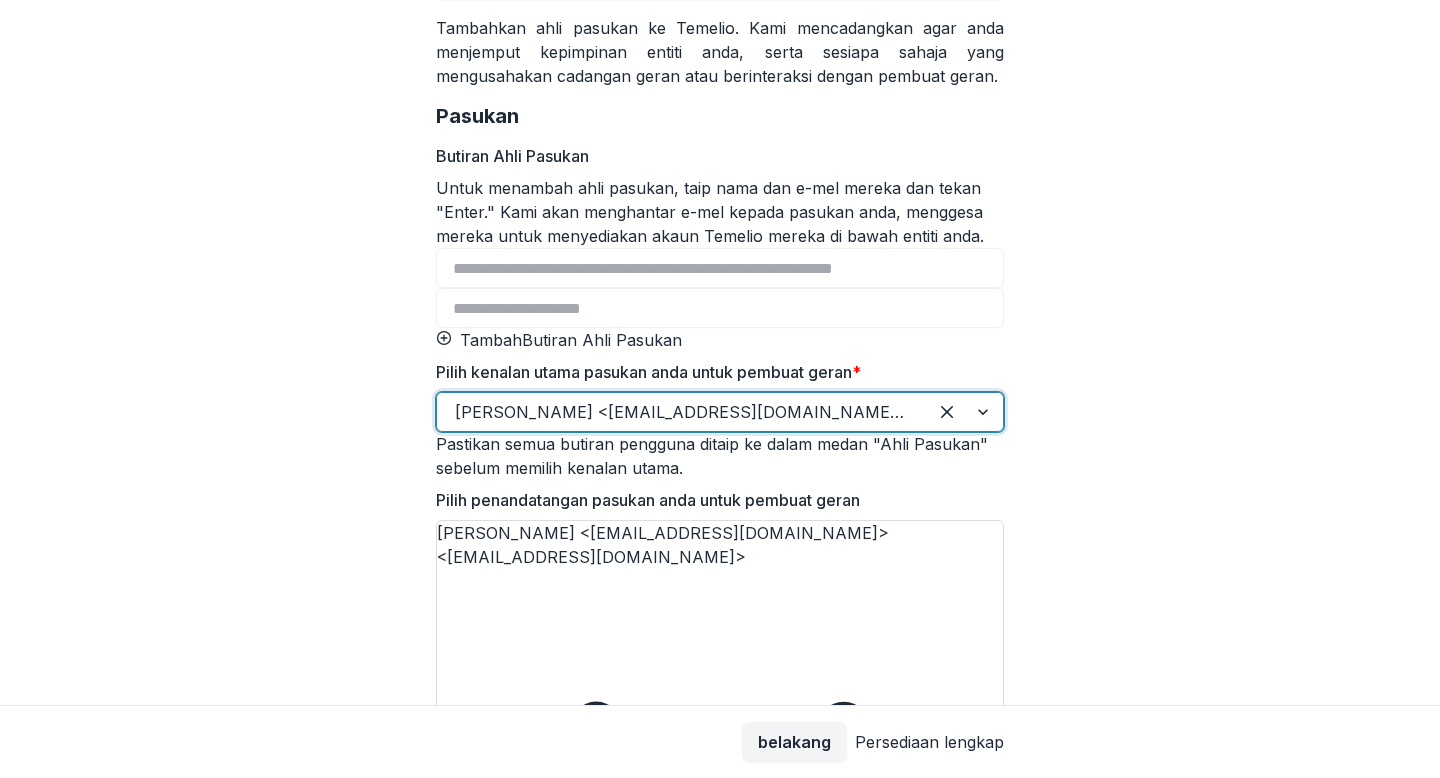 click at bounding box center [682, 412] 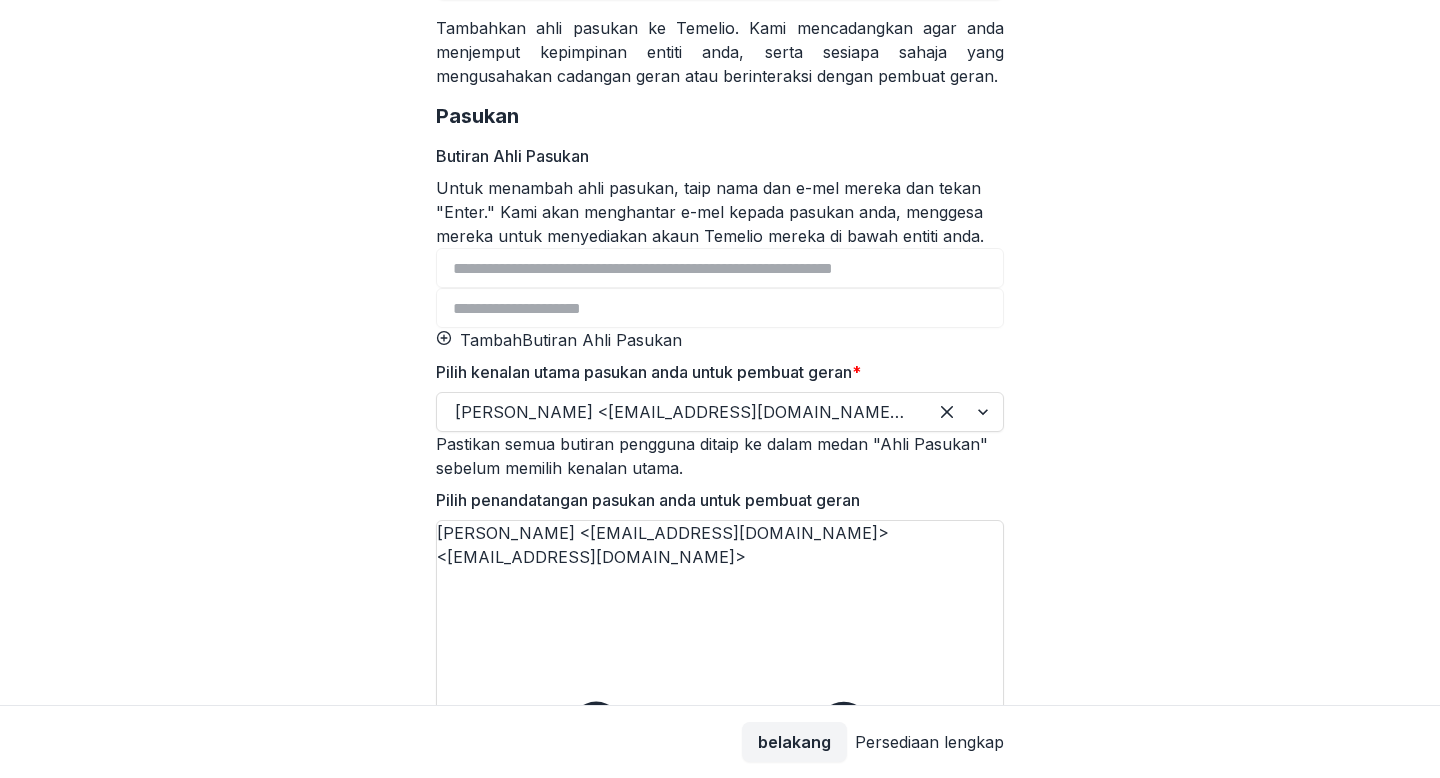 click on "Butiran Ahli Pasukan" at bounding box center (602, 340) 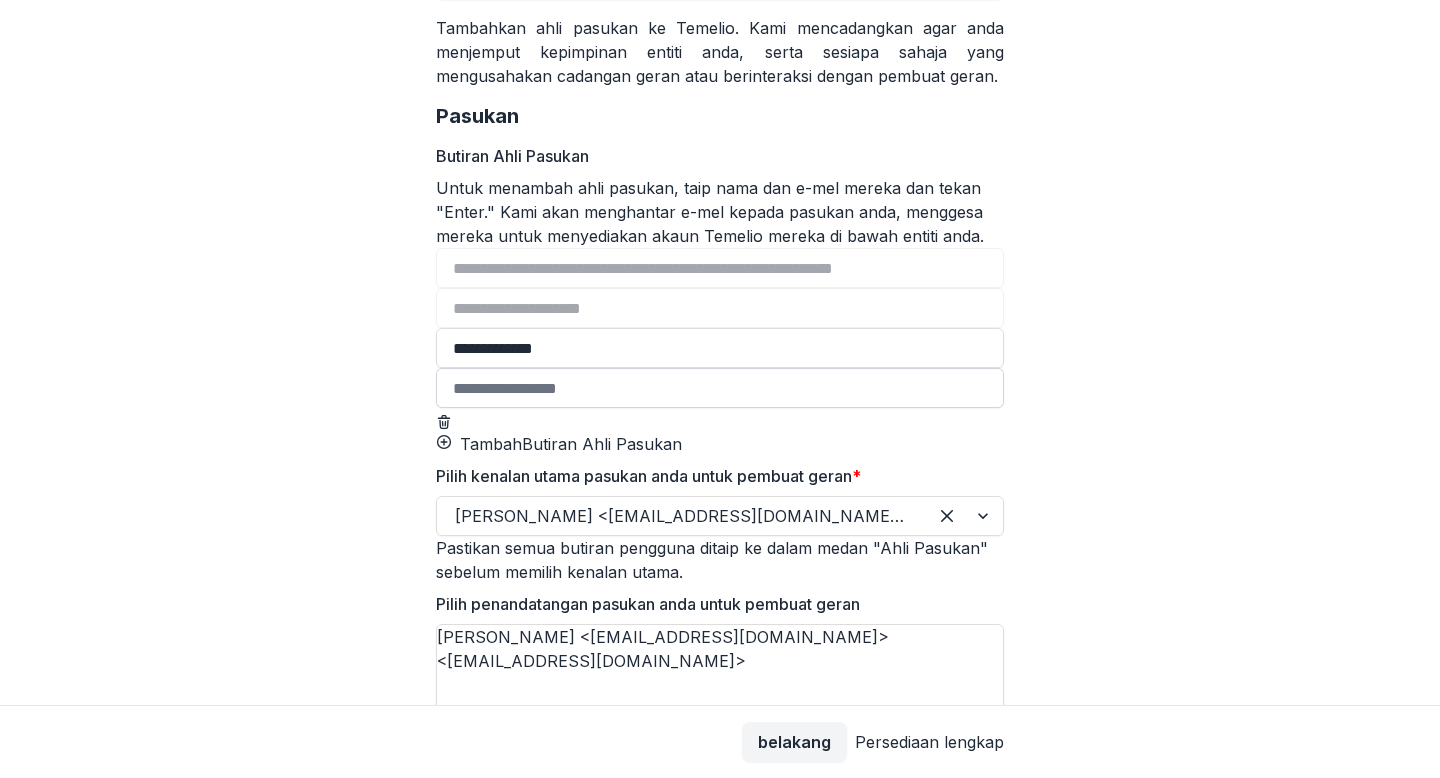 type on "**********" 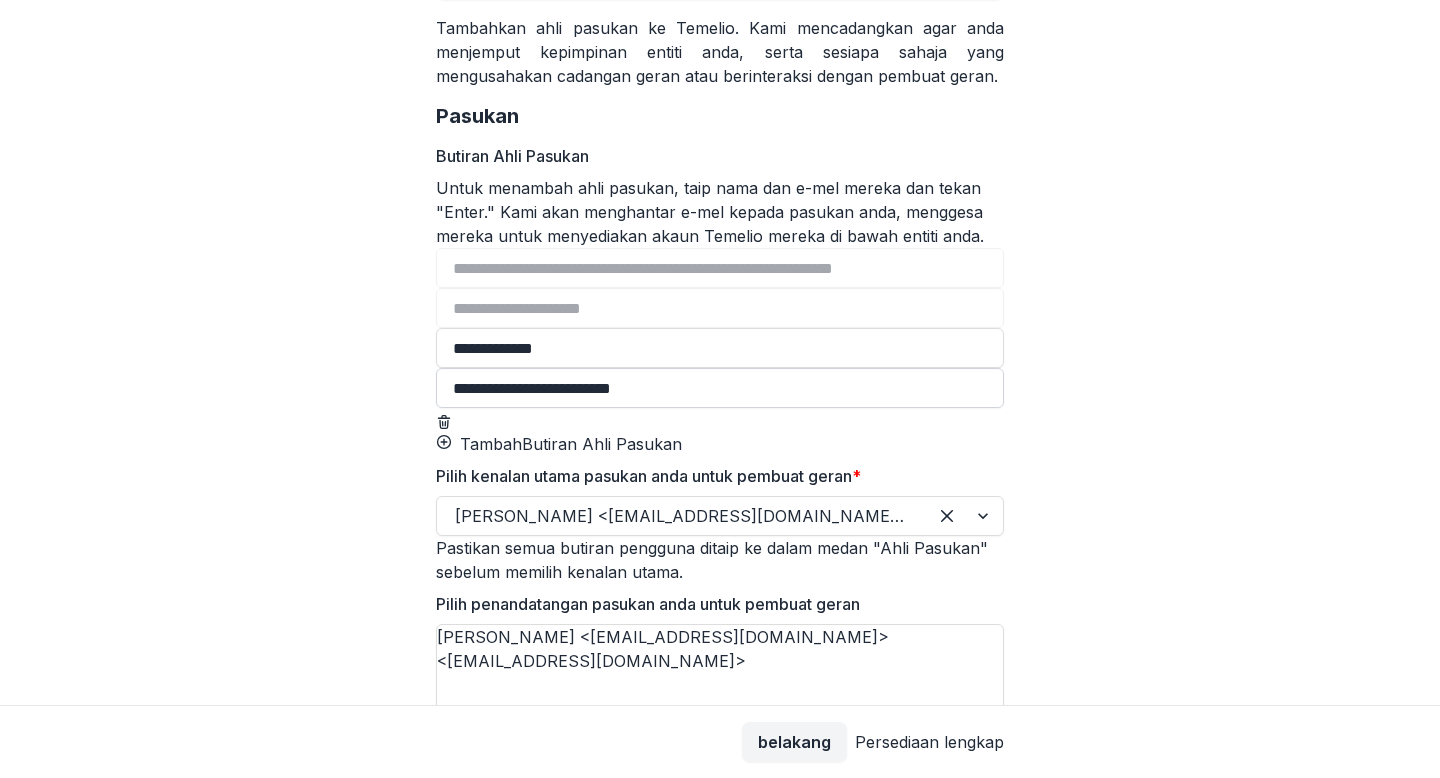 scroll, scrollTop: 0, scrollLeft: 8, axis: horizontal 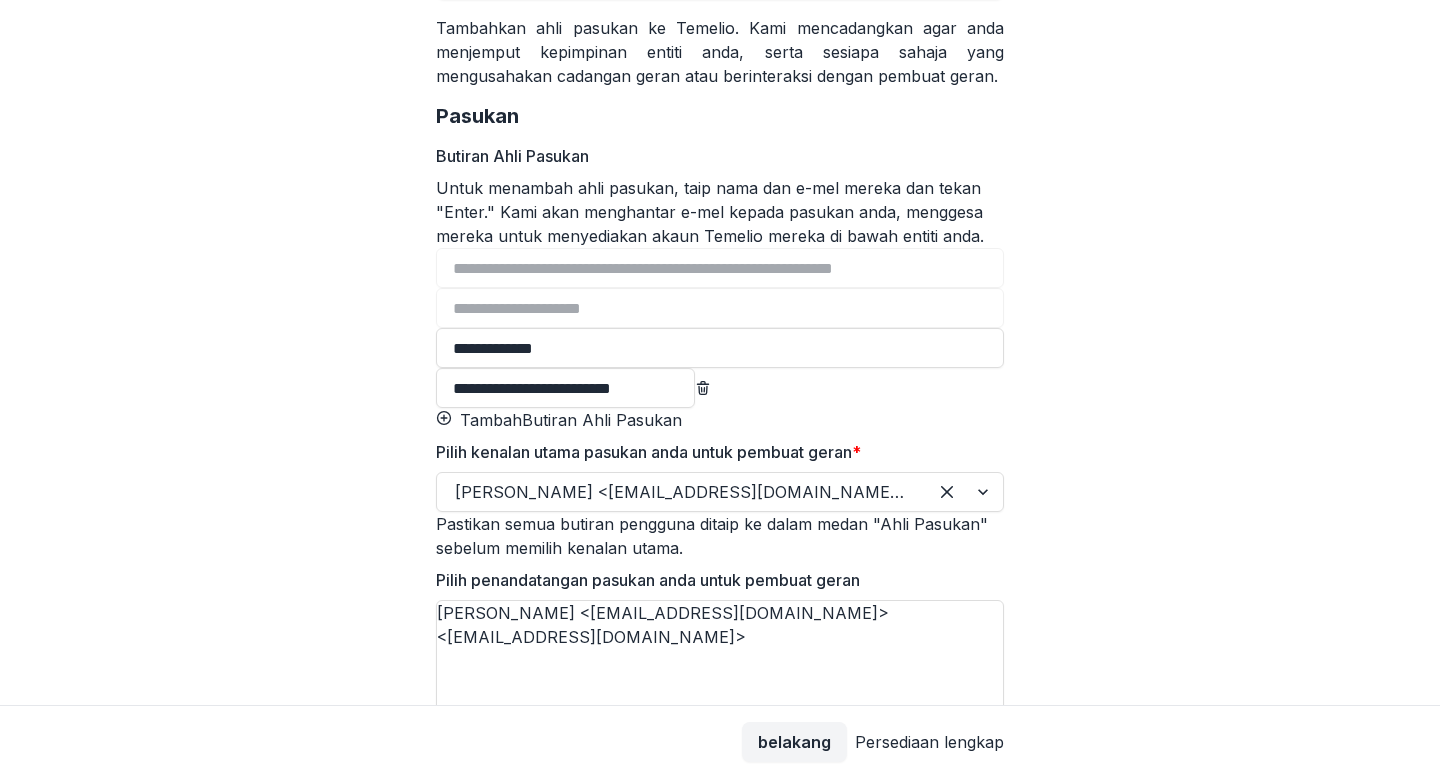 type on "**********" 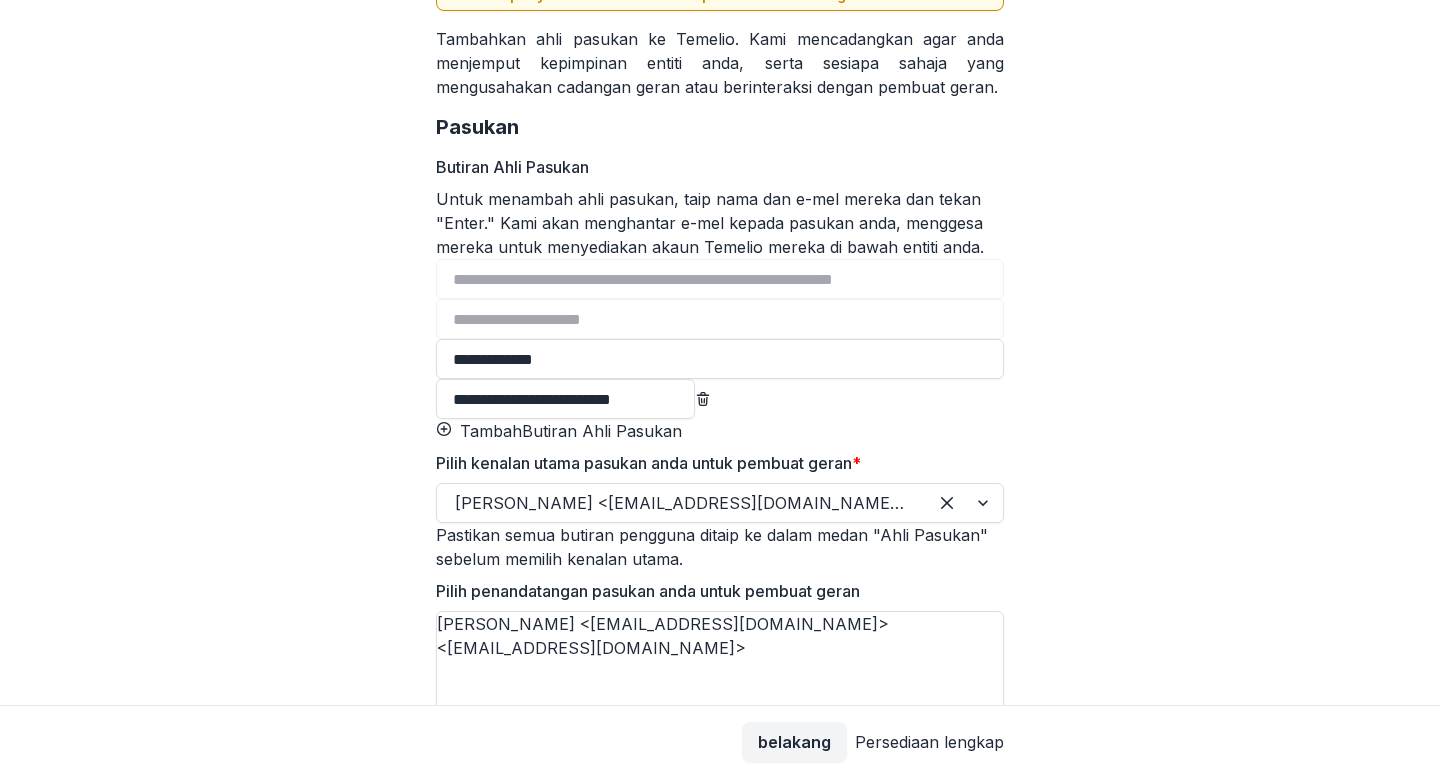 scroll, scrollTop: 305, scrollLeft: 0, axis: vertical 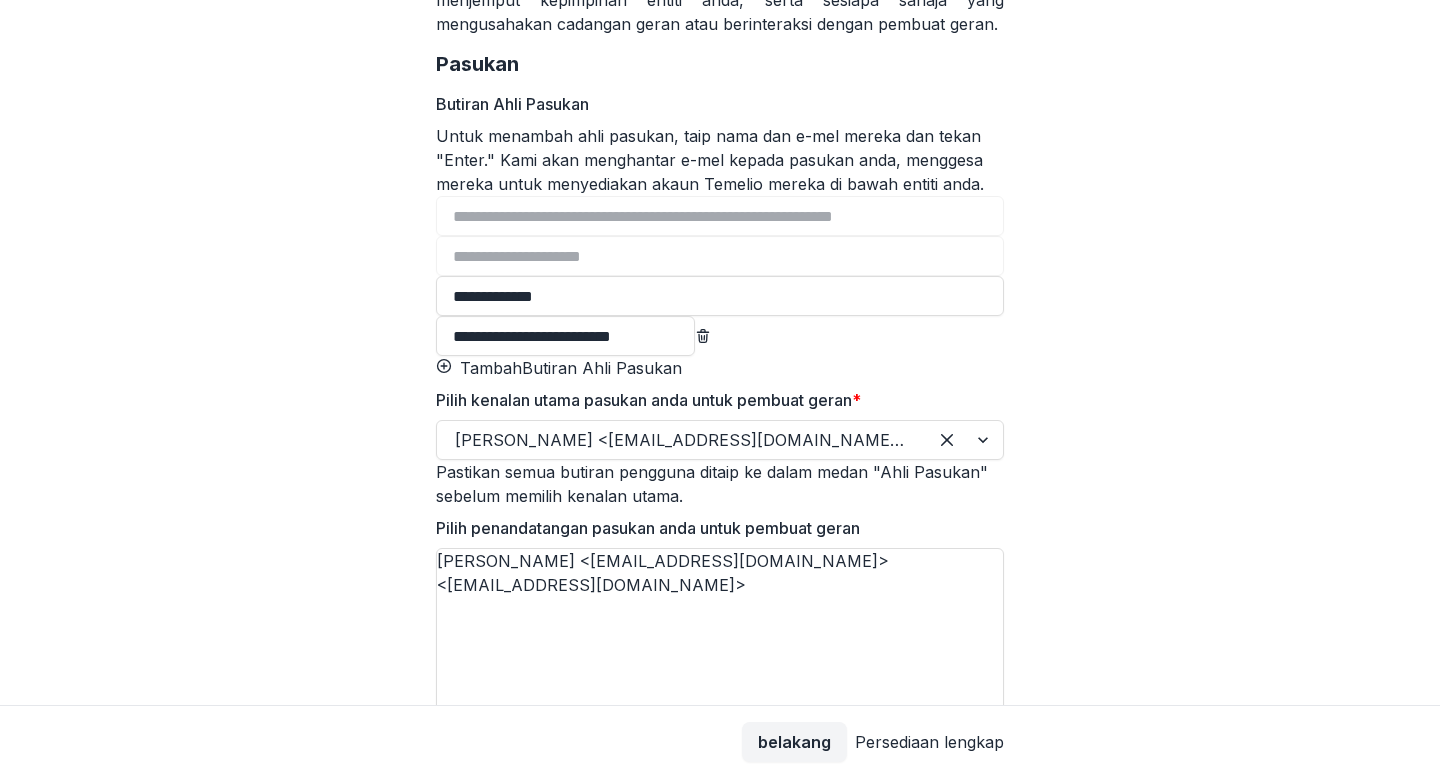 click on "Persediaan lengkap" at bounding box center [929, 742] 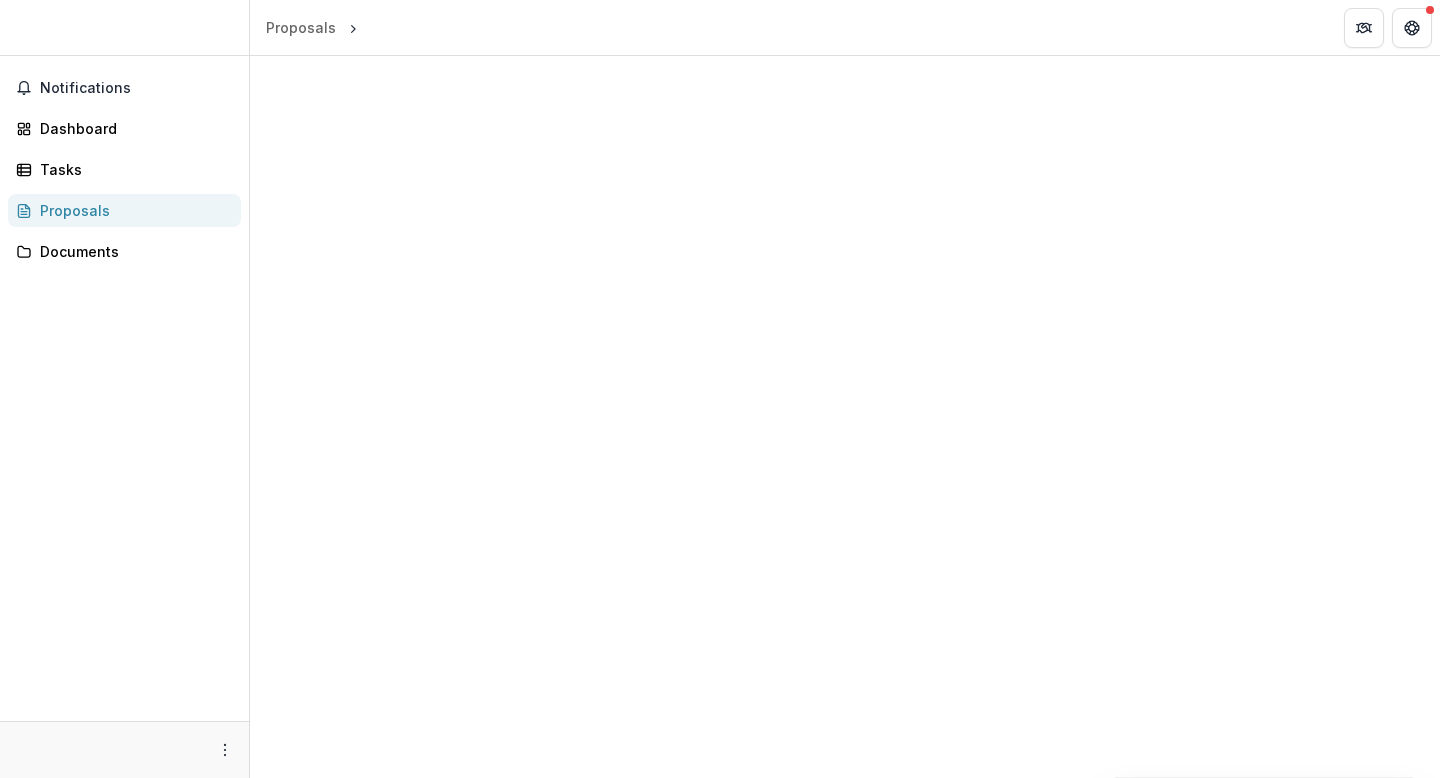 scroll, scrollTop: 0, scrollLeft: 0, axis: both 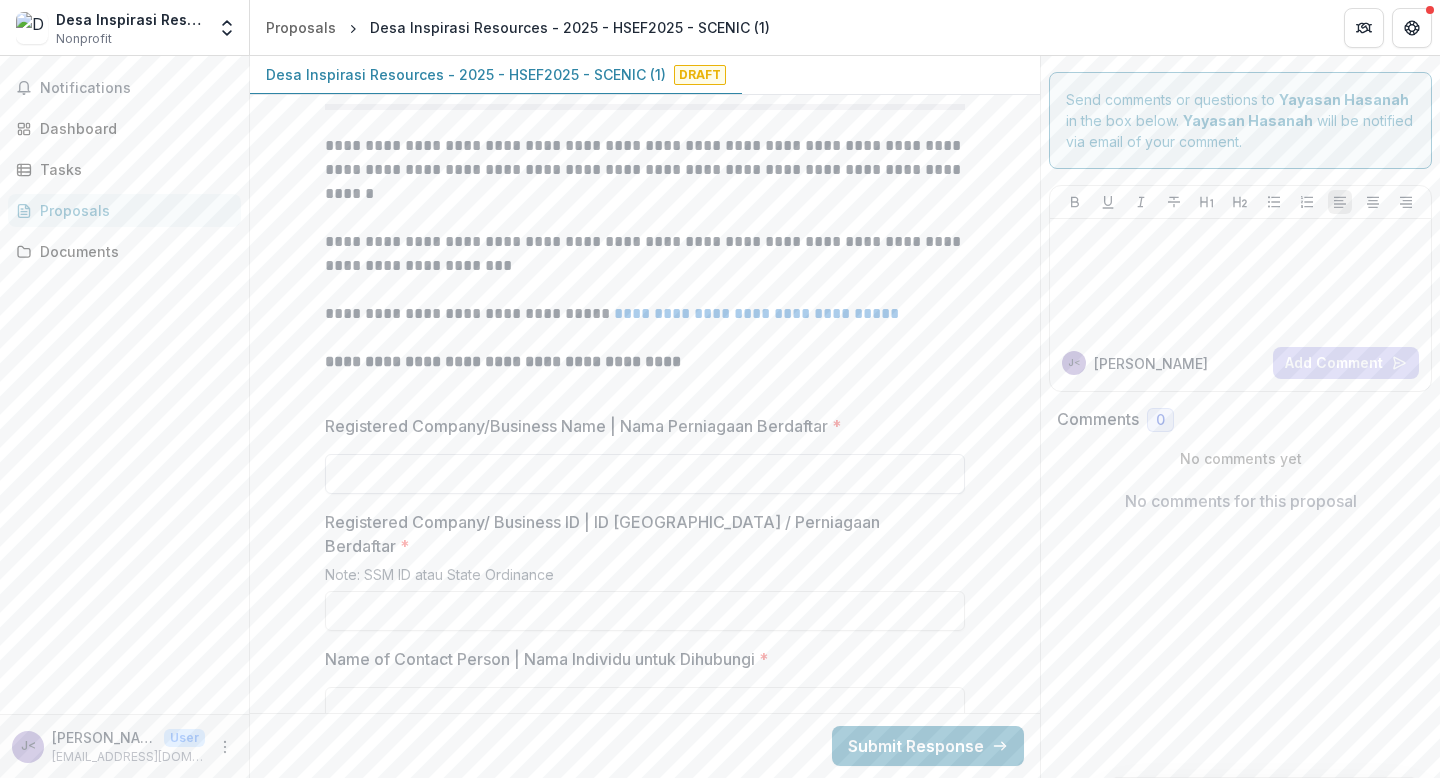 click on "Registered Company/Business Name | Nama Perniagaan Berdaftar *" at bounding box center [645, 474] 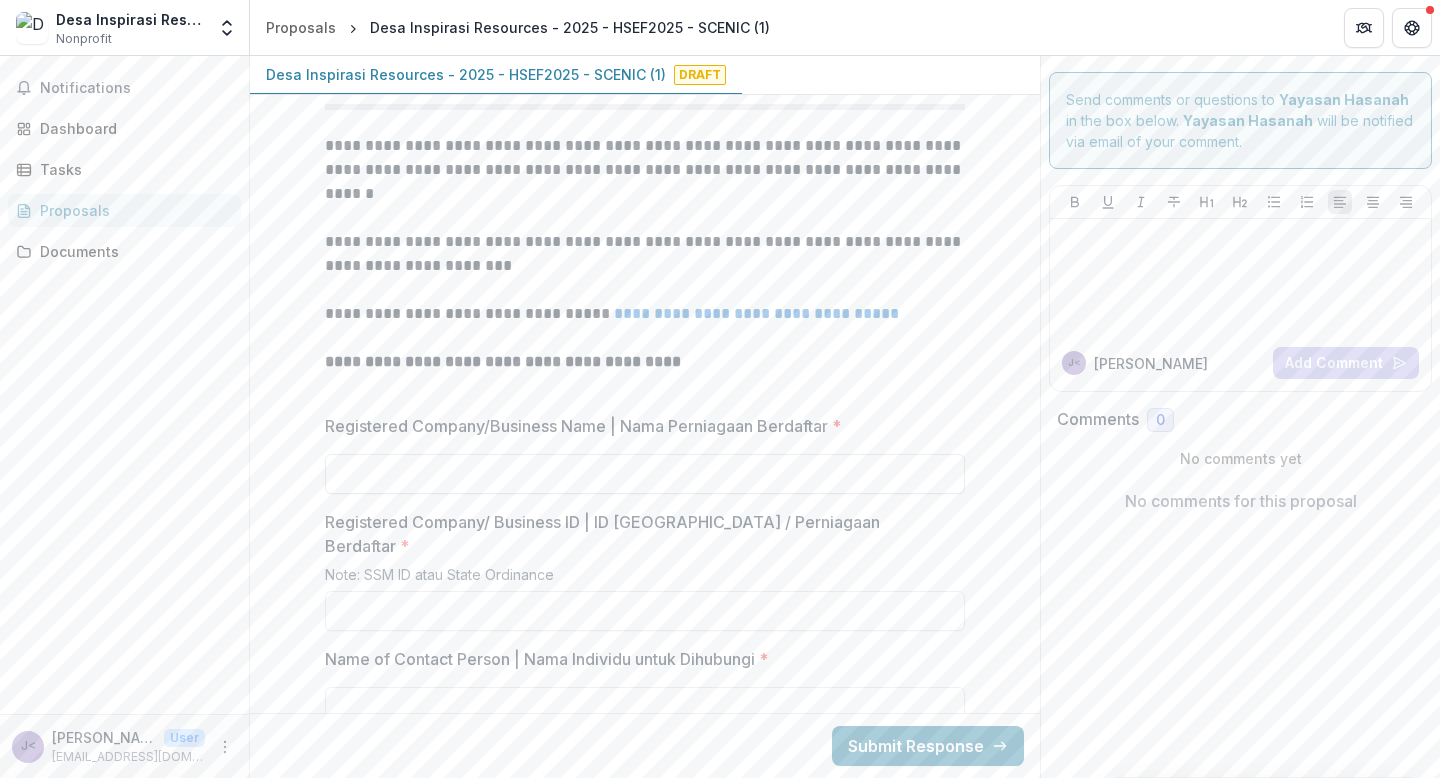 type on "**********" 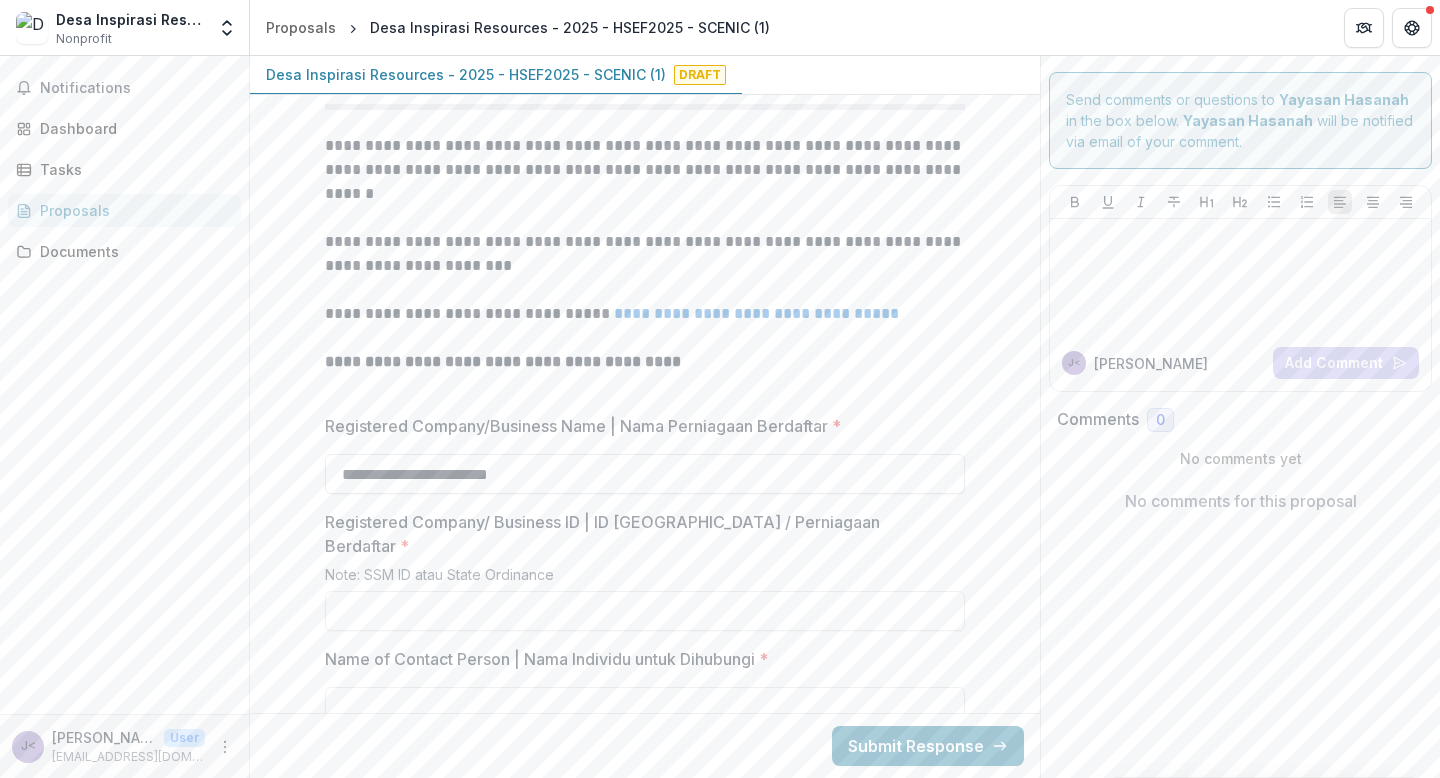 type on "**********" 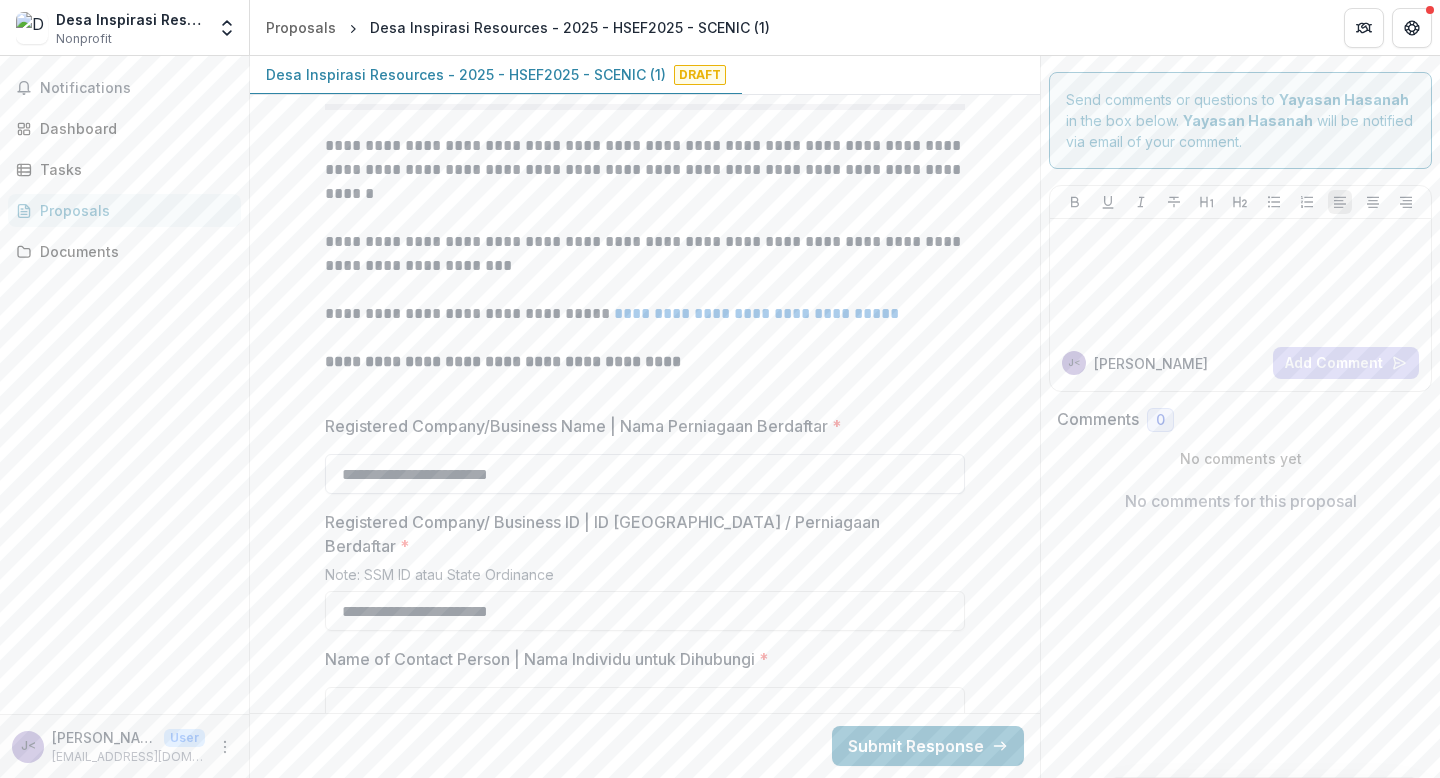 type on "**********" 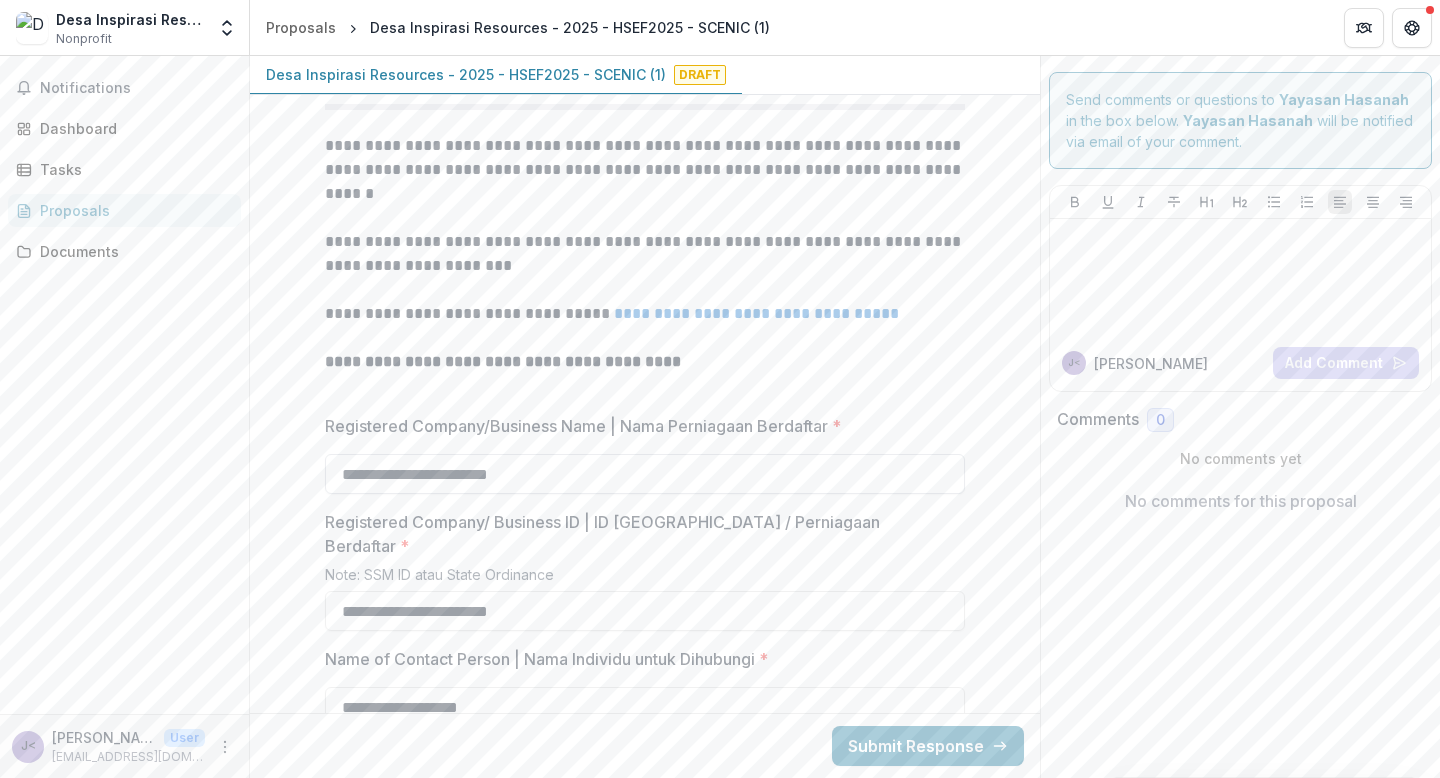 type on "**********" 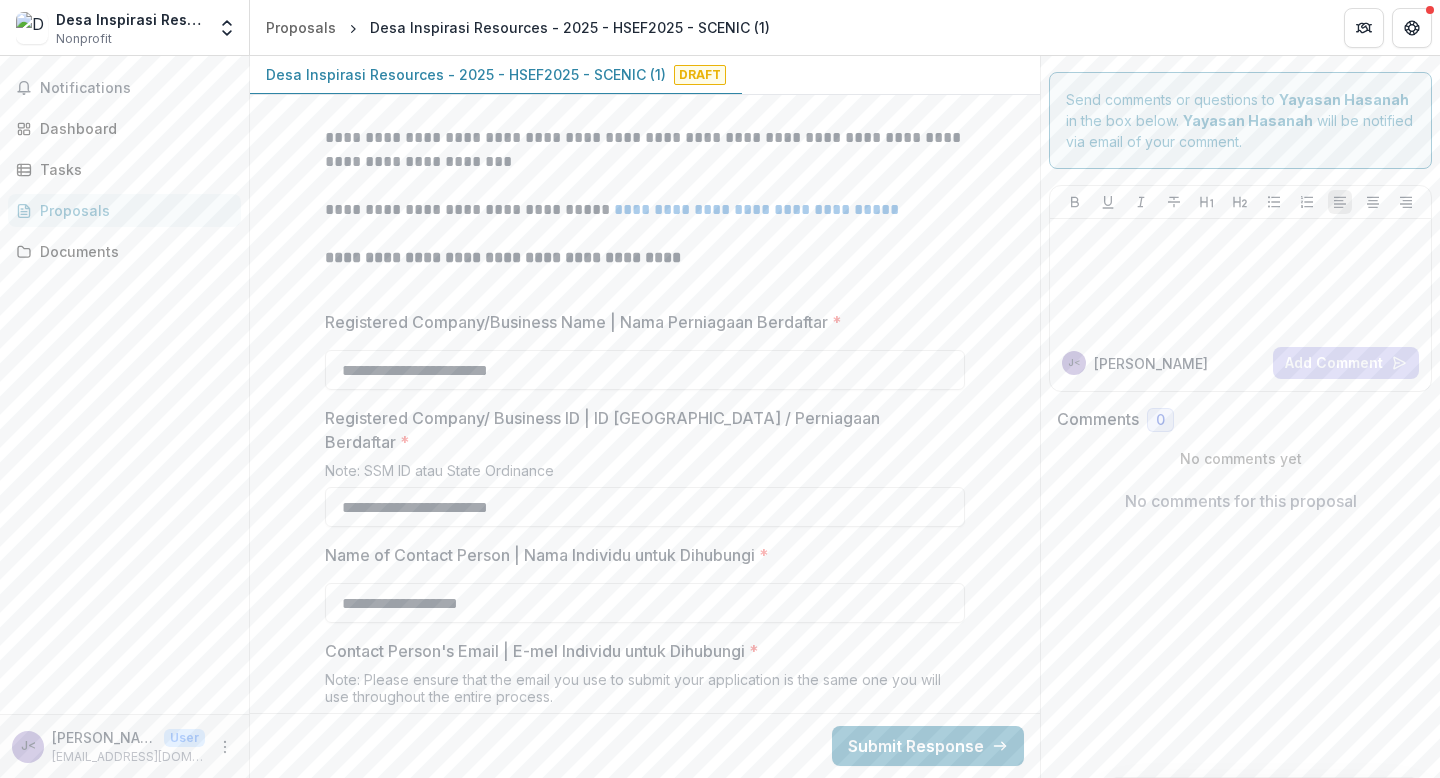 scroll, scrollTop: 972, scrollLeft: 0, axis: vertical 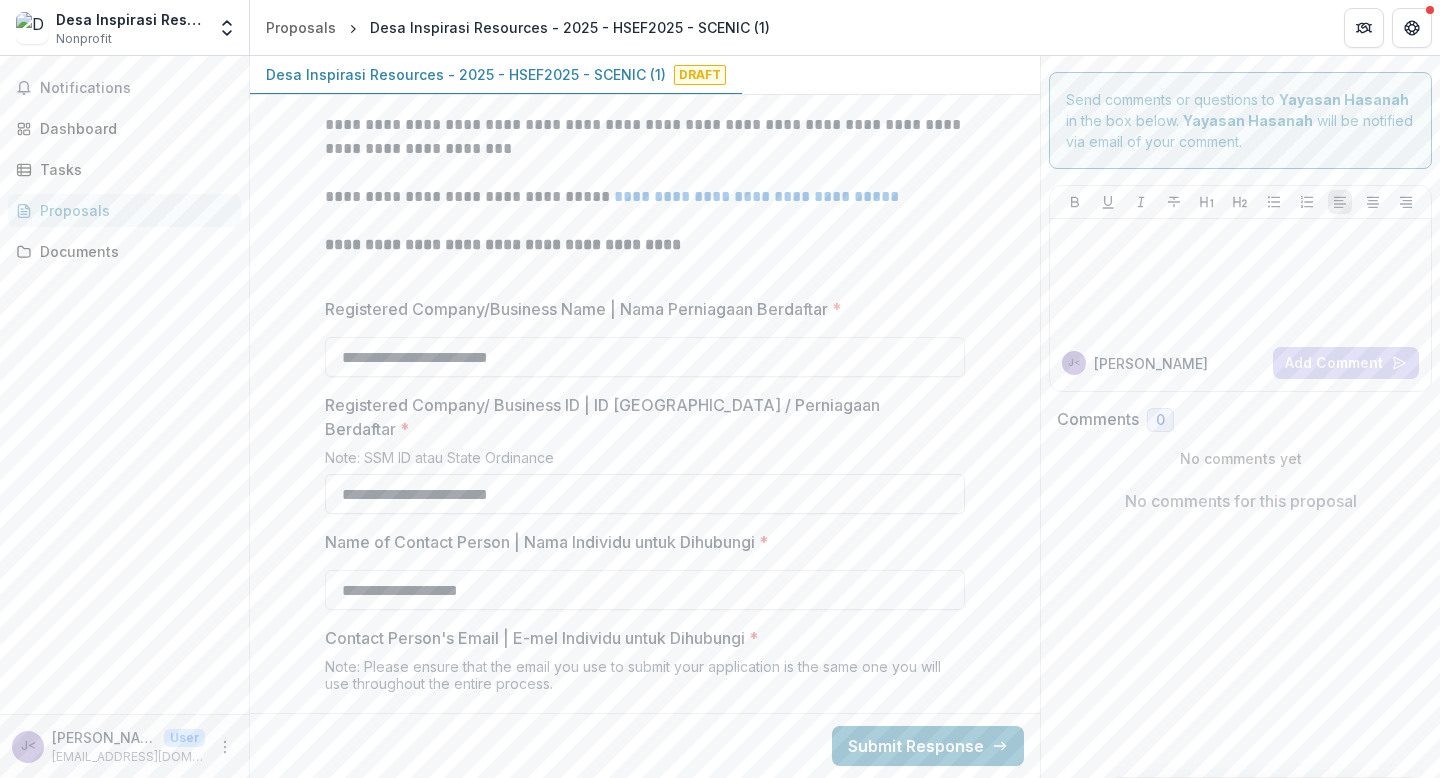 click on "**********" at bounding box center [645, 494] 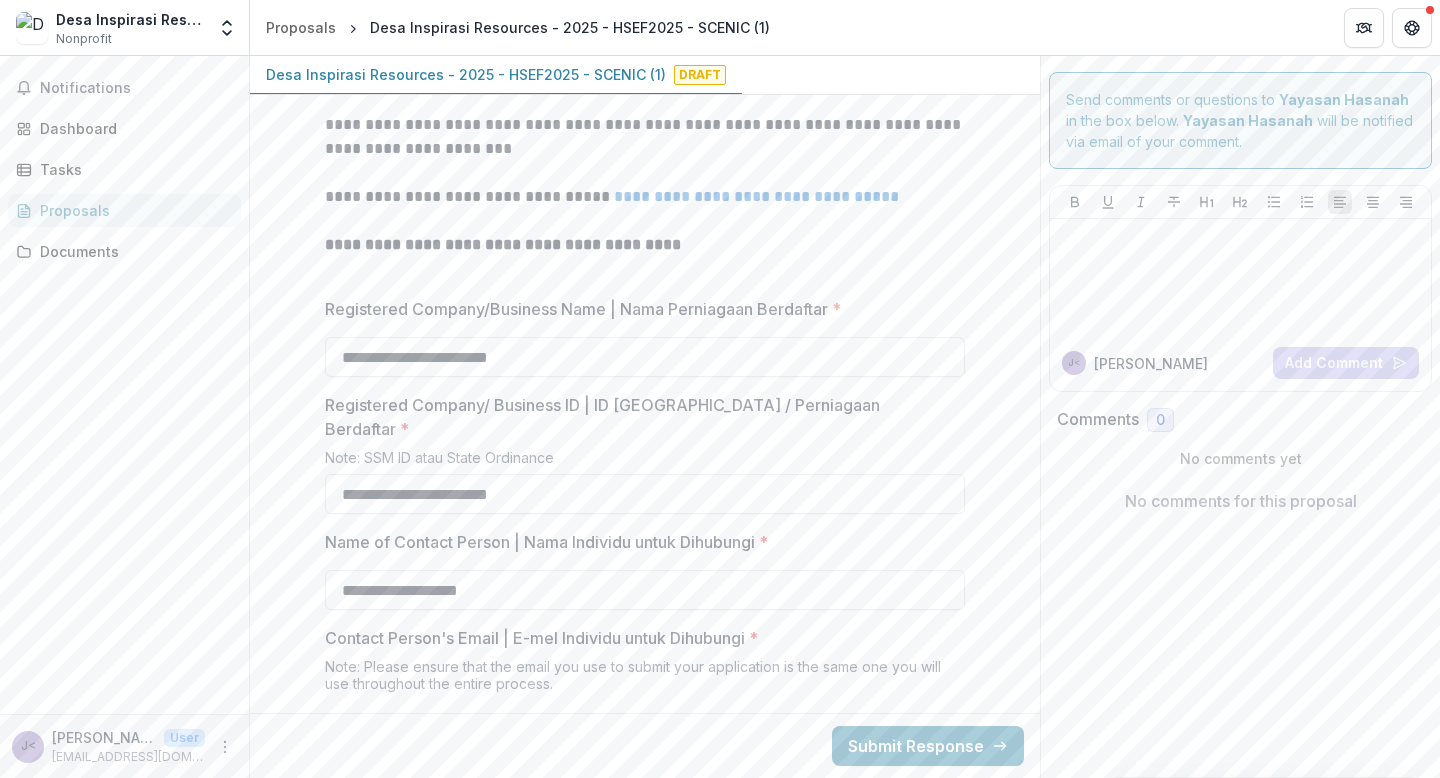 scroll, scrollTop: 0, scrollLeft: 0, axis: both 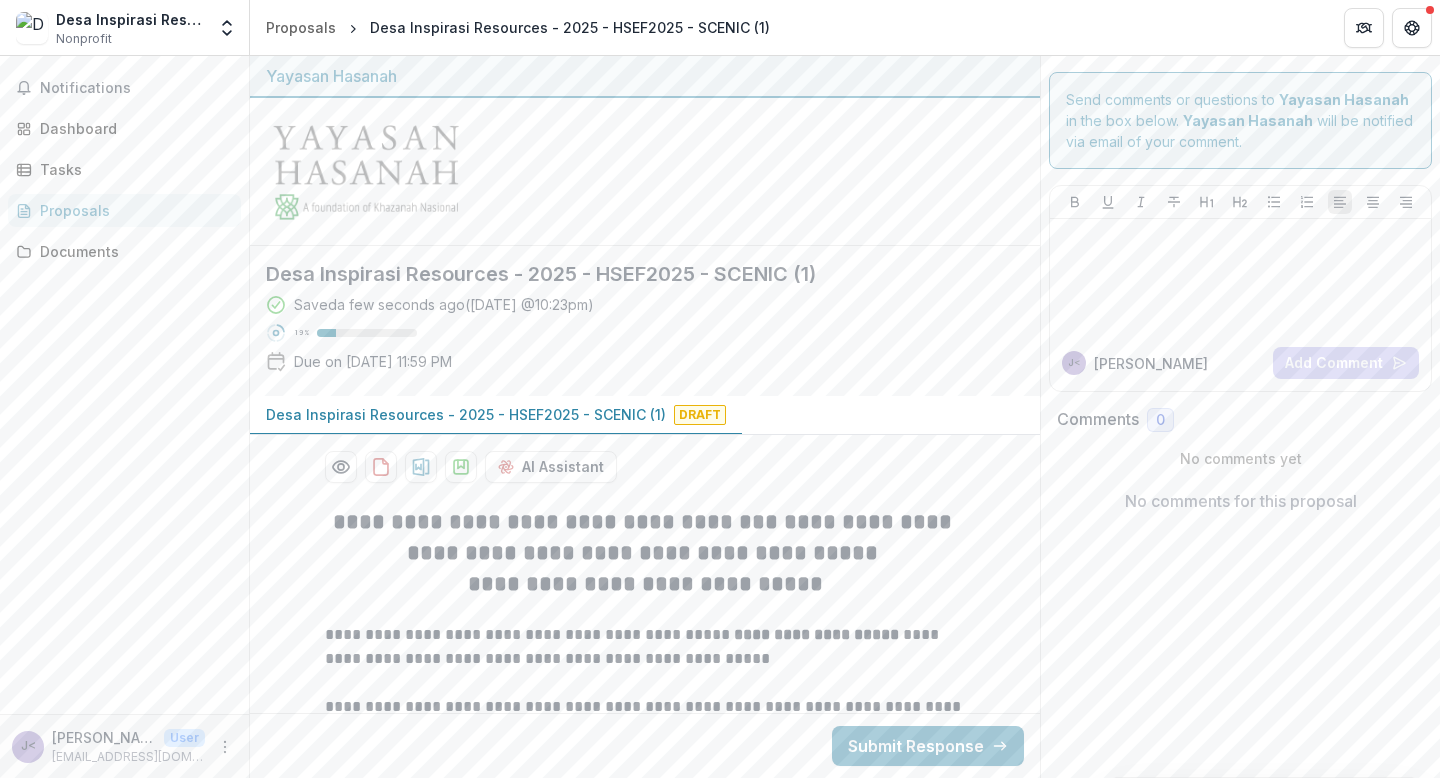 drag, startPoint x: 635, startPoint y: 476, endPoint x: 337, endPoint y: 575, distance: 314.01434 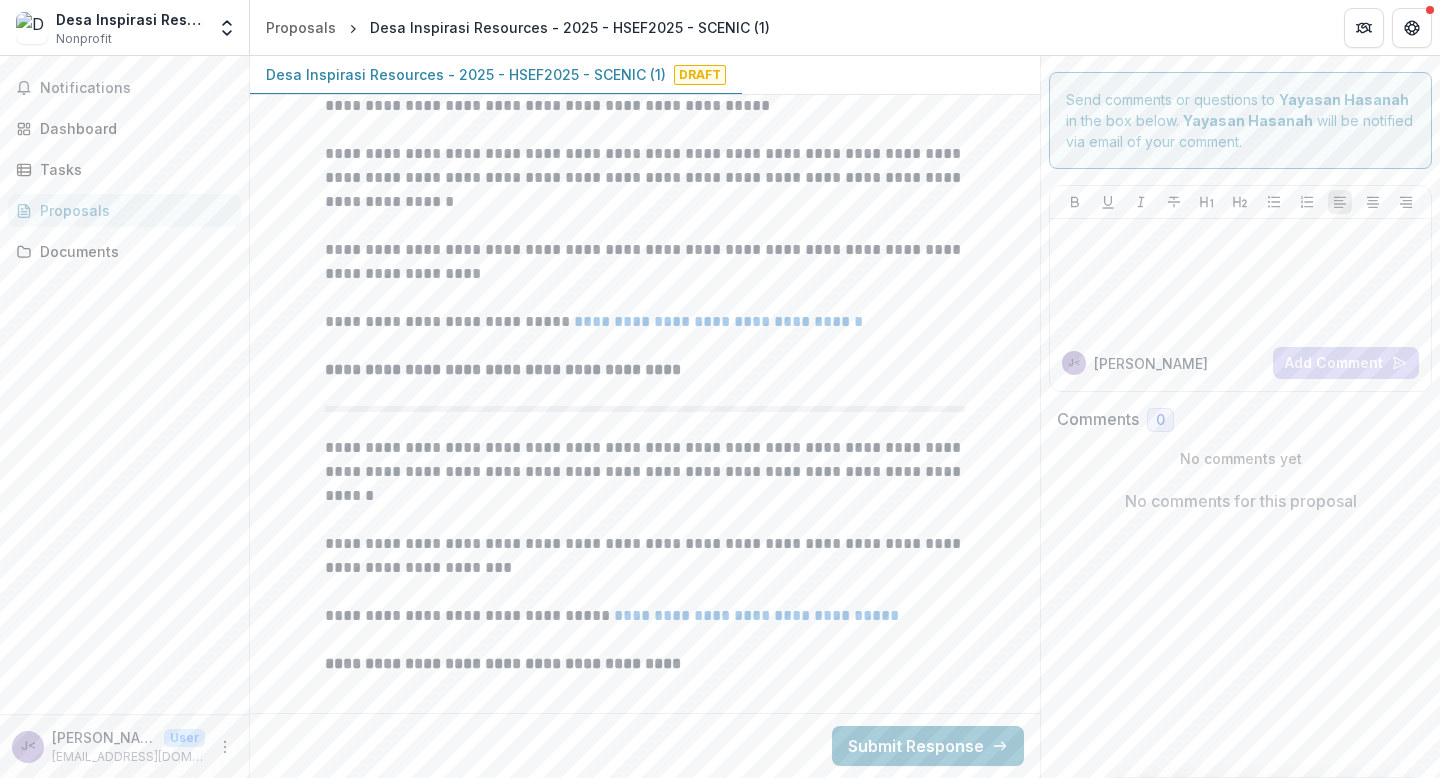 click on "**********" at bounding box center [645, 2714] 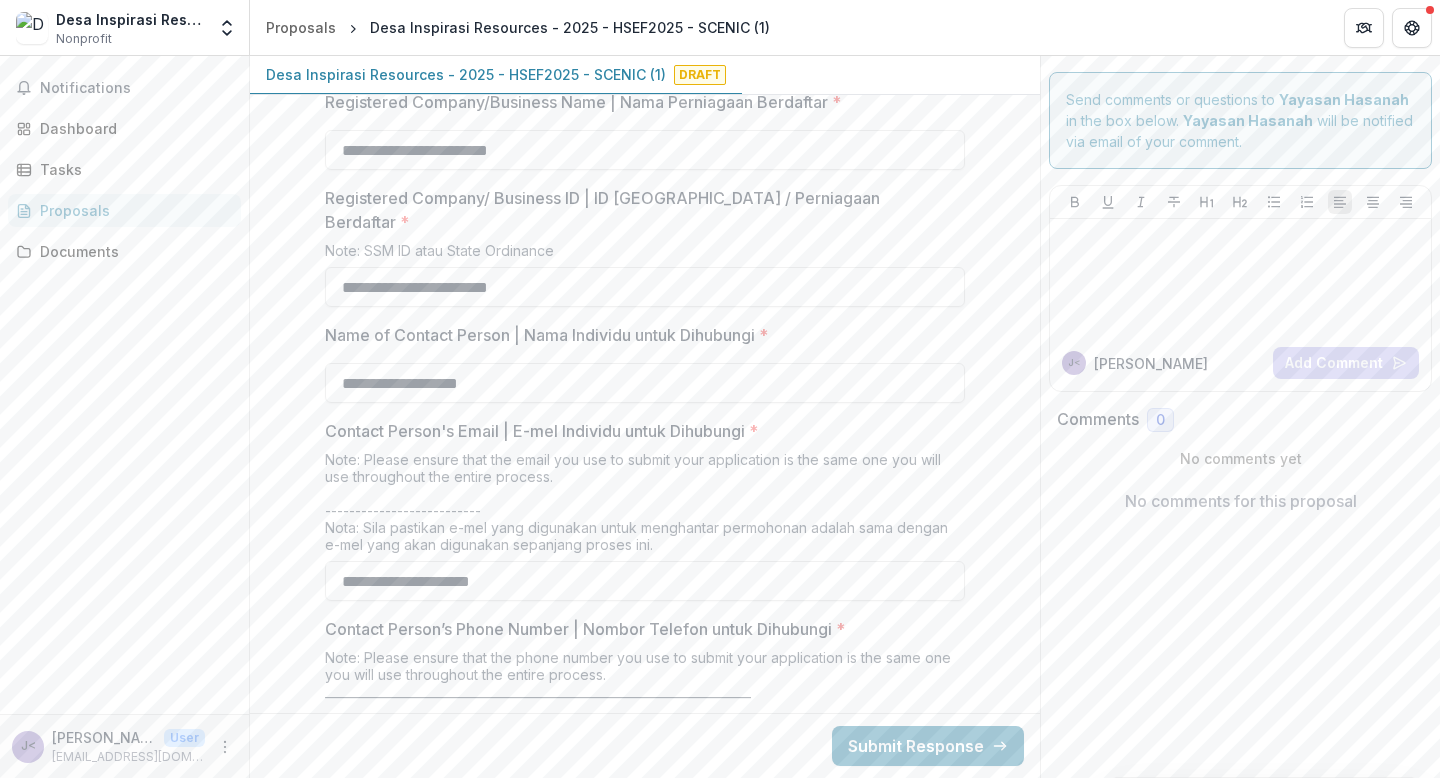 scroll, scrollTop: 1138, scrollLeft: 0, axis: vertical 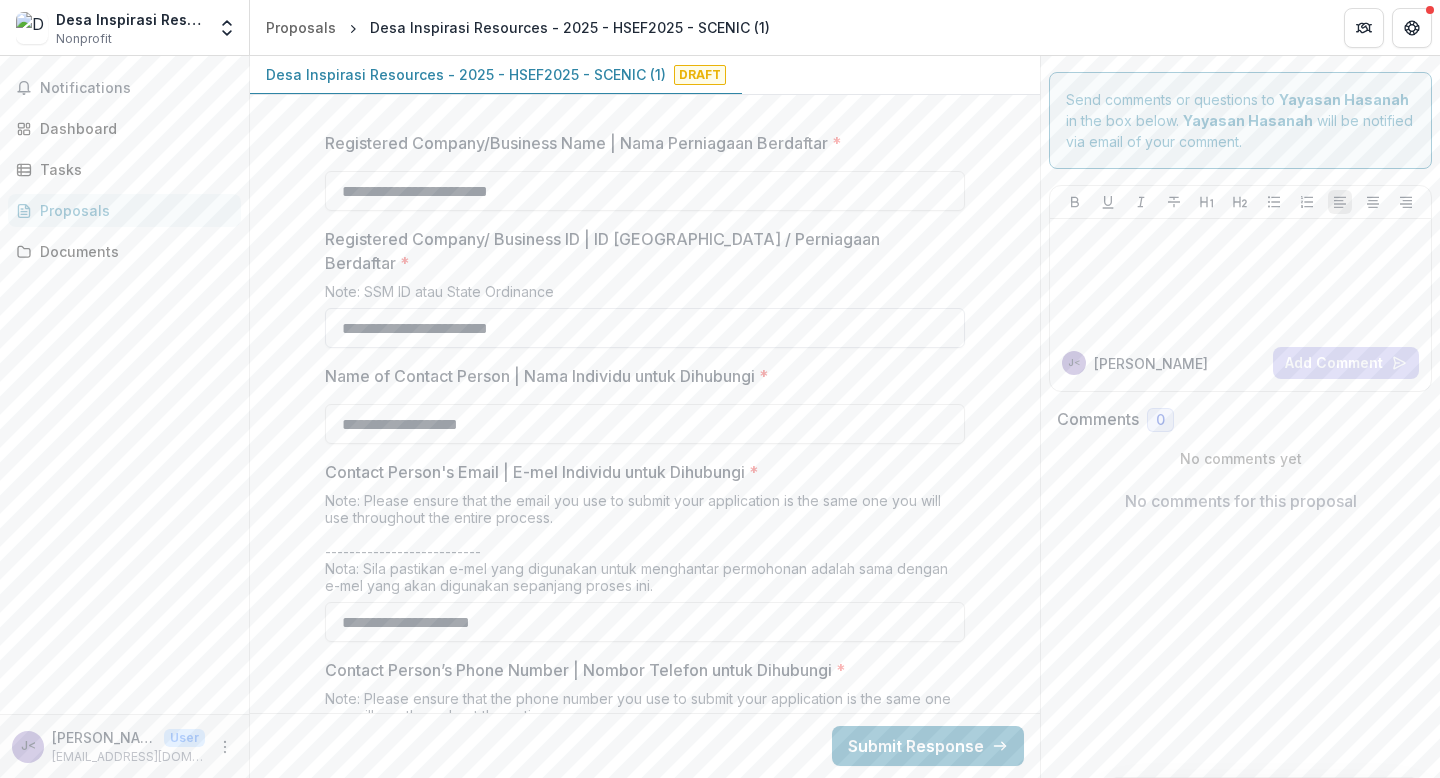 click on "**********" at bounding box center (645, 328) 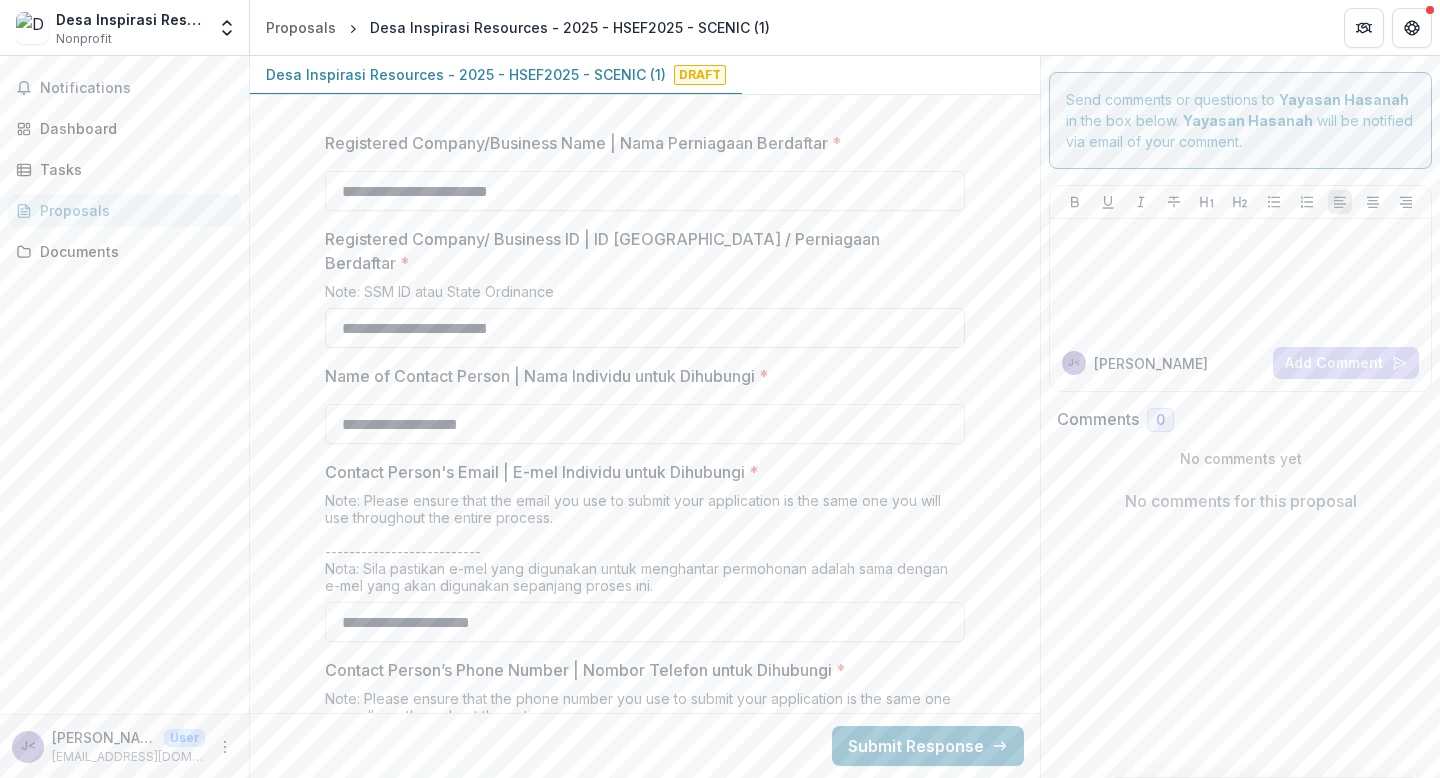 drag, startPoint x: 566, startPoint y: 304, endPoint x: 339, endPoint y: 304, distance: 227 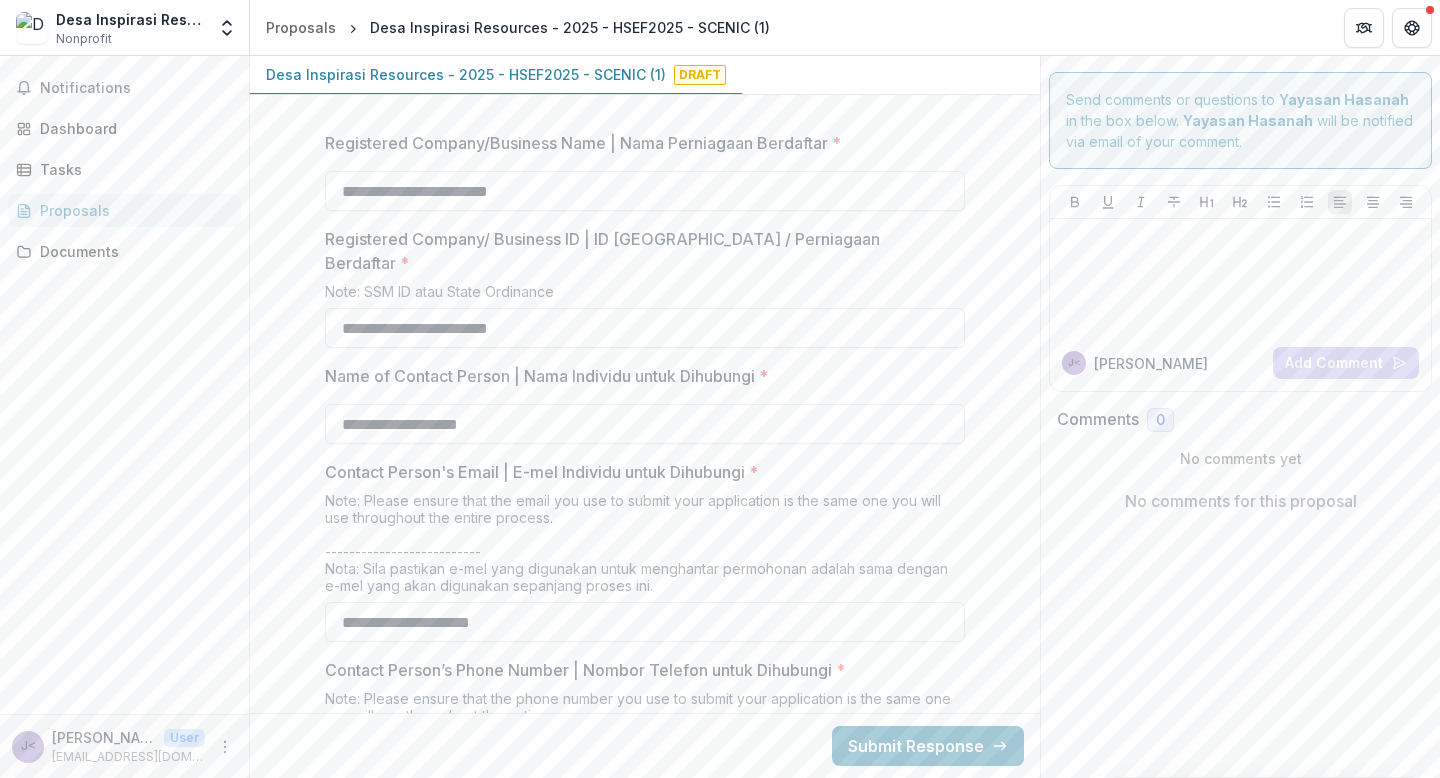 click on "**********" at bounding box center [645, 328] 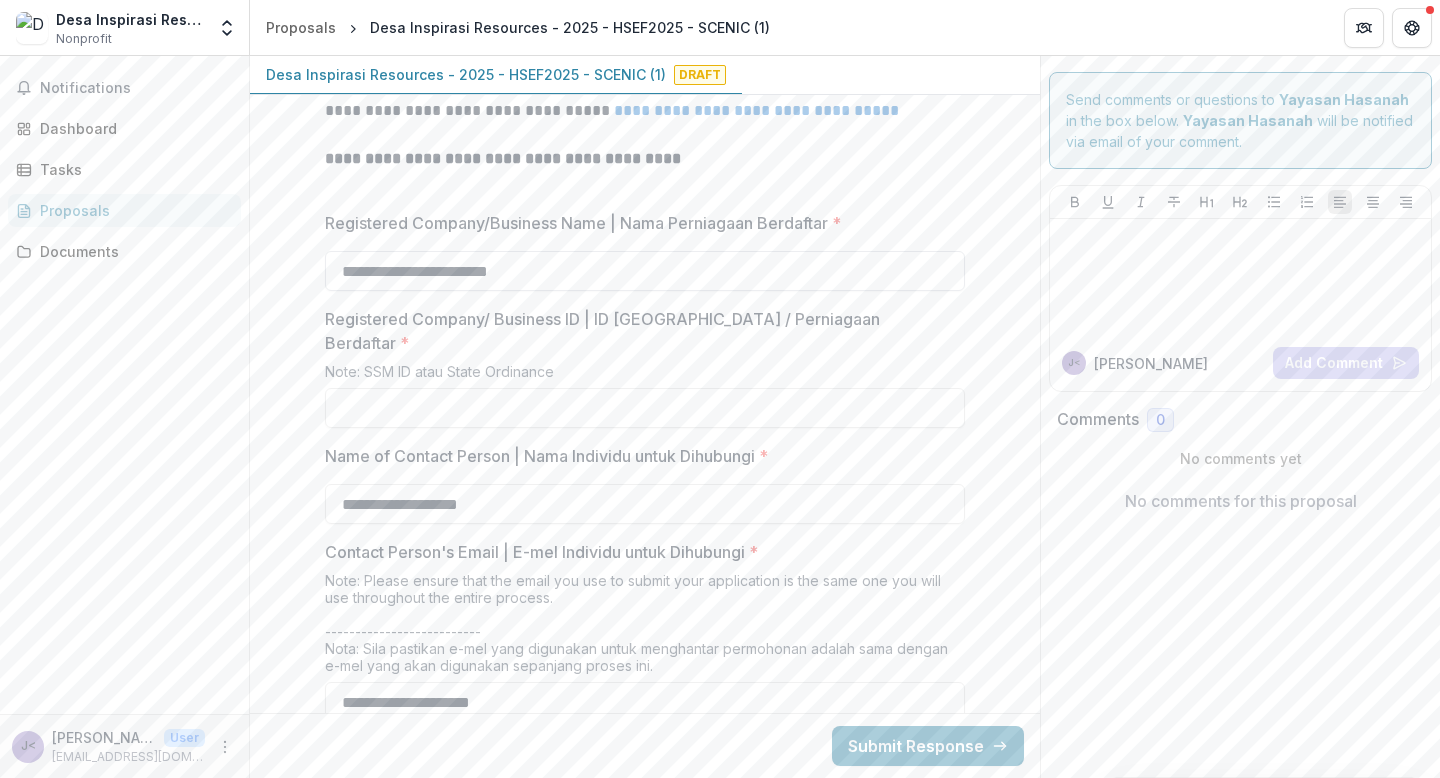 scroll, scrollTop: 1163, scrollLeft: 0, axis: vertical 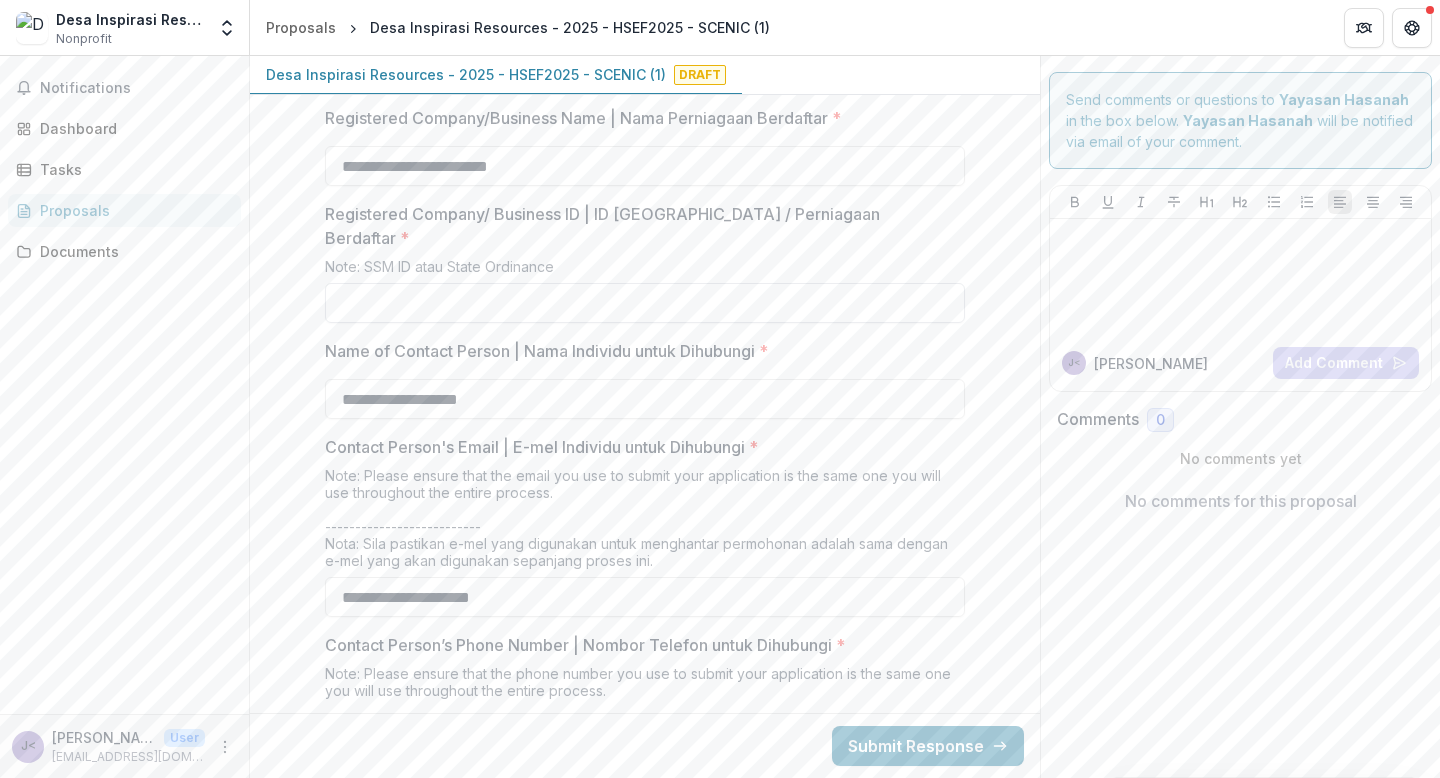 click on "Registered Company/ Business ID | ID [GEOGRAPHIC_DATA] / Perniagaan Berdaftar *" at bounding box center [645, 303] 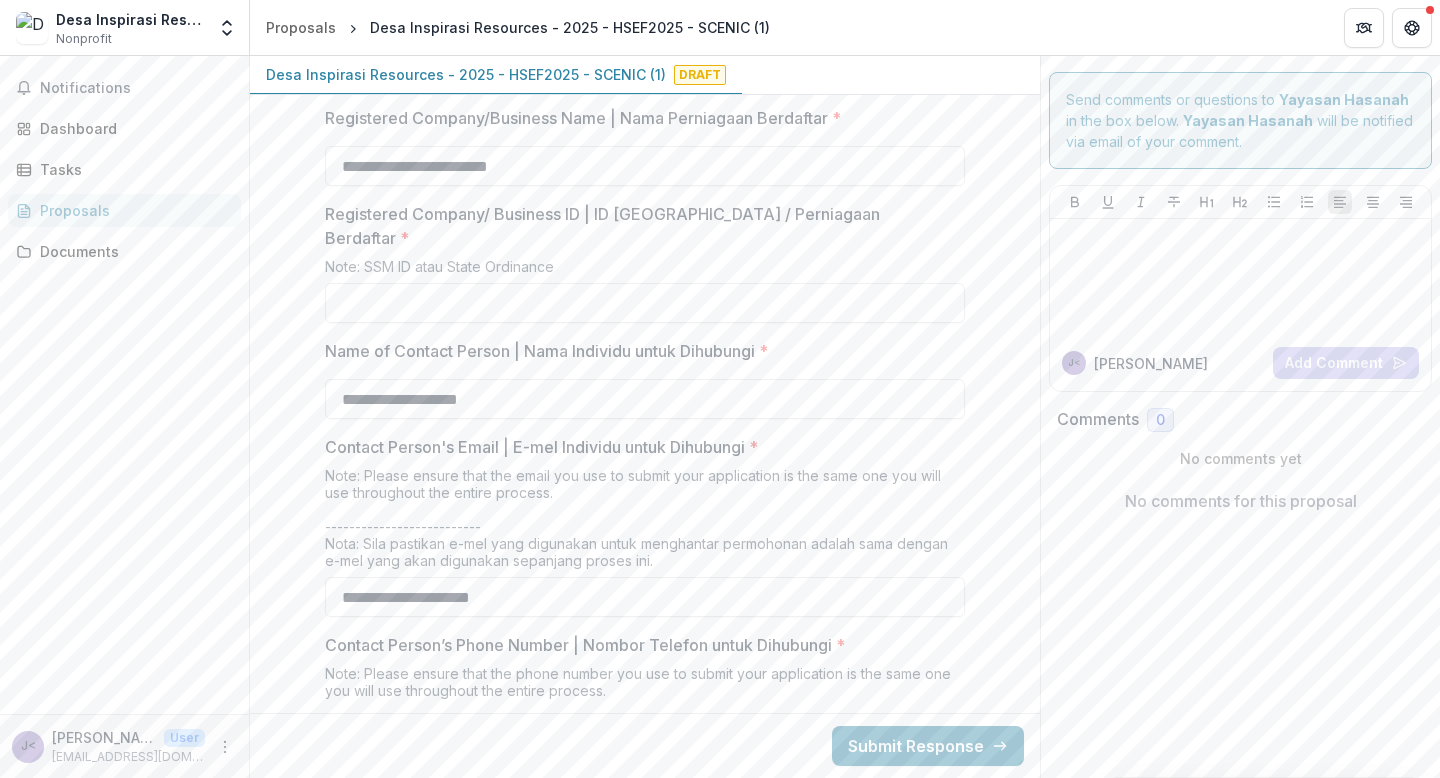 type on "**********" 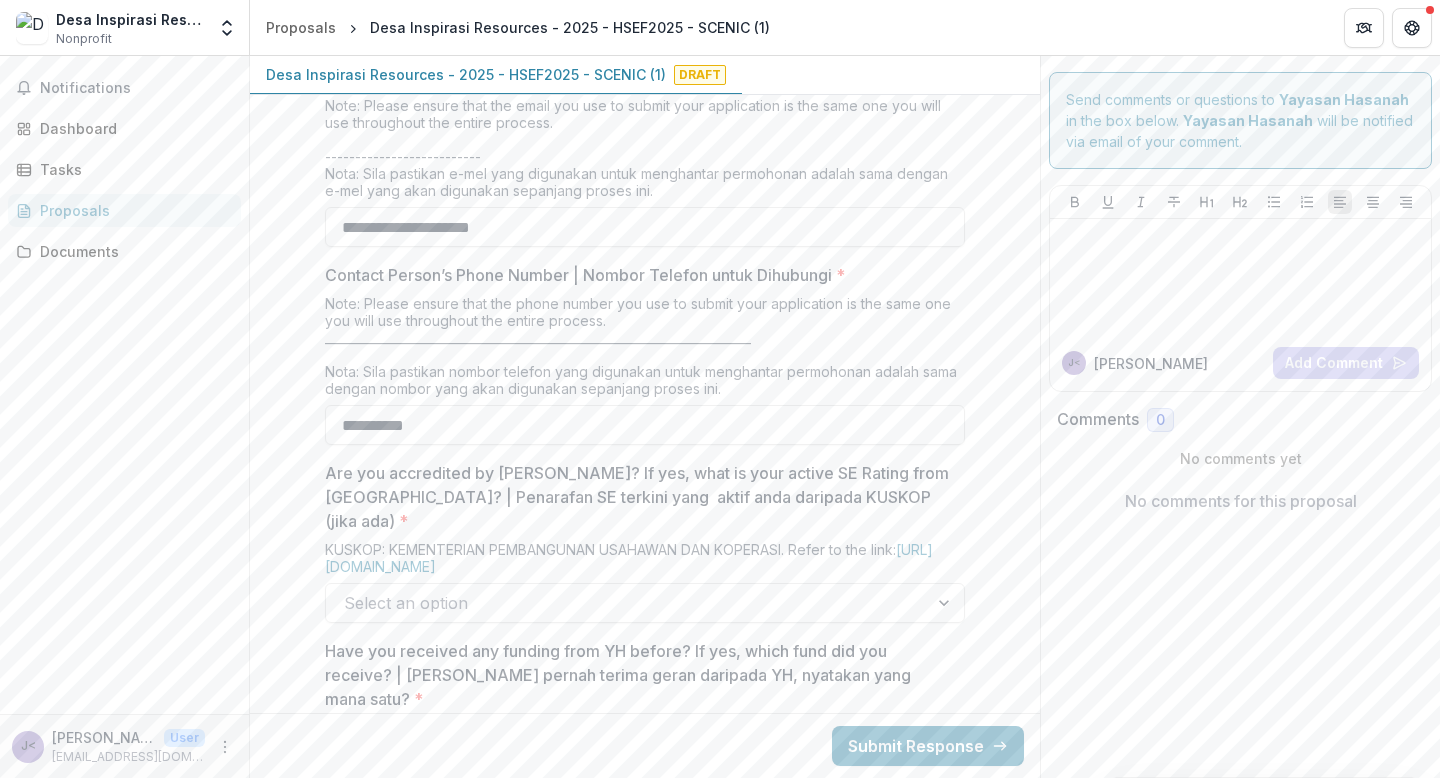 scroll, scrollTop: 1551, scrollLeft: 0, axis: vertical 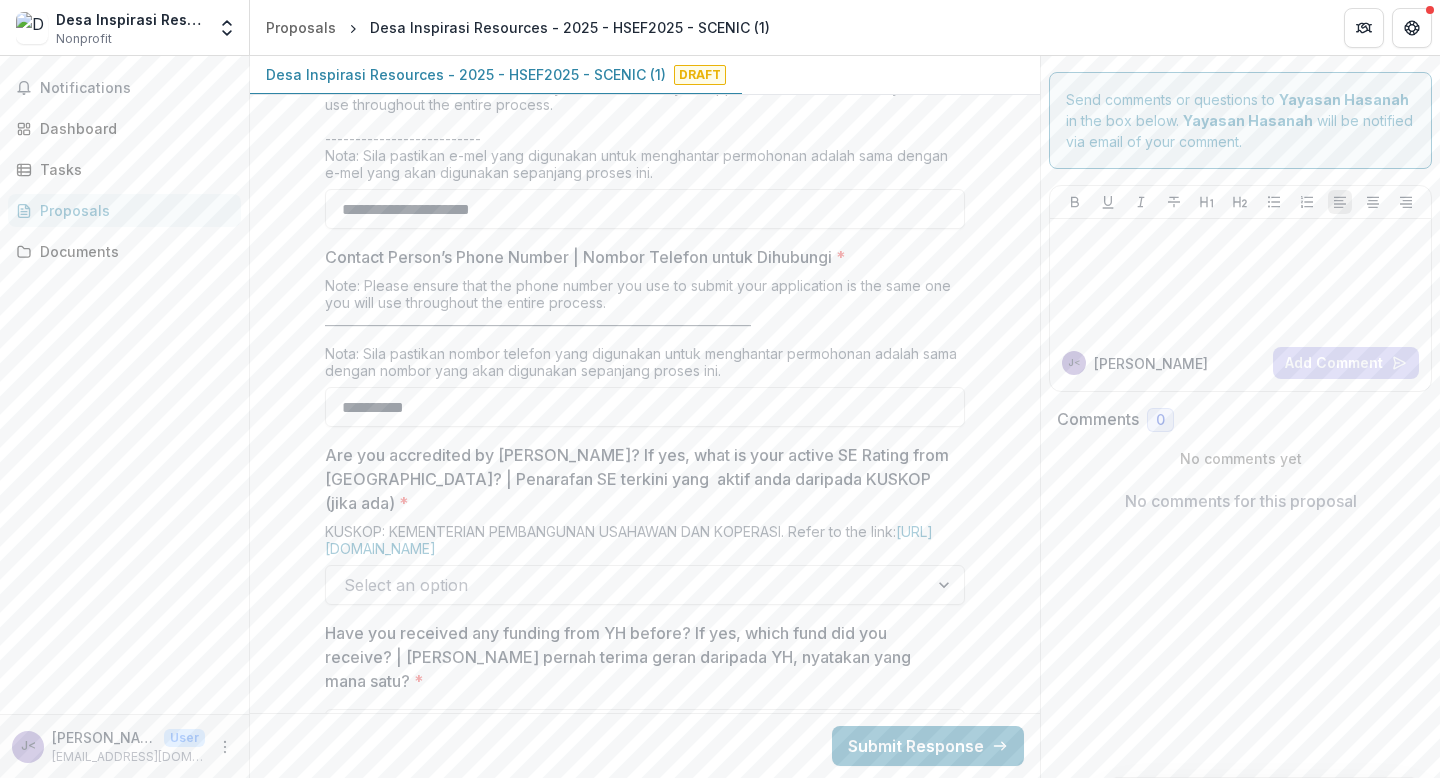 click on "**********" at bounding box center [645, 1716] 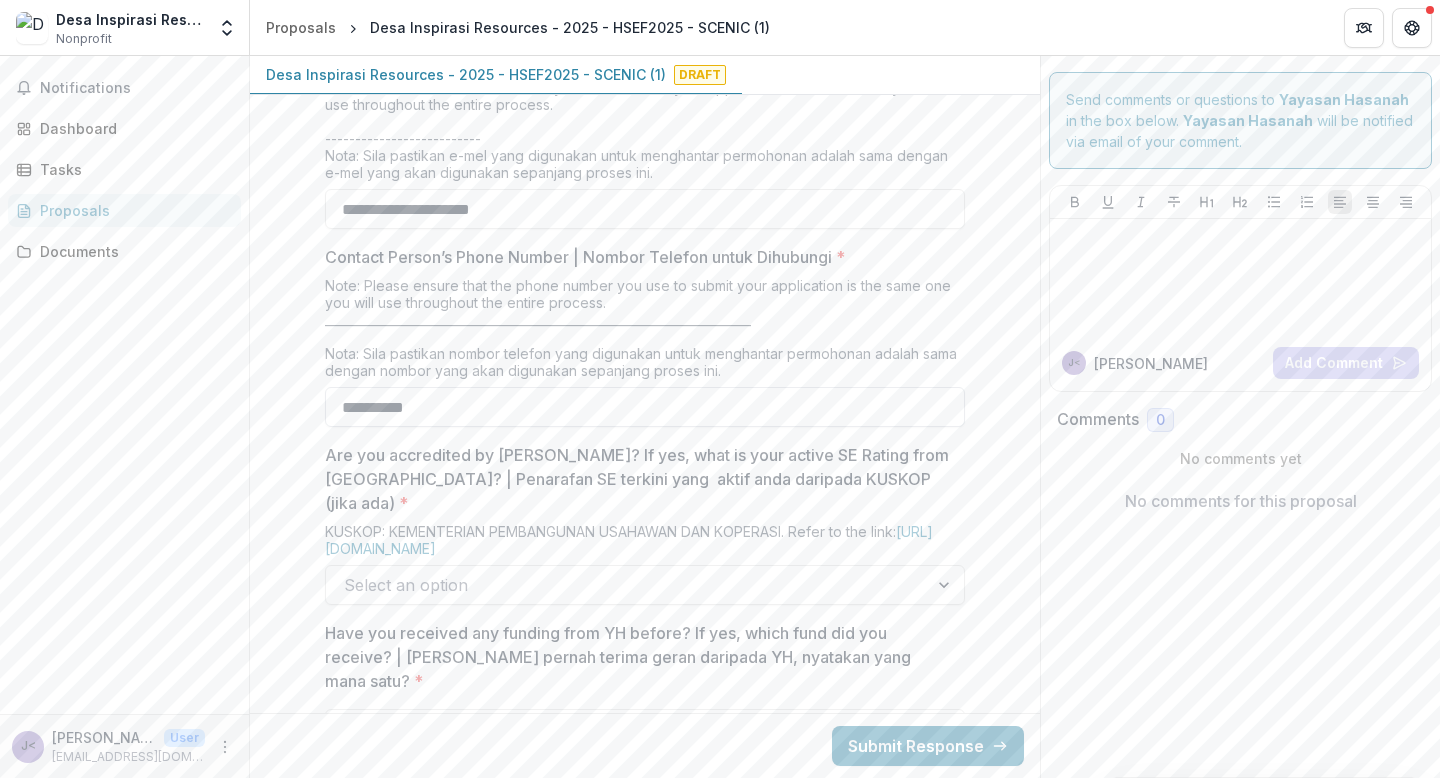 click on "**********" at bounding box center [645, 407] 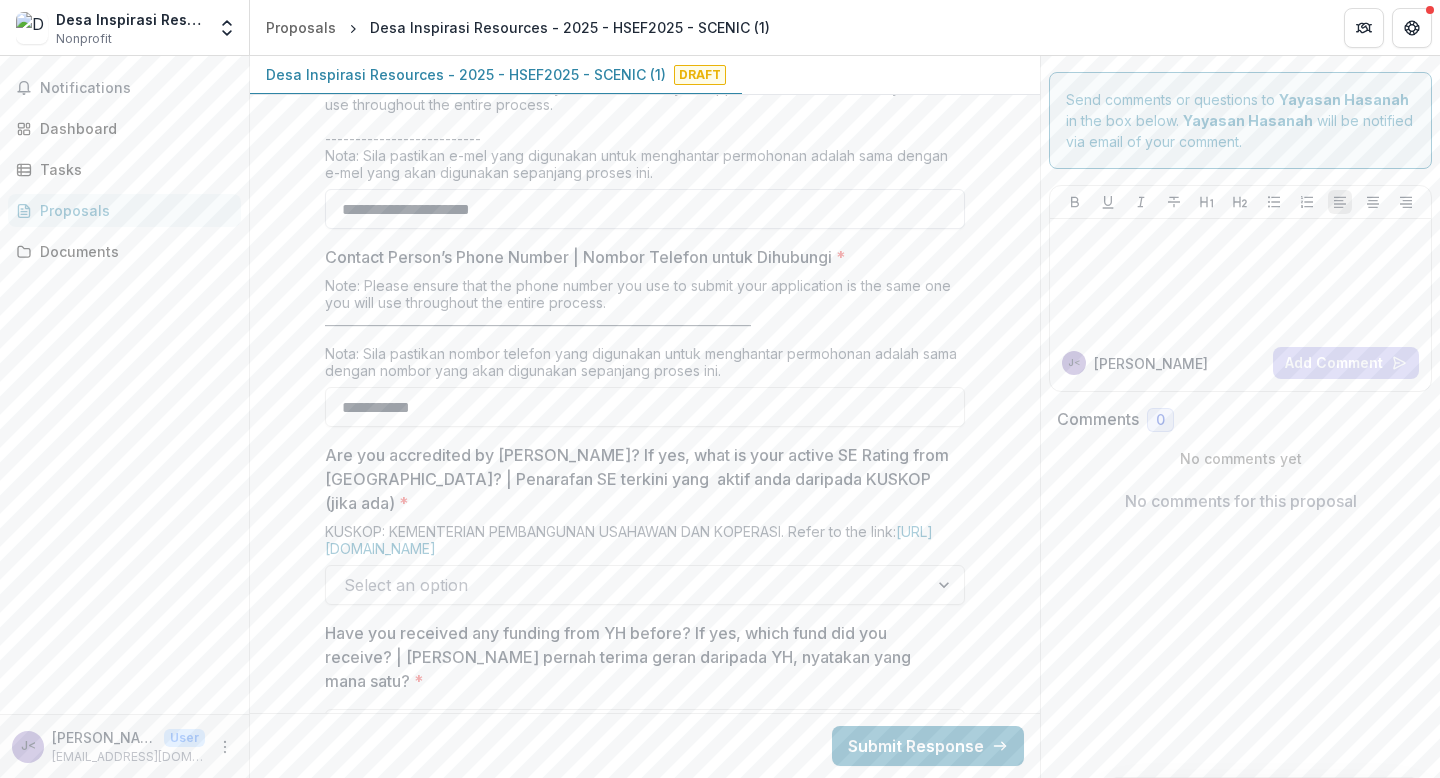 type on "**********" 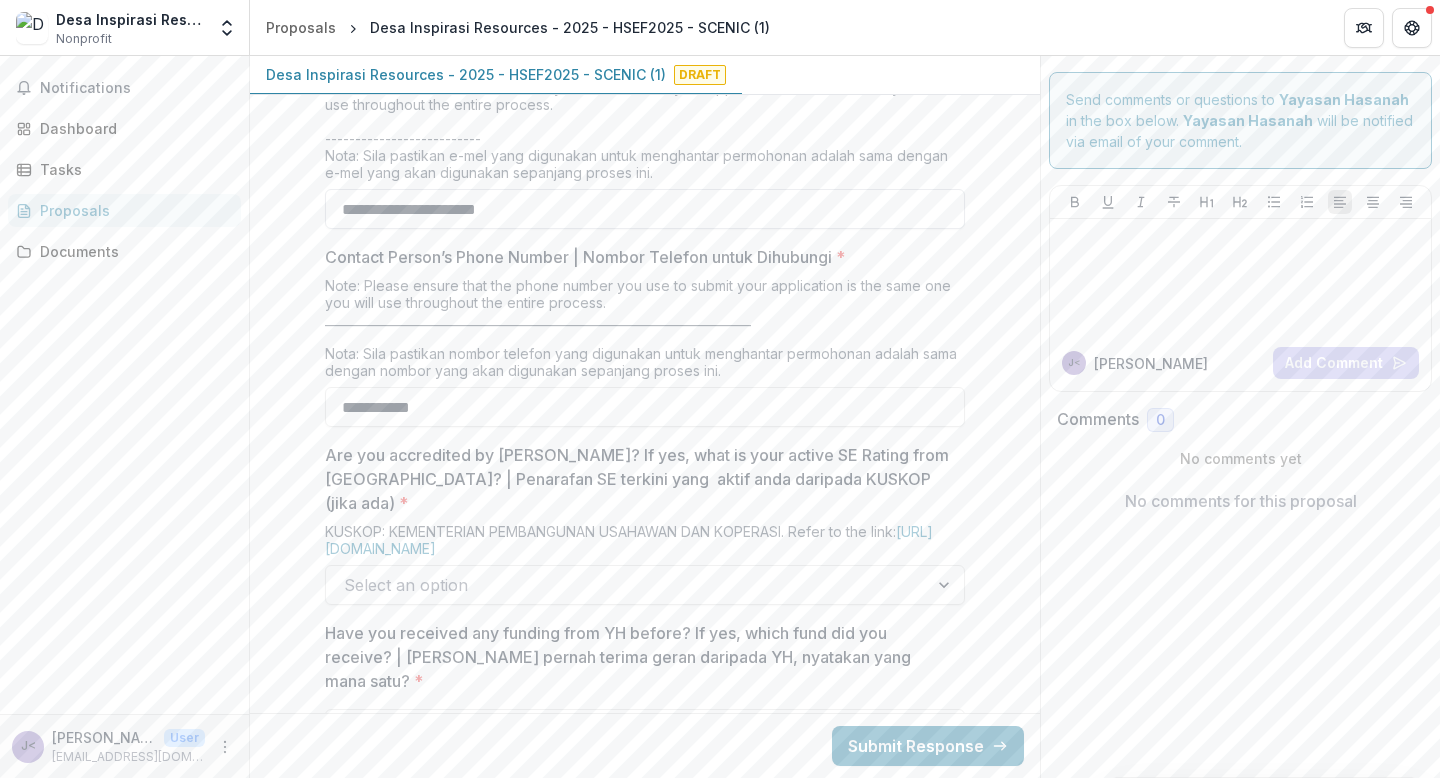 type on "**********" 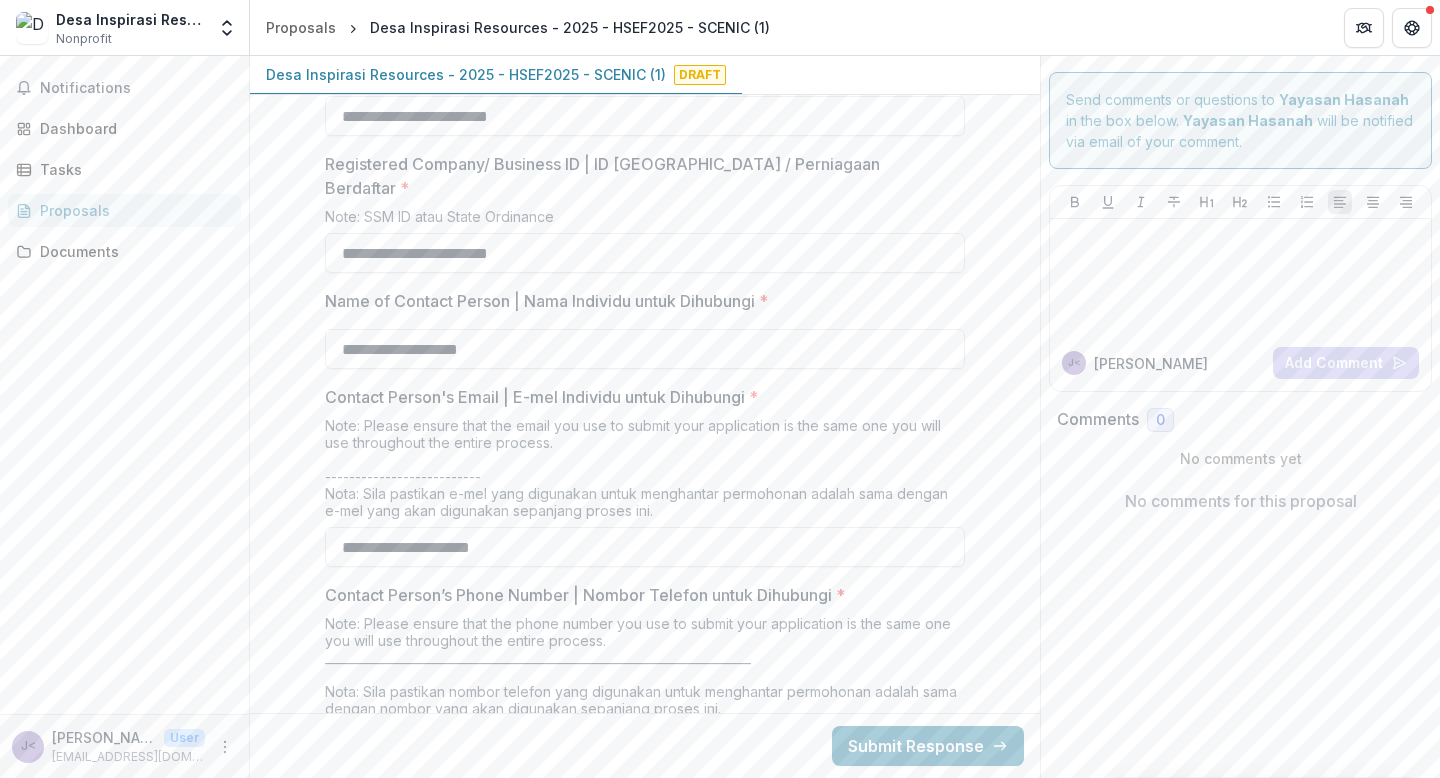 scroll, scrollTop: 1126, scrollLeft: 0, axis: vertical 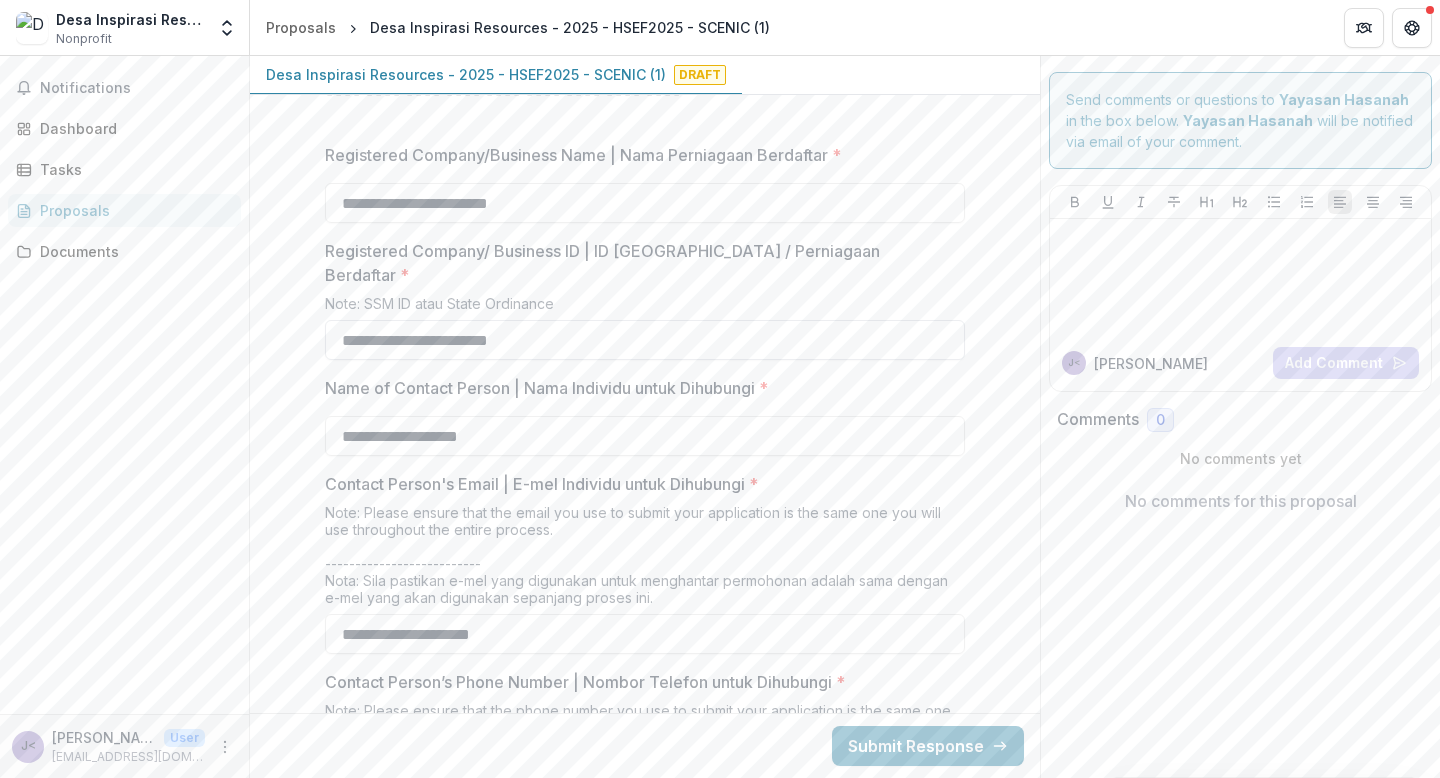 click on "**********" at bounding box center [645, 340] 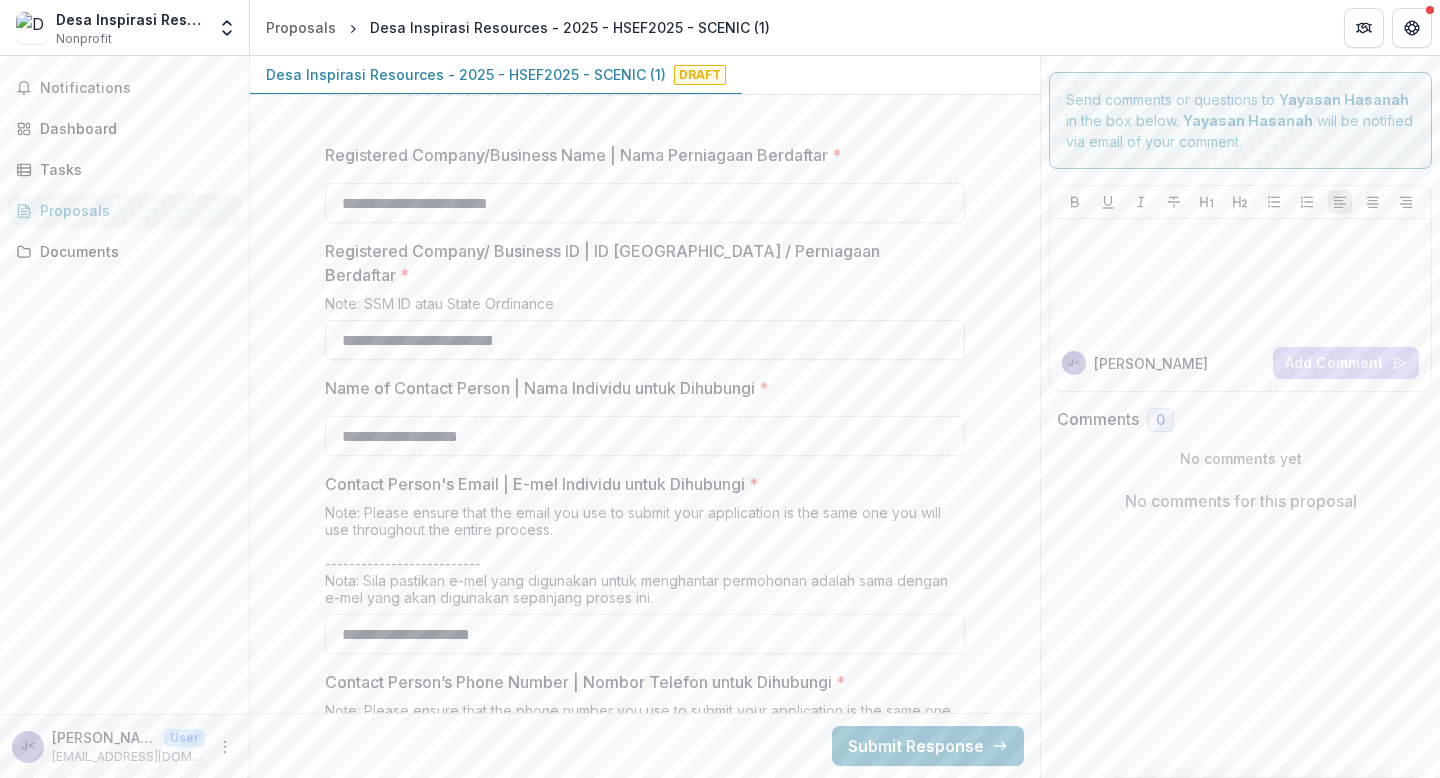 type on "**********" 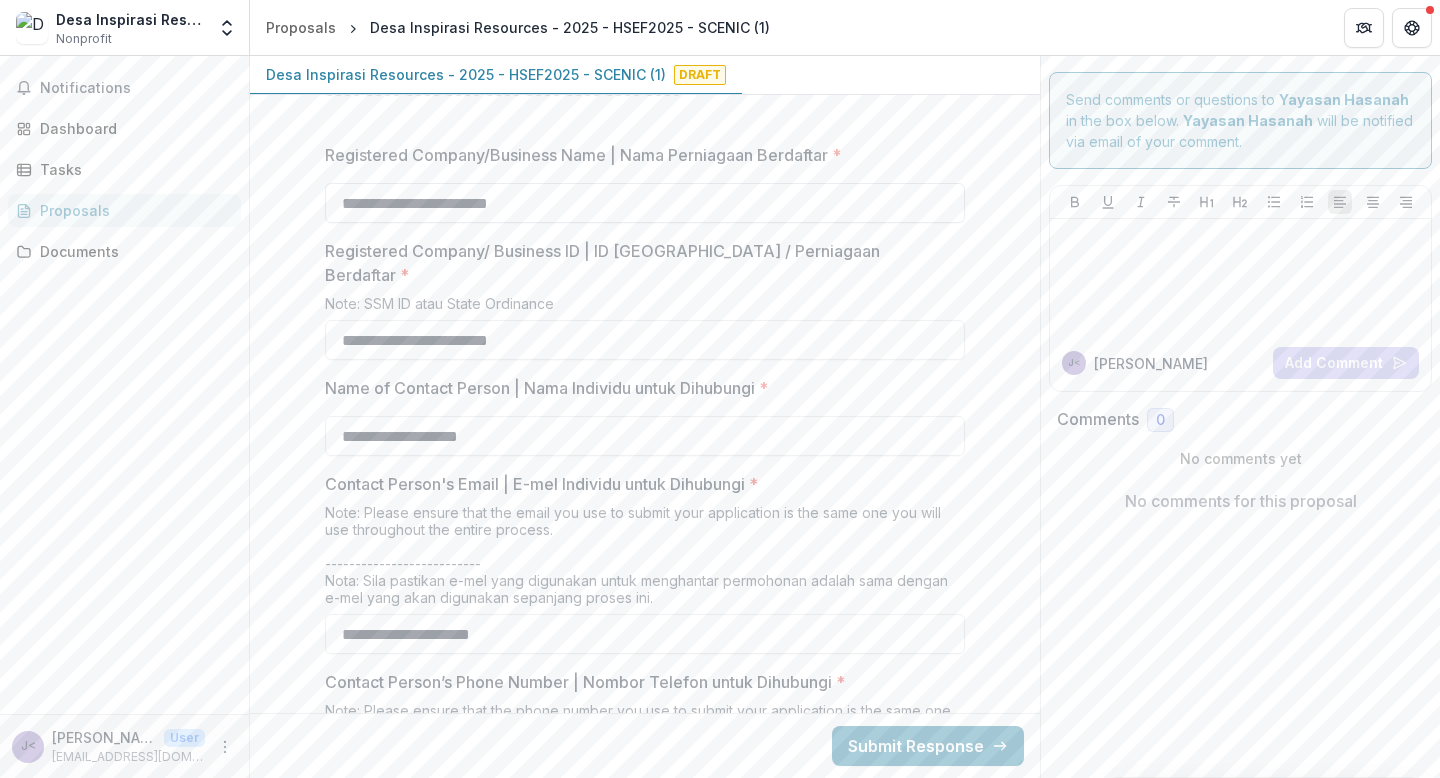 click on "**********" at bounding box center (645, 203) 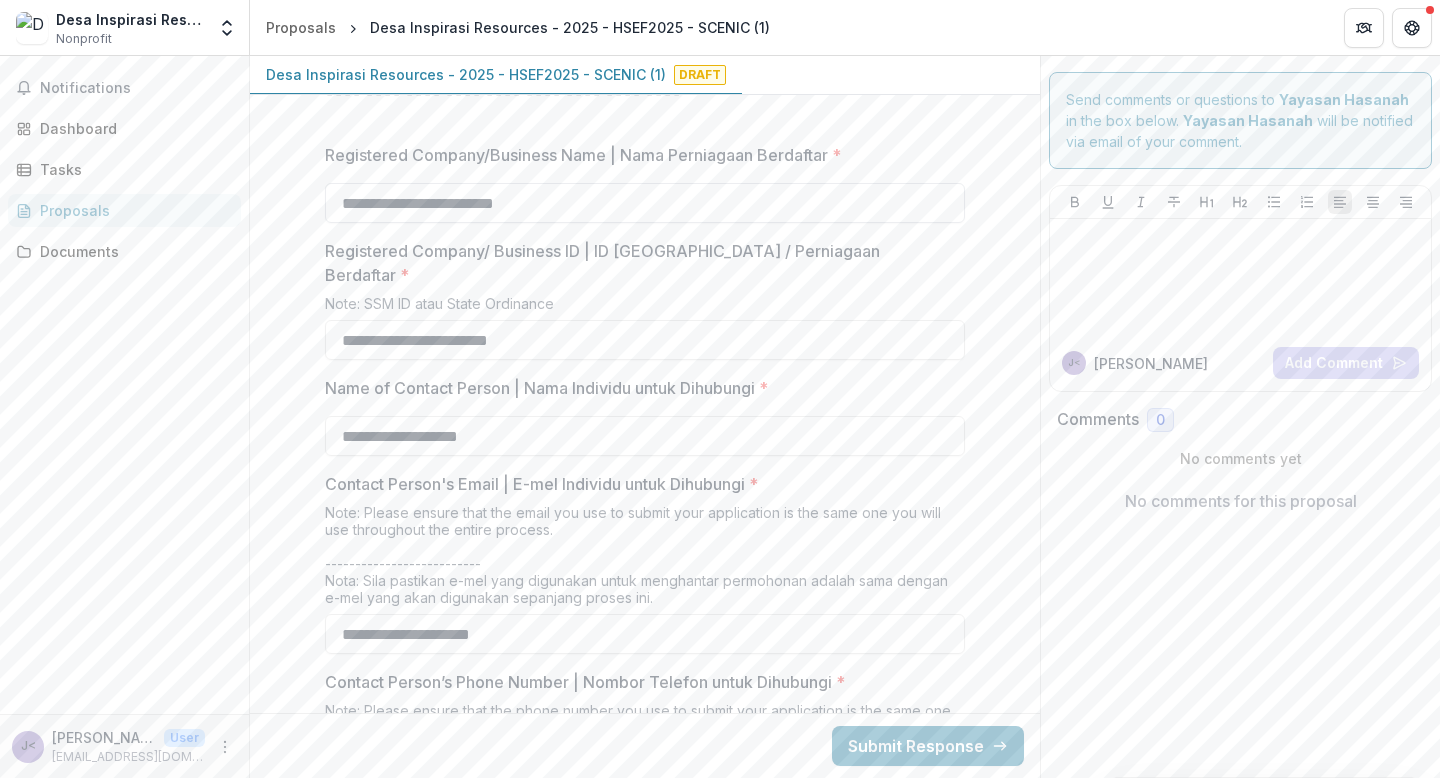 type on "**********" 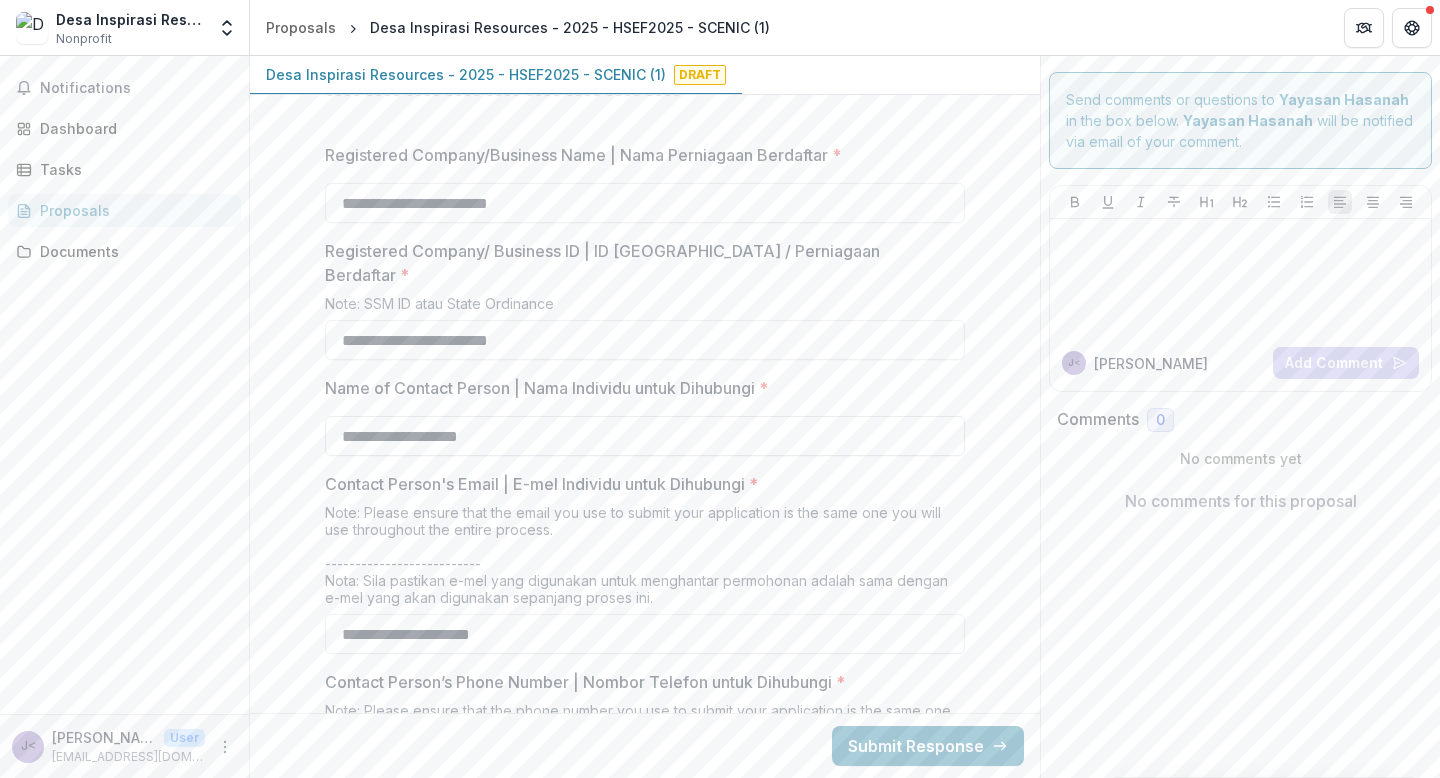 click on "**********" at bounding box center (645, 436) 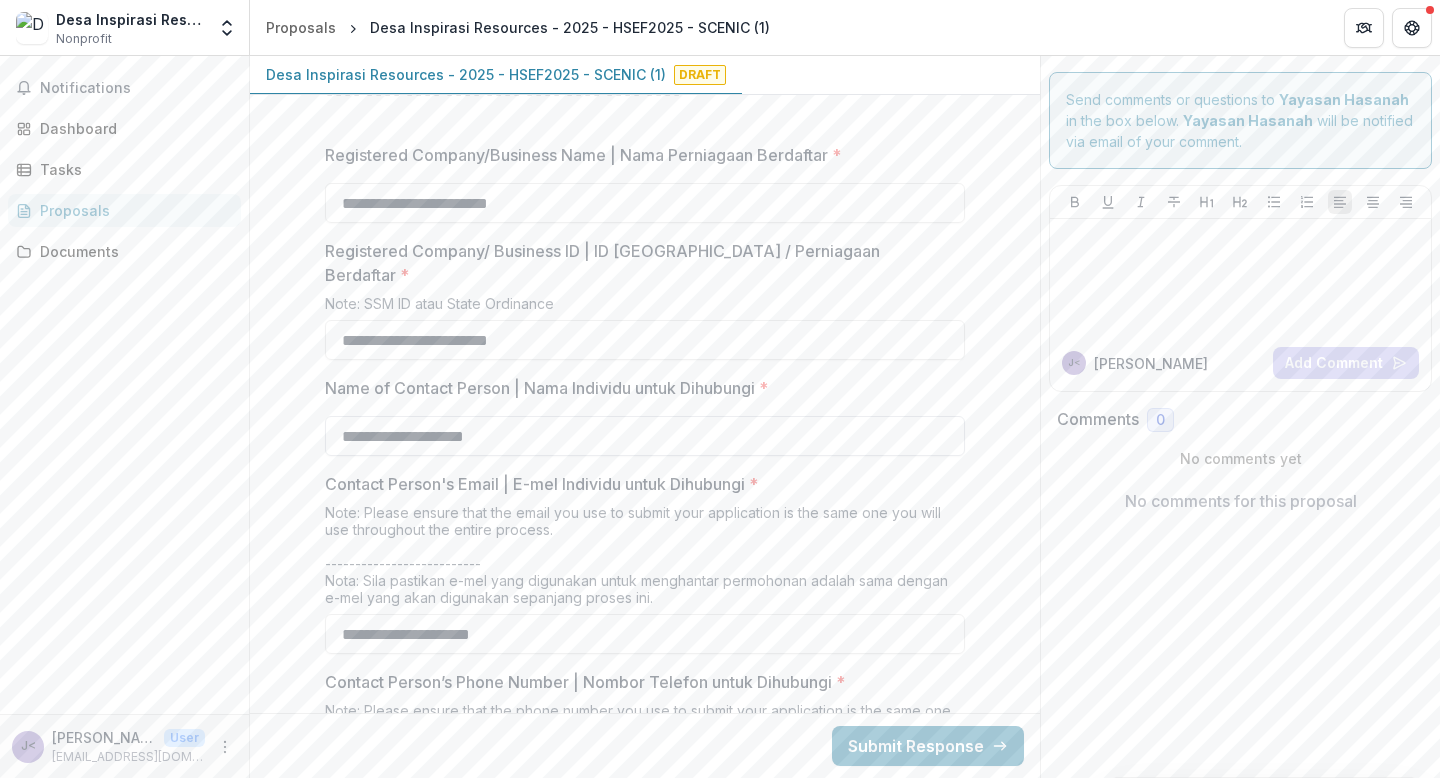 type on "**********" 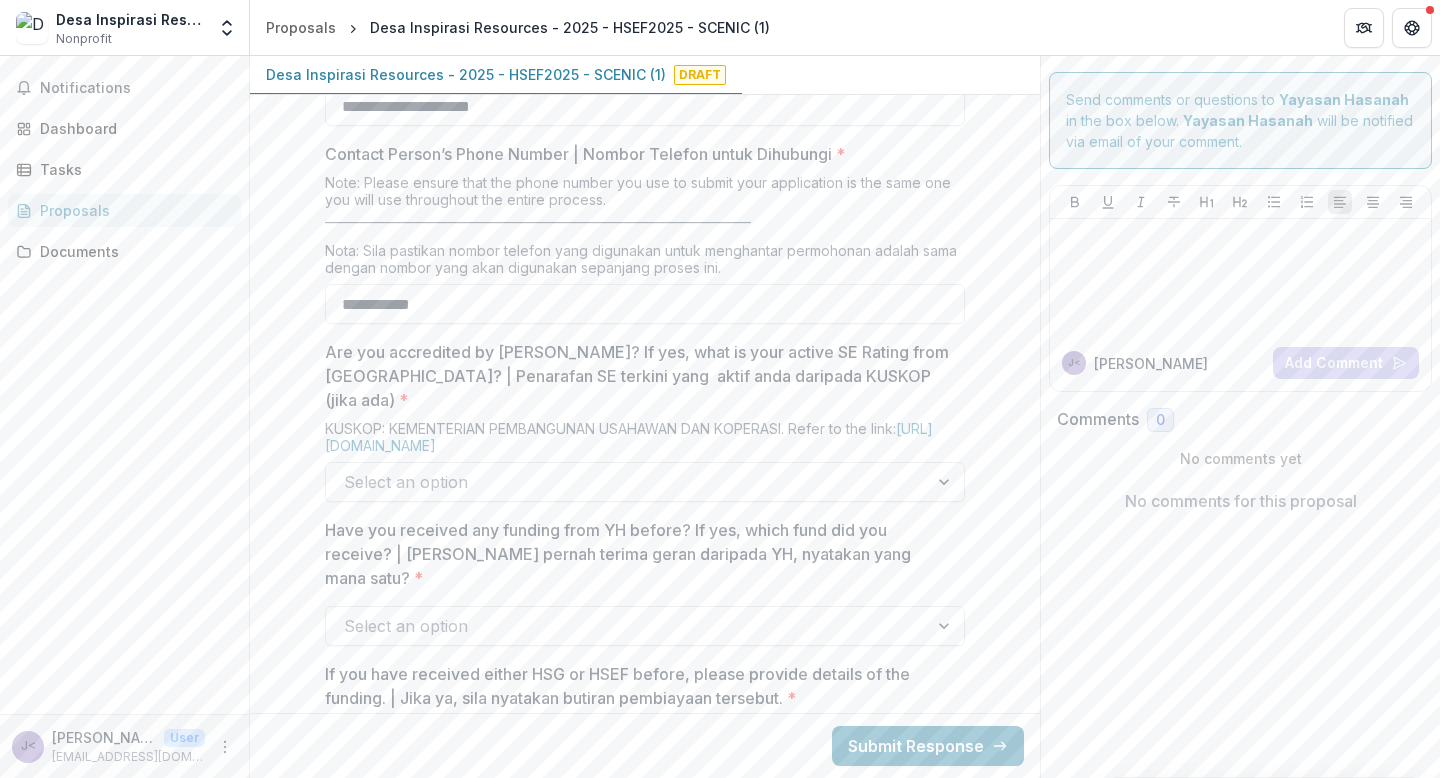 scroll, scrollTop: 1815, scrollLeft: 0, axis: vertical 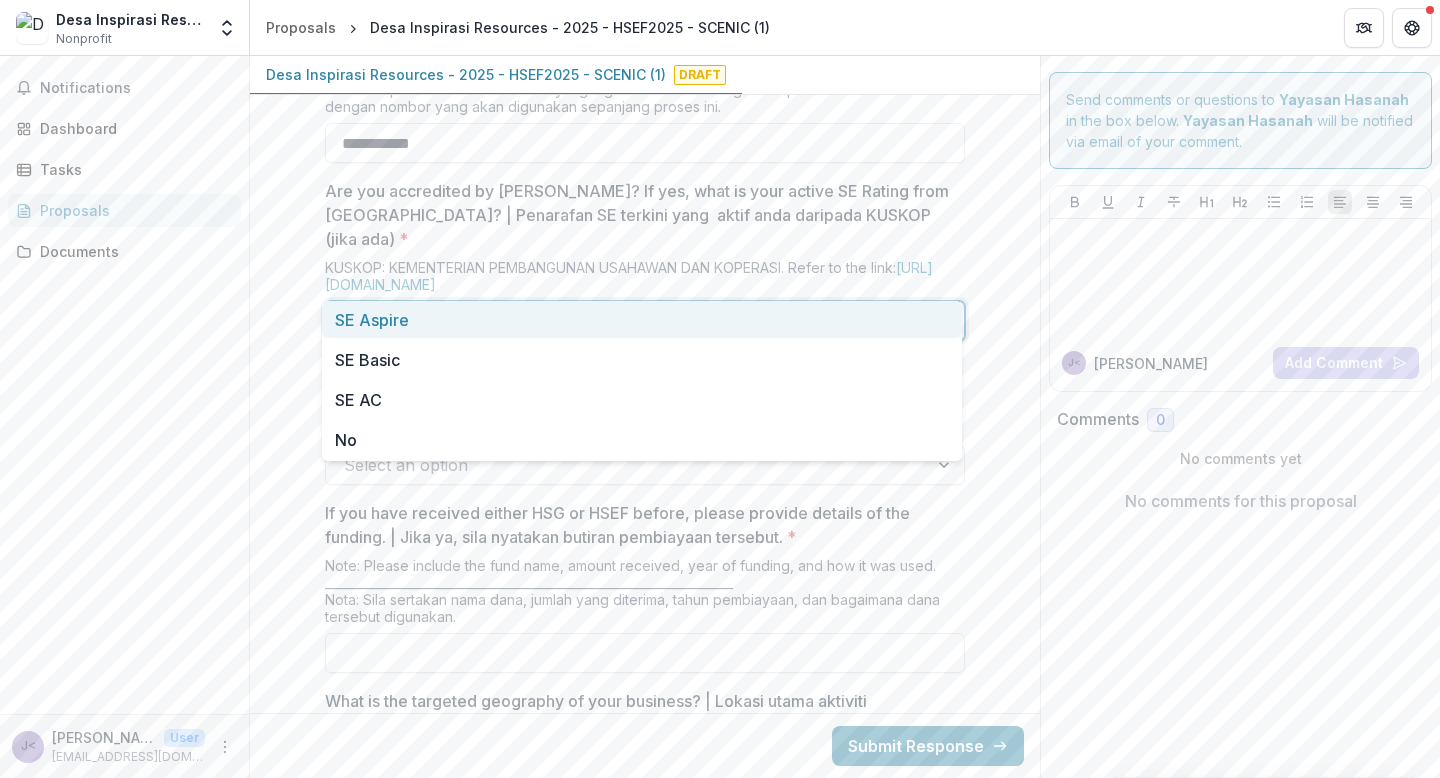 click at bounding box center (627, 321) 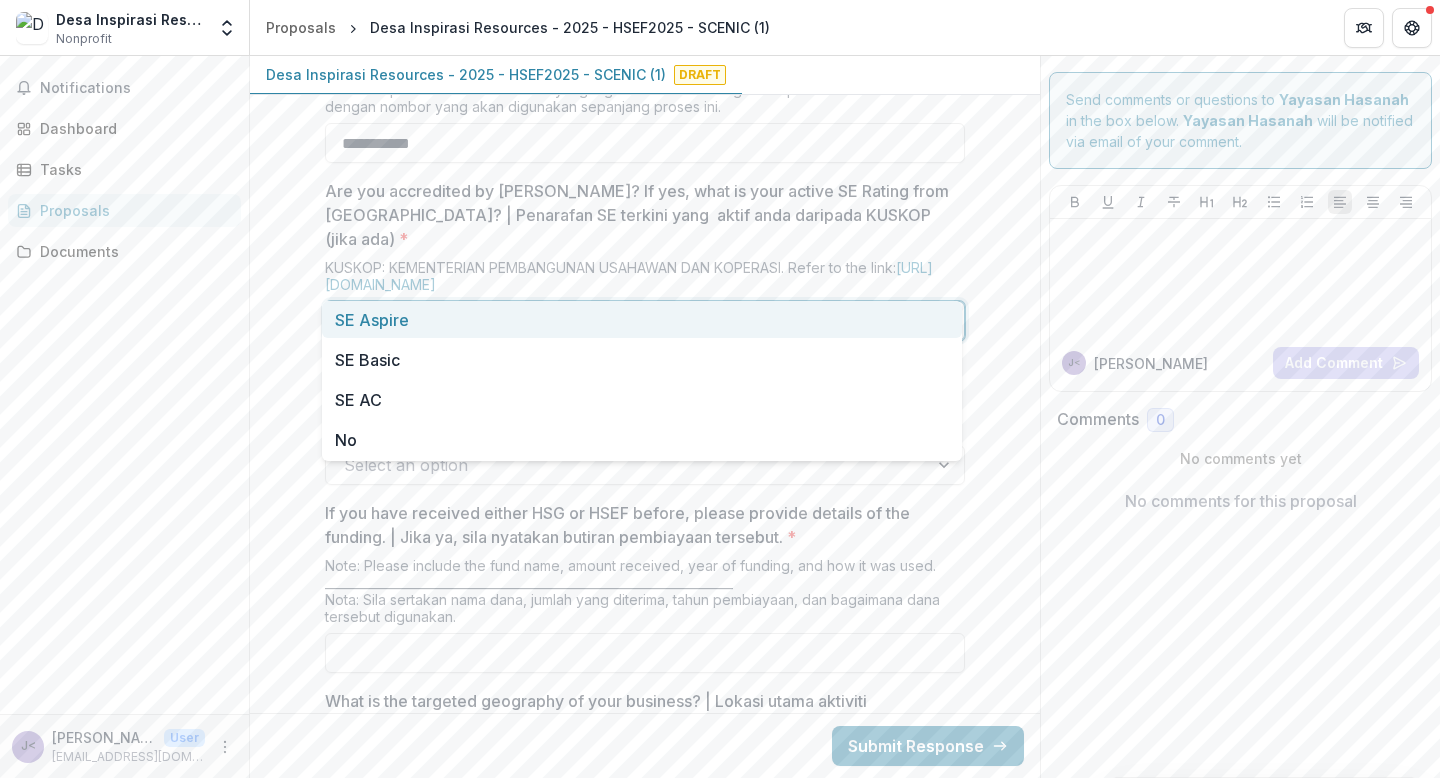 click at bounding box center [627, 321] 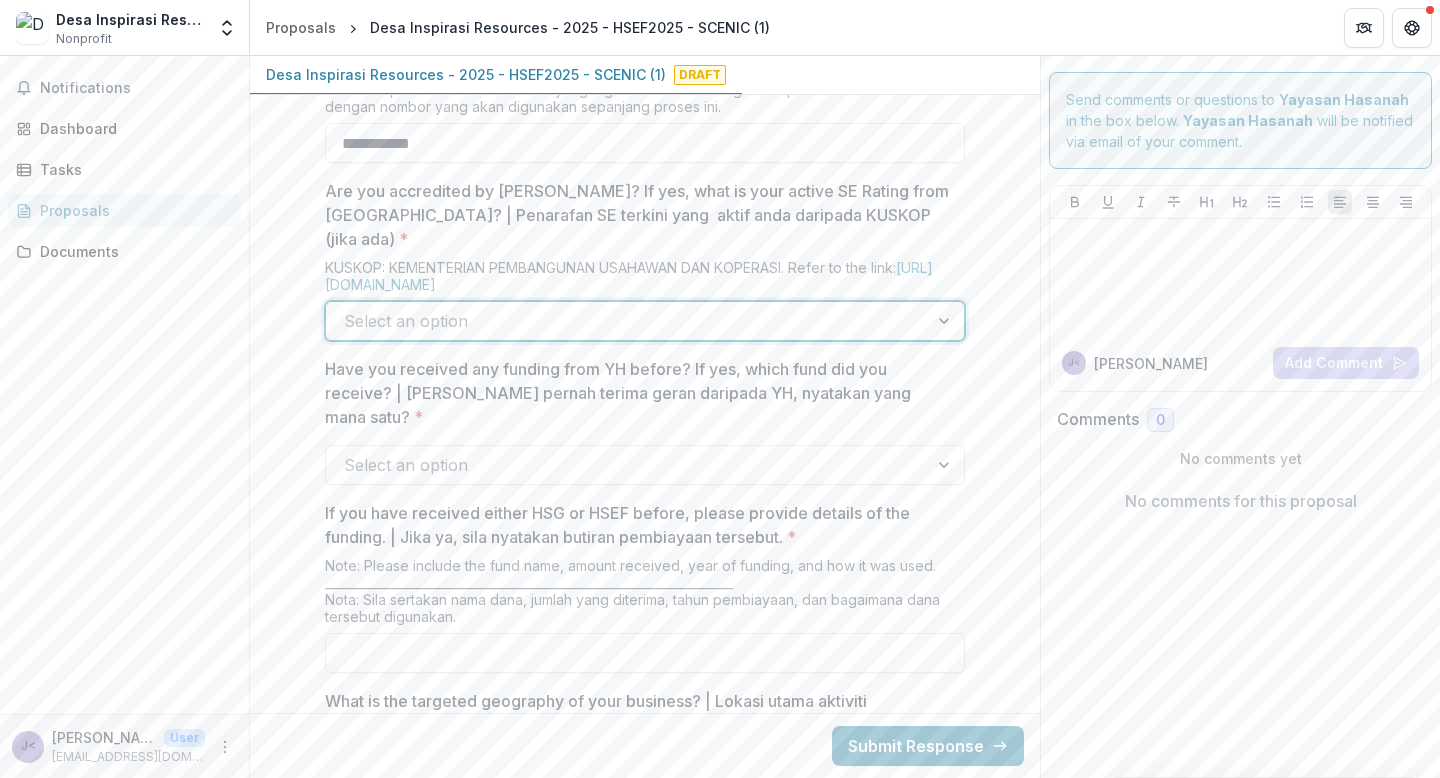 click at bounding box center [627, 321] 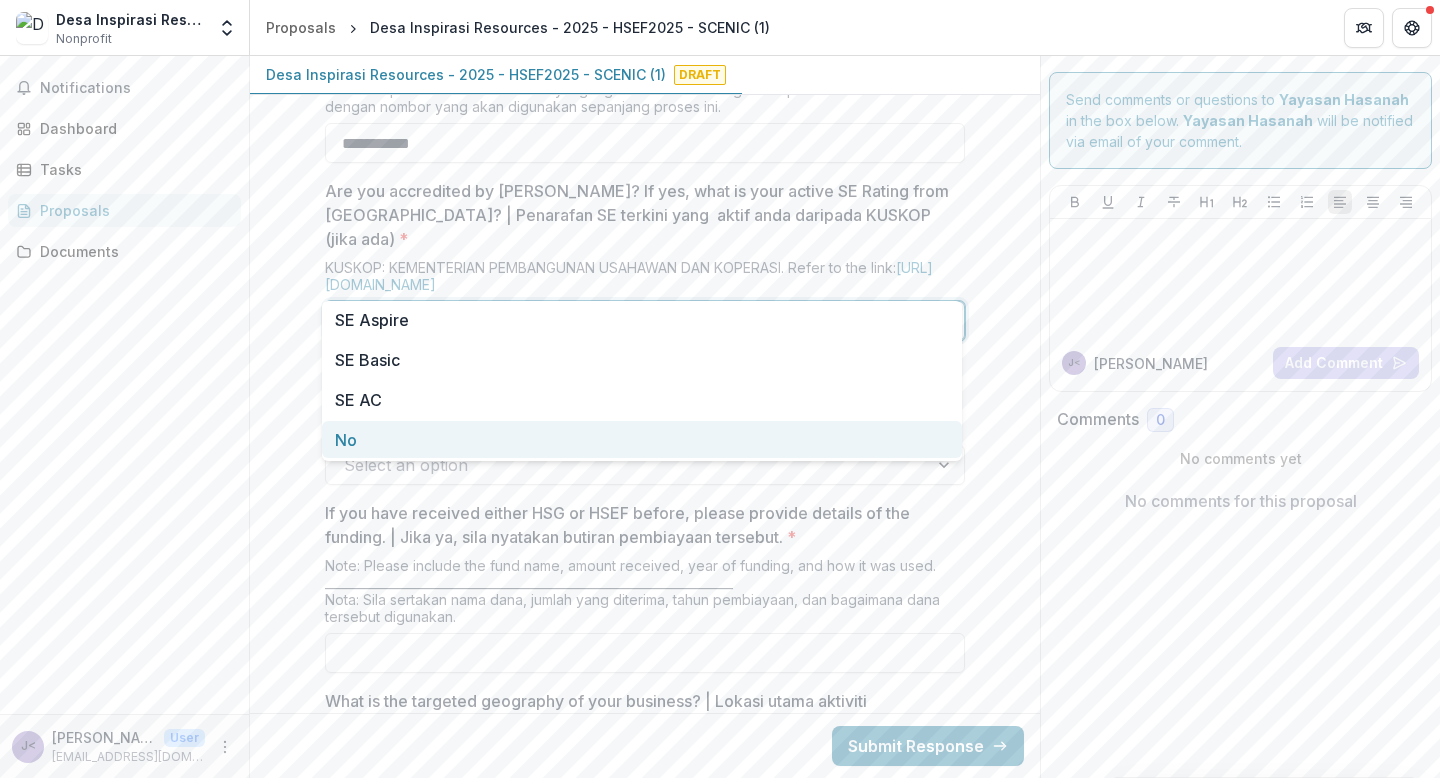 click on "No" at bounding box center [642, 439] 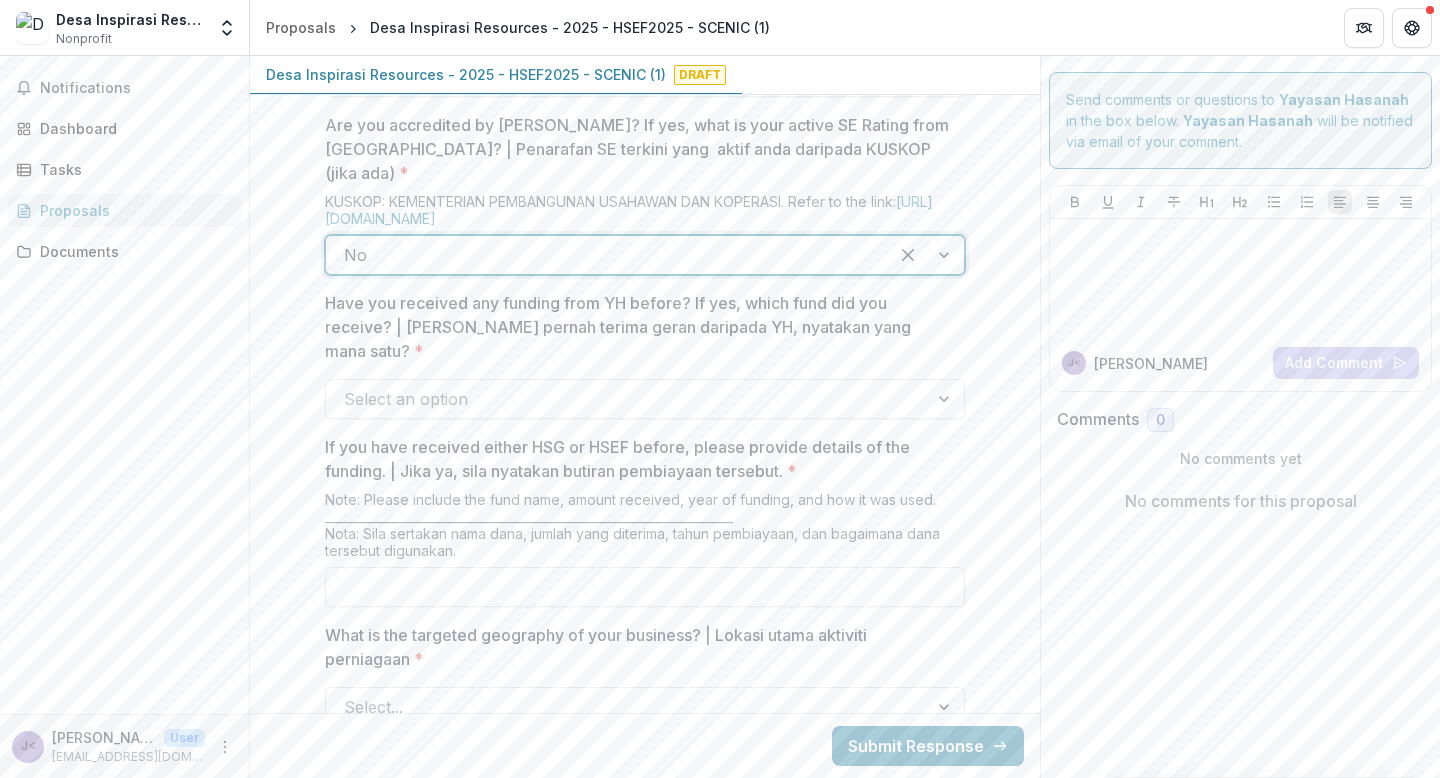 scroll, scrollTop: 1882, scrollLeft: 0, axis: vertical 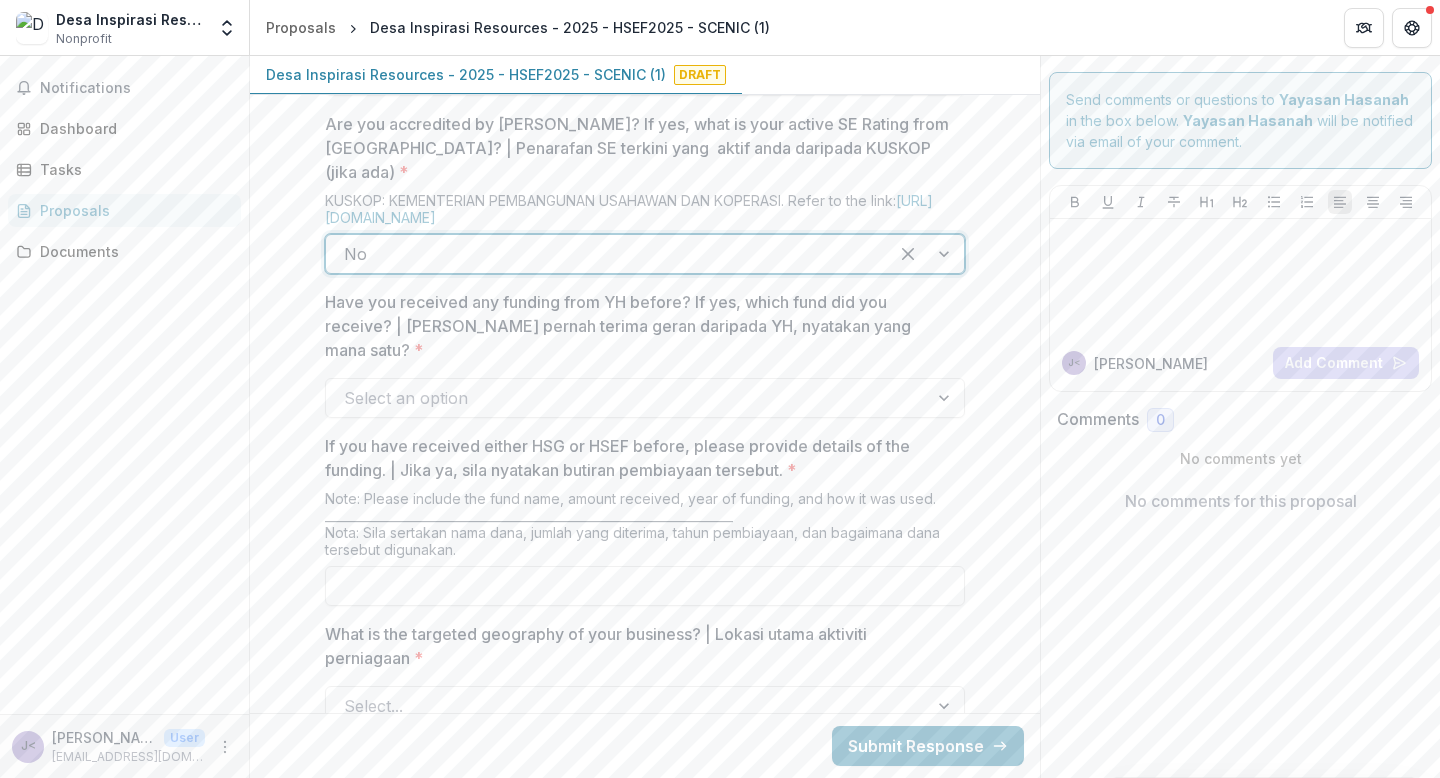 click on "Select an option" at bounding box center (627, 398) 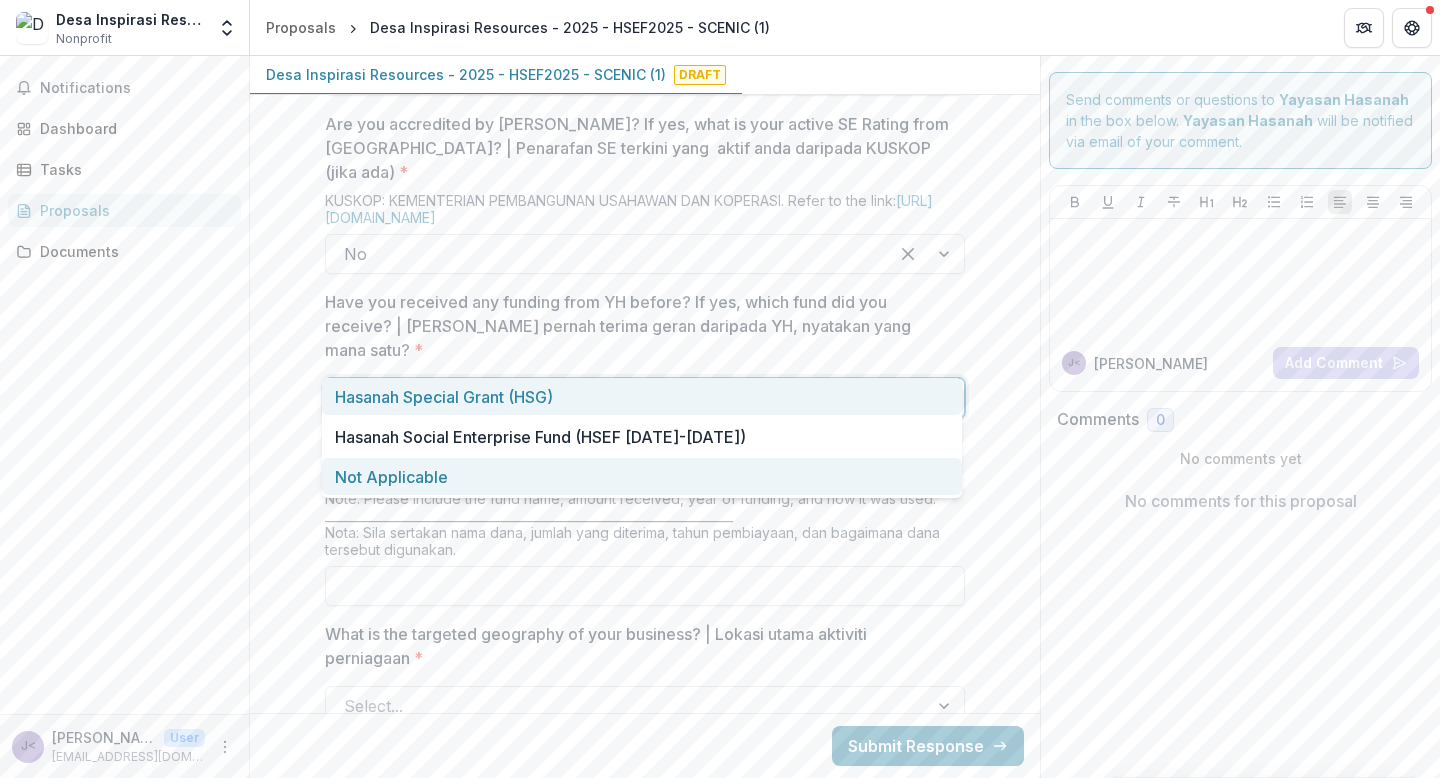click on "Not Applicable" at bounding box center [642, 476] 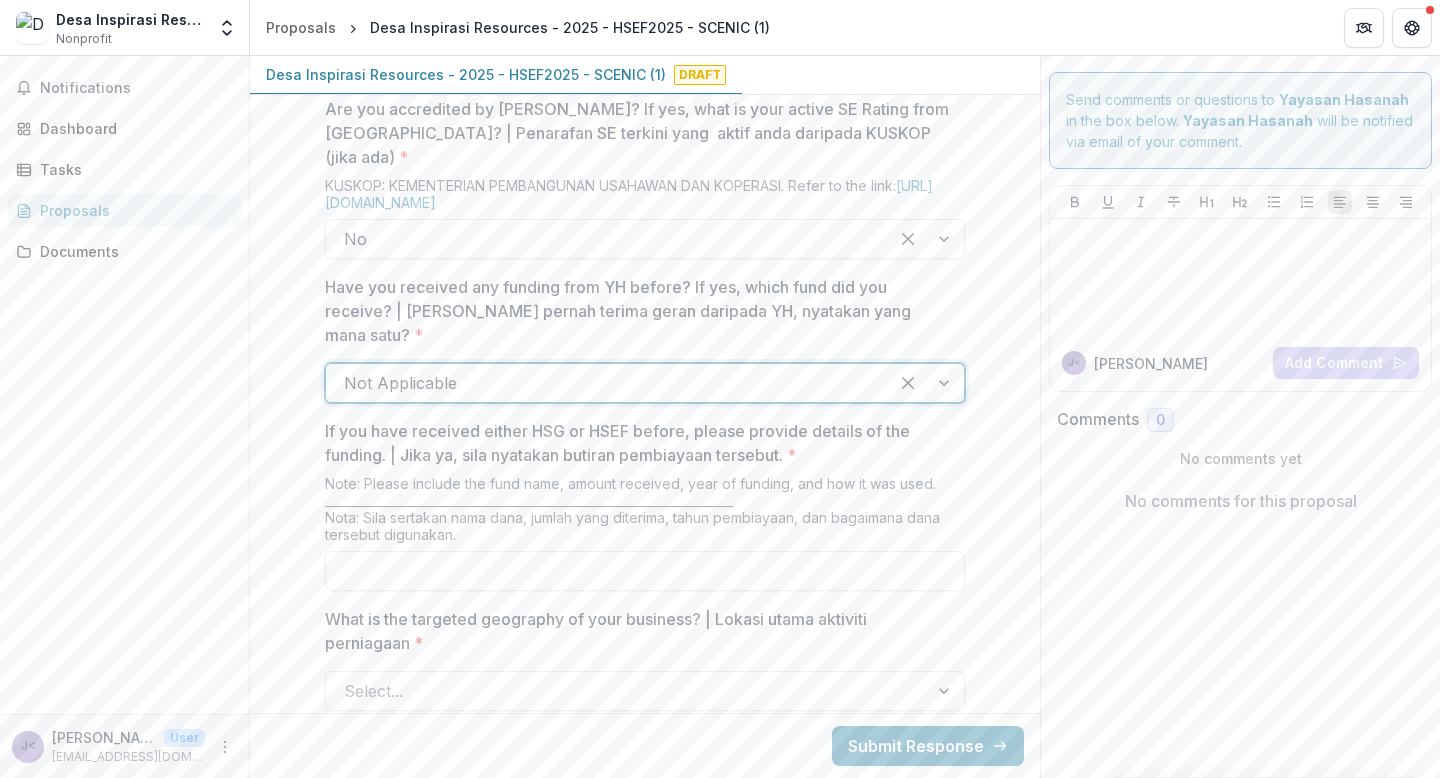 scroll, scrollTop: 1919, scrollLeft: 0, axis: vertical 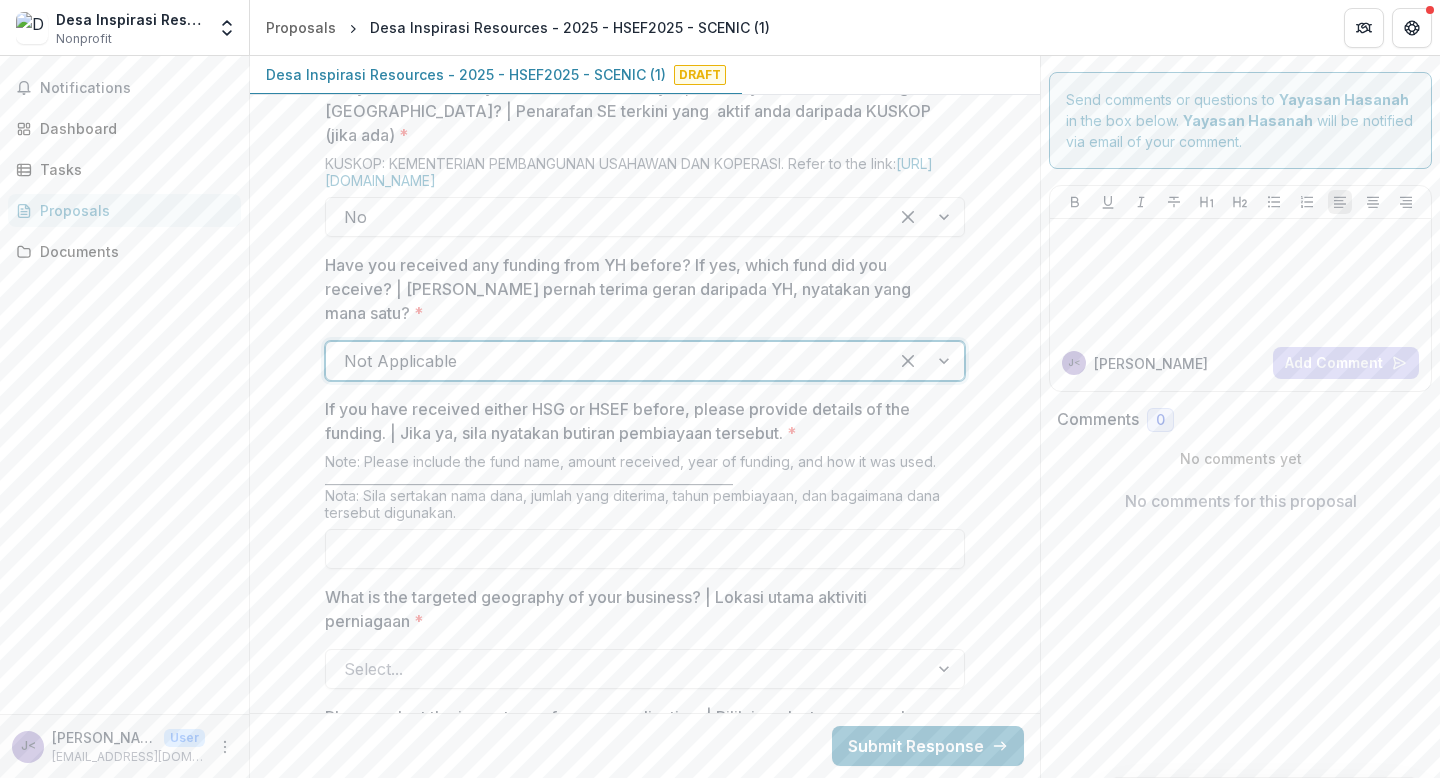 click at bounding box center [607, 361] 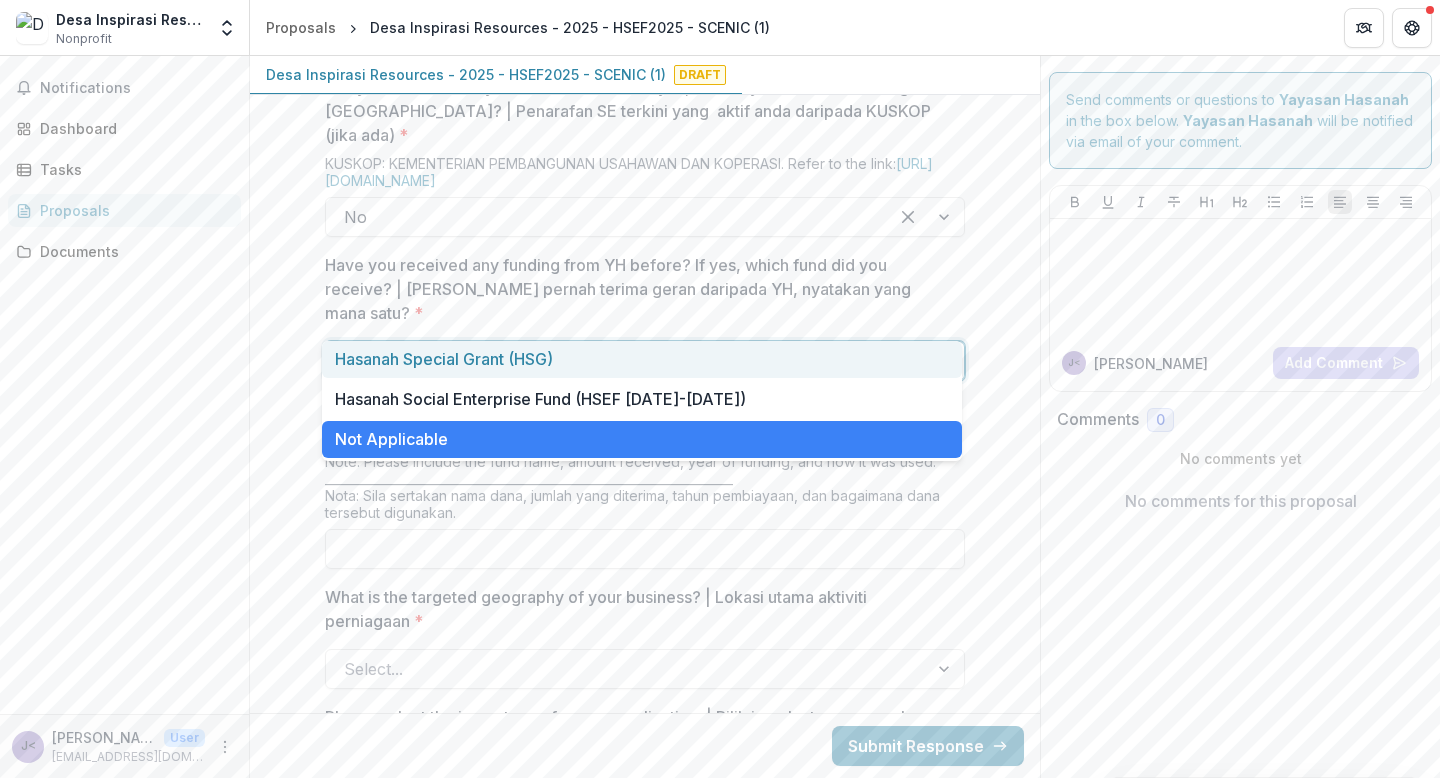 click at bounding box center (607, 361) 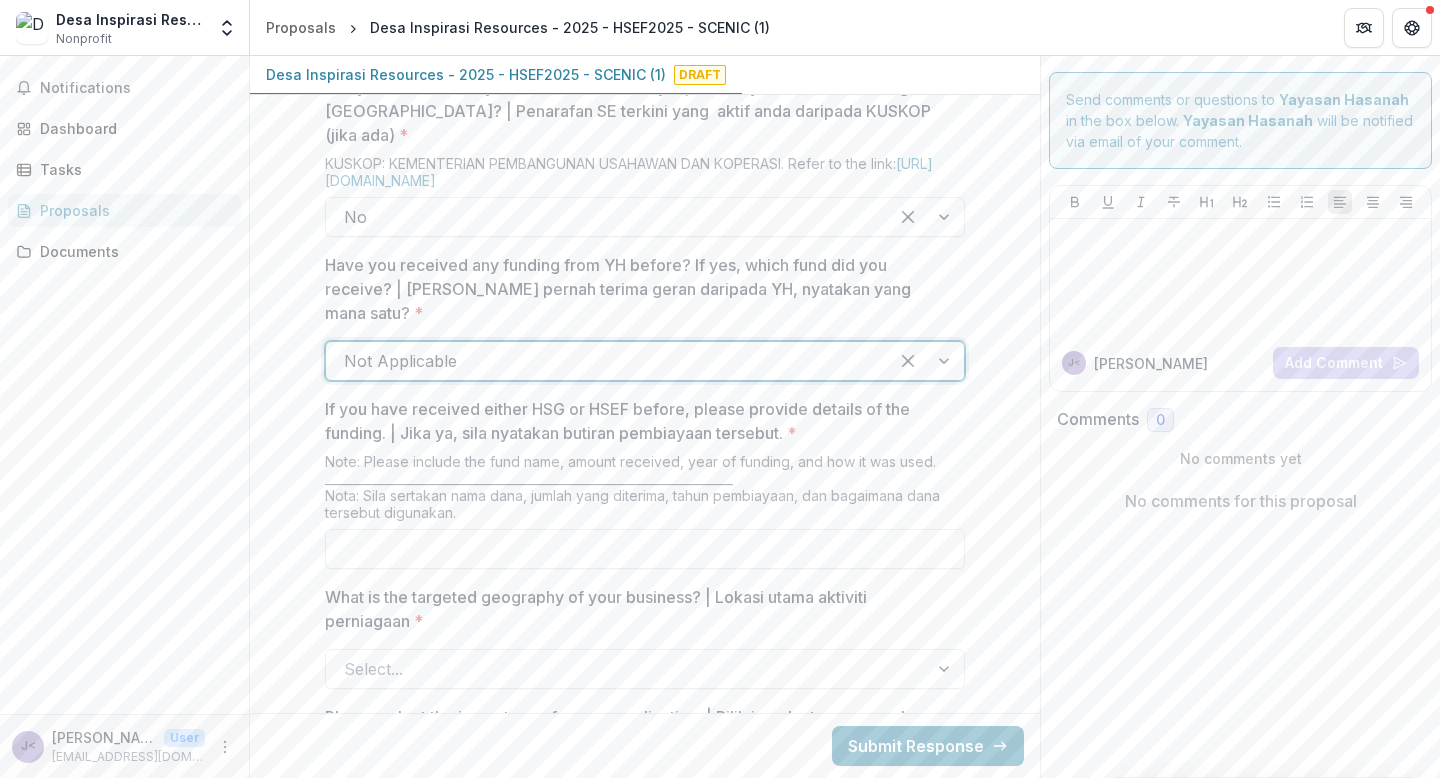 scroll, scrollTop: 1951, scrollLeft: 0, axis: vertical 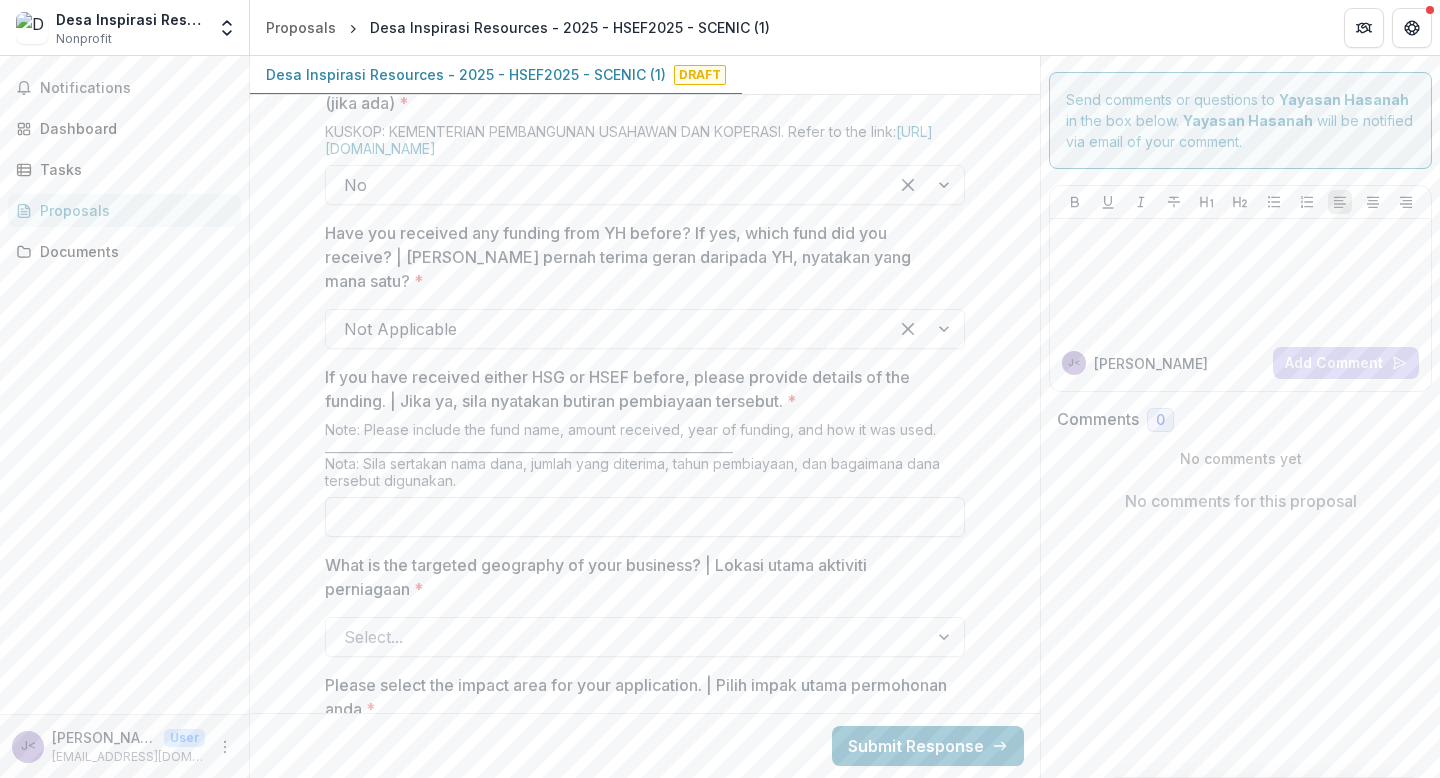 click on "If you have received either HSG or HSEF before, please provide details of the funding. | Jika ya, sila nyatakan butiran pembiayaan tersebut. *" at bounding box center (645, 517) 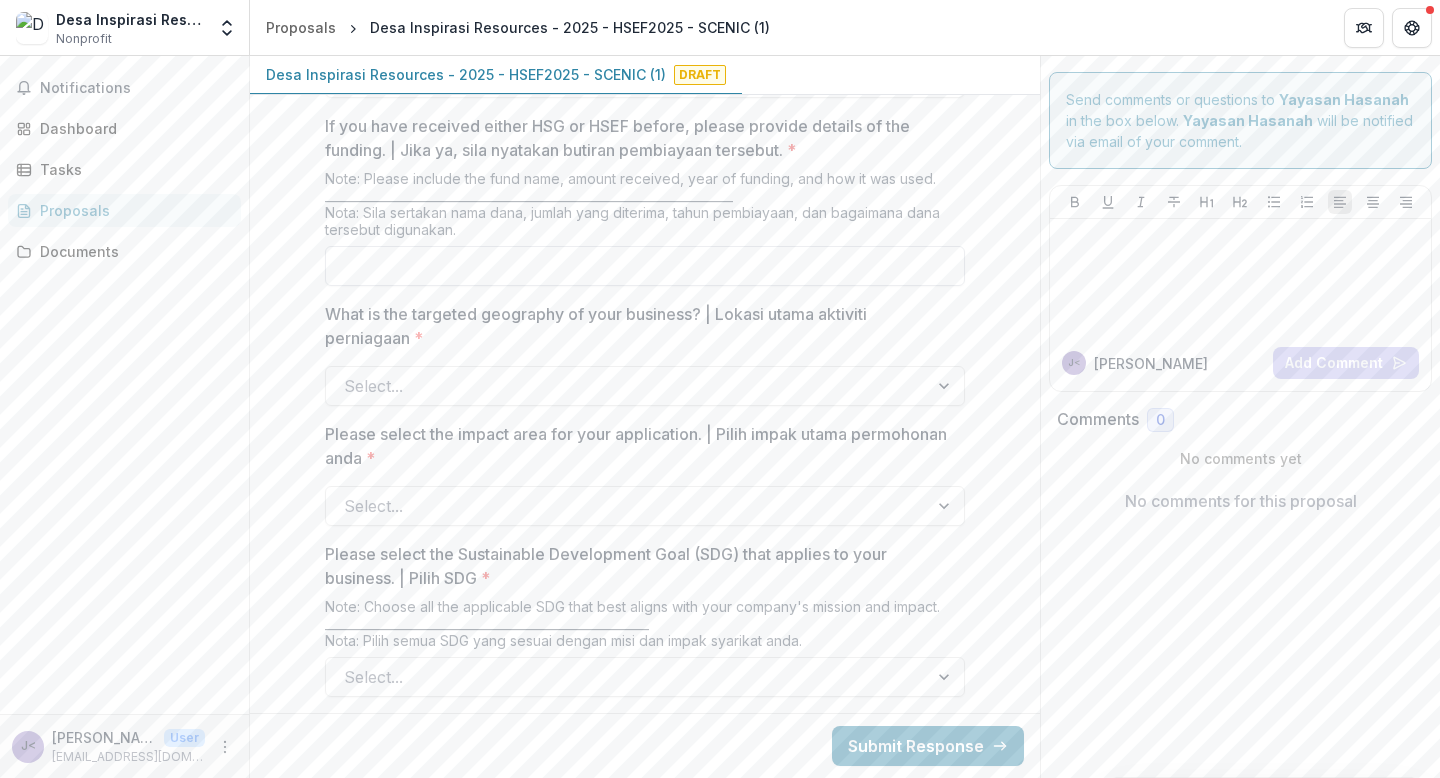 scroll, scrollTop: 2202, scrollLeft: 0, axis: vertical 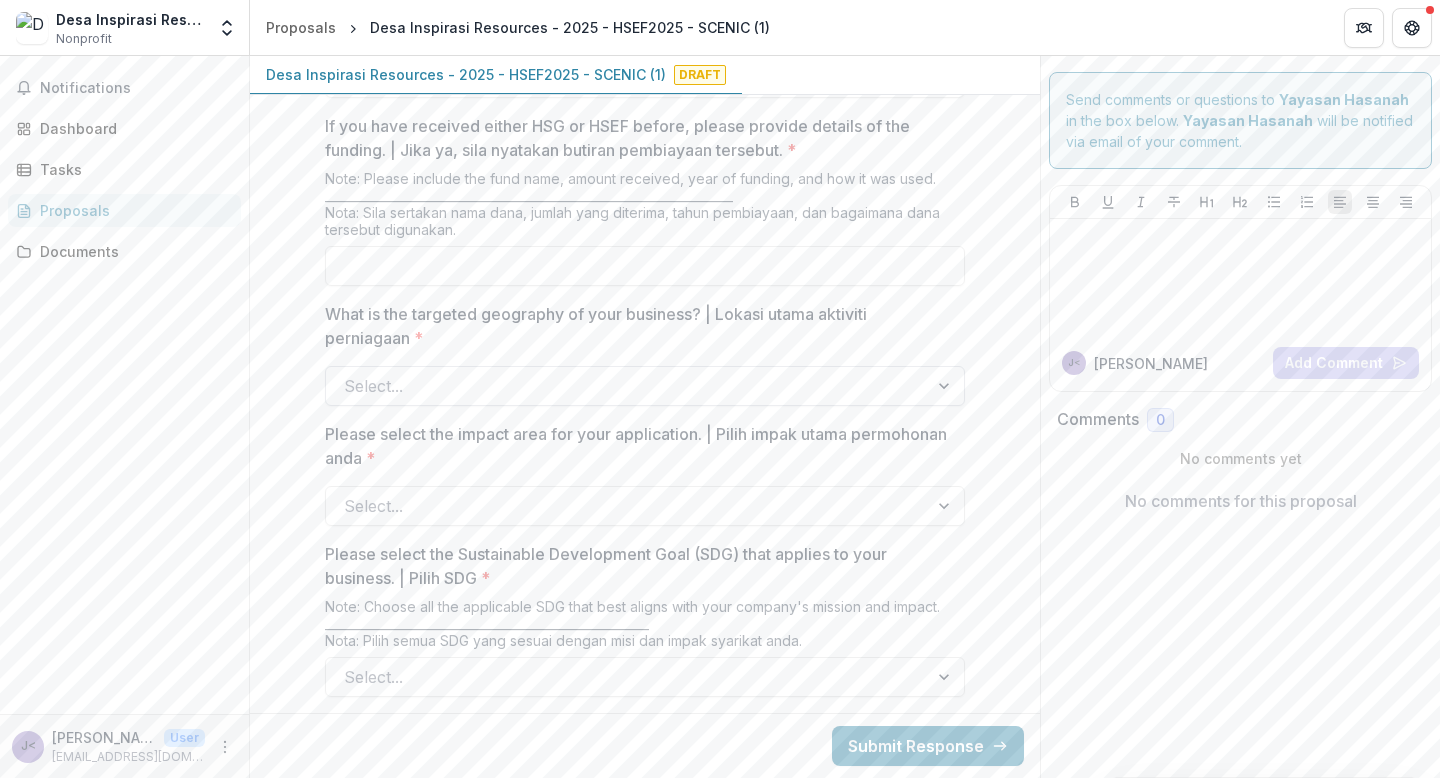 click at bounding box center [627, 386] 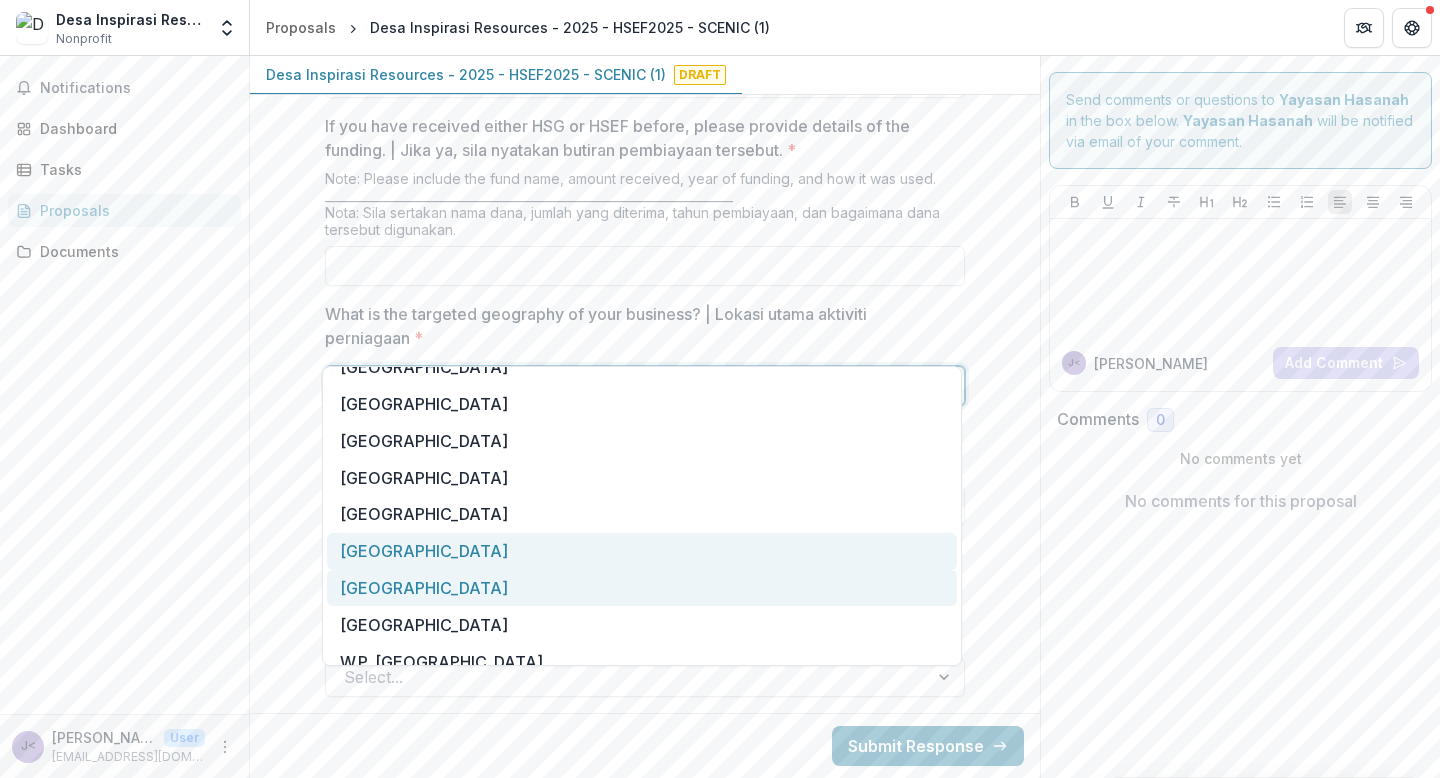 scroll, scrollTop: 298, scrollLeft: 0, axis: vertical 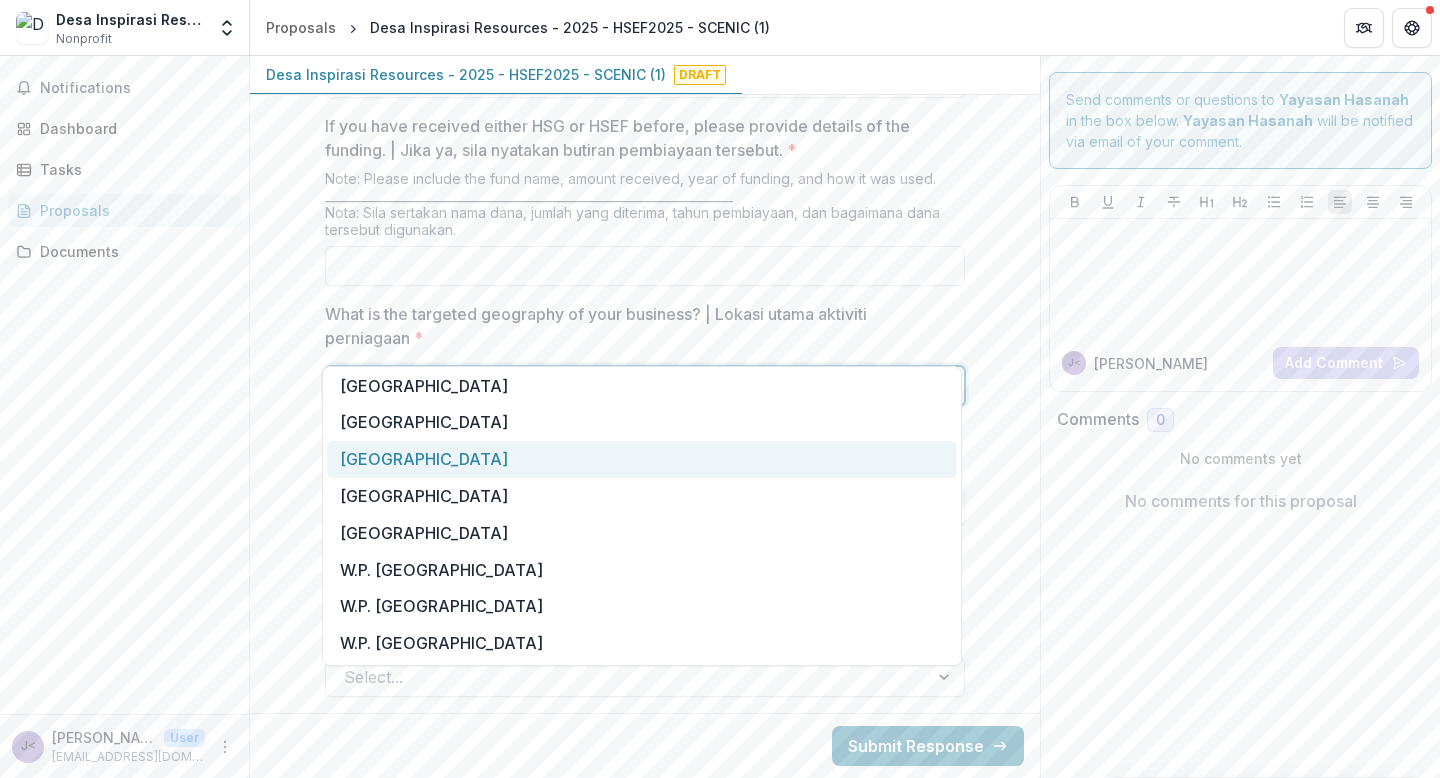 click on "[GEOGRAPHIC_DATA]" at bounding box center (642, 459) 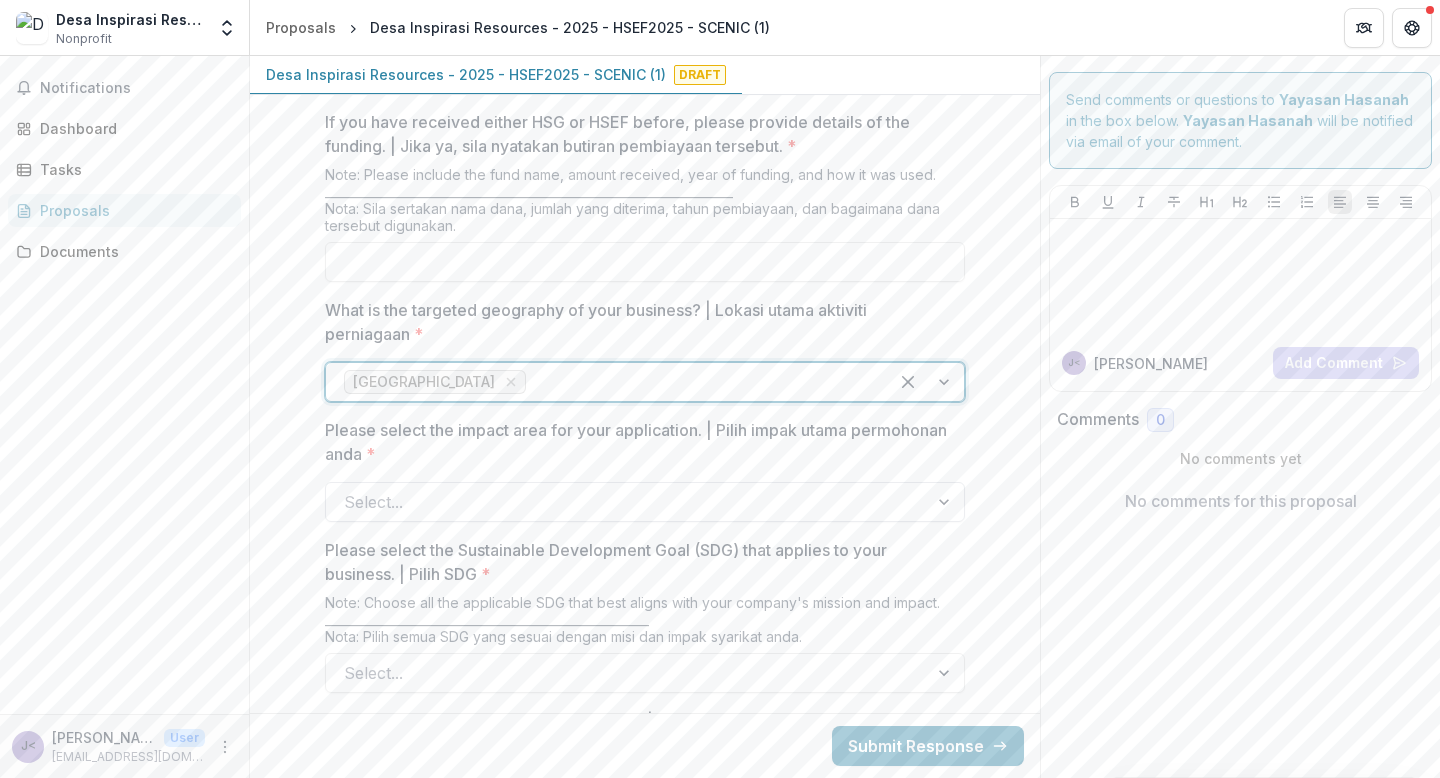 scroll, scrollTop: 2206, scrollLeft: 0, axis: vertical 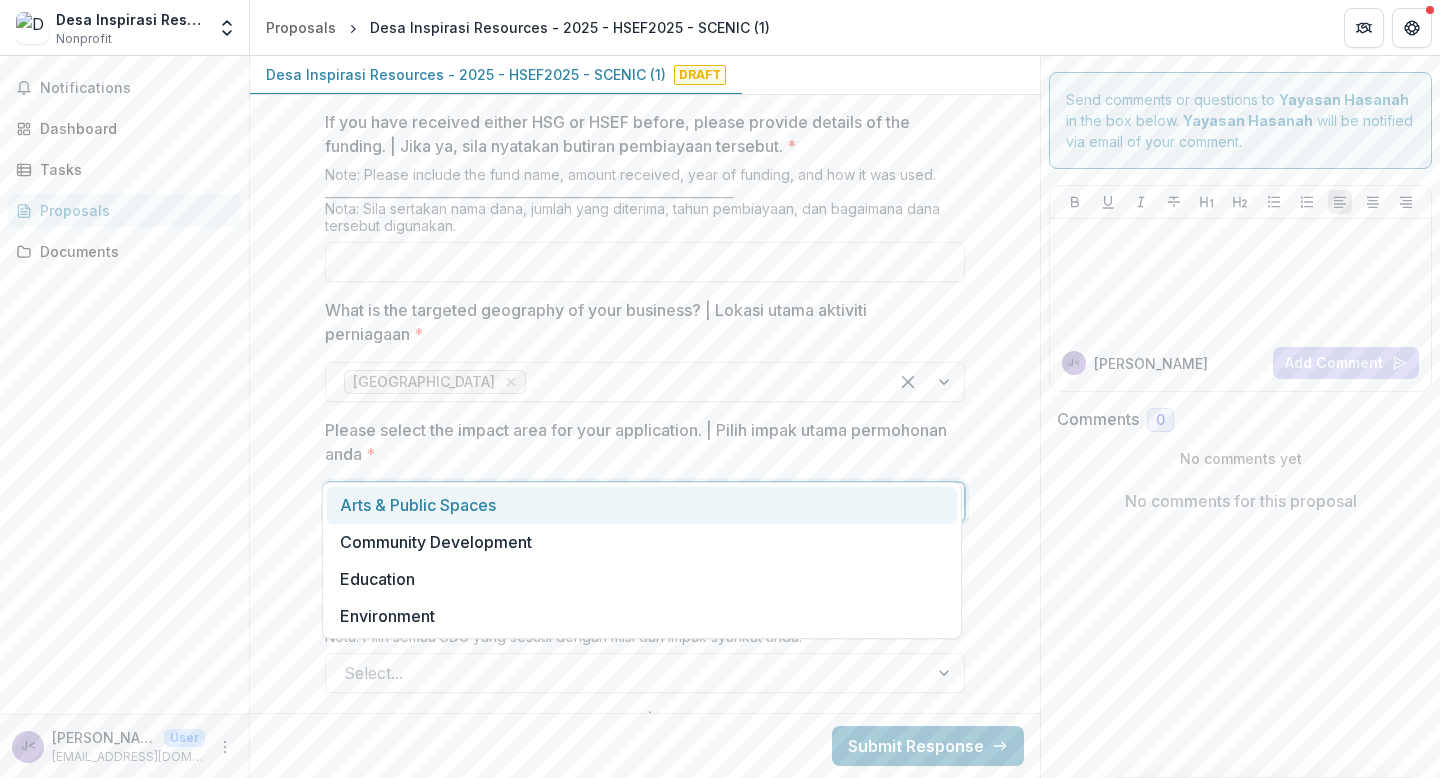 click at bounding box center (627, 502) 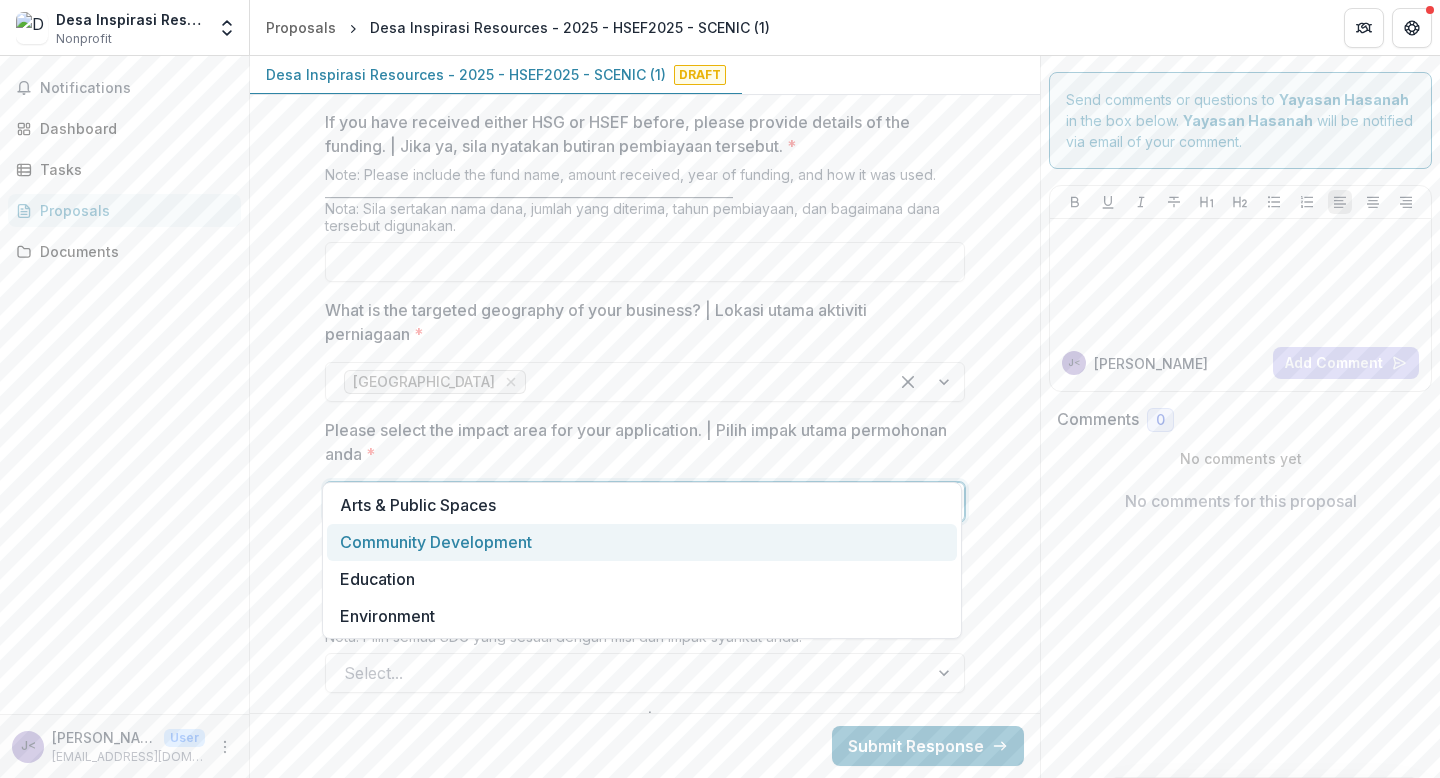click on "Community Development" at bounding box center [642, 542] 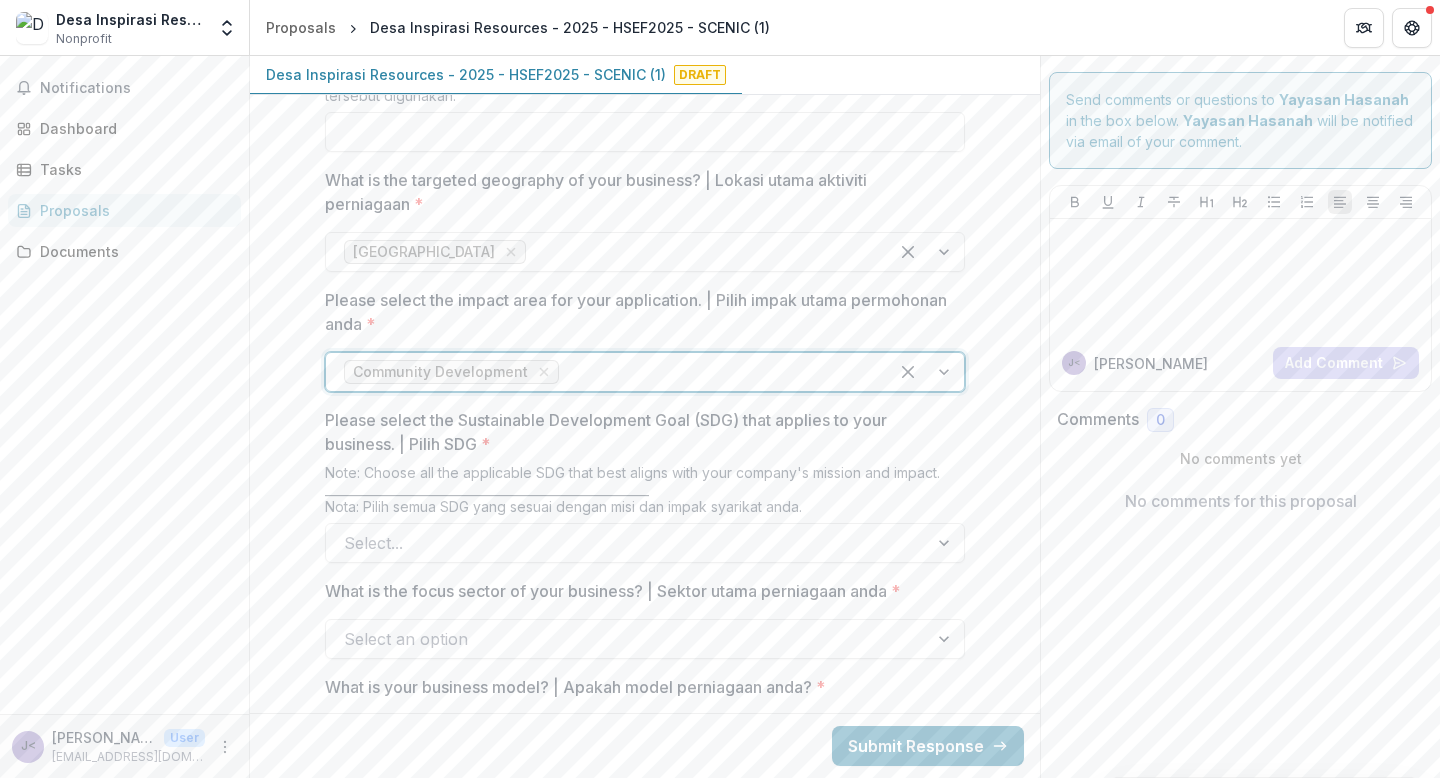 scroll, scrollTop: 2337, scrollLeft: 0, axis: vertical 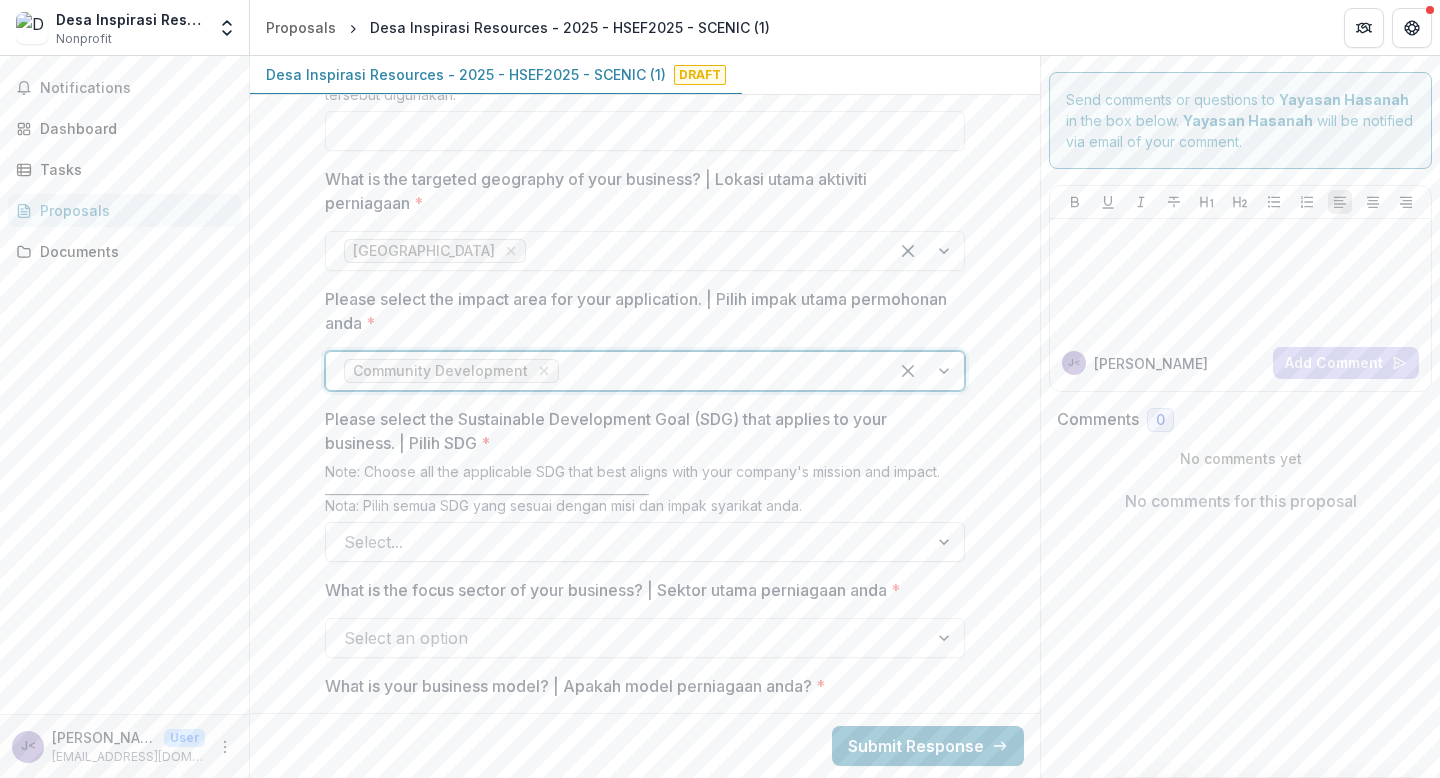 click at bounding box center [627, 542] 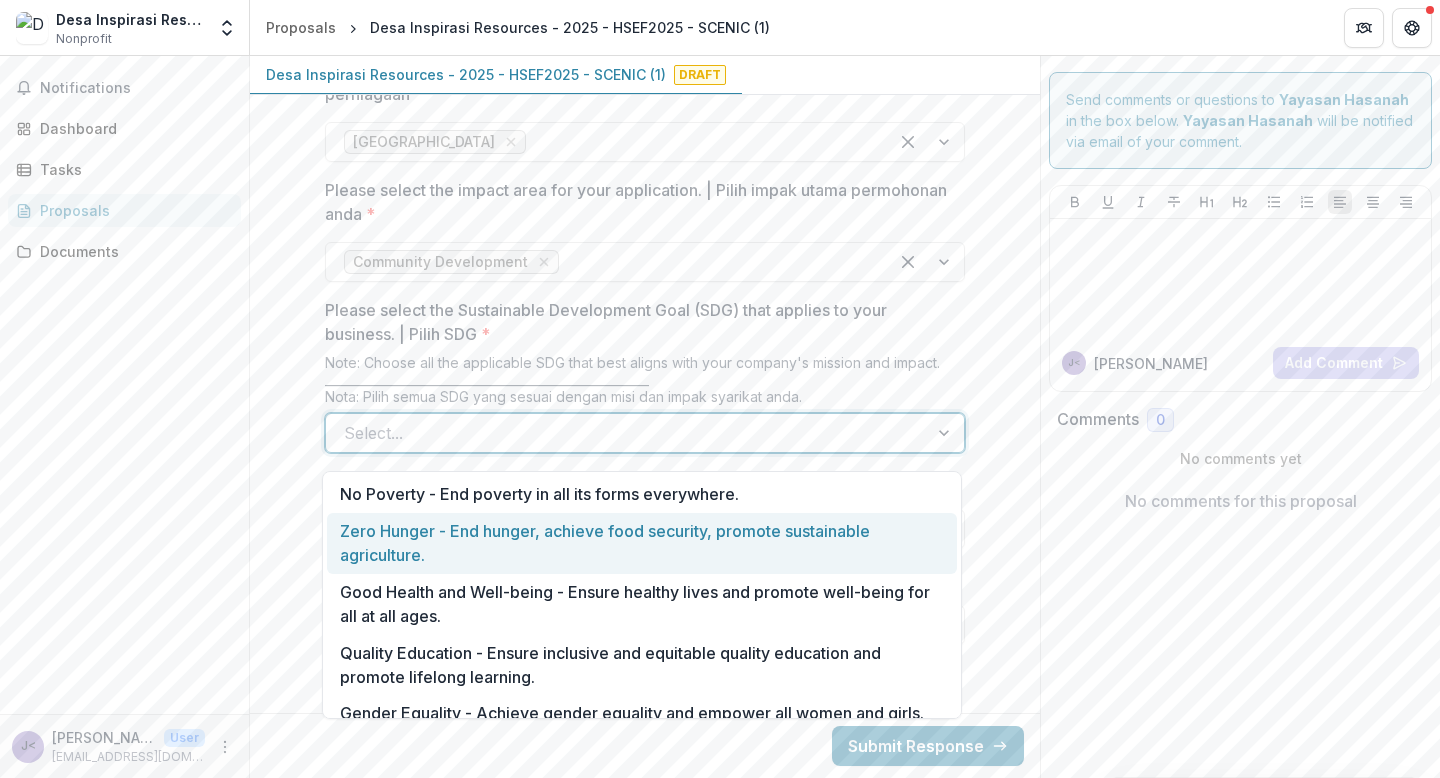 scroll, scrollTop: 2388, scrollLeft: 0, axis: vertical 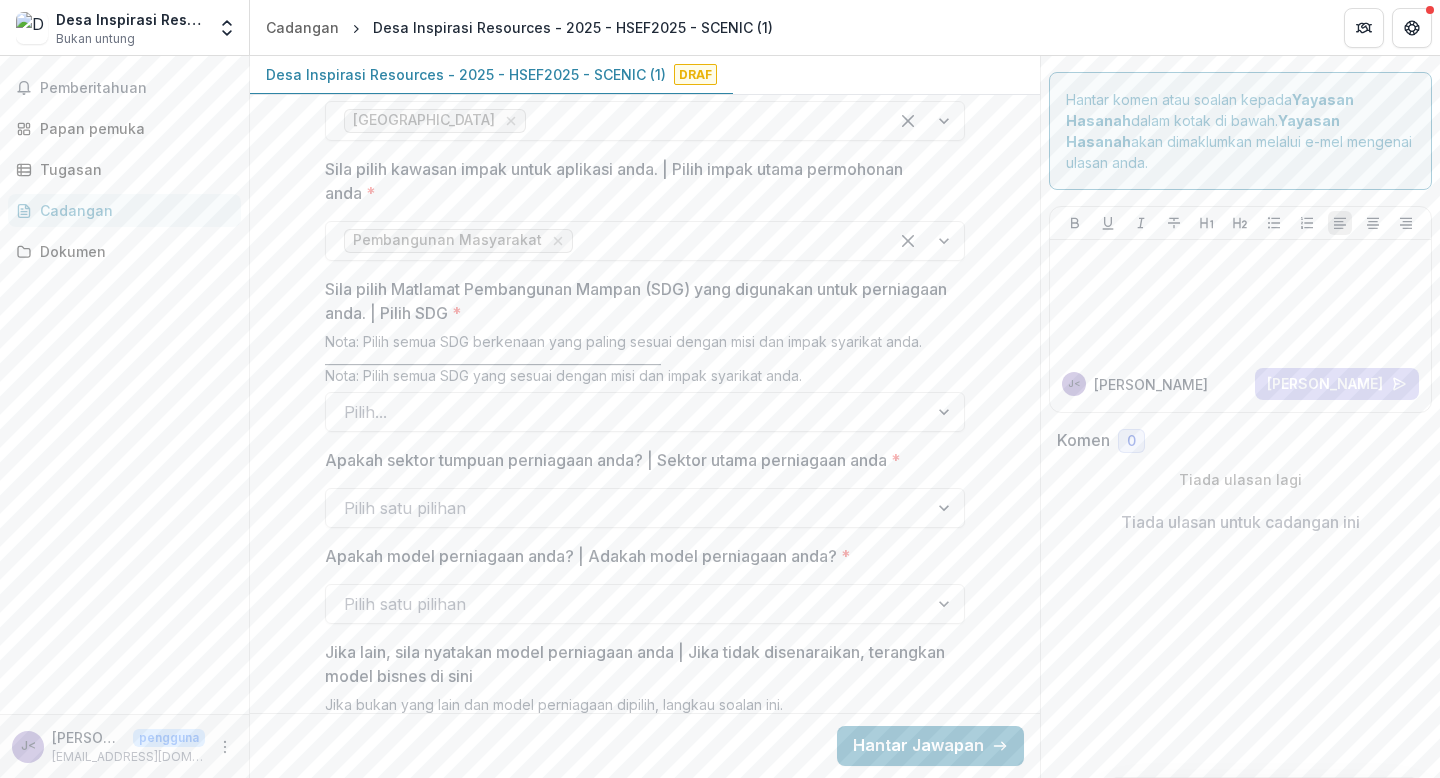 click at bounding box center (627, 508) 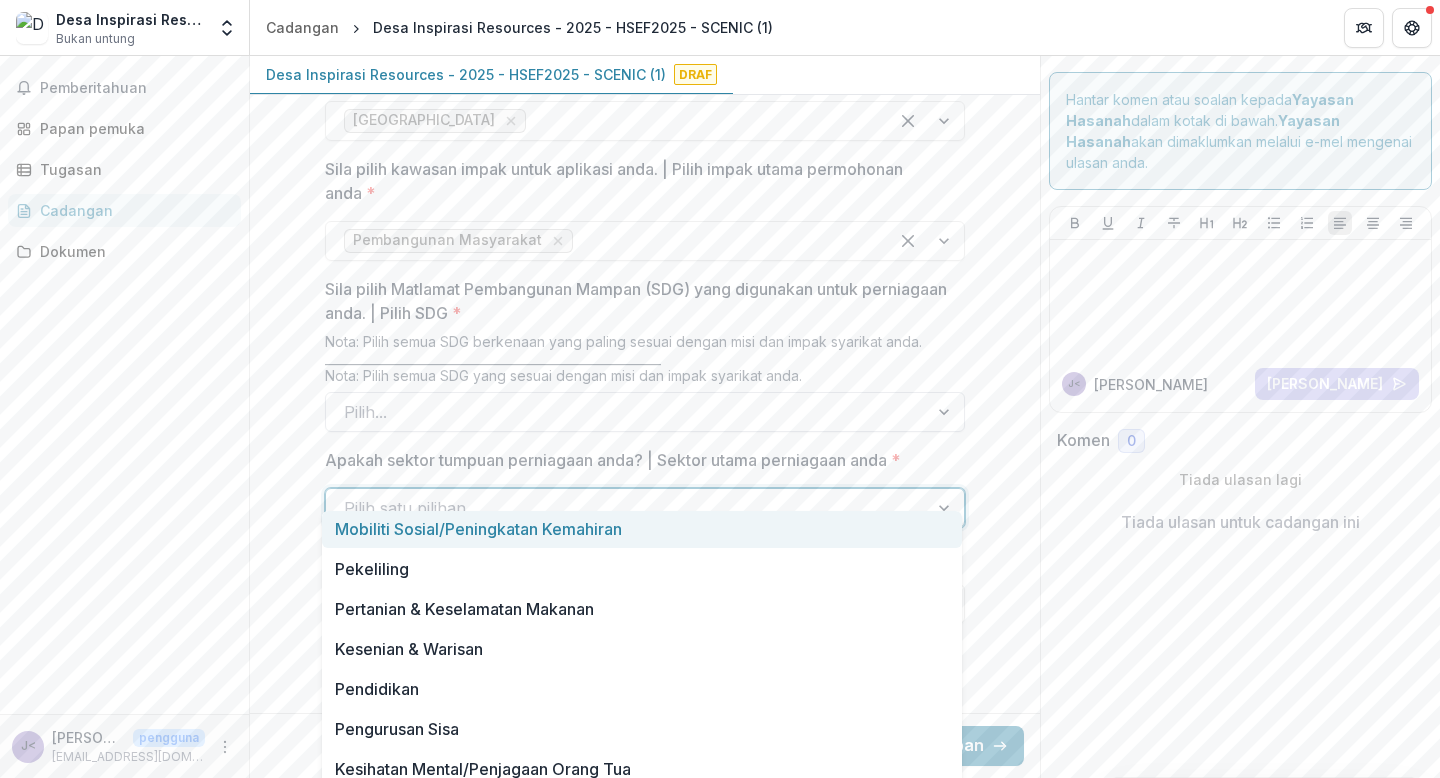 click at bounding box center (627, 412) 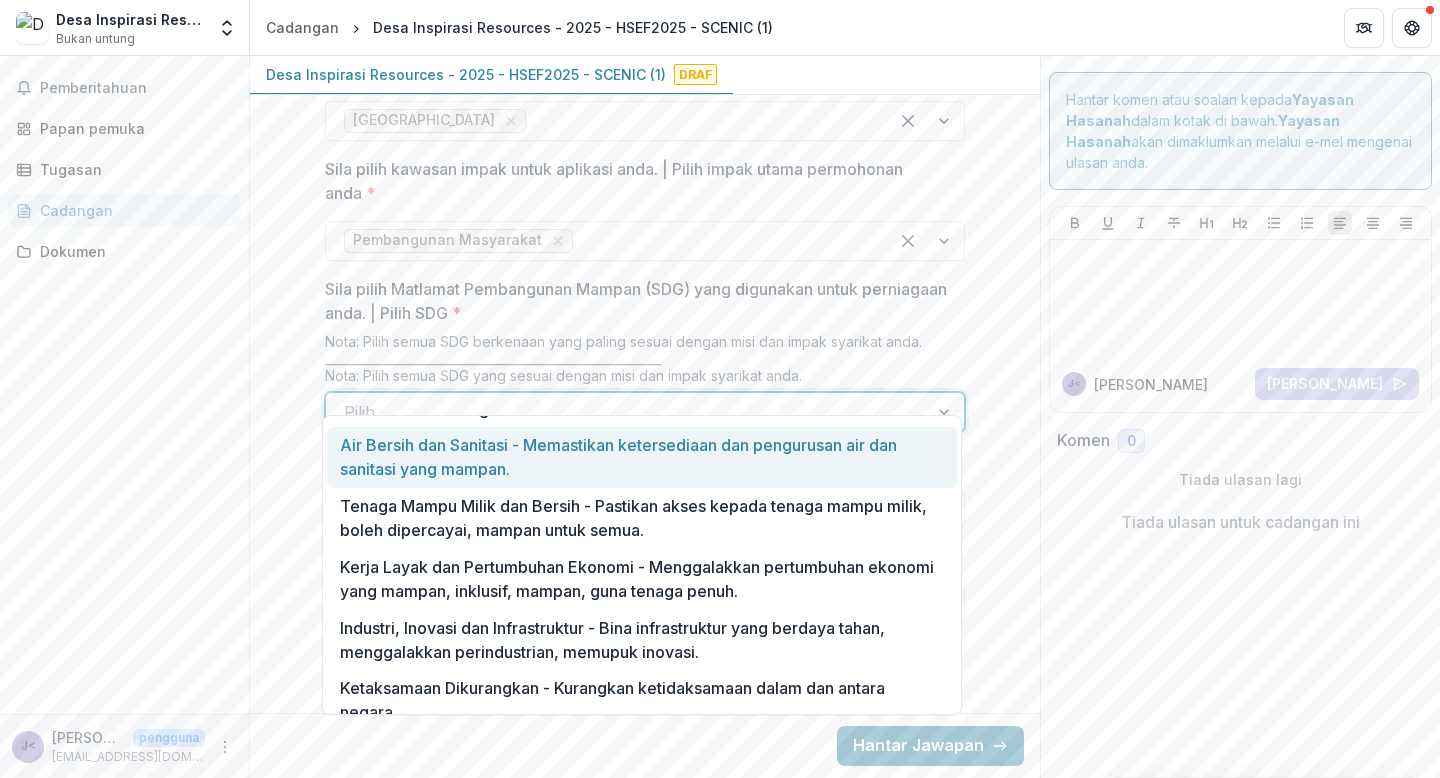 scroll, scrollTop: 311, scrollLeft: 0, axis: vertical 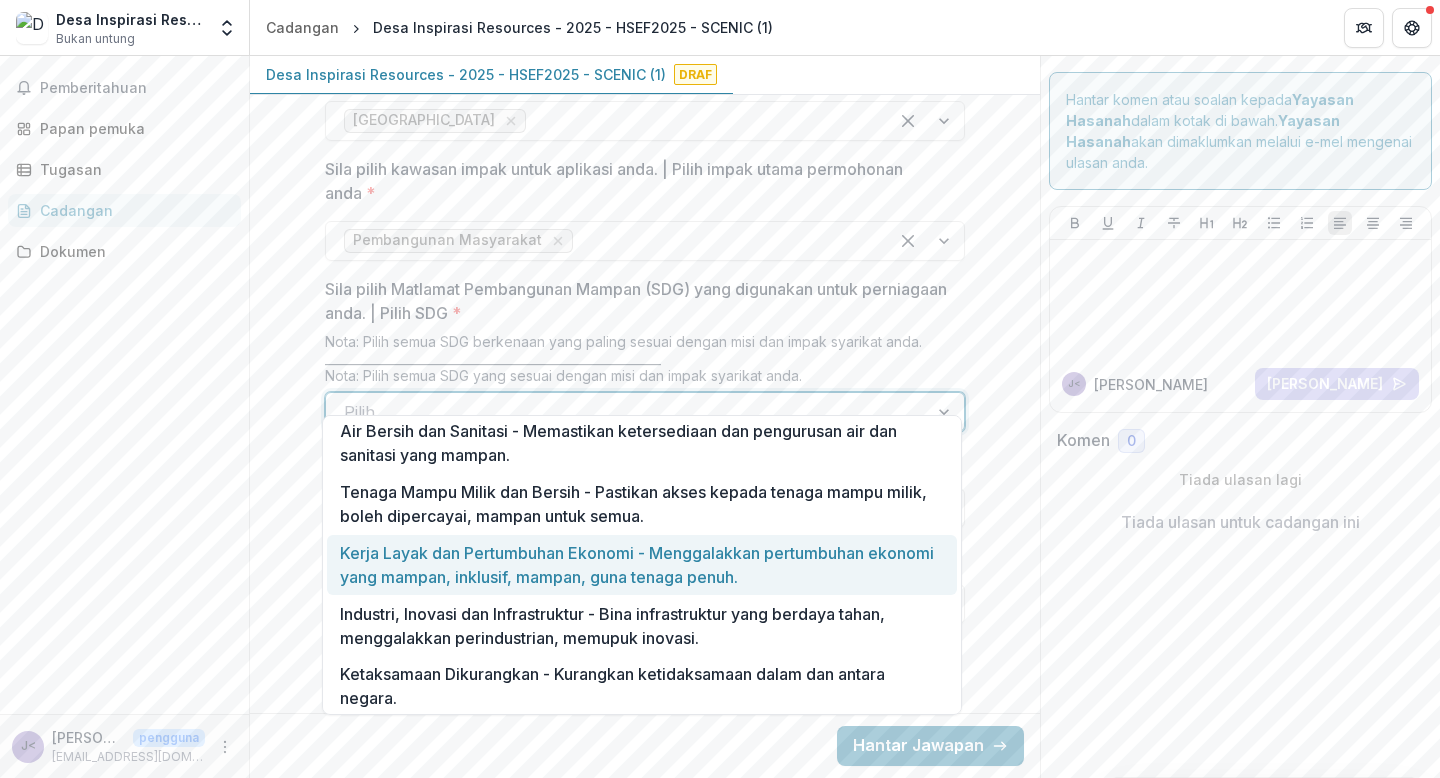 click on "Kerja Layak dan Pertumbuhan Ekonomi - Menggalakkan pertumbuhan ekonomi yang mampan, inklusif, mampan, guna tenaga penuh." at bounding box center (637, 565) 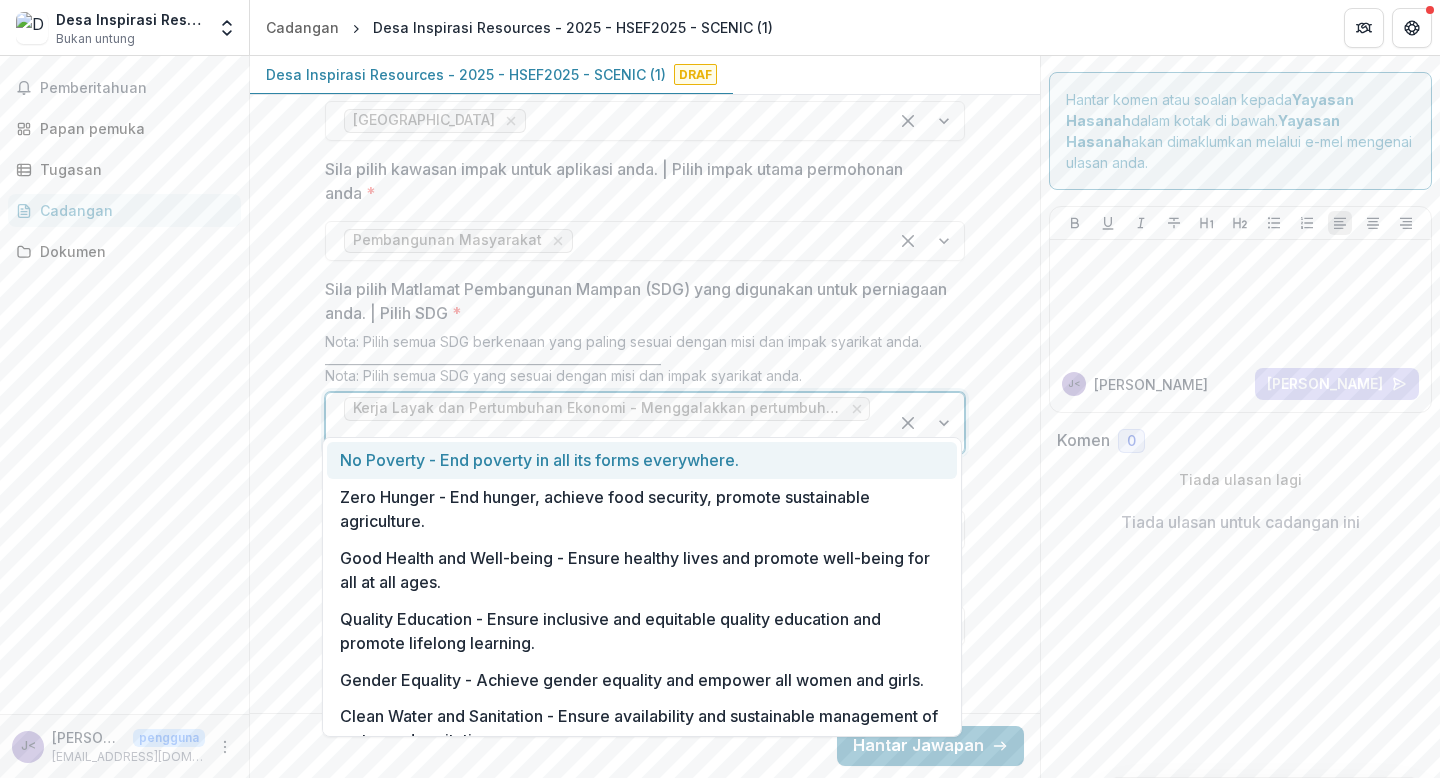 click at bounding box center (607, 437) 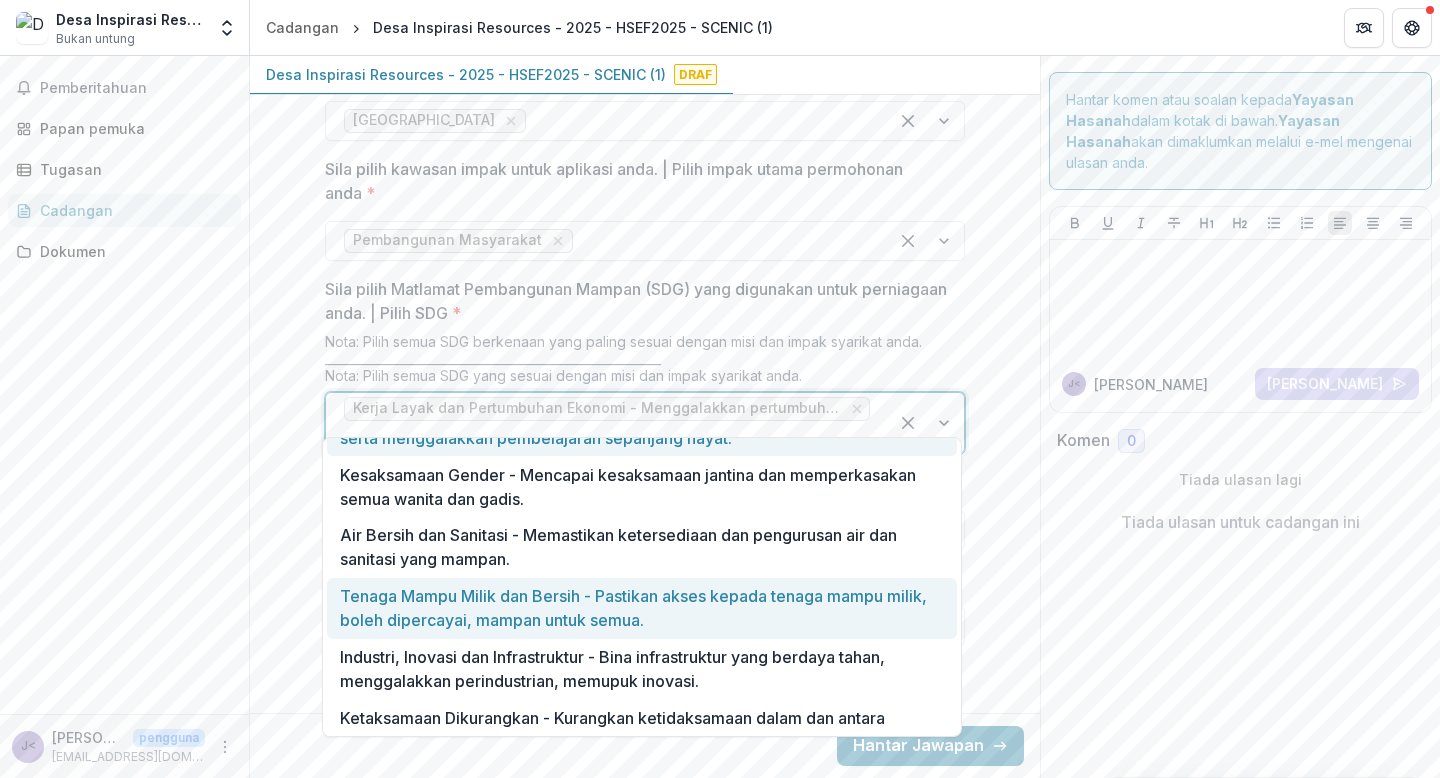 scroll, scrollTop: 0, scrollLeft: 0, axis: both 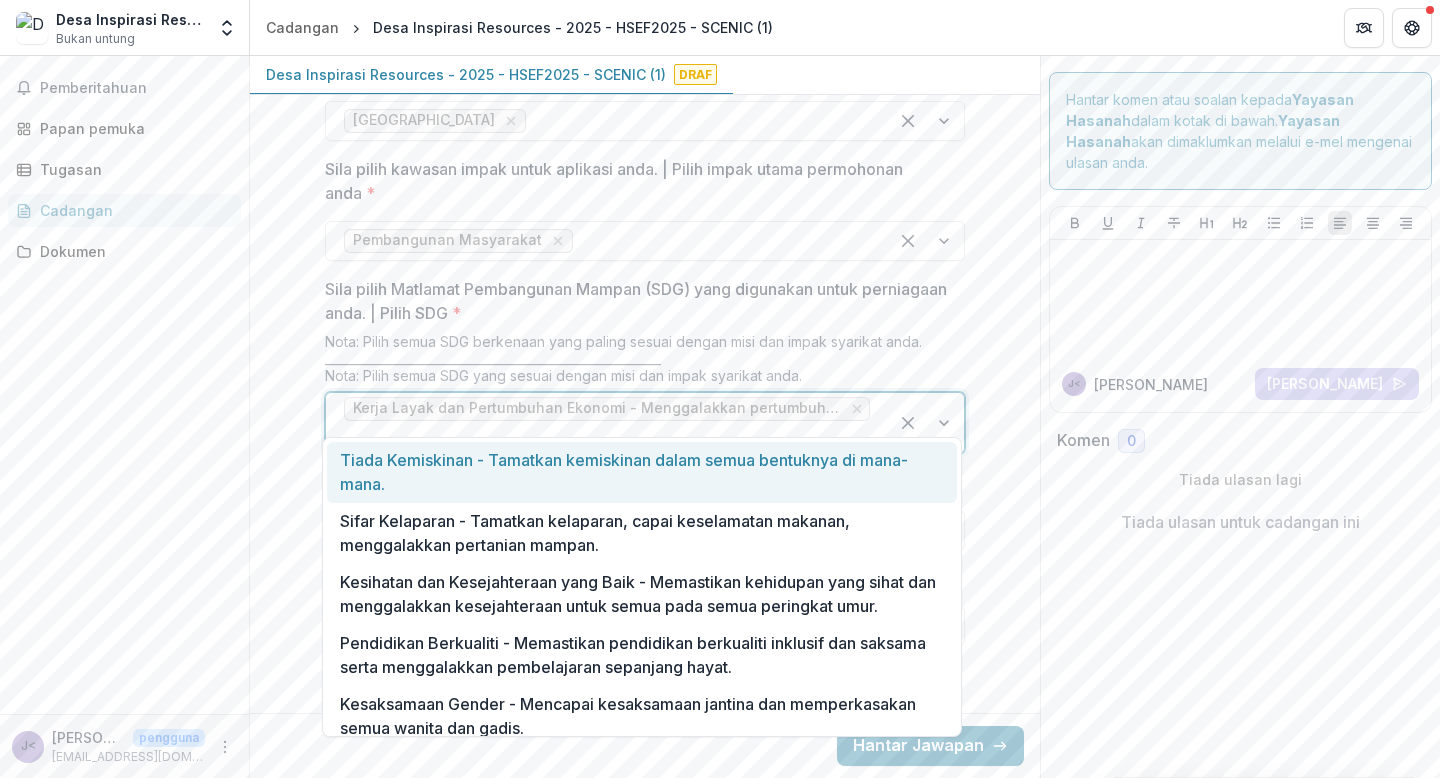 click on "Tiada Kemiskinan - Tamatkan kemiskinan dalam semua bentuknya di mana-mana." at bounding box center (642, 472) 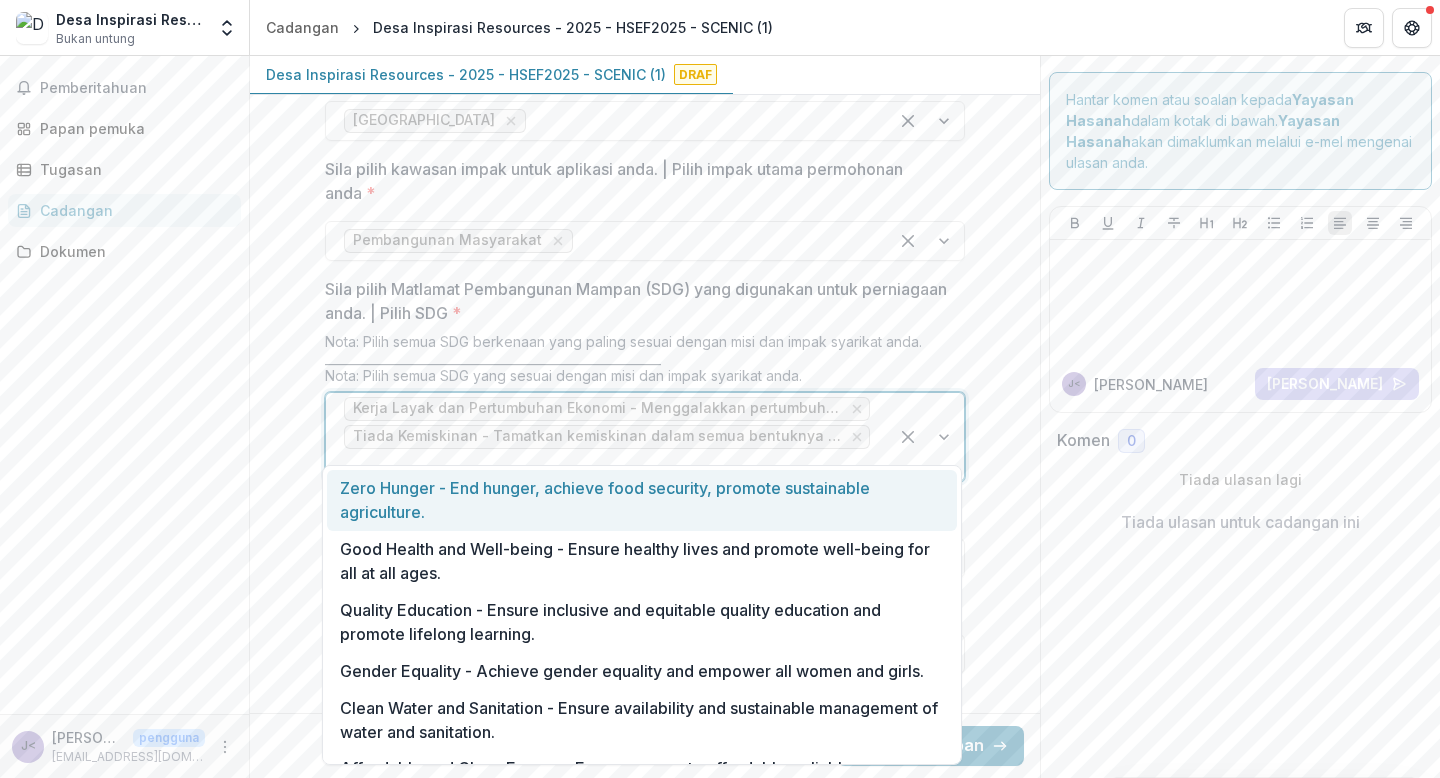 click at bounding box center [607, 465] 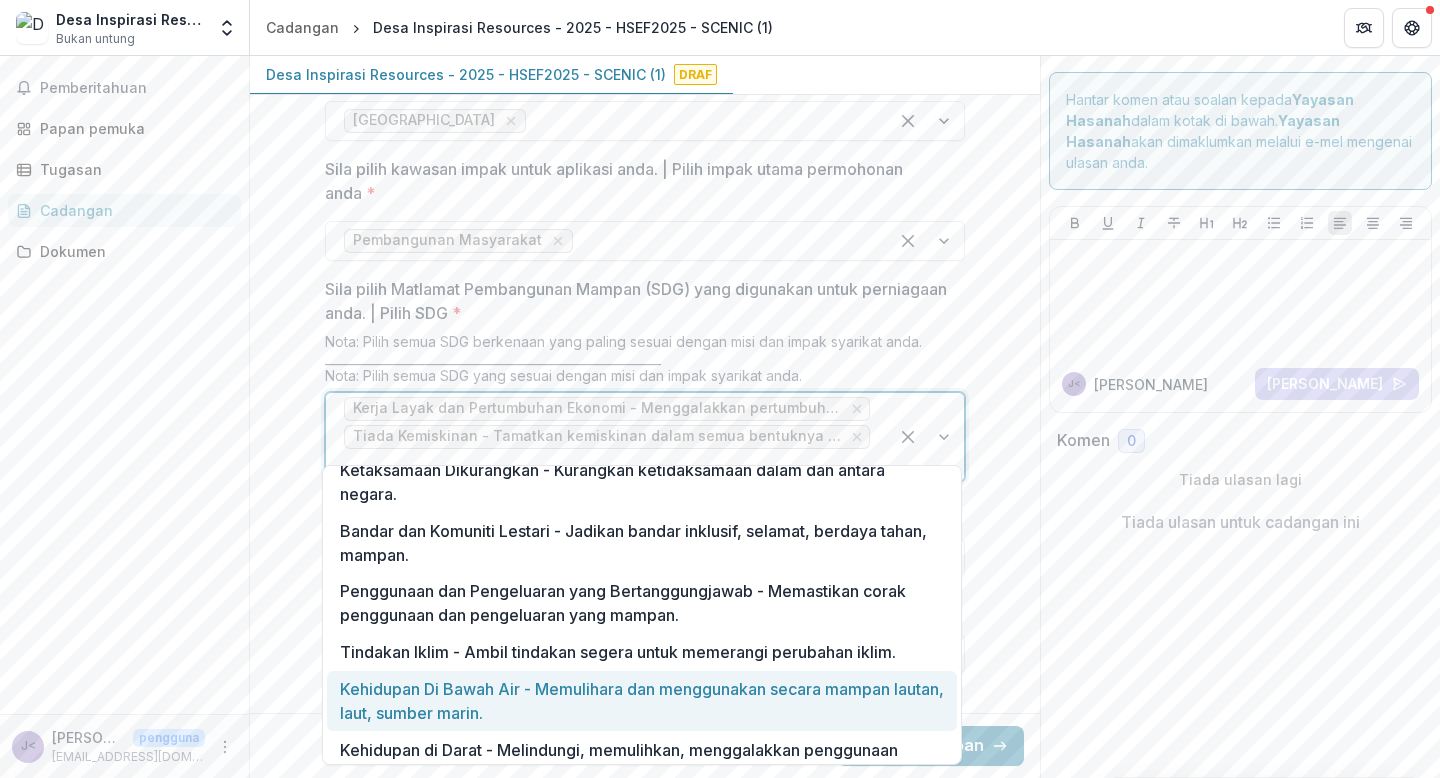 scroll, scrollTop: 439, scrollLeft: 0, axis: vertical 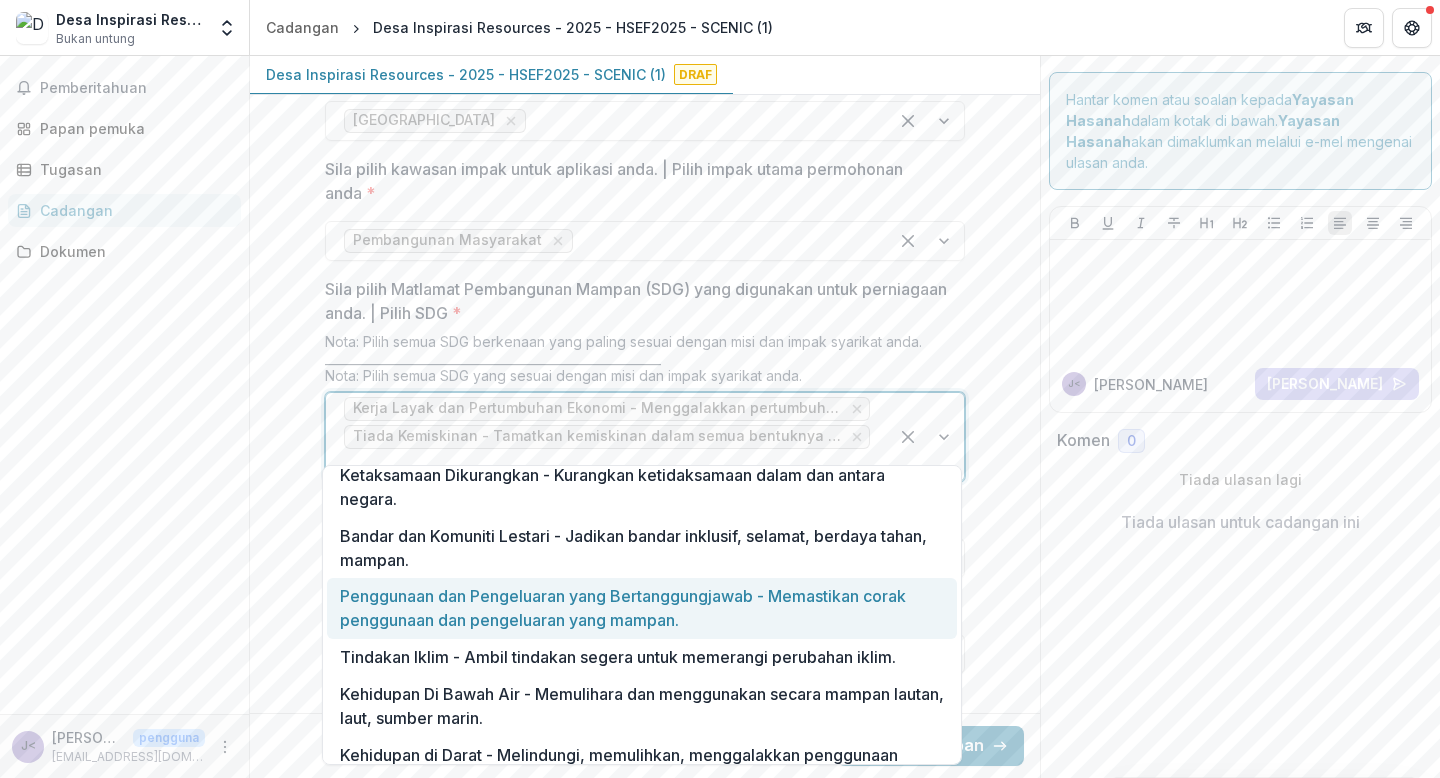 click on "Penggunaan dan Pengeluaran yang Bertanggungjawab - Memastikan corak penggunaan dan pengeluaran yang mampan." at bounding box center [642, 608] 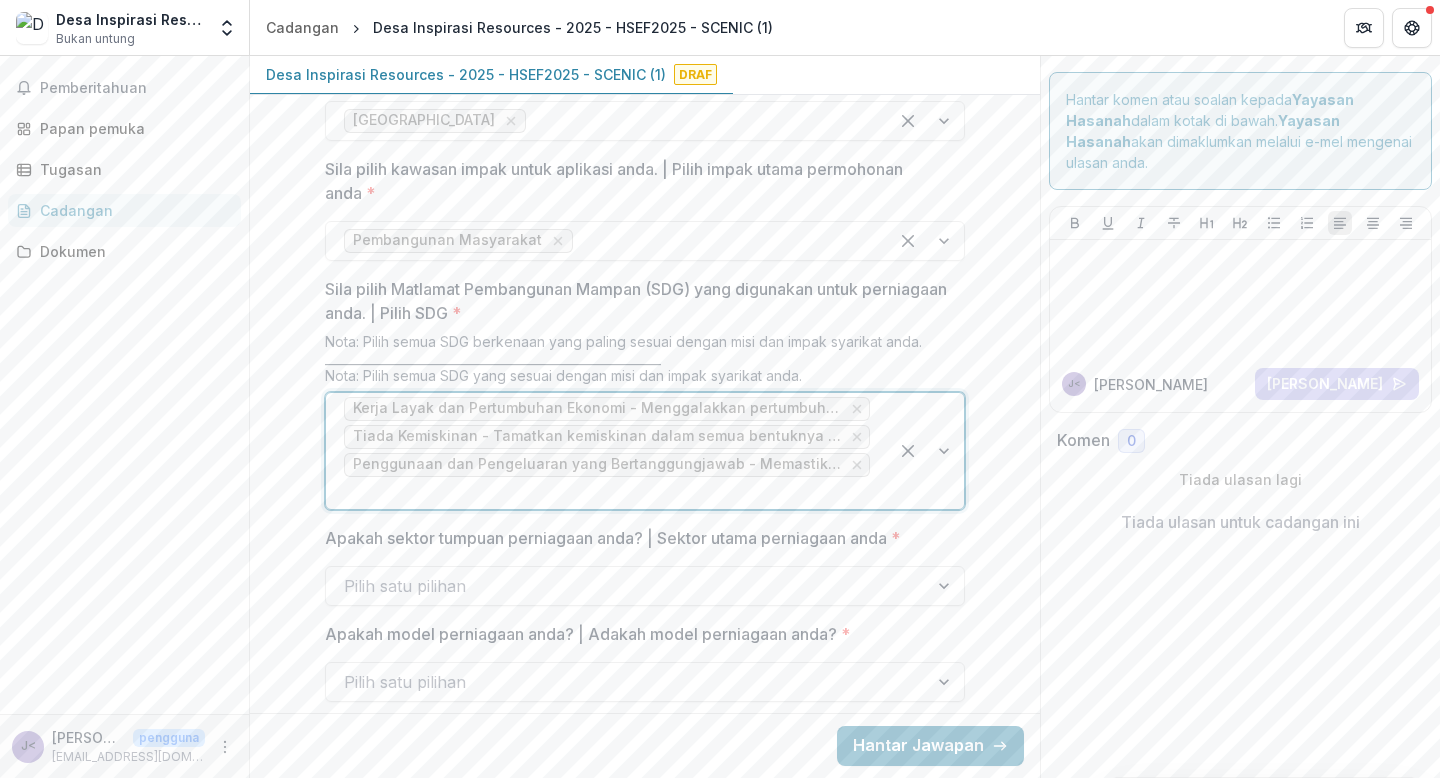 scroll, scrollTop: 2448, scrollLeft: 0, axis: vertical 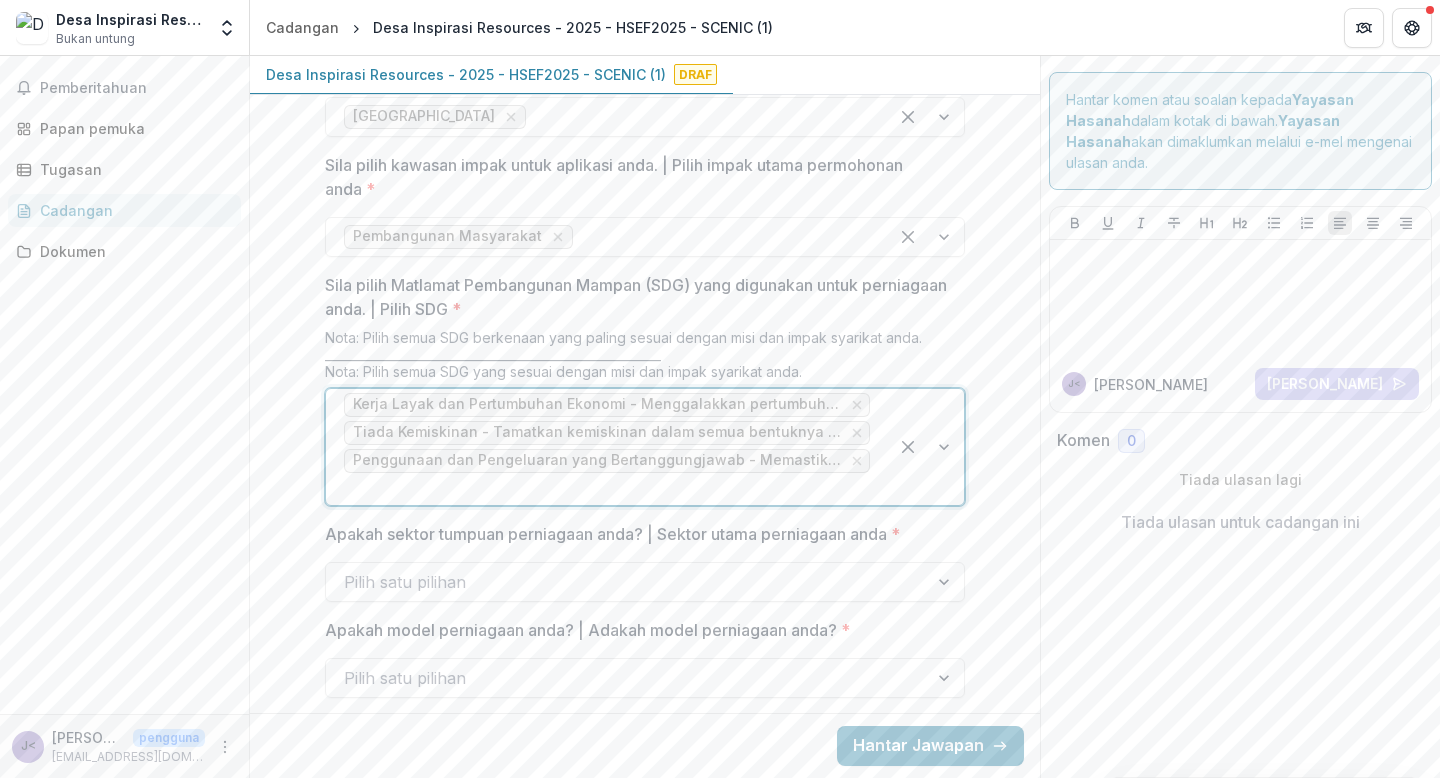 click at bounding box center [627, 582] 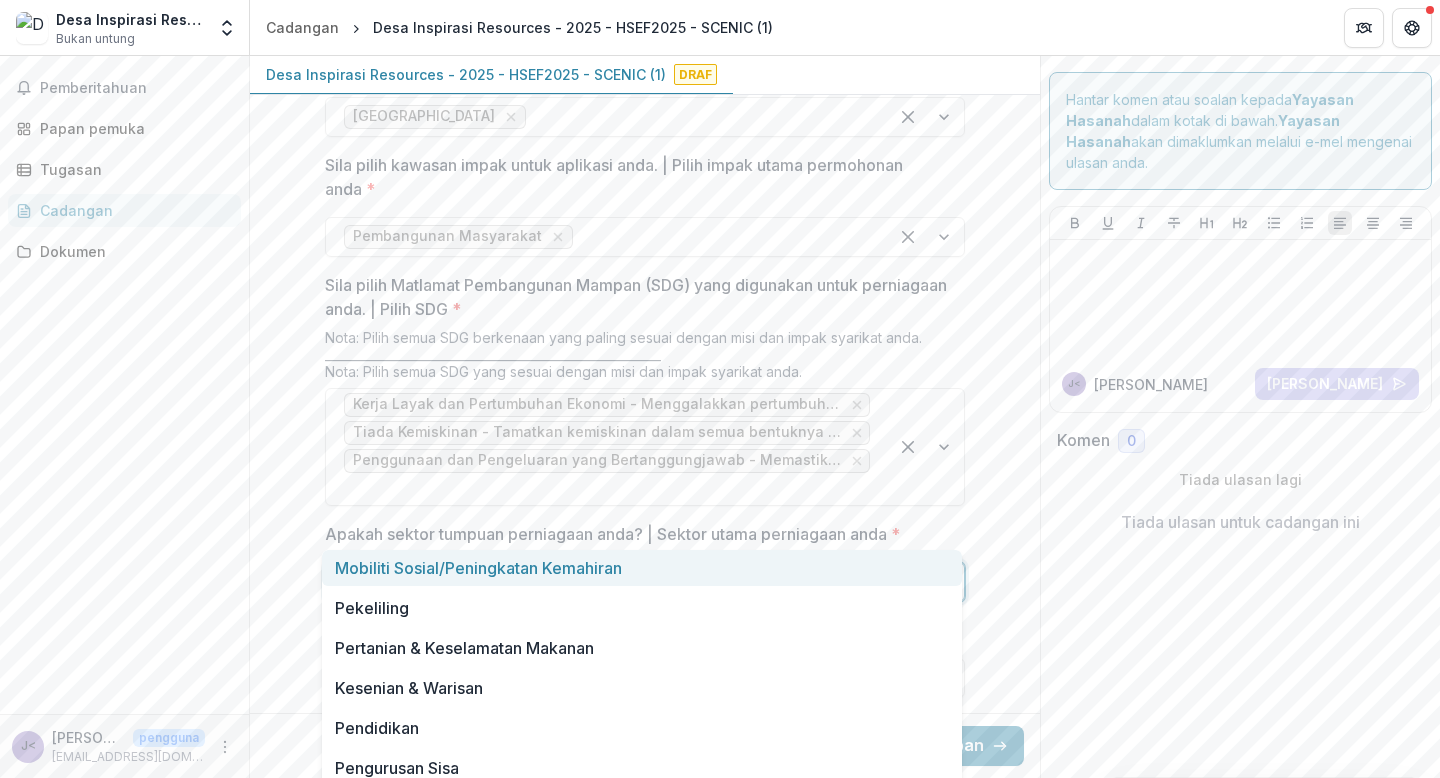scroll, scrollTop: 2591, scrollLeft: 0, axis: vertical 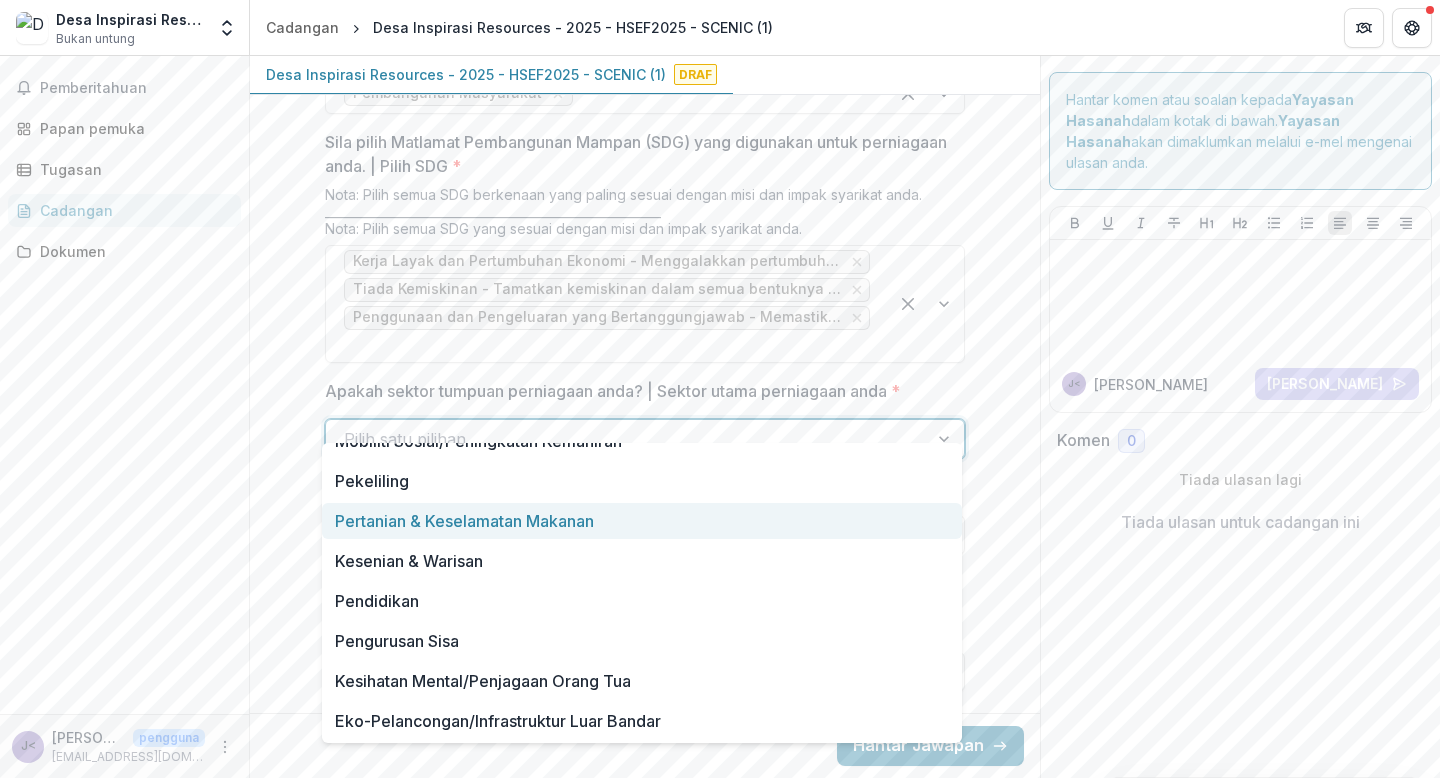 click on "Pertanian & Keselamatan Makanan" at bounding box center (464, 521) 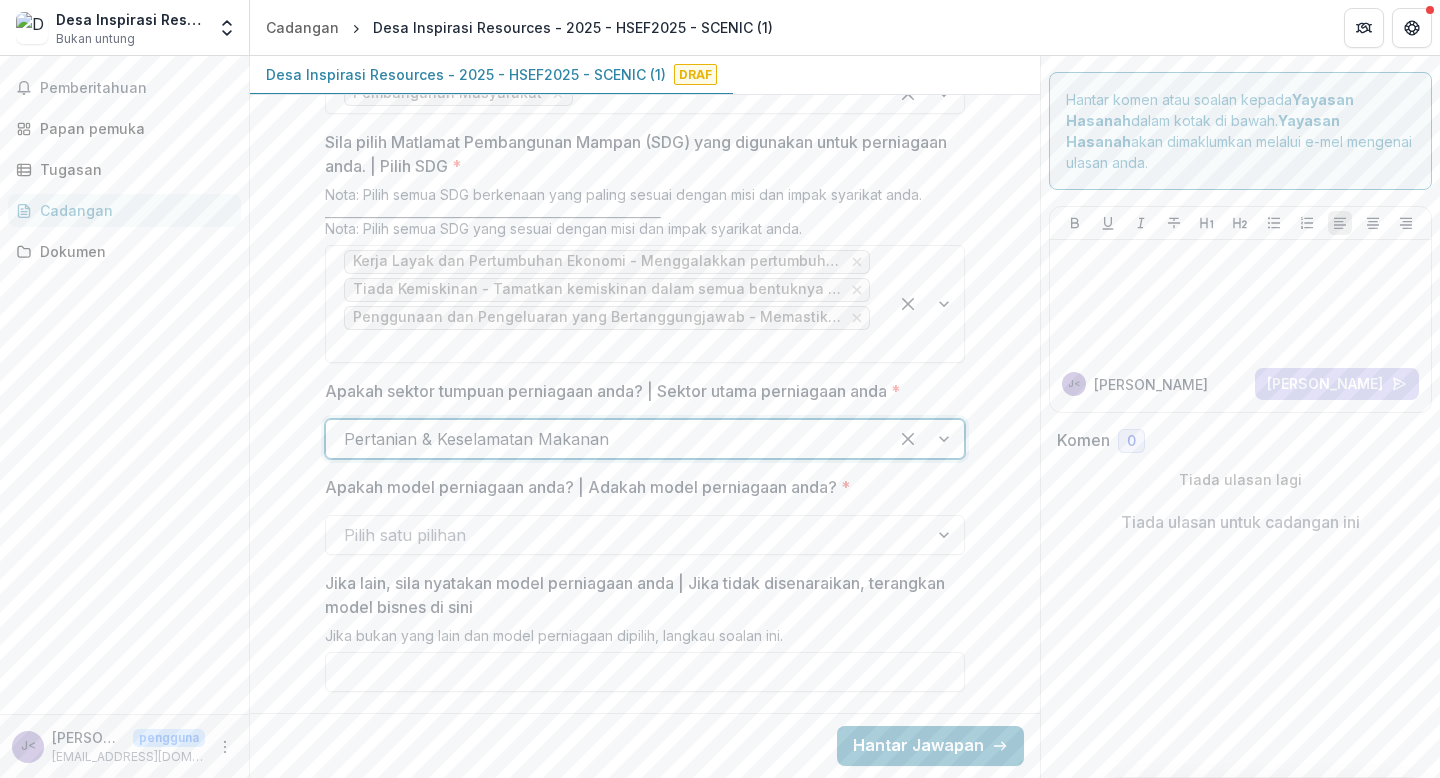 click at bounding box center [627, 535] 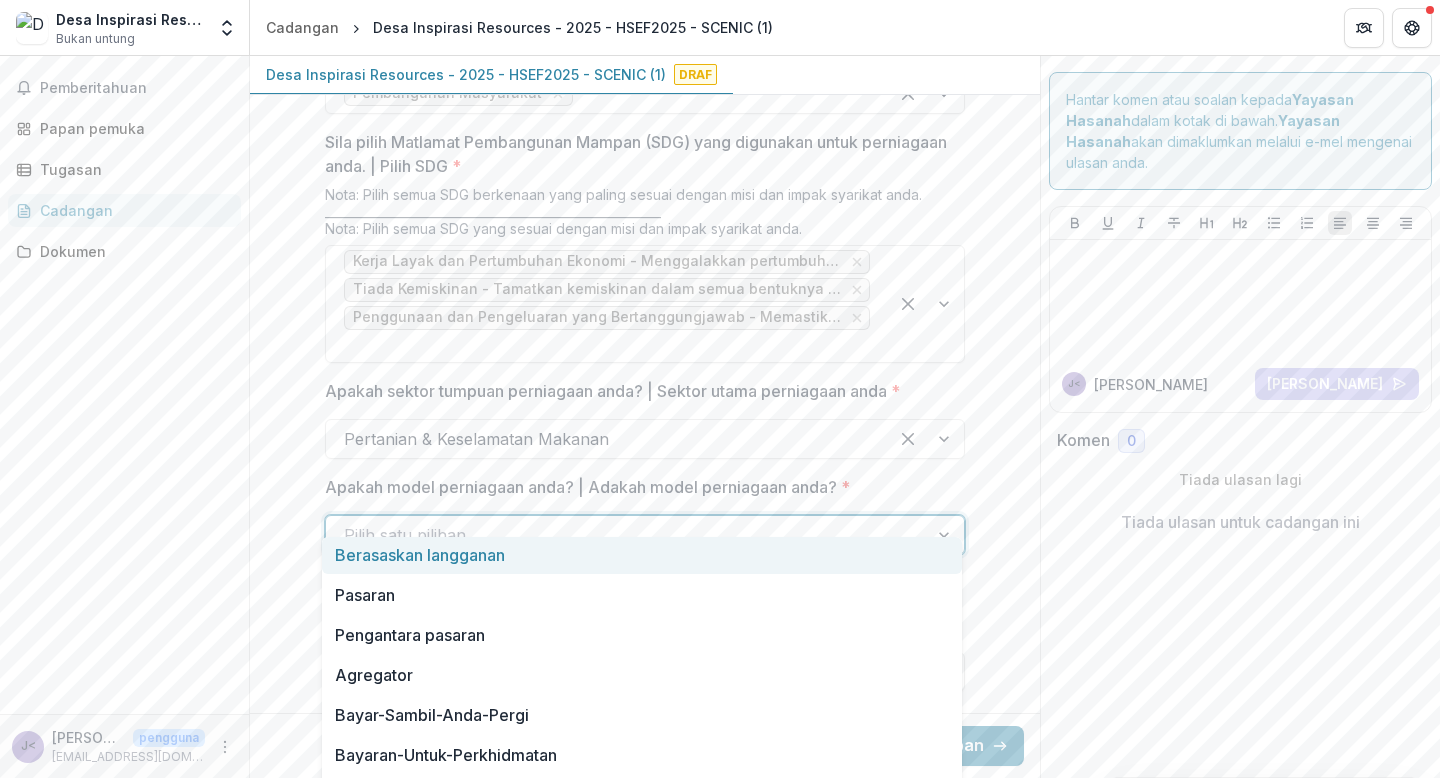 scroll, scrollTop: 2751, scrollLeft: 0, axis: vertical 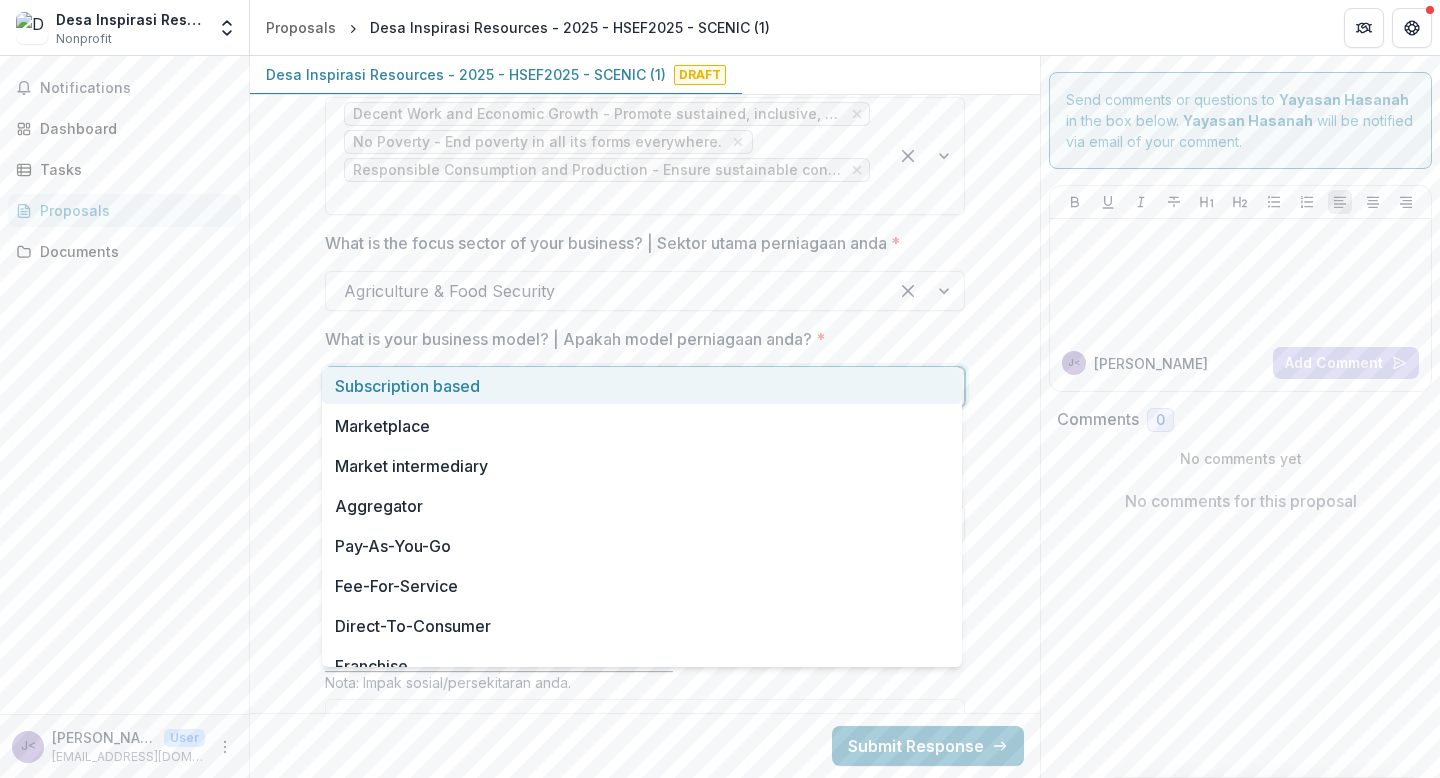 click at bounding box center [627, 387] 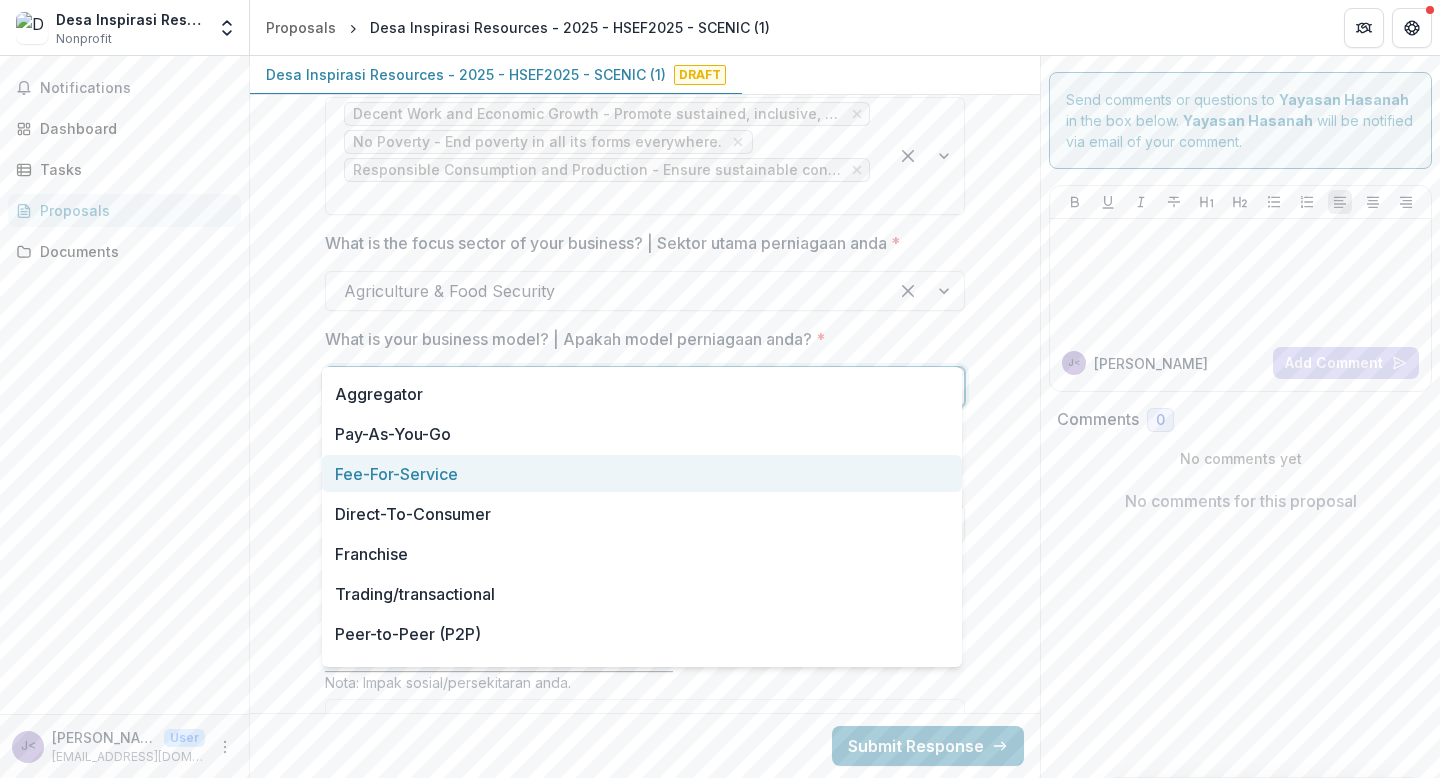 scroll, scrollTop: 0, scrollLeft: 0, axis: both 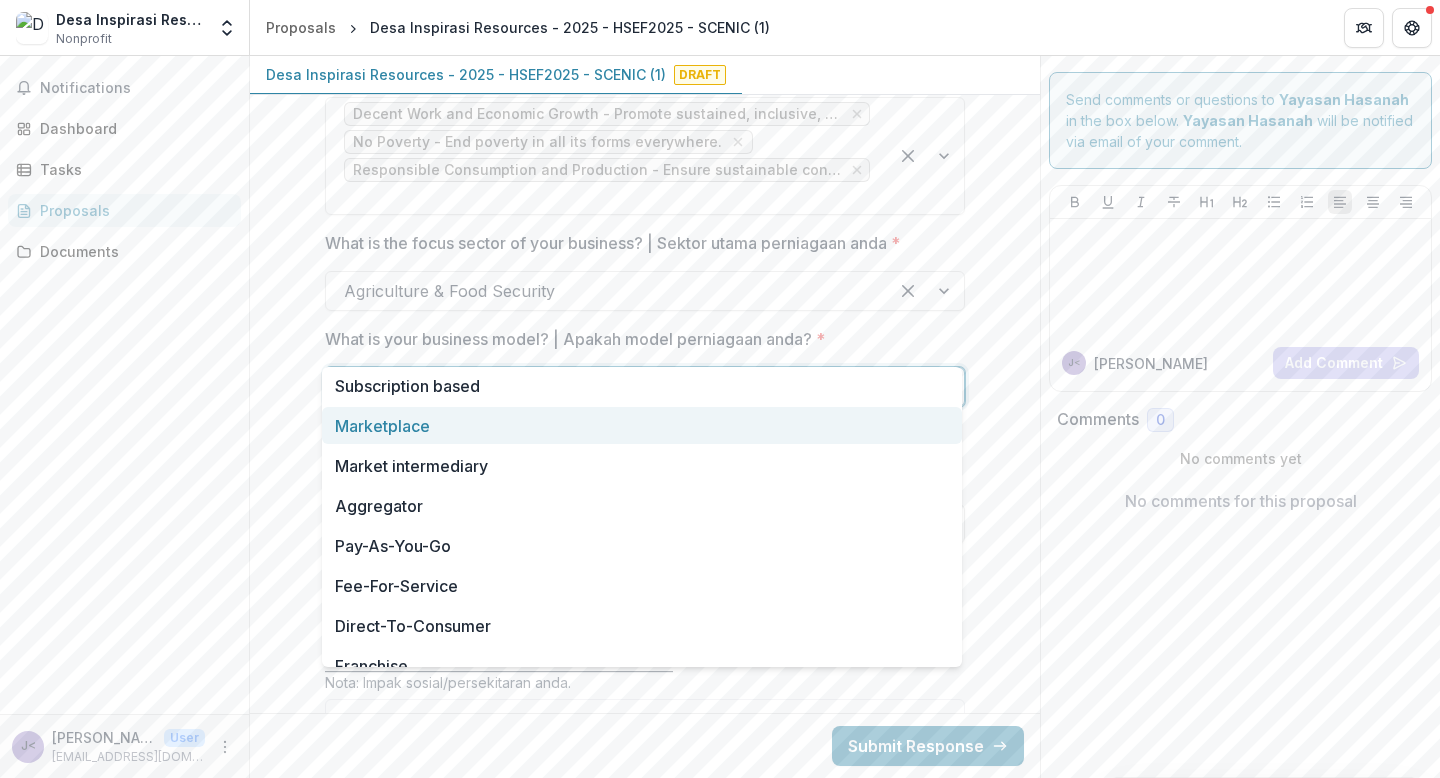 click on "Marketplace" at bounding box center [642, 425] 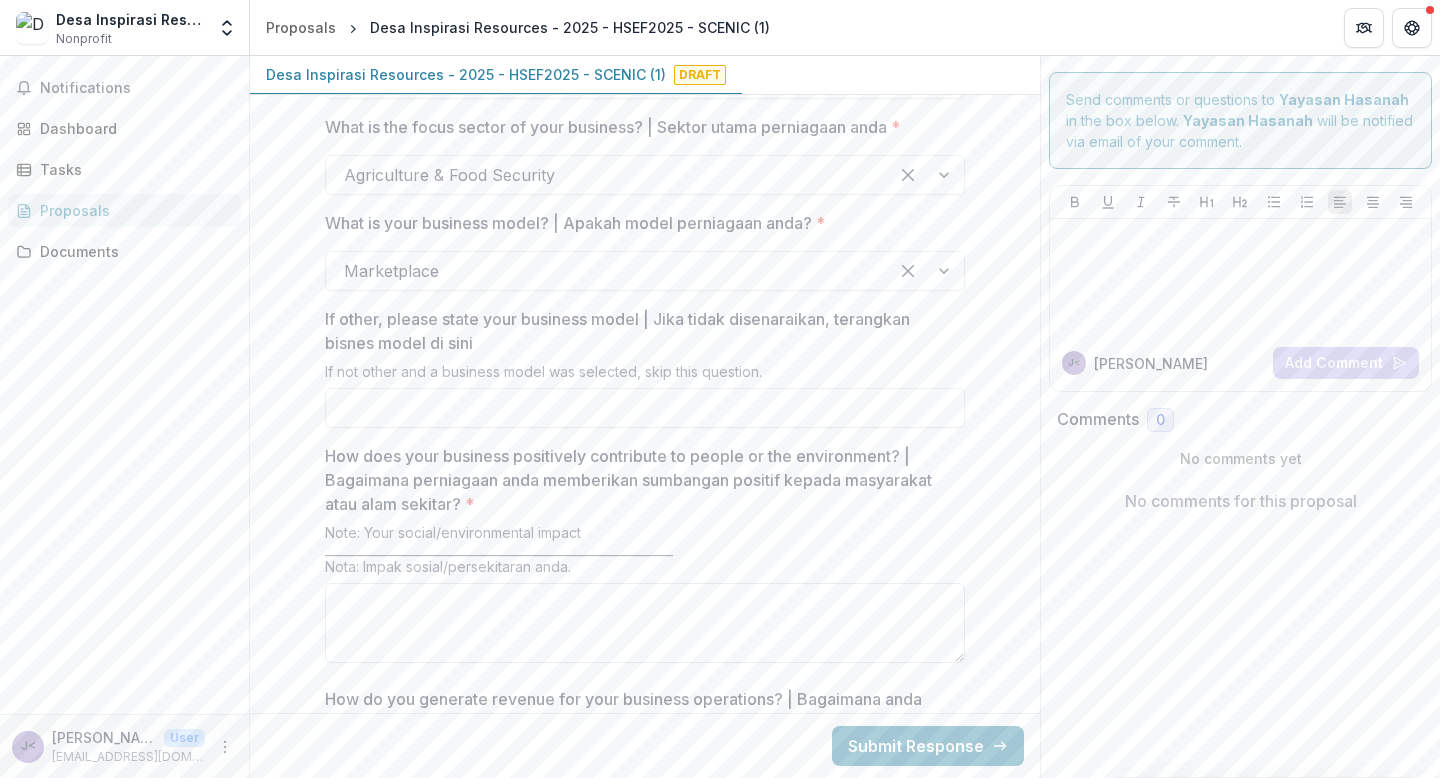scroll, scrollTop: 2992, scrollLeft: 0, axis: vertical 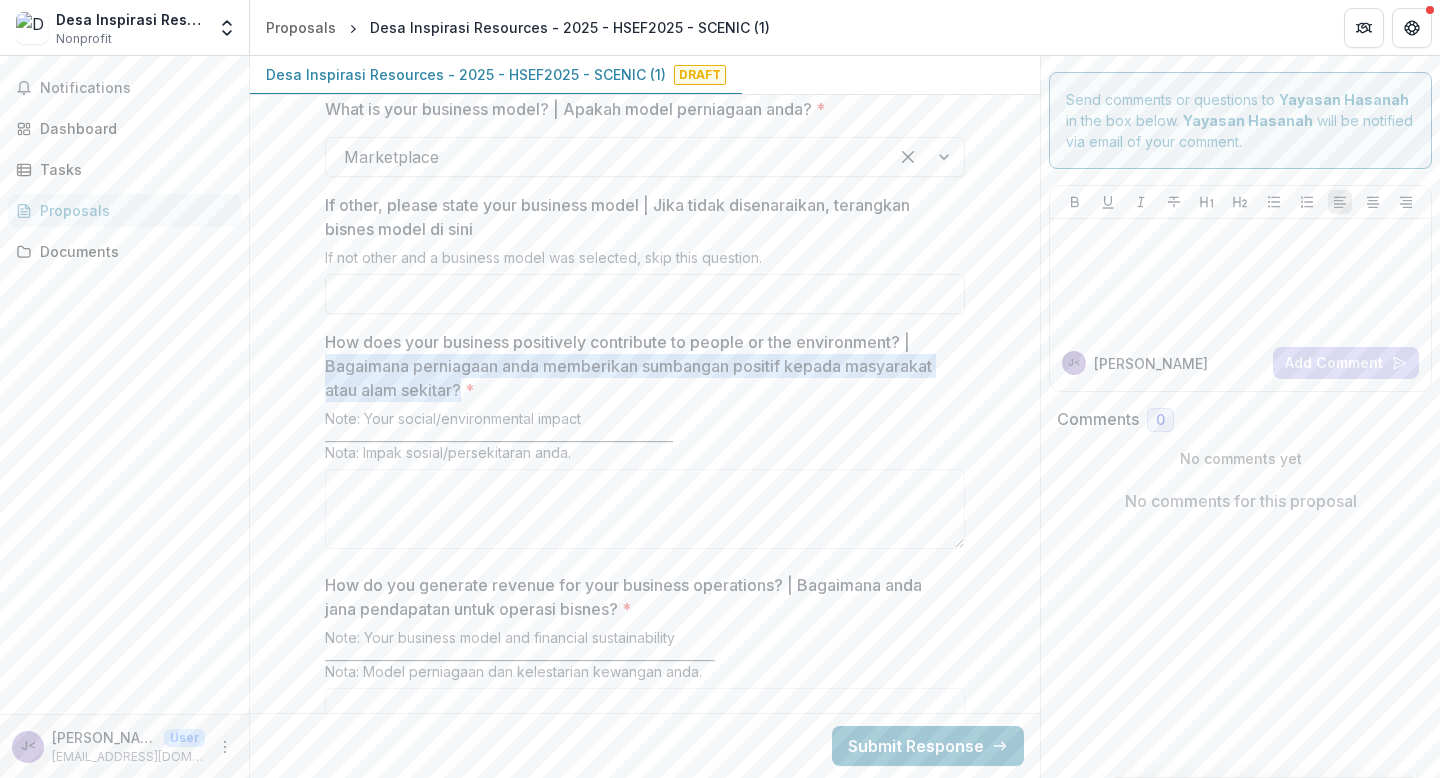 drag, startPoint x: 323, startPoint y: 318, endPoint x: 459, endPoint y: 350, distance: 139.71399 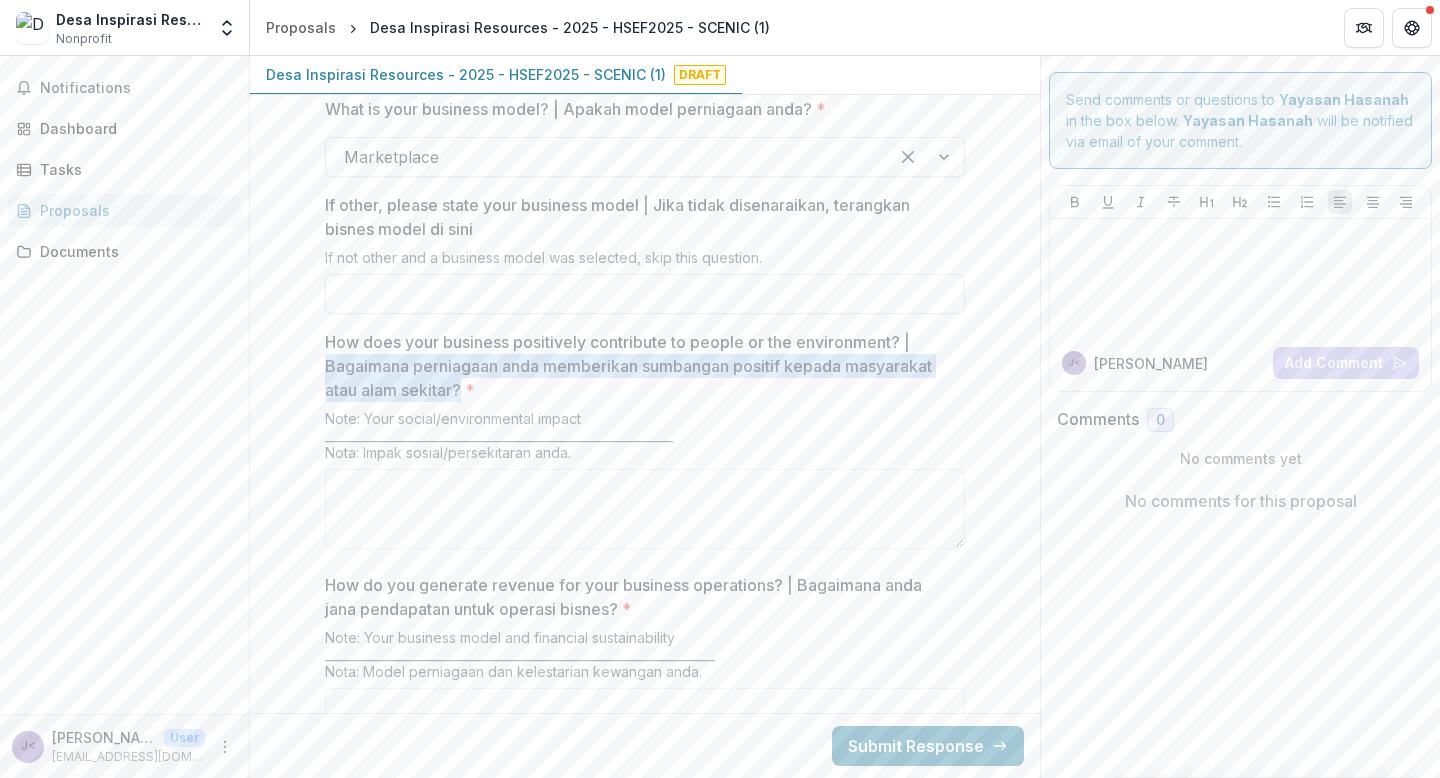 copy on "Bagaimana perniagaan anda memberikan sumbangan positif kepada masyarakat atau alam sekitar?" 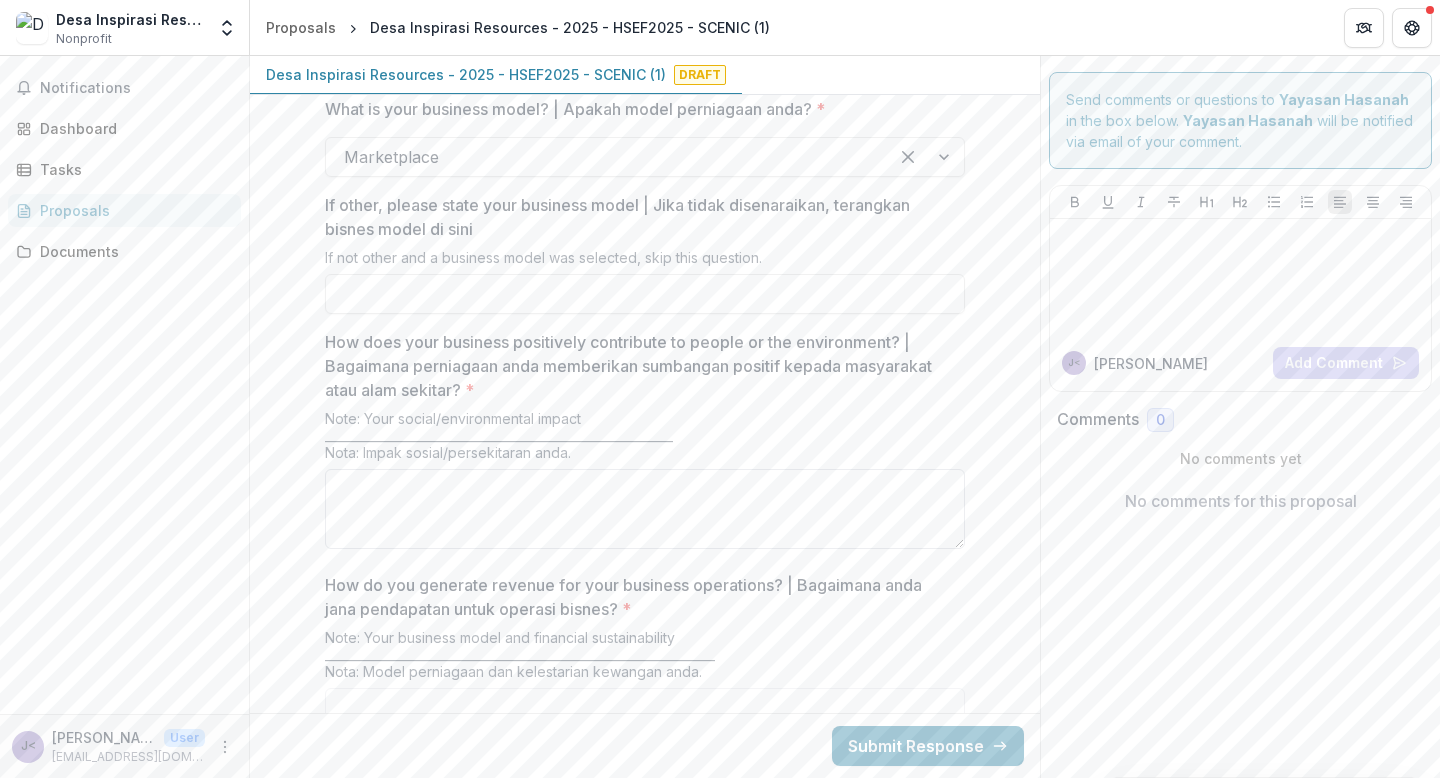 click on "How does your business positively contribute to people or the environment? | Bagaimana perniagaan anda memberikan sumbangan positif kepada masyarakat atau alam sekitar? *" at bounding box center [645, 509] 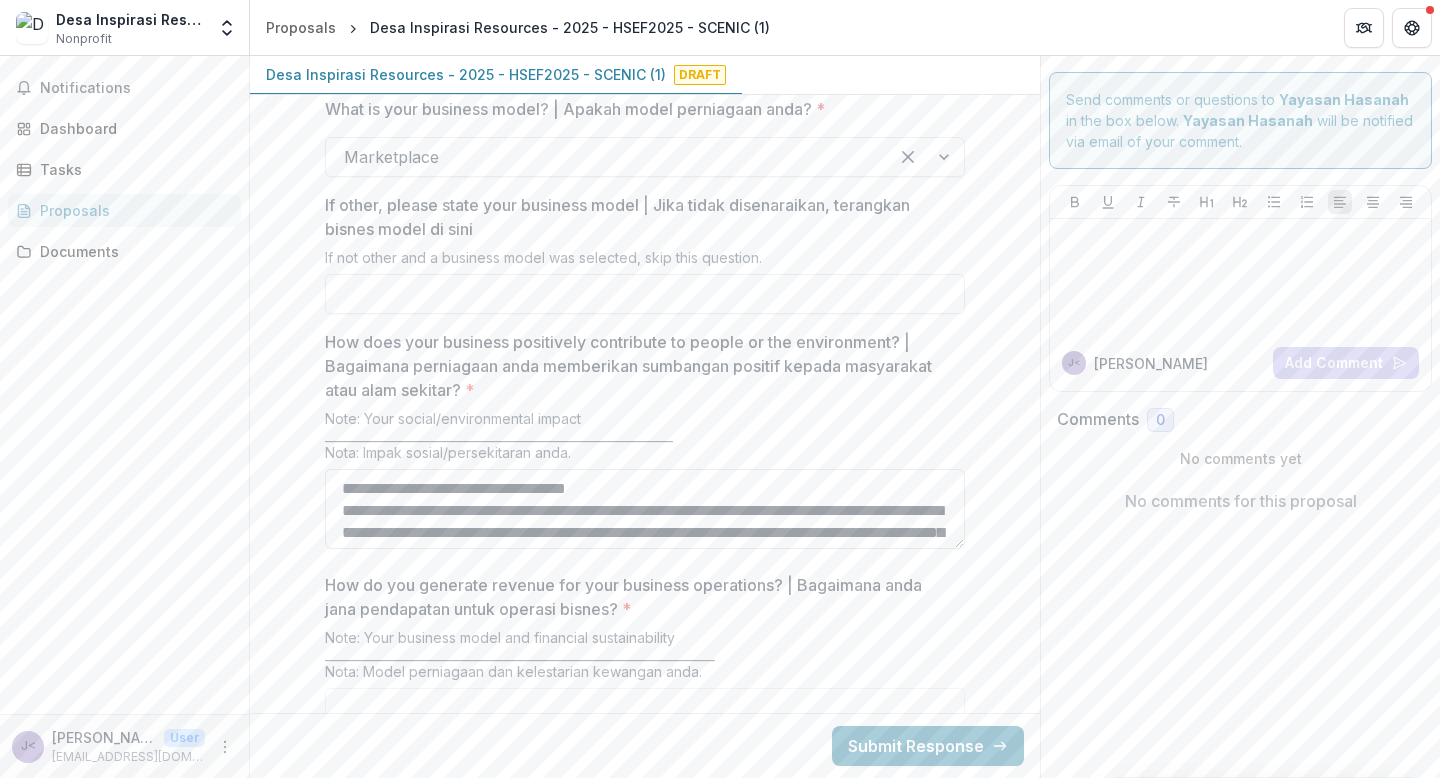 scroll, scrollTop: 390, scrollLeft: 0, axis: vertical 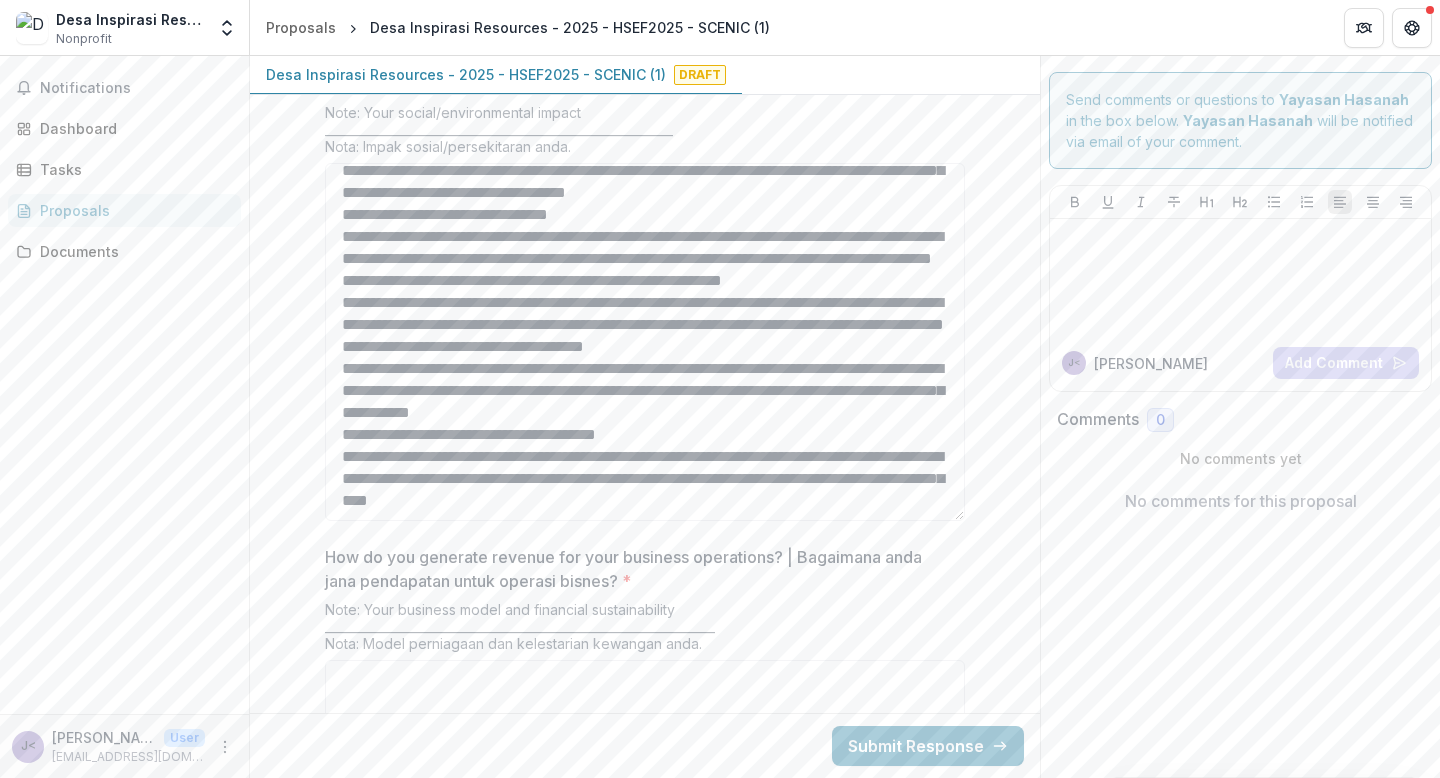 drag, startPoint x: 958, startPoint y: 499, endPoint x: 955, endPoint y: 777, distance: 278.01617 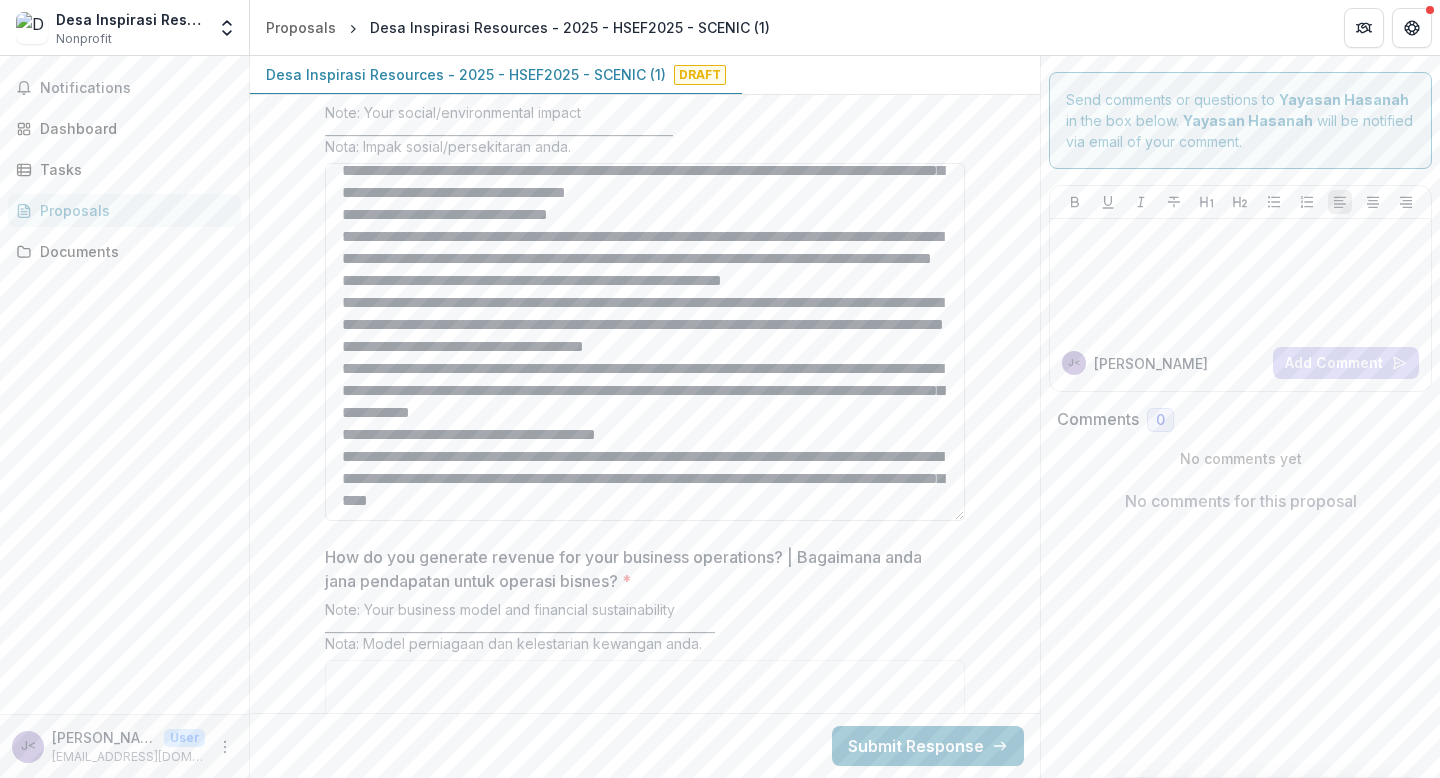 scroll, scrollTop: 0, scrollLeft: 0, axis: both 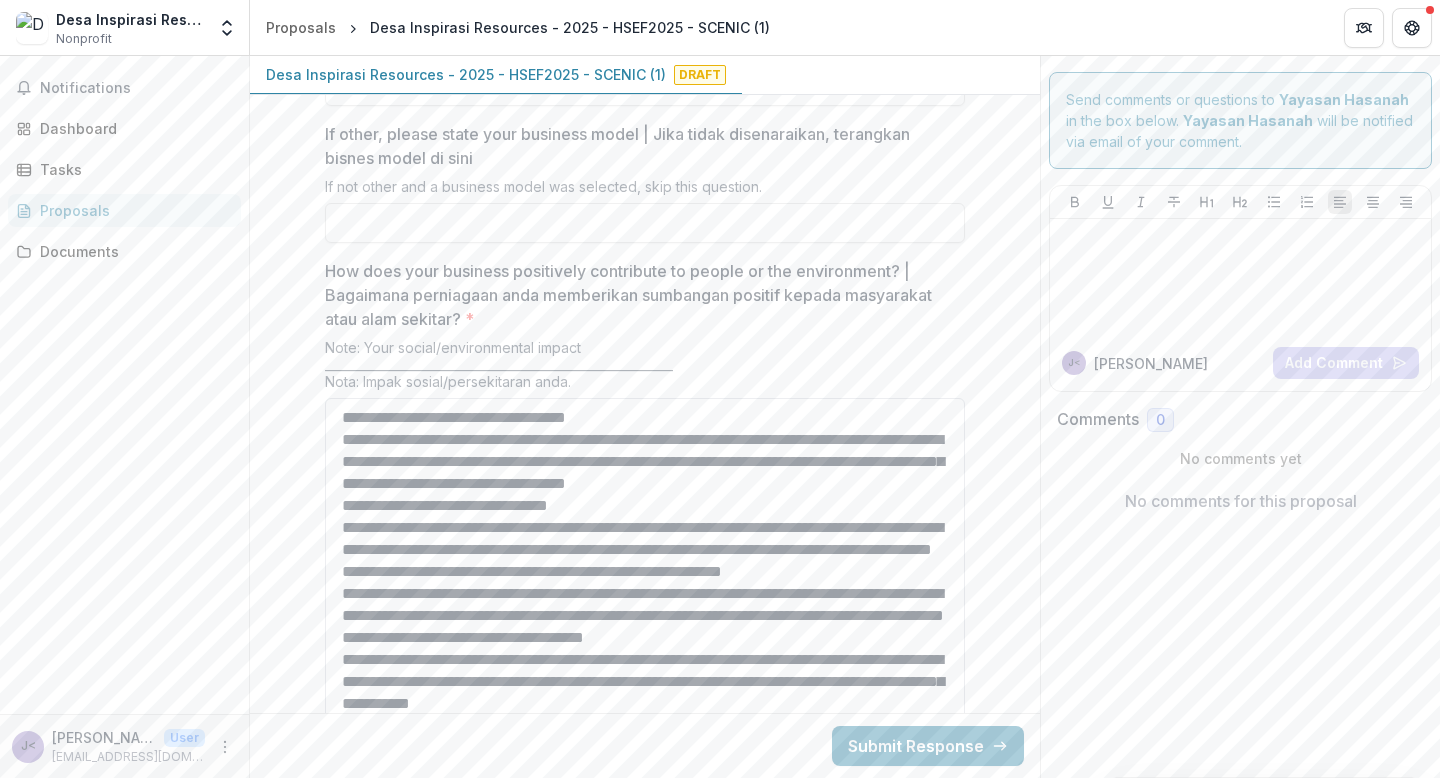 click on "How does your business positively contribute to people or the environment? | Bagaimana perniagaan anda memberikan sumbangan positif kepada masyarakat atau alam sekitar? *" at bounding box center (645, 577) 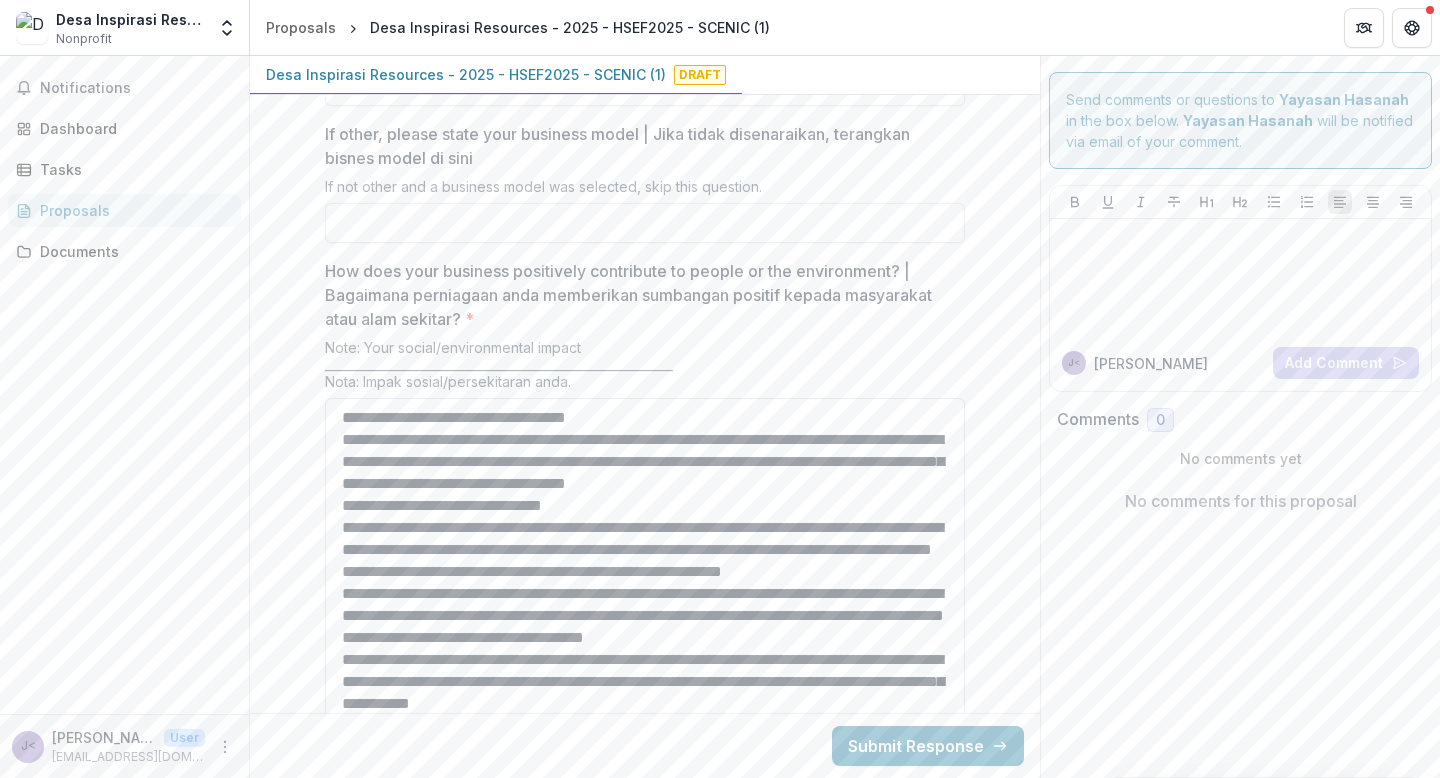 click on "How does your business positively contribute to people or the environment? | Bagaimana perniagaan anda memberikan sumbangan positif kepada masyarakat atau alam sekitar? *" at bounding box center (645, 577) 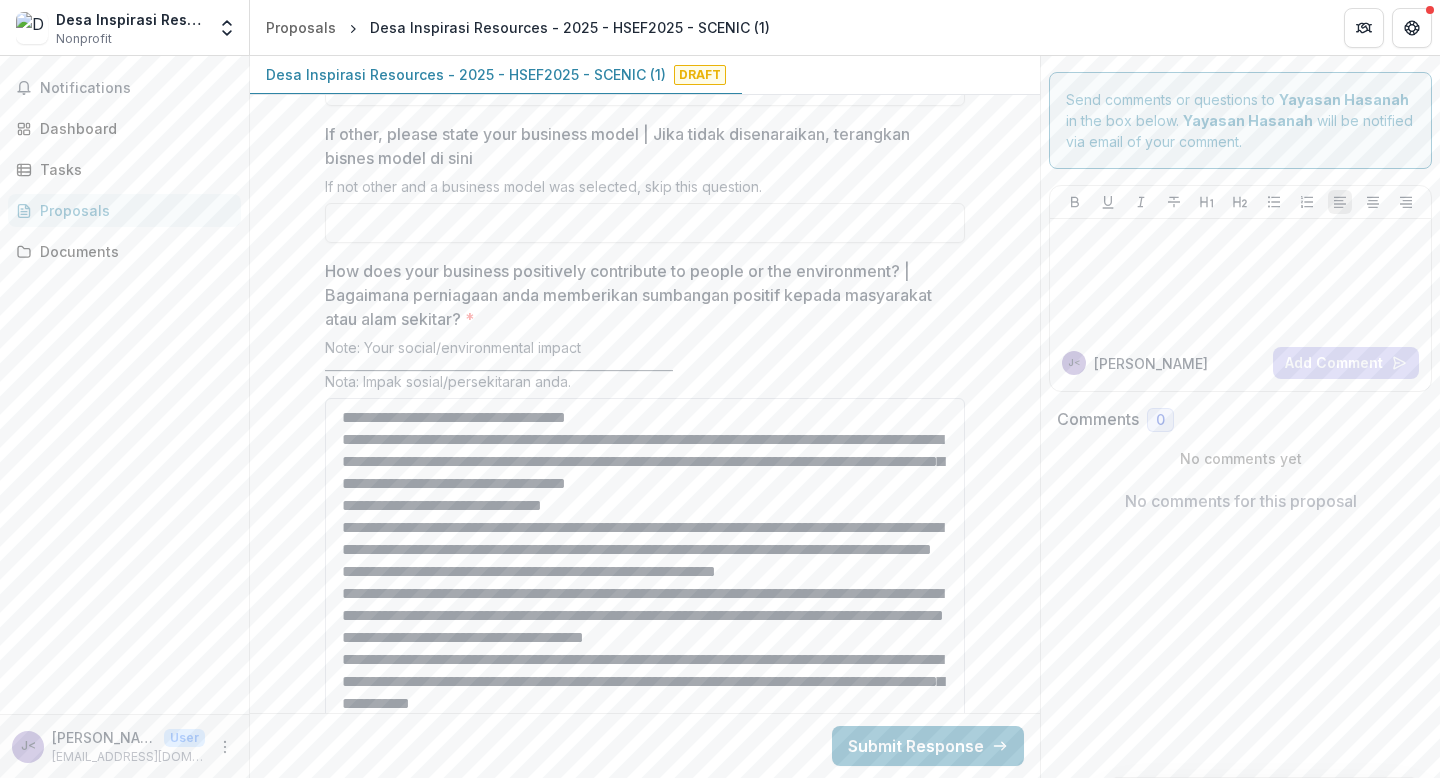click on "How does your business positively contribute to people or the environment? | Bagaimana perniagaan anda memberikan sumbangan positif kepada masyarakat atau alam sekitar? *" at bounding box center [645, 577] 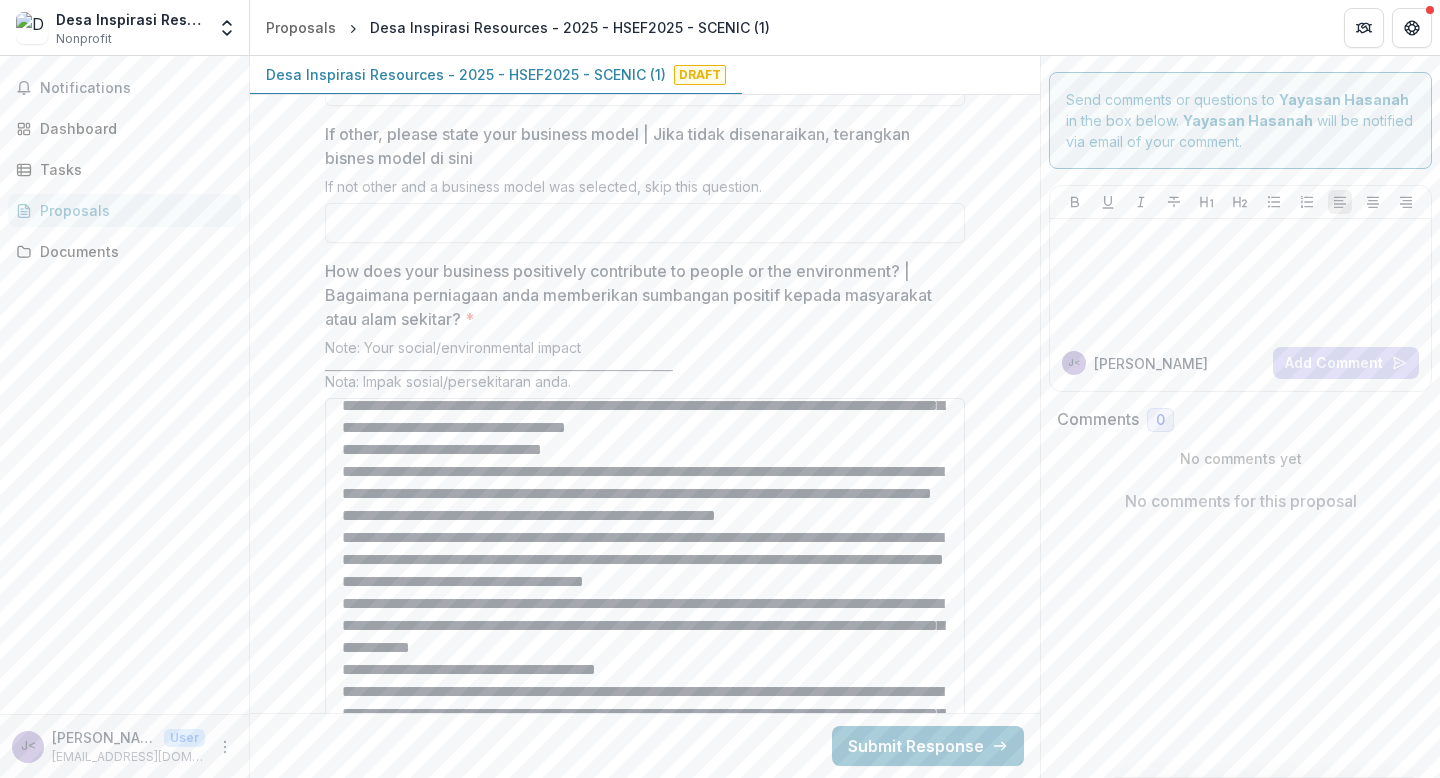 scroll, scrollTop: 122, scrollLeft: 0, axis: vertical 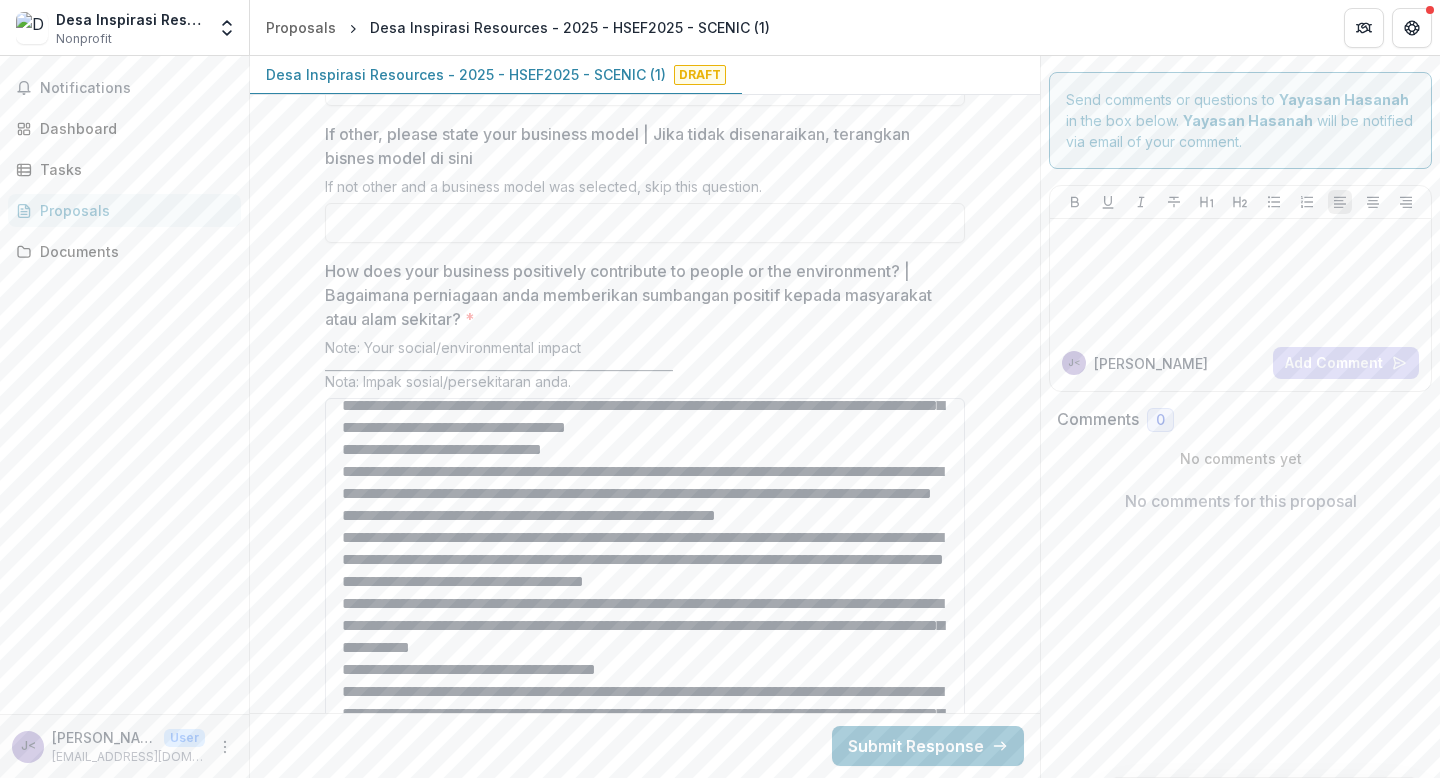 click on "How does your business positively contribute to people or the environment? | Bagaimana perniagaan anda memberikan sumbangan positif kepada masyarakat atau alam sekitar? *" at bounding box center (645, 577) 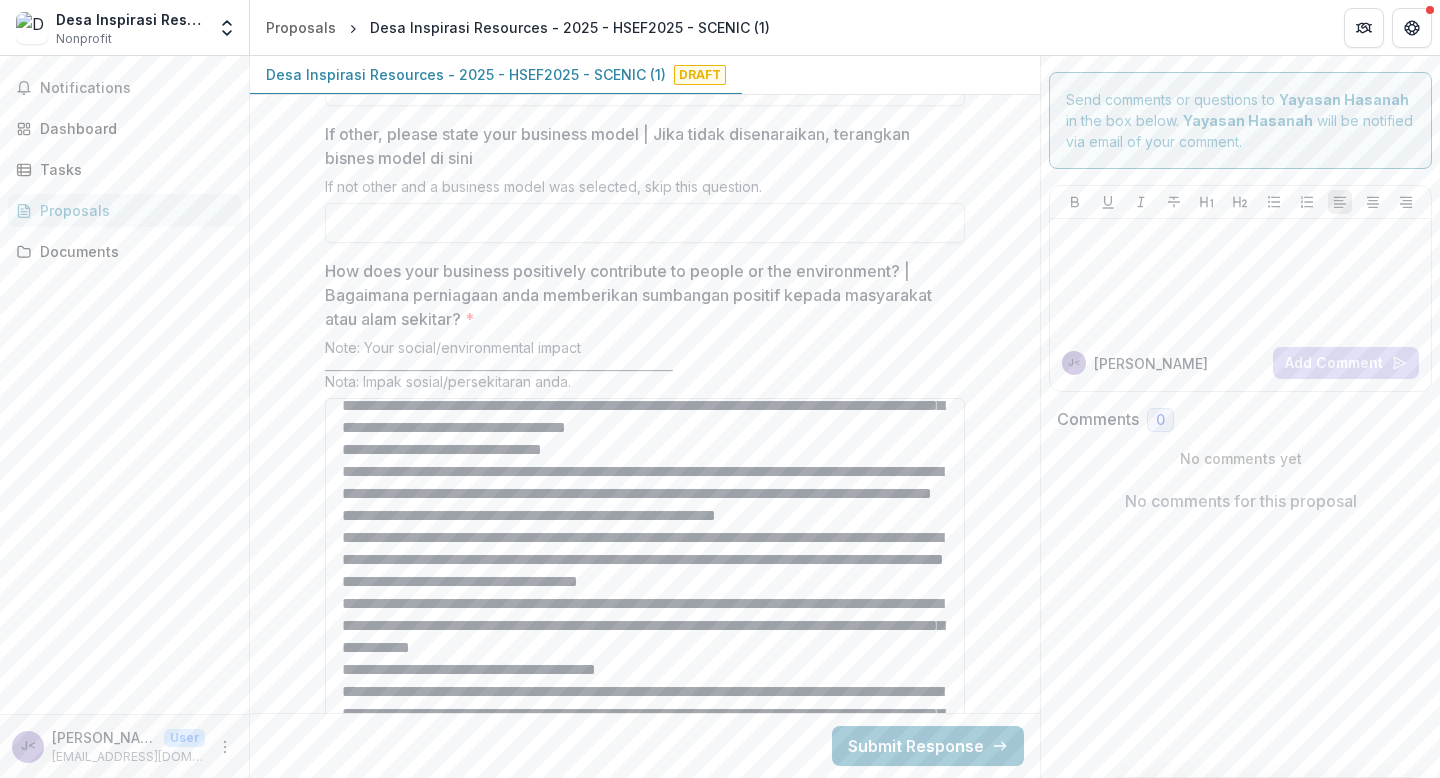 click on "How does your business positively contribute to people or the environment? | Bagaimana perniagaan anda memberikan sumbangan positif kepada masyarakat atau alam sekitar? *" at bounding box center (645, 577) 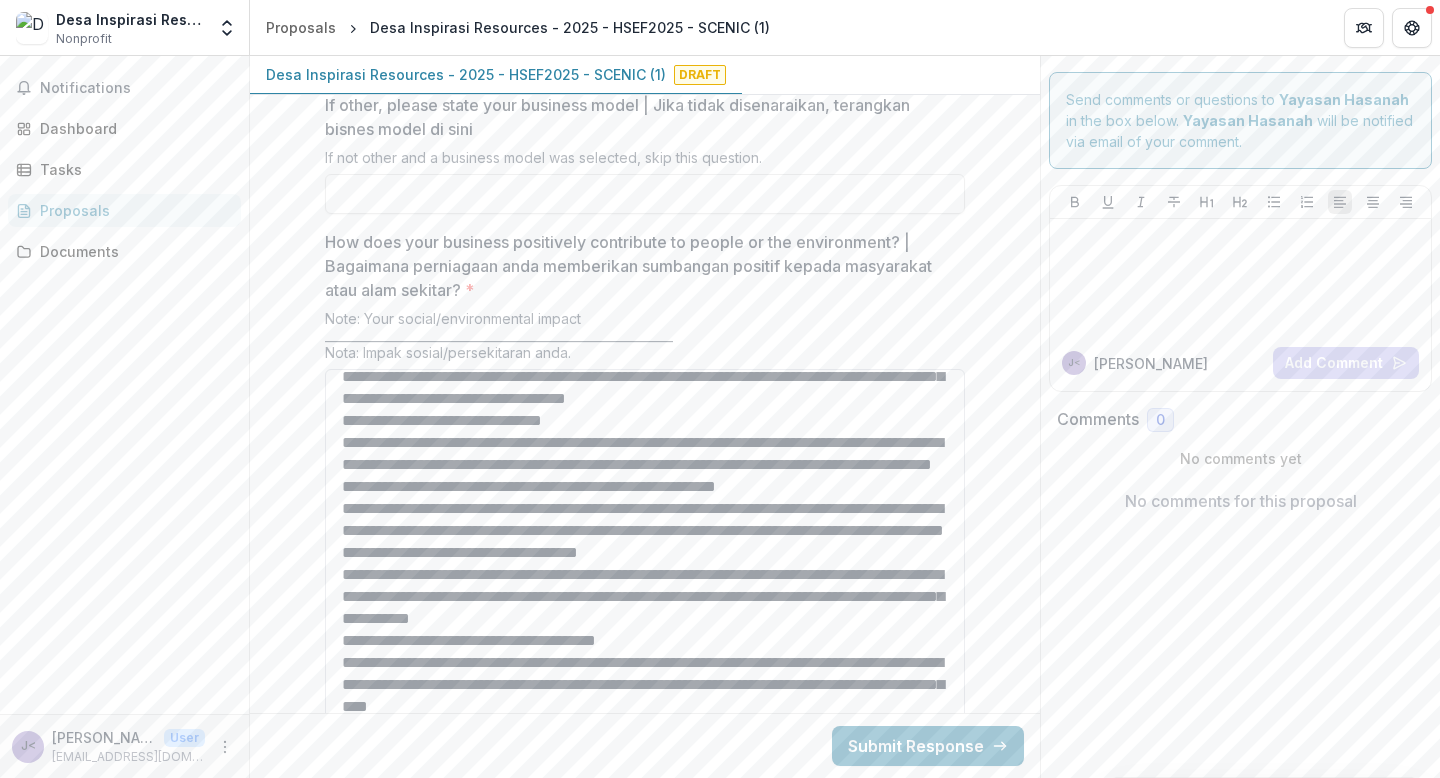 click on "How does your business positively contribute to people or the environment? | Bagaimana perniagaan anda memberikan sumbangan positif kepada masyarakat atau alam sekitar? *" at bounding box center [645, 548] 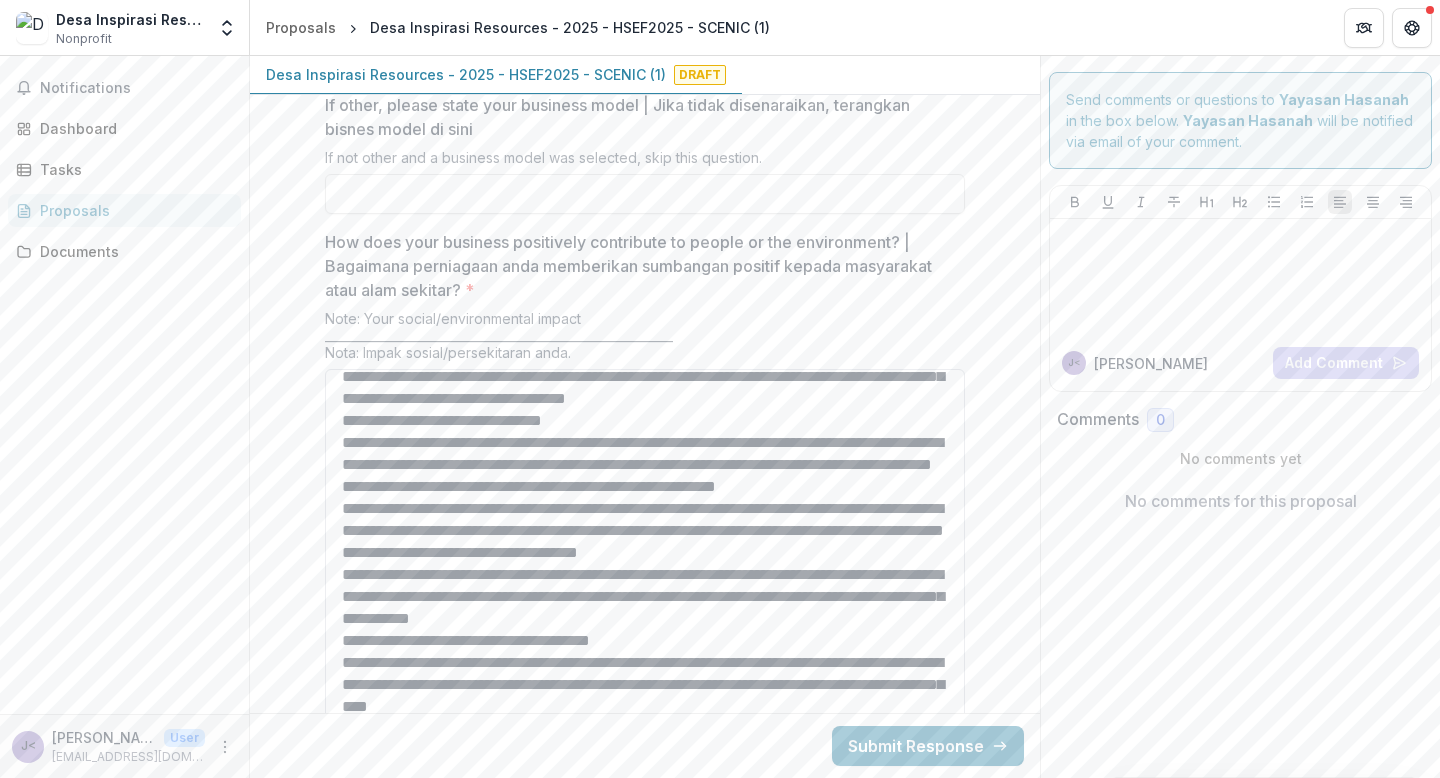 click on "How does your business positively contribute to people or the environment? | Bagaimana perniagaan anda memberikan sumbangan positif kepada masyarakat atau alam sekitar? *" at bounding box center (645, 548) 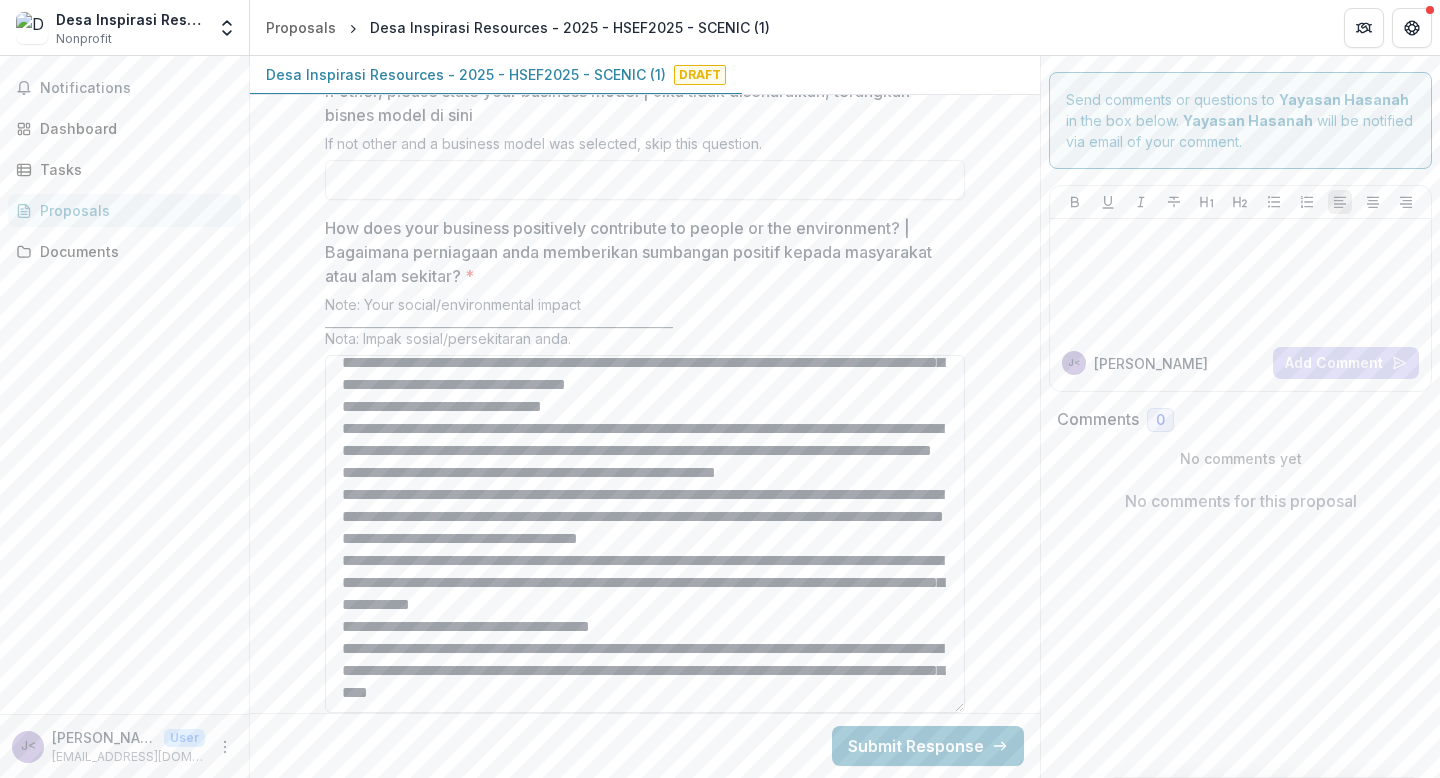 scroll, scrollTop: 3130, scrollLeft: 0, axis: vertical 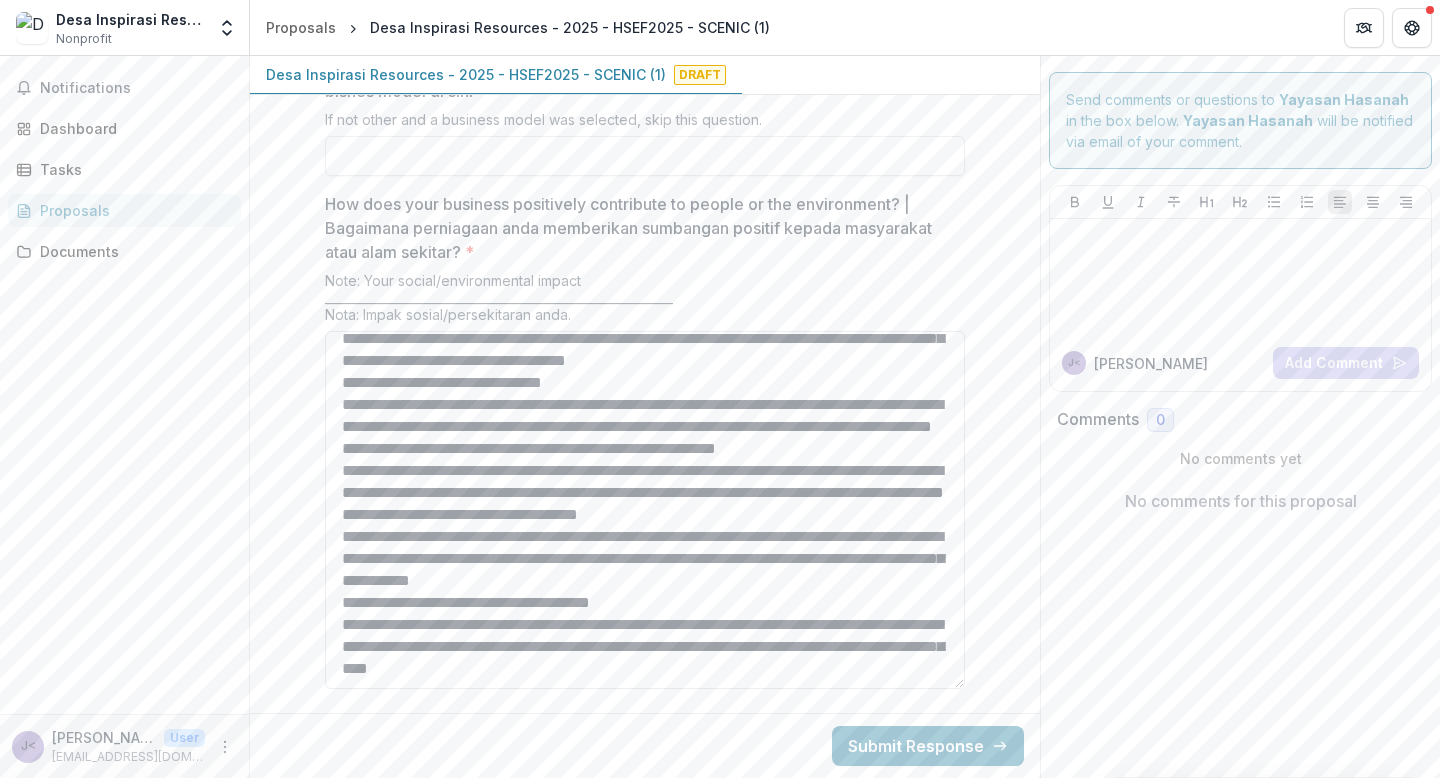 drag, startPoint x: 340, startPoint y: 578, endPoint x: 640, endPoint y: 580, distance: 300.00665 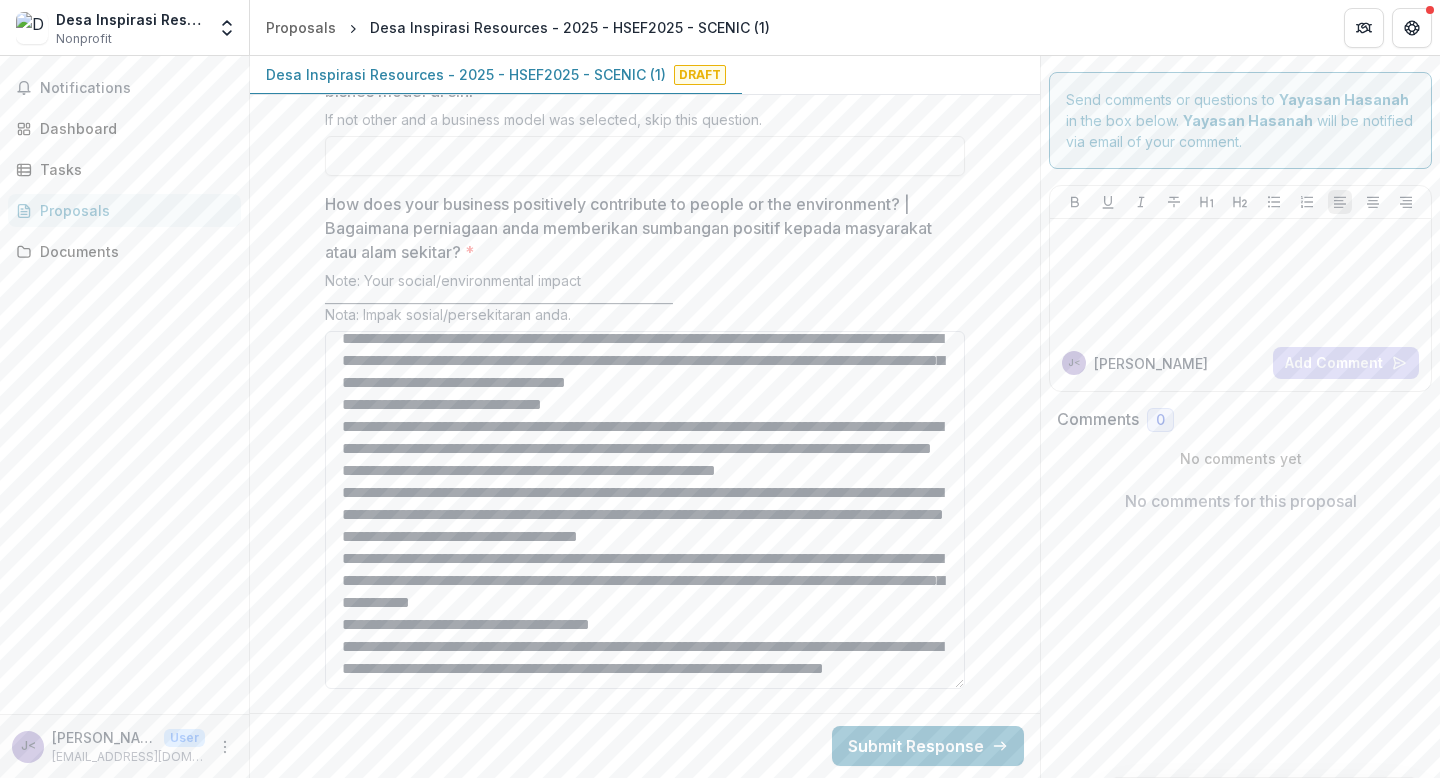 click on "How does your business positively contribute to people or the environment? | Bagaimana perniagaan anda memberikan sumbangan positif kepada masyarakat atau alam sekitar? *" at bounding box center [645, 510] 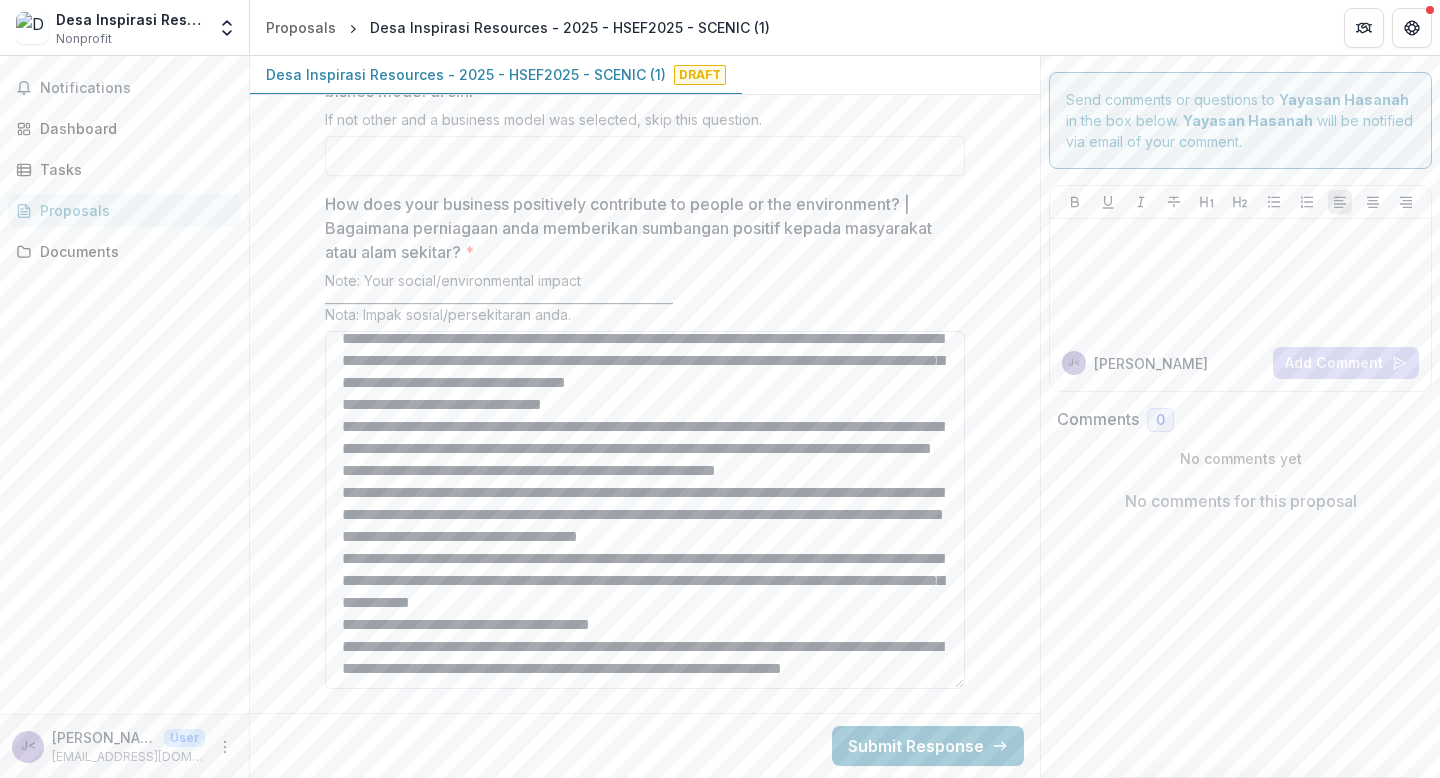 click on "How does your business positively contribute to people or the environment? | Bagaimana perniagaan anda memberikan sumbangan positif kepada masyarakat atau alam sekitar? *" at bounding box center [645, 510] 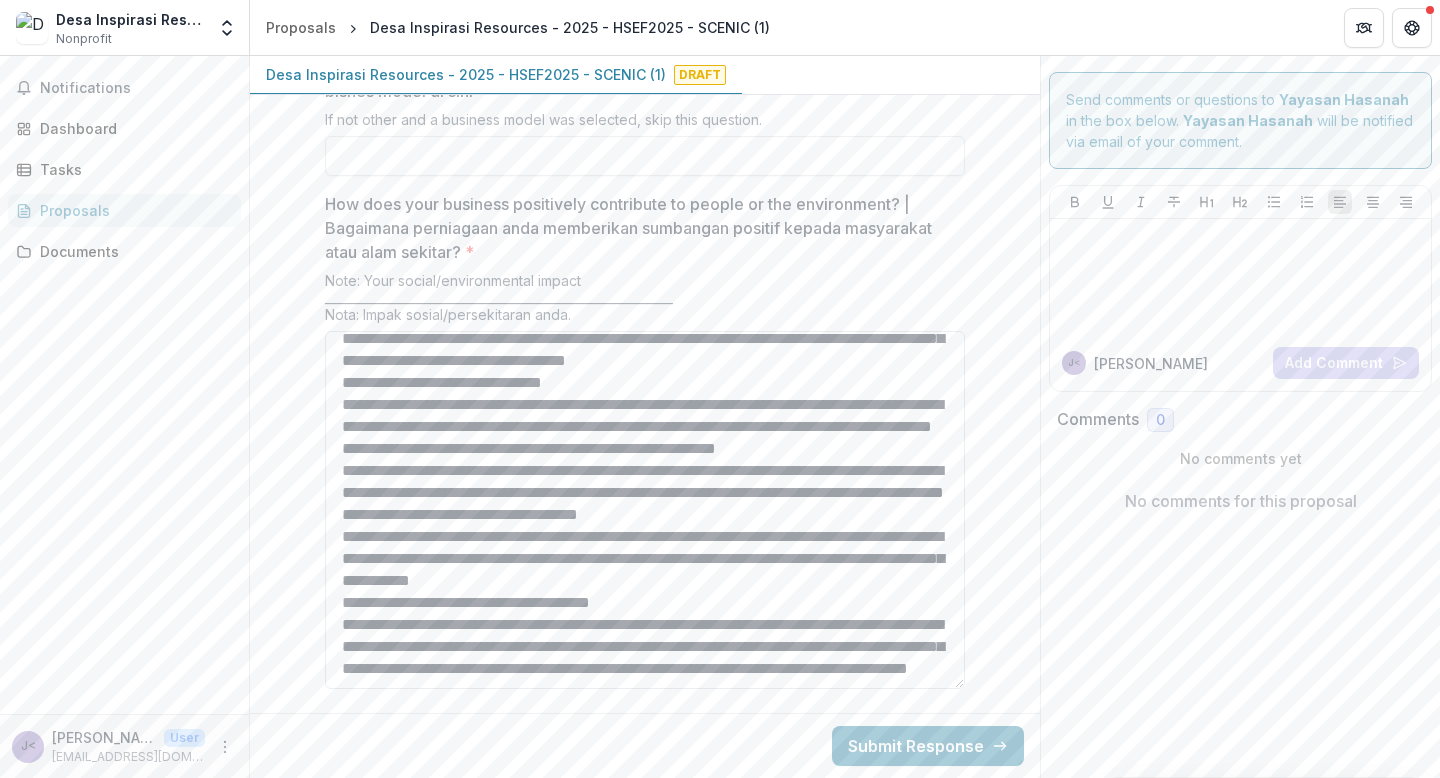 scroll, scrollTop: 162, scrollLeft: 0, axis: vertical 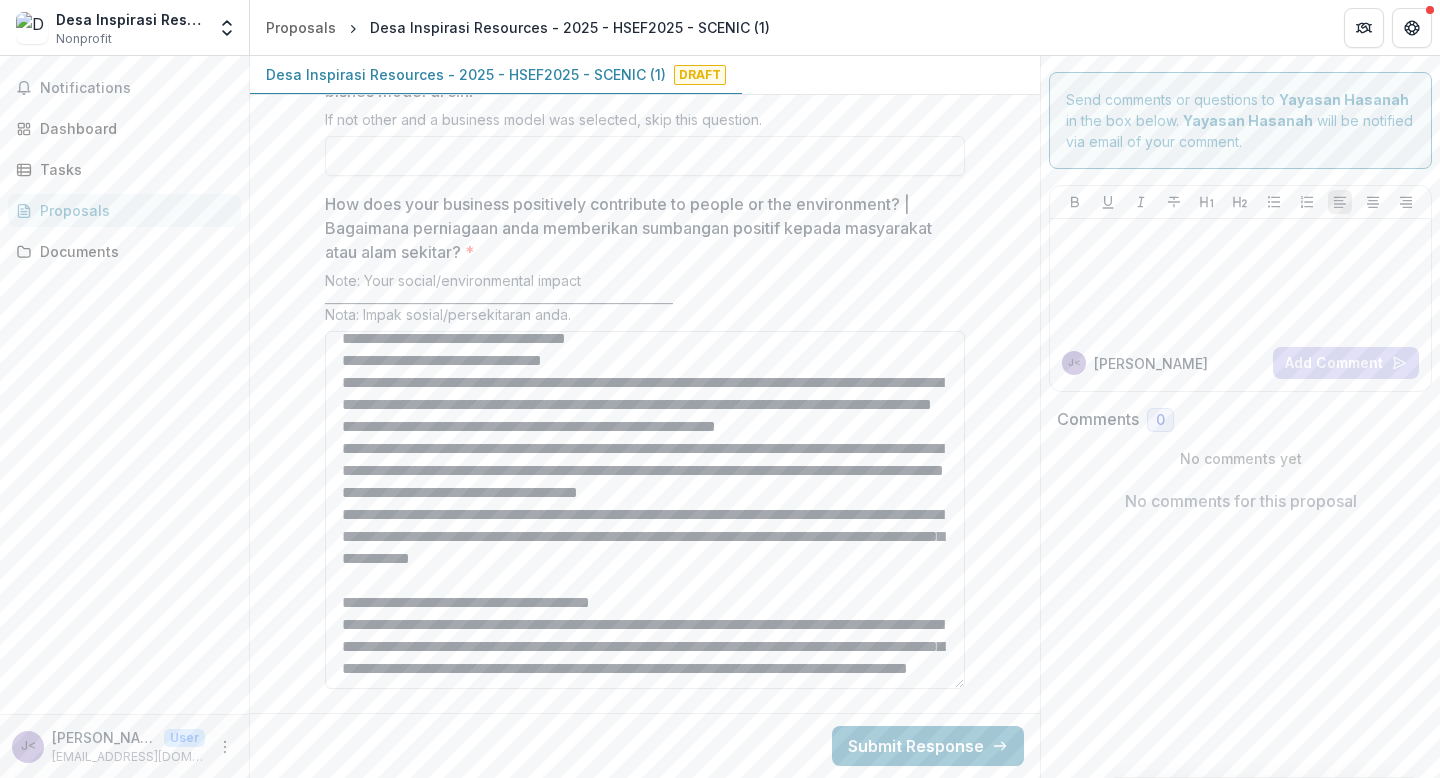 click on "How does your business positively contribute to people or the environment? | Bagaimana perniagaan anda memberikan sumbangan positif kepada masyarakat atau alam sekitar? *" at bounding box center [645, 510] 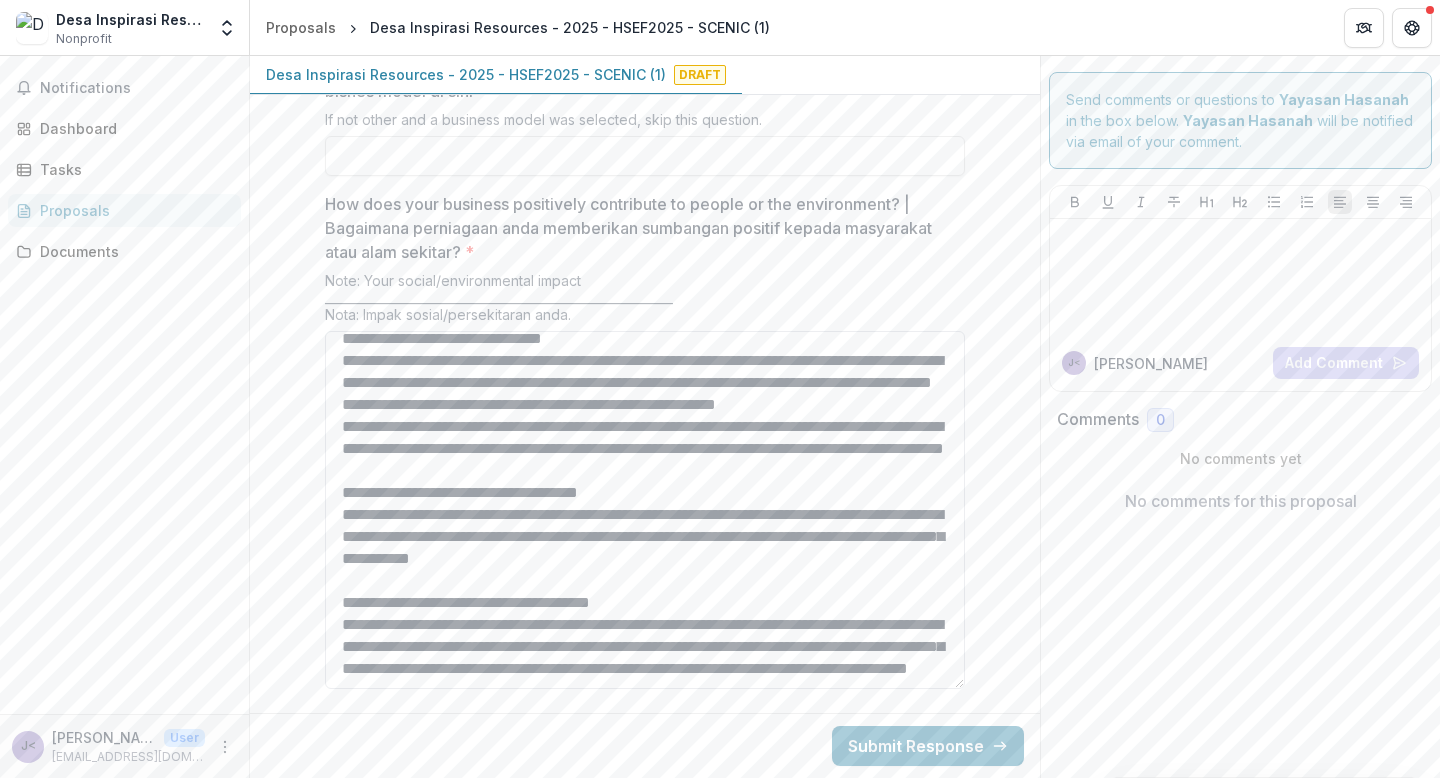 click on "How does your business positively contribute to people or the environment? | Bagaimana perniagaan anda memberikan sumbangan positif kepada masyarakat atau alam sekitar? *" at bounding box center (645, 510) 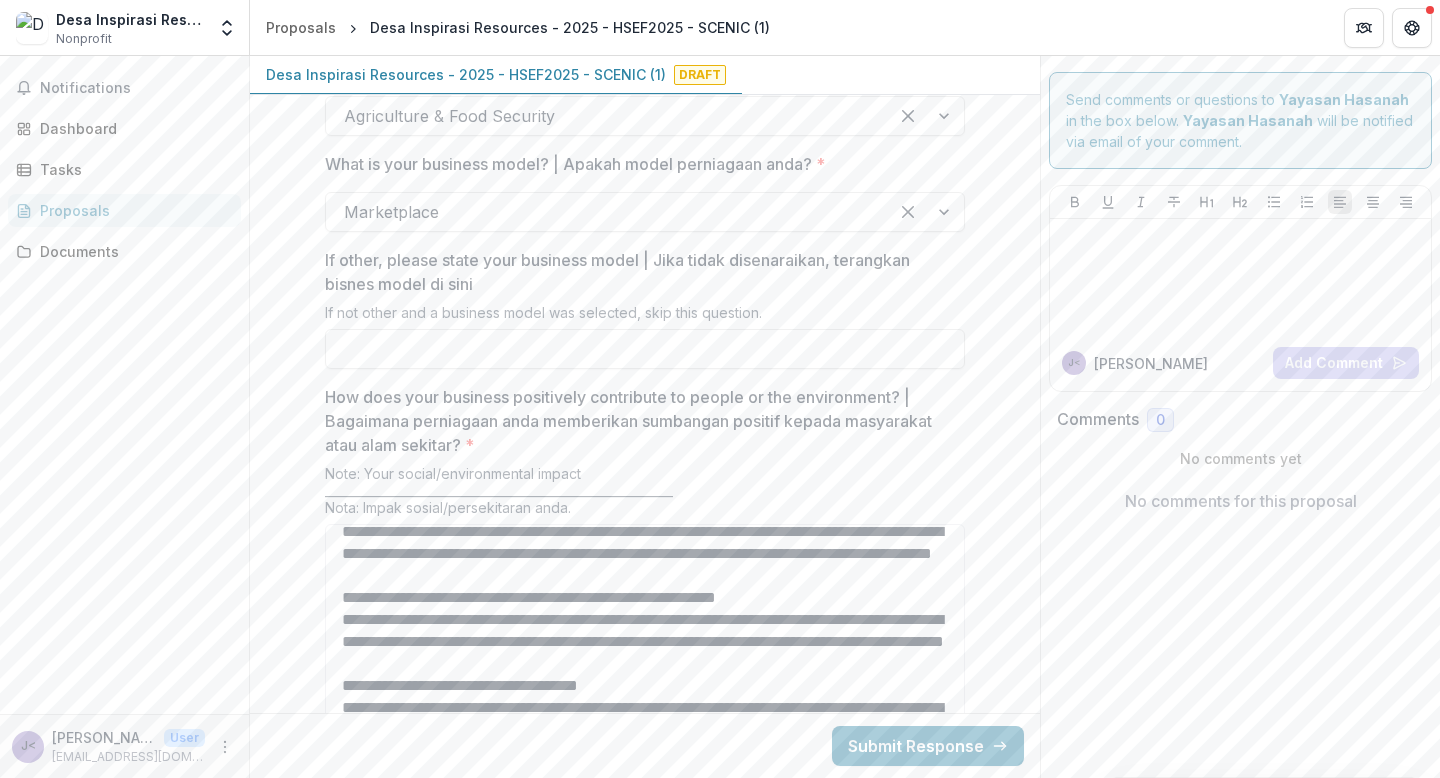 scroll, scrollTop: 2922, scrollLeft: 0, axis: vertical 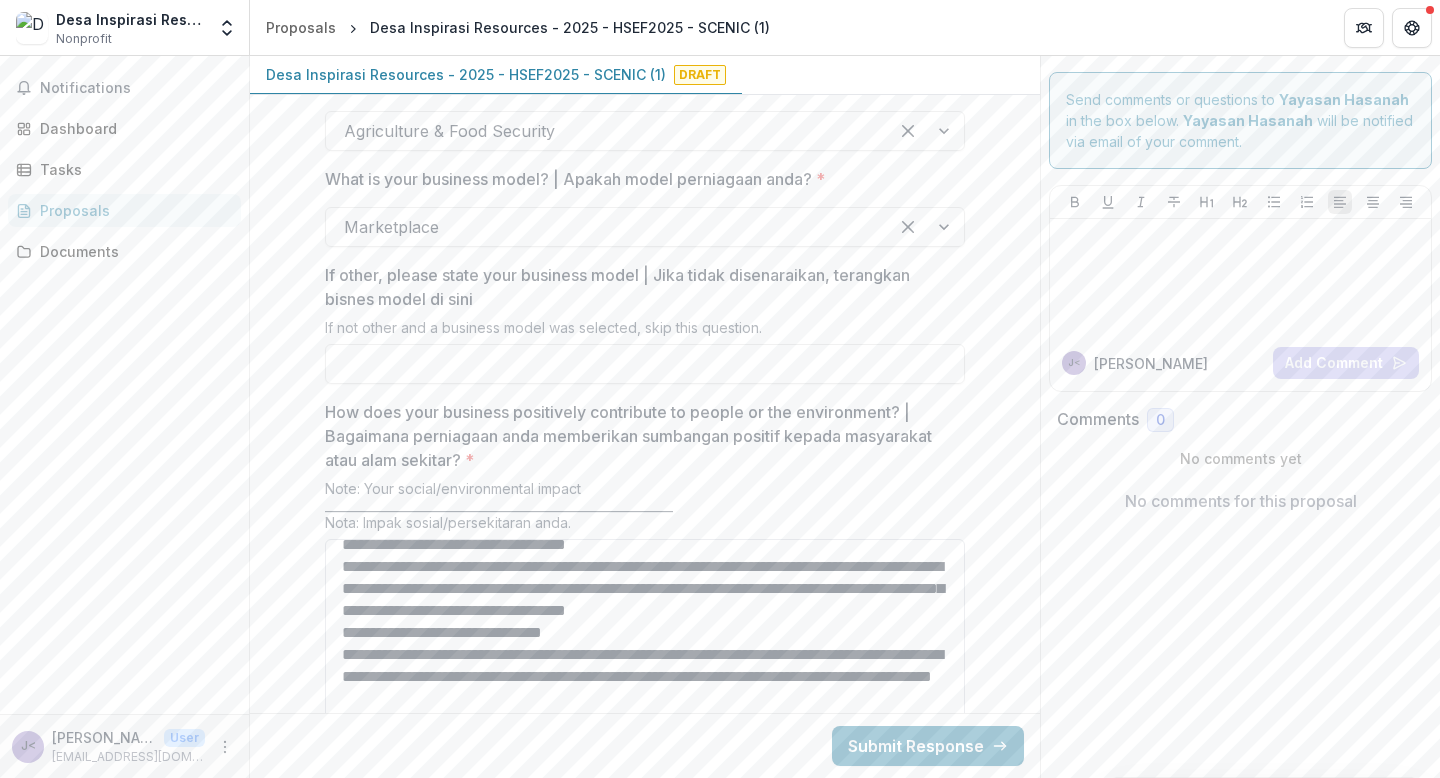 click on "How does your business positively contribute to people or the environment? | Bagaimana perniagaan anda memberikan sumbangan positif kepada masyarakat atau alam sekitar? *" at bounding box center [645, 718] 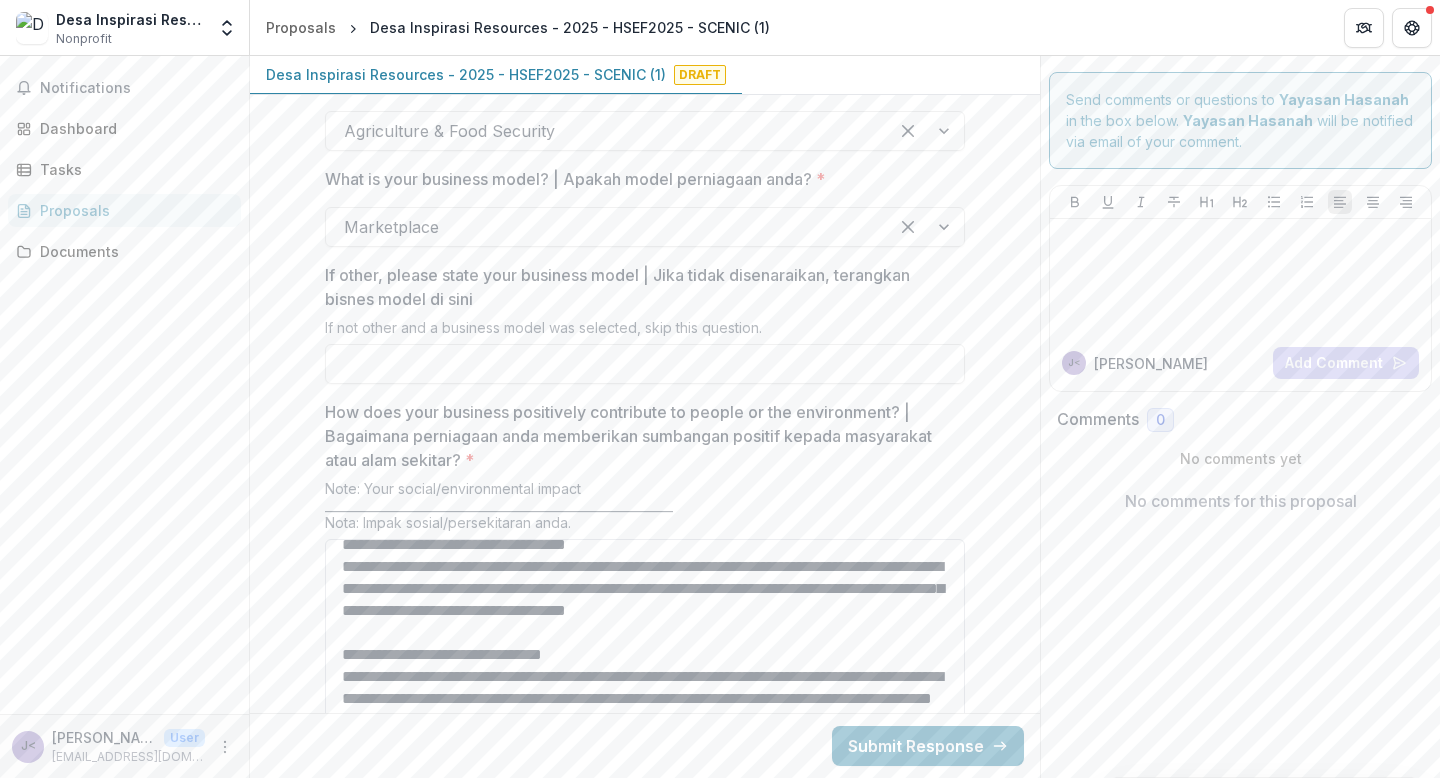scroll, scrollTop: 0, scrollLeft: 0, axis: both 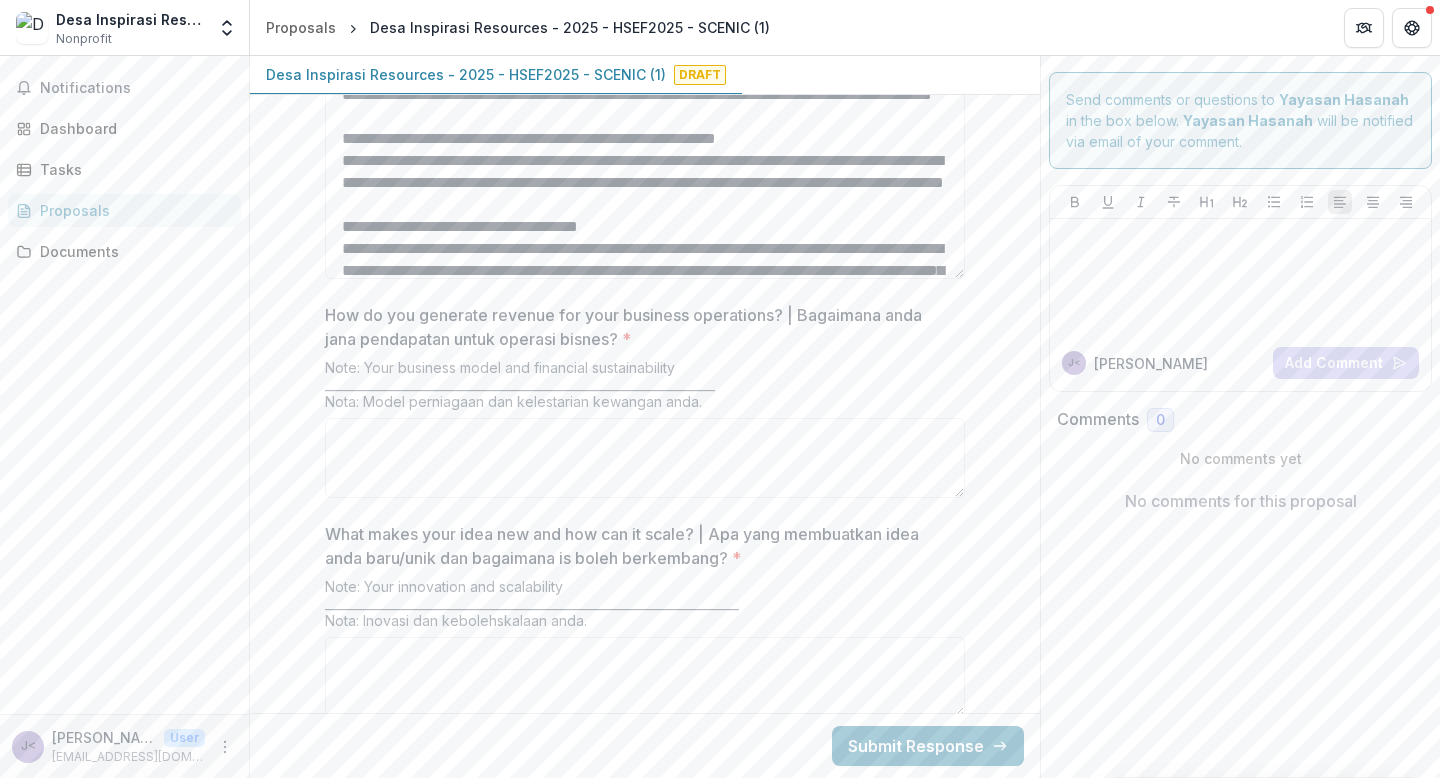 type on "**********" 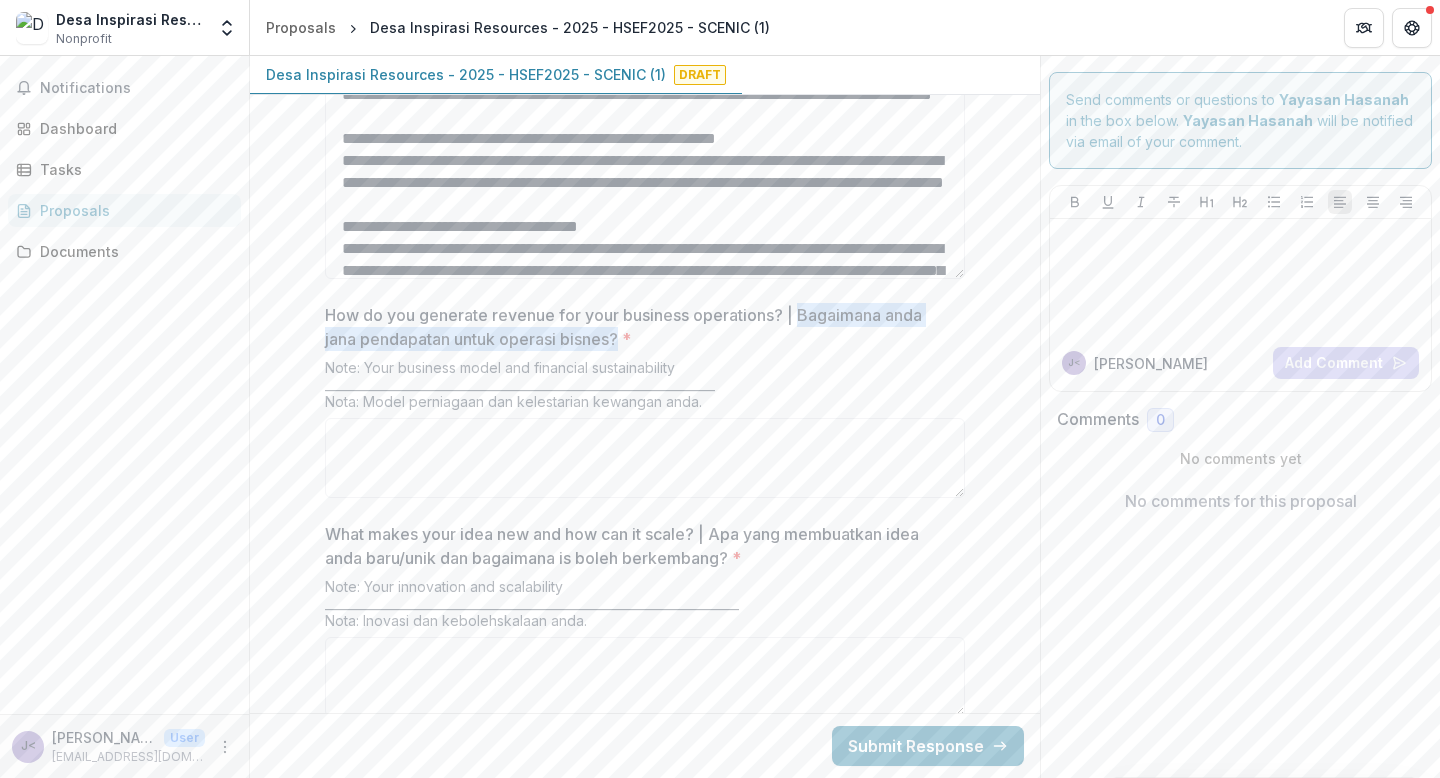 drag, startPoint x: 812, startPoint y: 267, endPoint x: 618, endPoint y: 297, distance: 196.30588 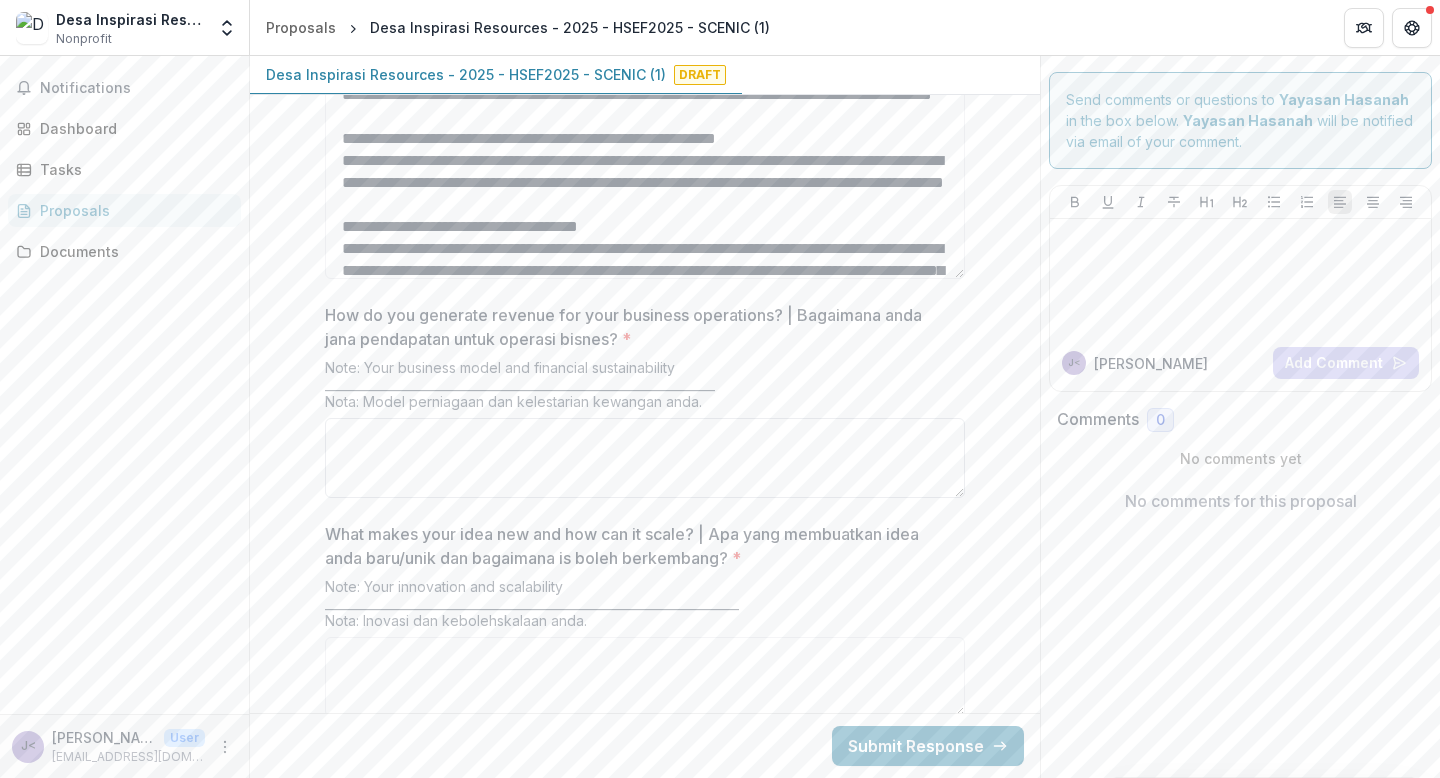 click on "How do you generate revenue for your business operations? | Bagaimana anda jana pendapatan untuk operasi bisnes? *" at bounding box center (645, 458) 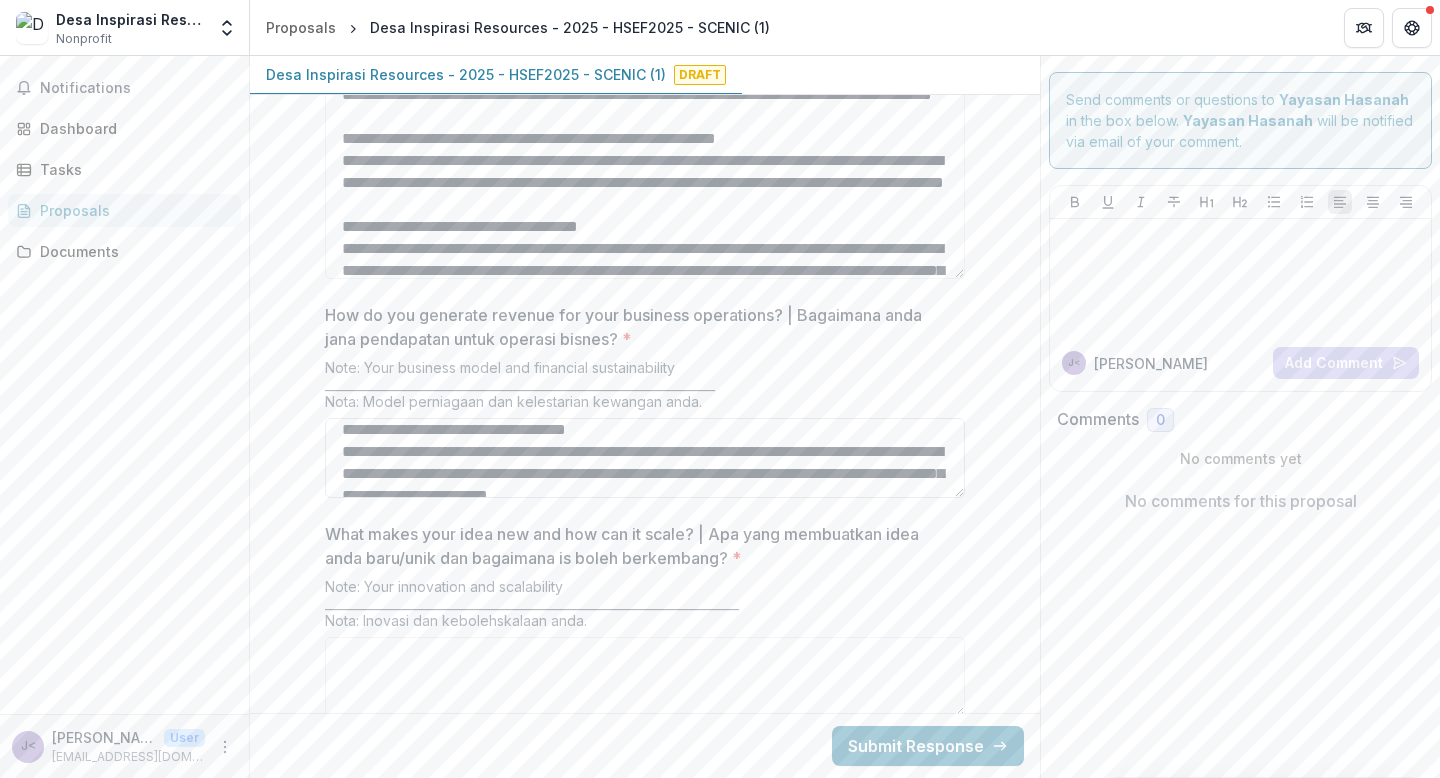 scroll, scrollTop: 0, scrollLeft: 0, axis: both 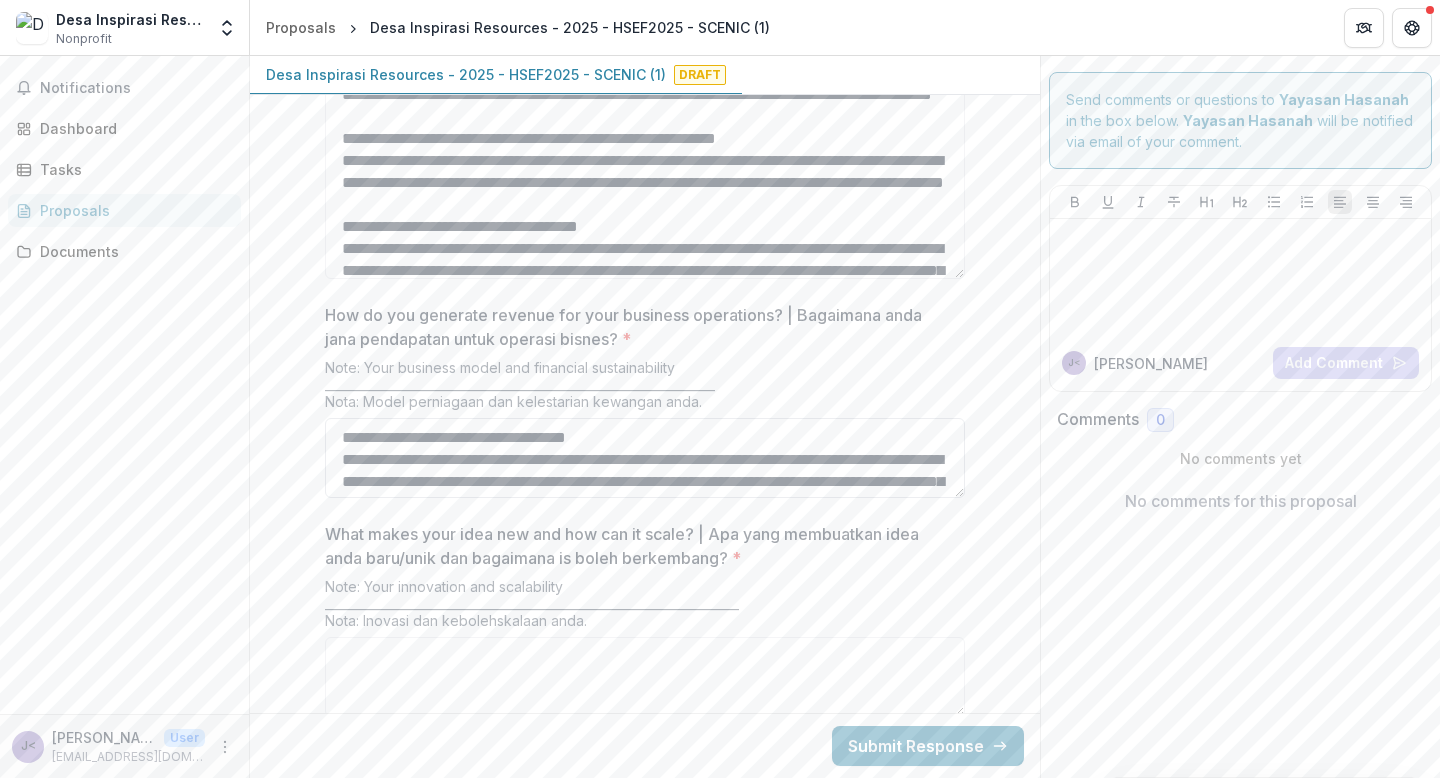 click on "How do you generate revenue for your business operations? | Bagaimana anda jana pendapatan untuk operasi bisnes? *" at bounding box center [645, 458] 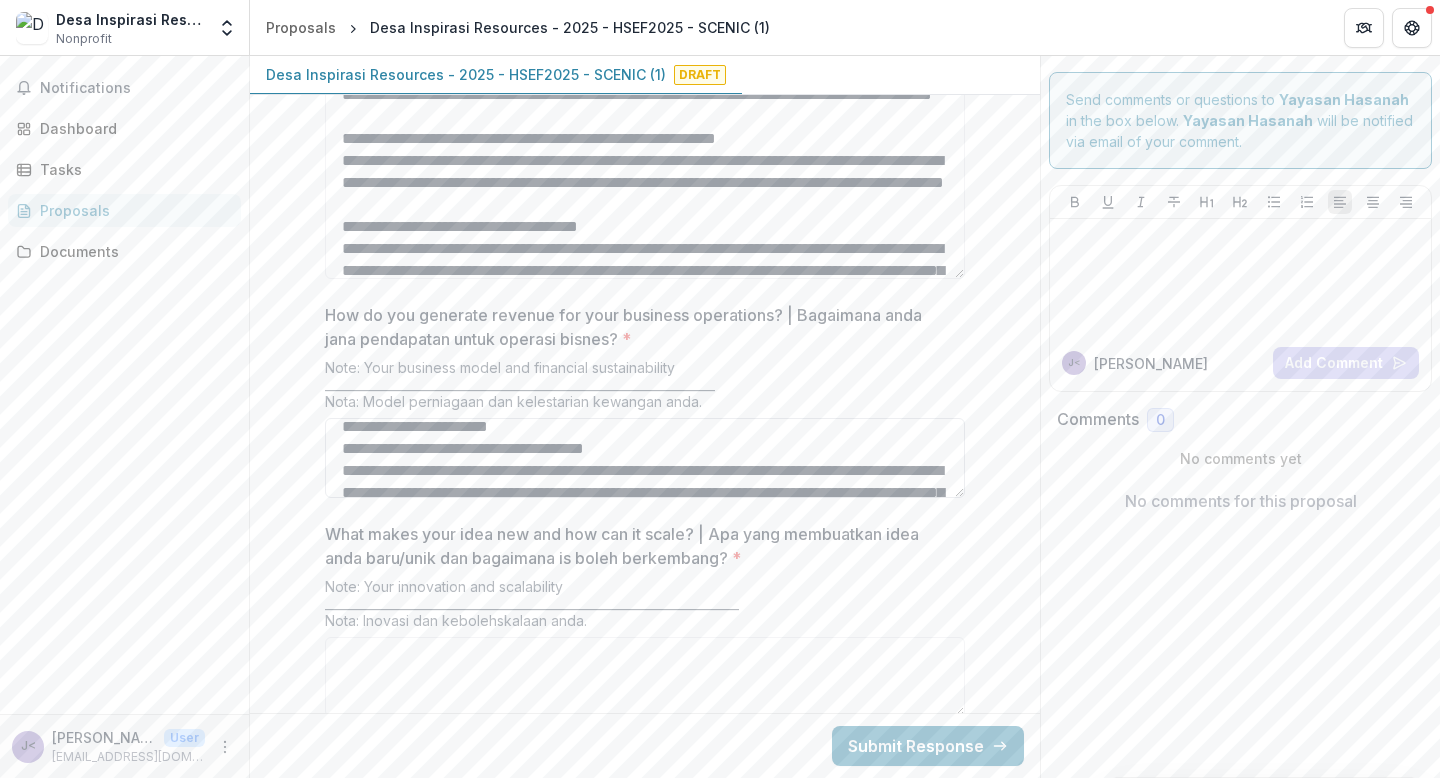 scroll, scrollTop: 109, scrollLeft: 0, axis: vertical 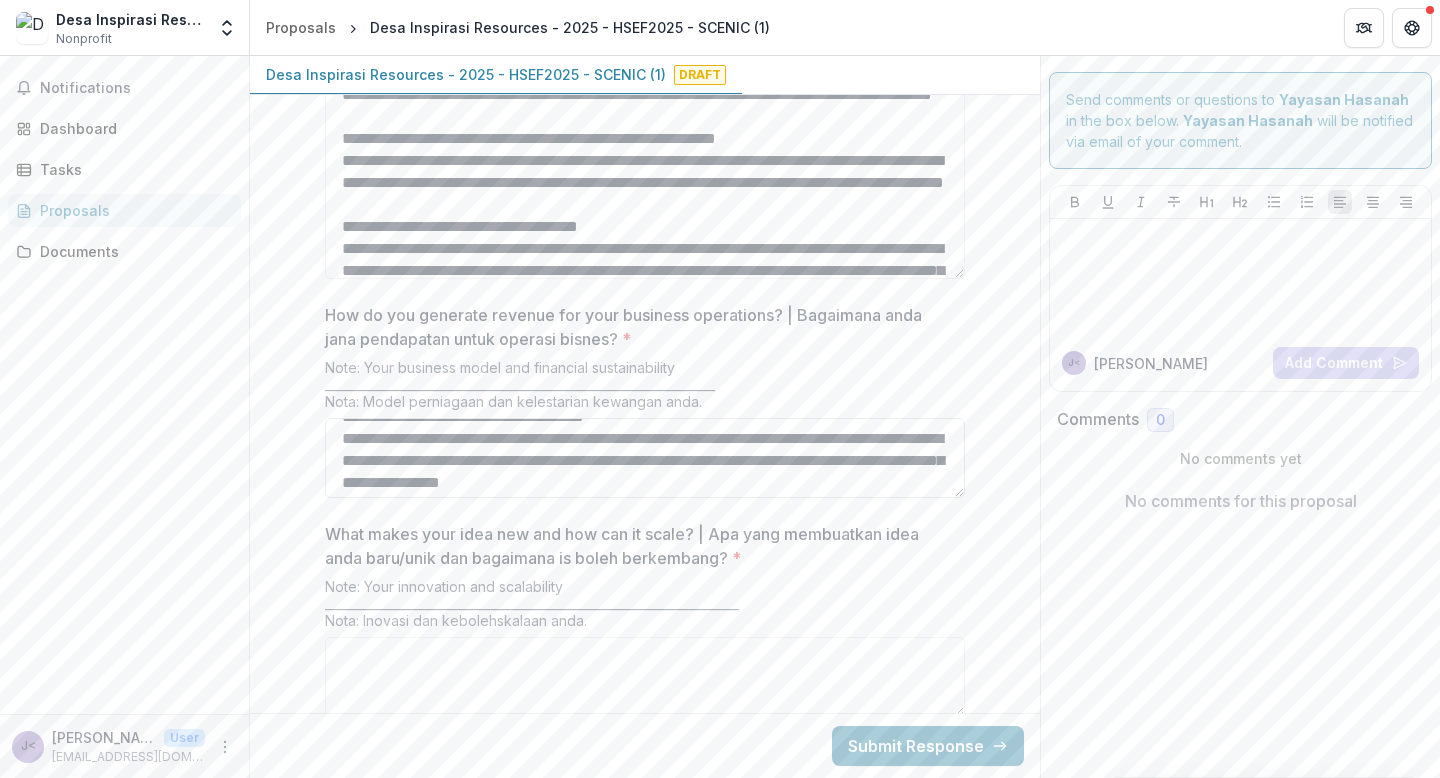 click on "How do you generate revenue for your business operations? | Bagaimana anda jana pendapatan untuk operasi bisnes? *" at bounding box center (645, 458) 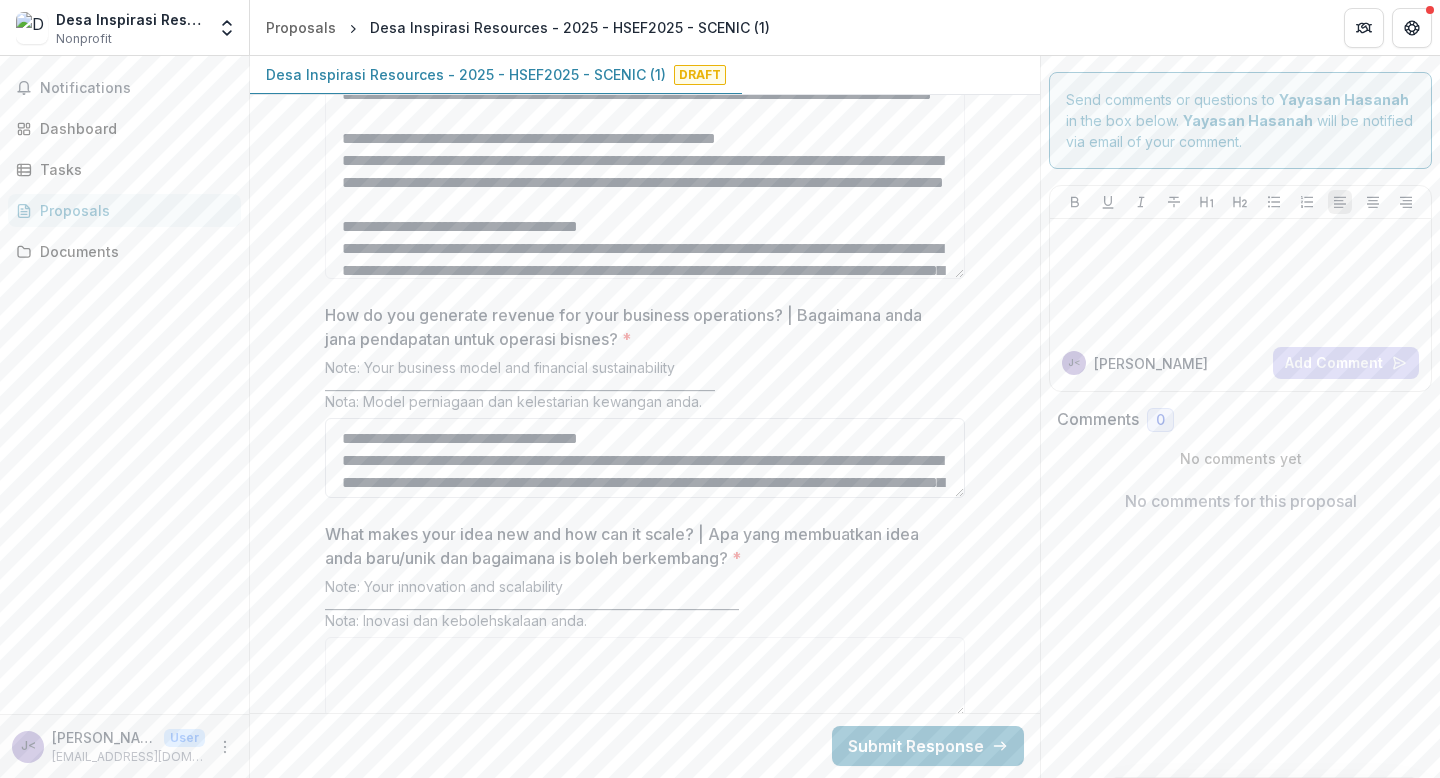click on "How do you generate revenue for your business operations? | Bagaimana anda jana pendapatan untuk operasi bisnes? *" at bounding box center (645, 458) 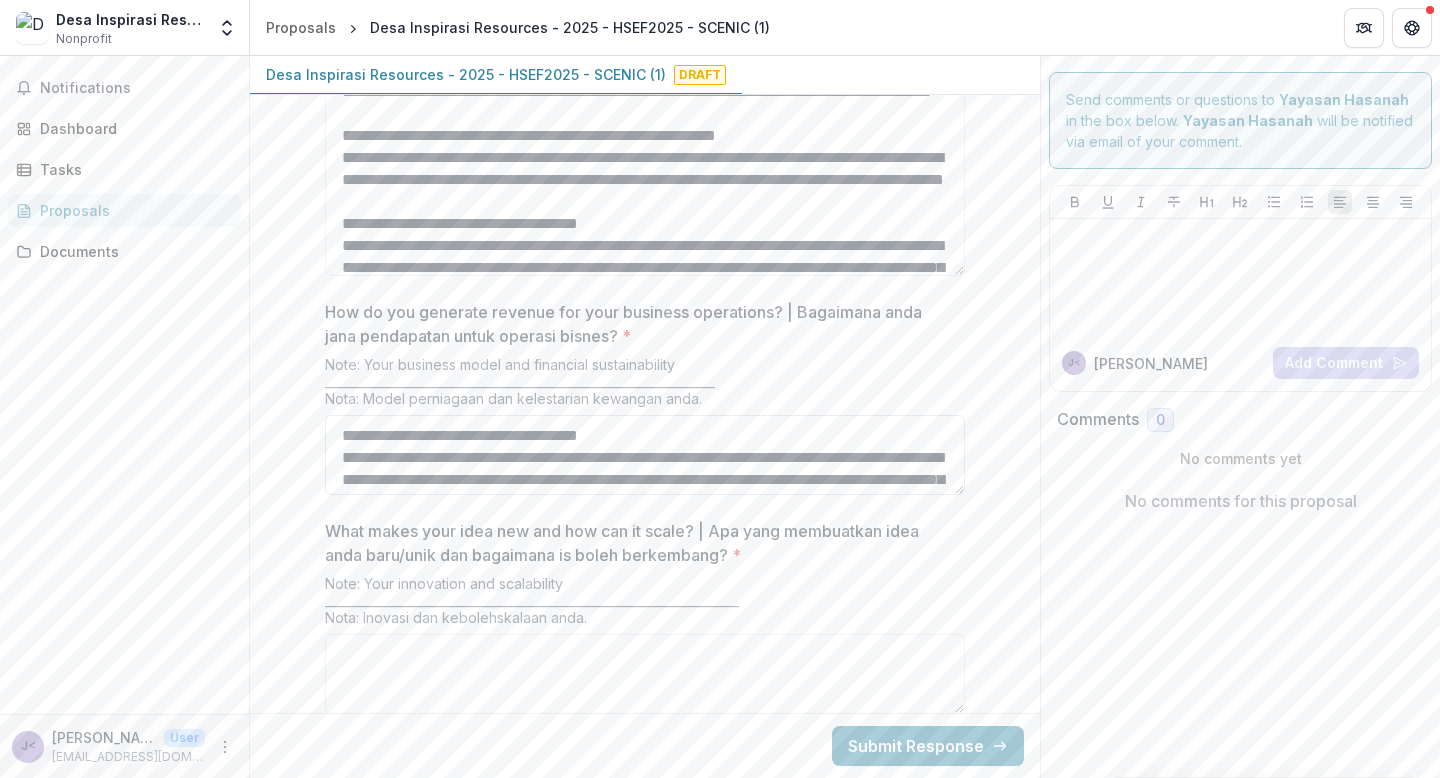 scroll, scrollTop: 3553, scrollLeft: 0, axis: vertical 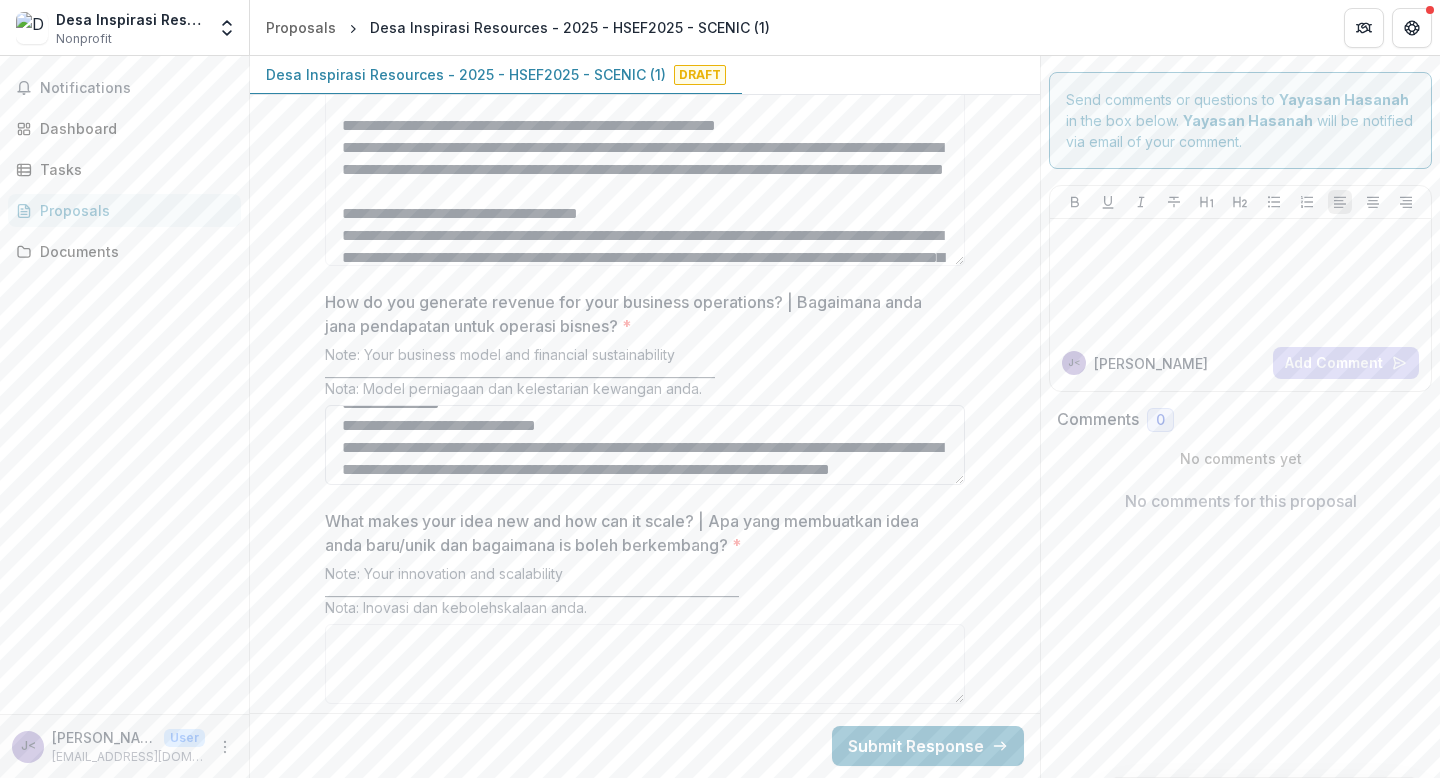 click on "How do you generate revenue for your business operations? | Bagaimana anda jana pendapatan untuk operasi bisnes? *" at bounding box center [645, 445] 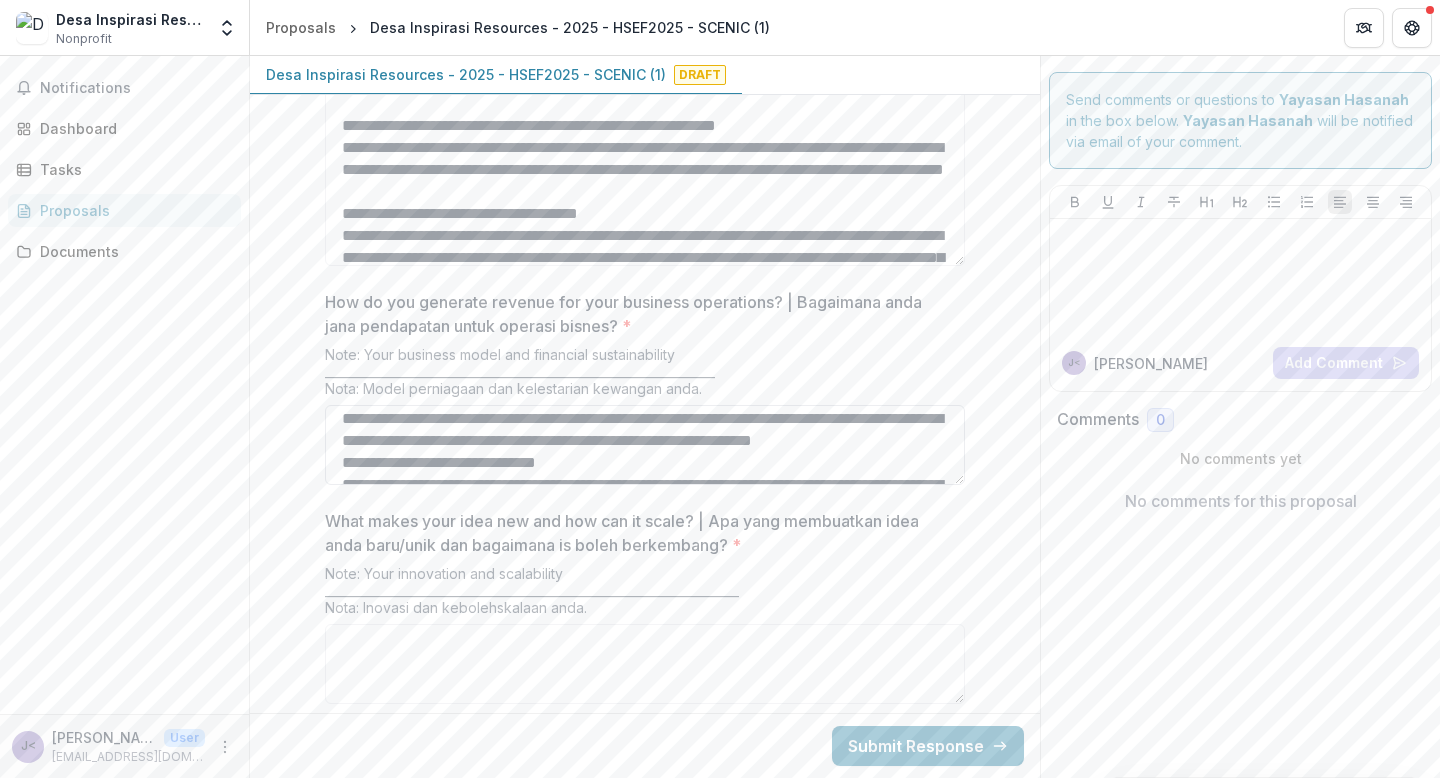 scroll, scrollTop: 296, scrollLeft: 0, axis: vertical 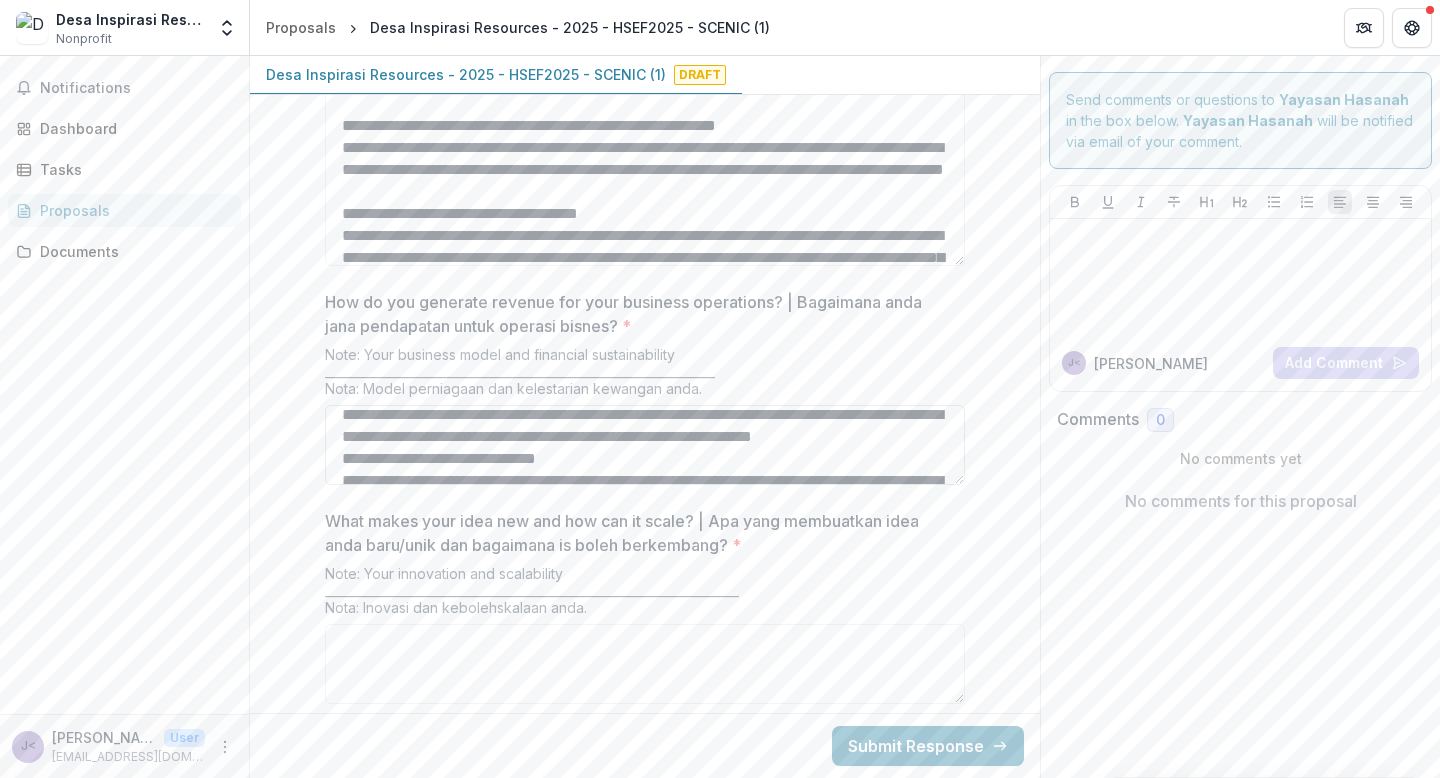 click on "How do you generate revenue for your business operations? | Bagaimana anda jana pendapatan untuk operasi bisnes? *" at bounding box center [645, 445] 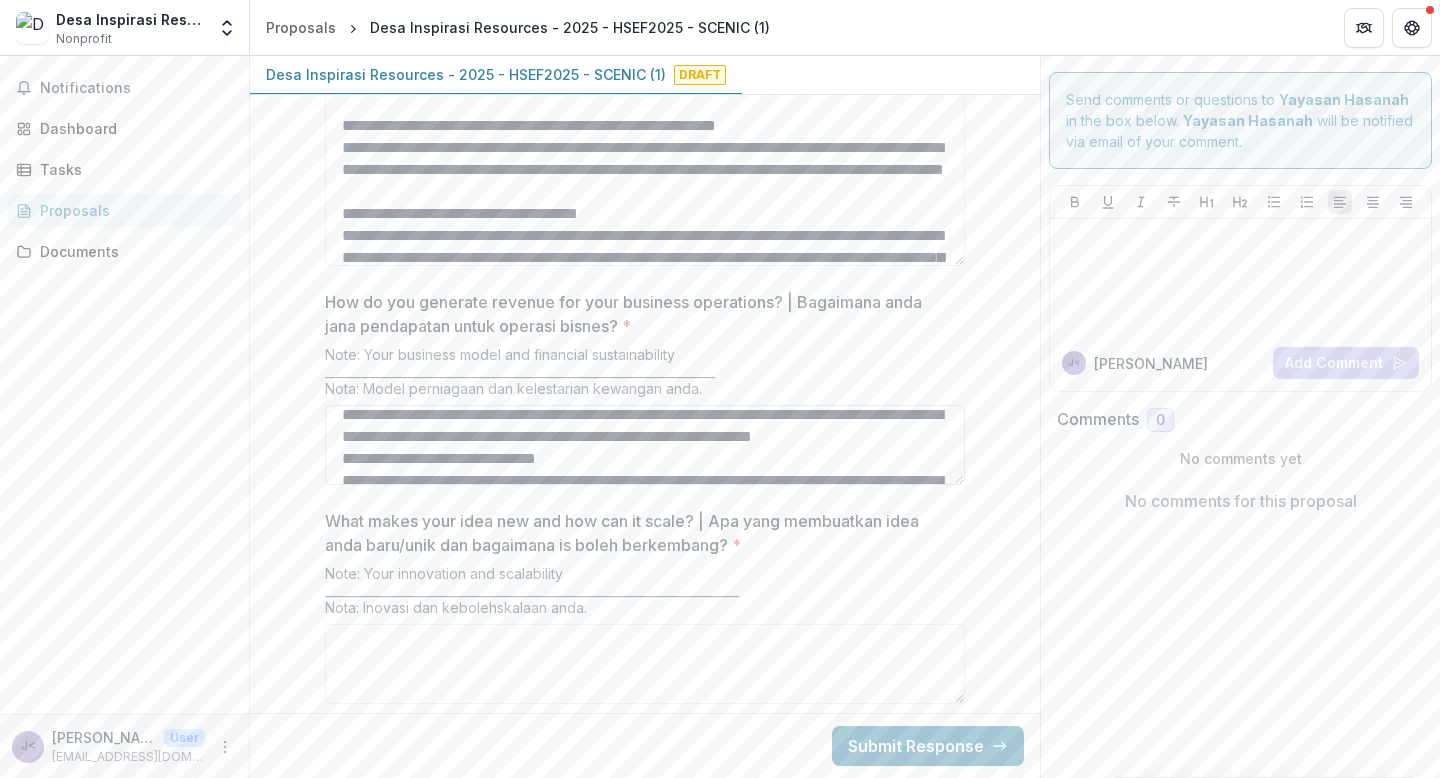 click on "How do you generate revenue for your business operations? | Bagaimana anda jana pendapatan untuk operasi bisnes? *" at bounding box center (645, 445) 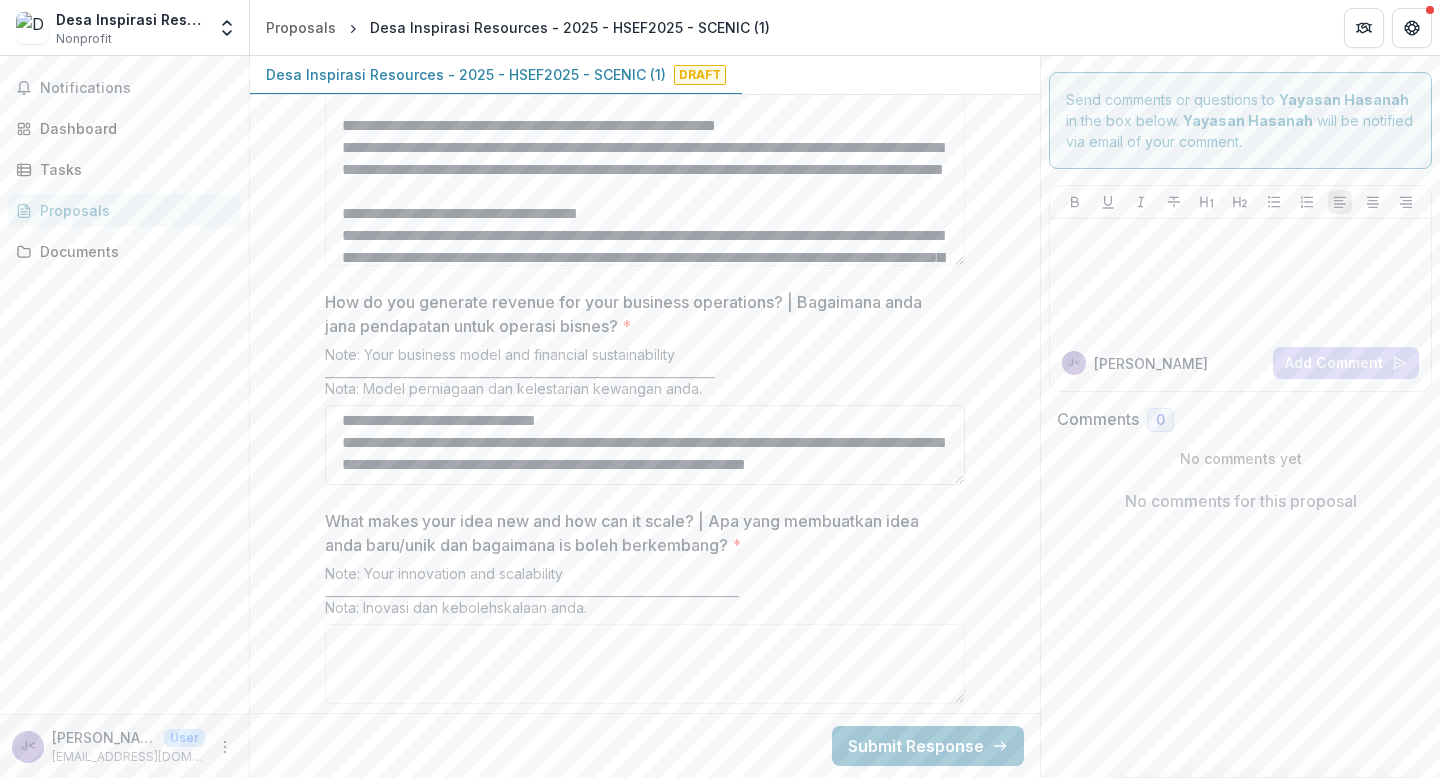 scroll, scrollTop: 436, scrollLeft: 0, axis: vertical 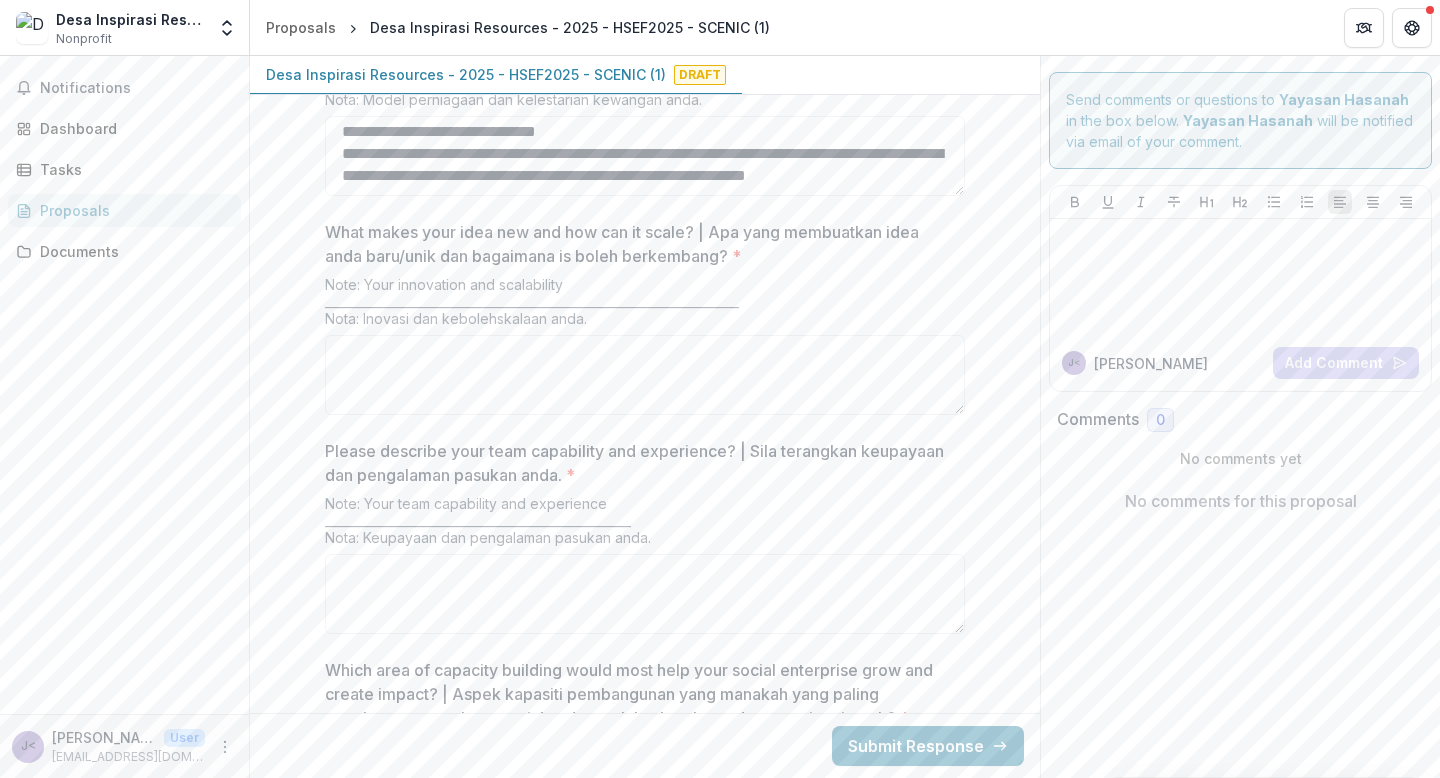 drag, startPoint x: 957, startPoint y: 147, endPoint x: 966, endPoint y: 187, distance: 41 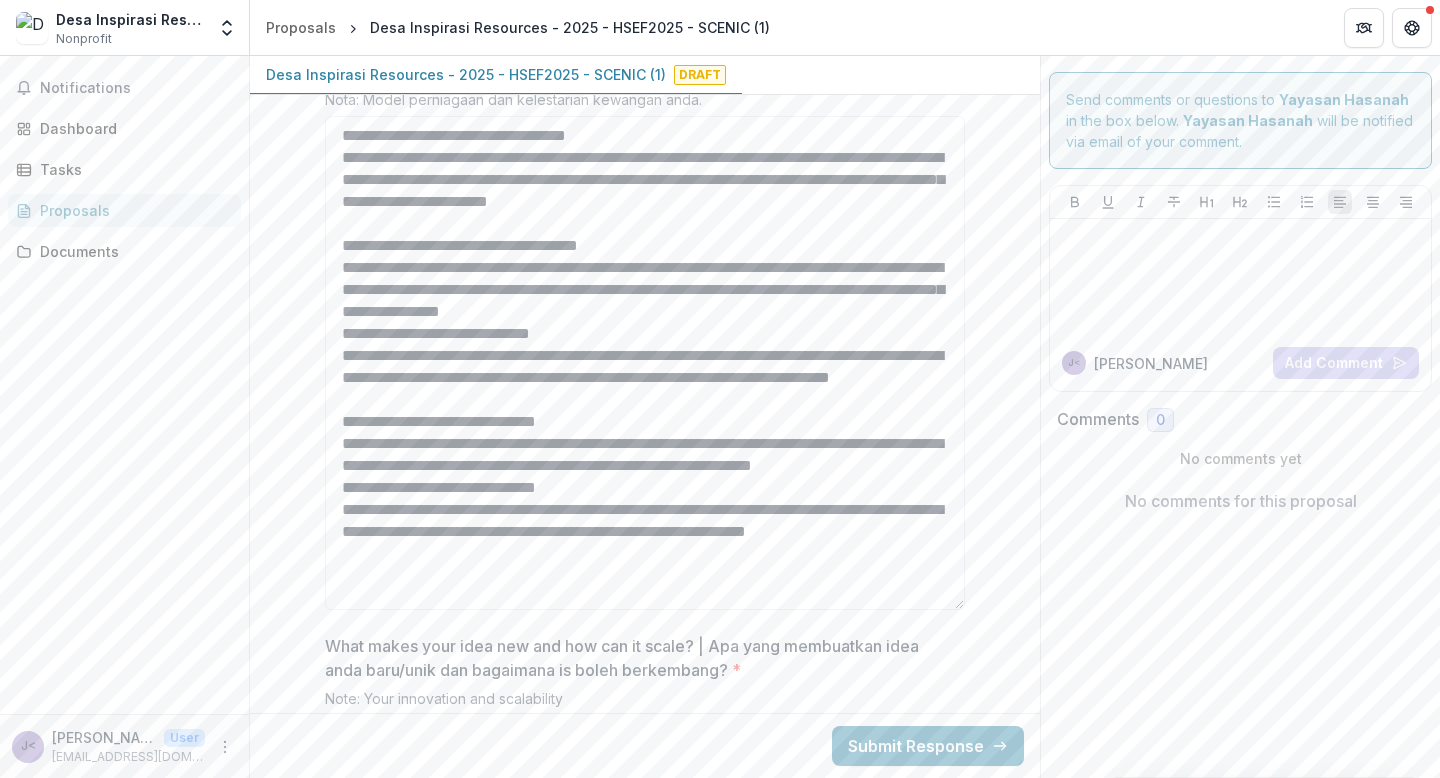 scroll, scrollTop: 0, scrollLeft: 0, axis: both 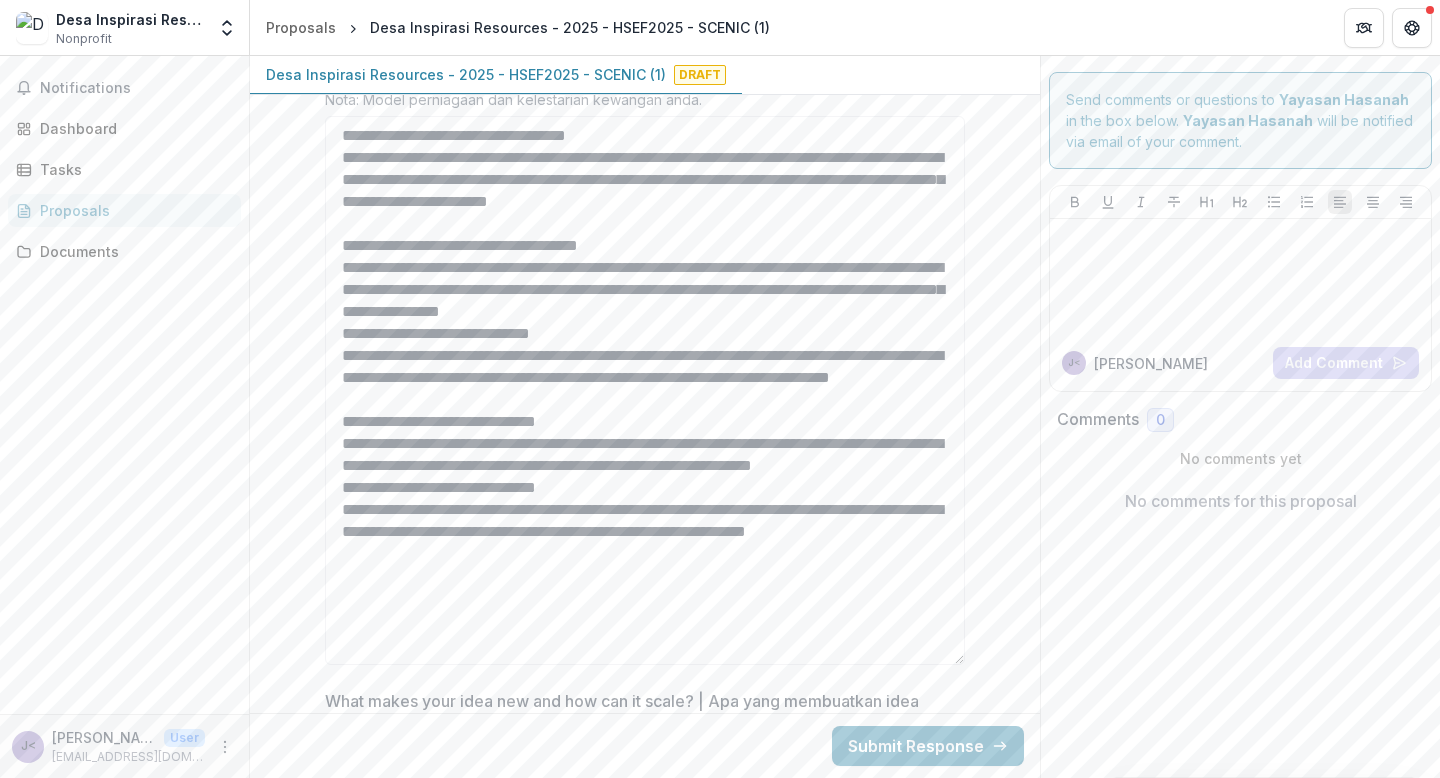 drag, startPoint x: 959, startPoint y: 144, endPoint x: 972, endPoint y: 587, distance: 443.1907 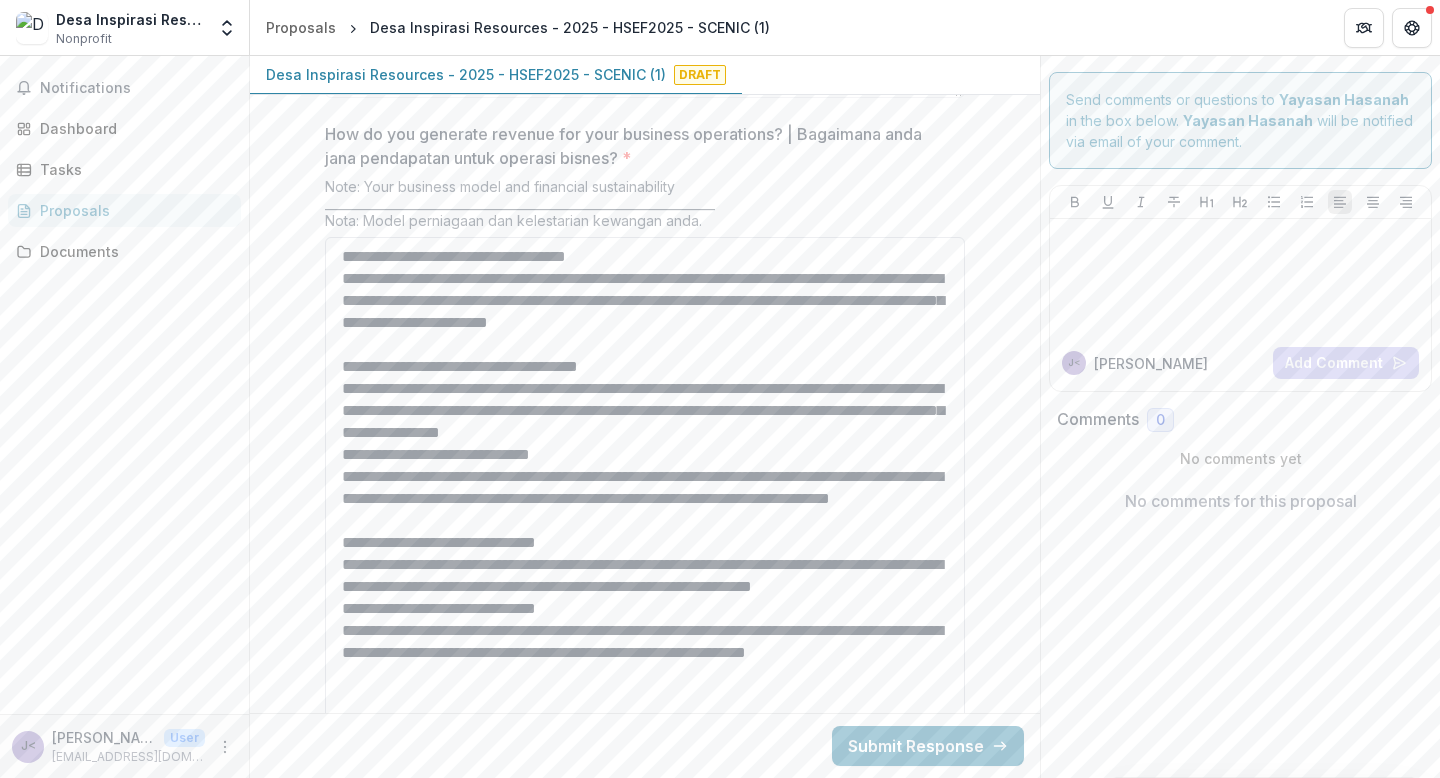 scroll, scrollTop: 3834, scrollLeft: 0, axis: vertical 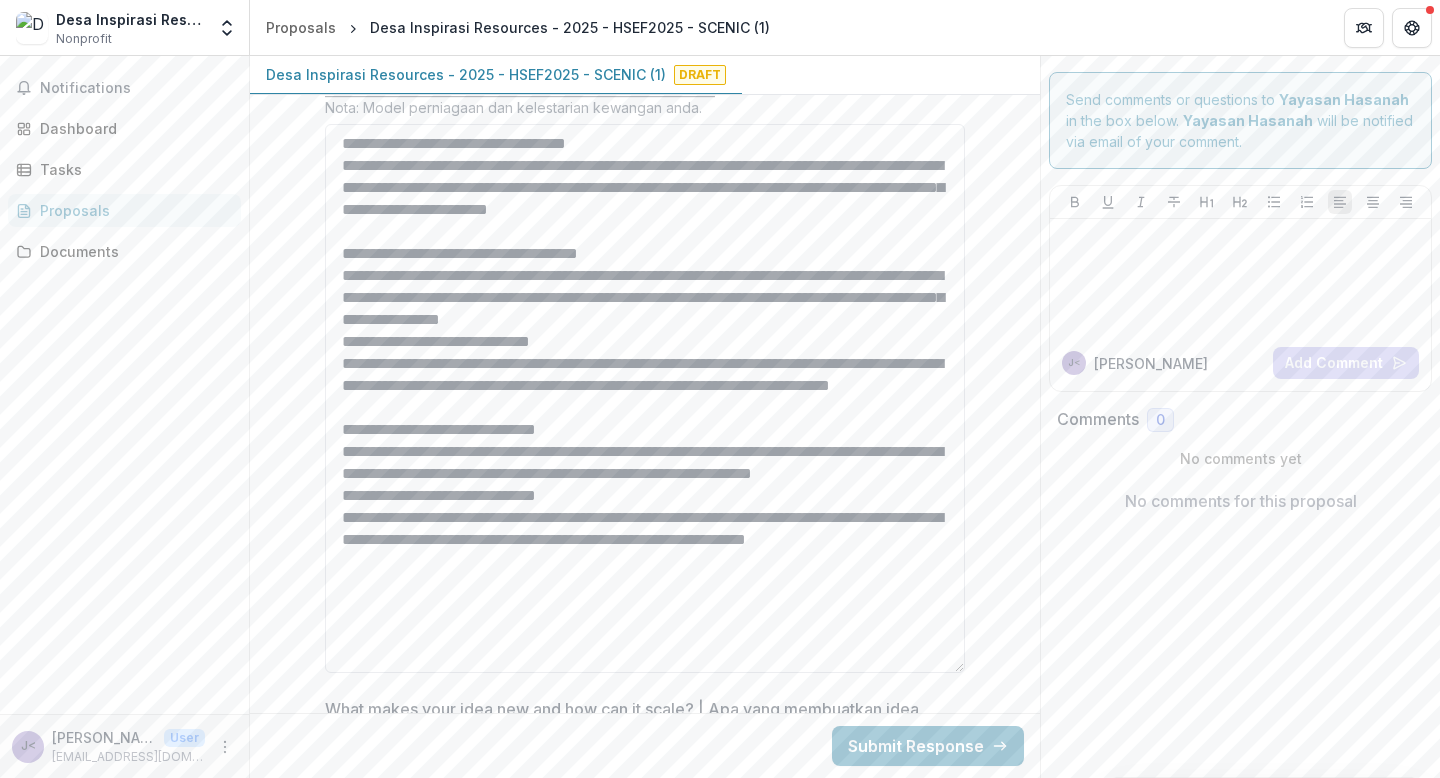 click on "How do you generate revenue for your business operations? | Bagaimana anda jana pendapatan untuk operasi bisnes? *" at bounding box center (645, 398) 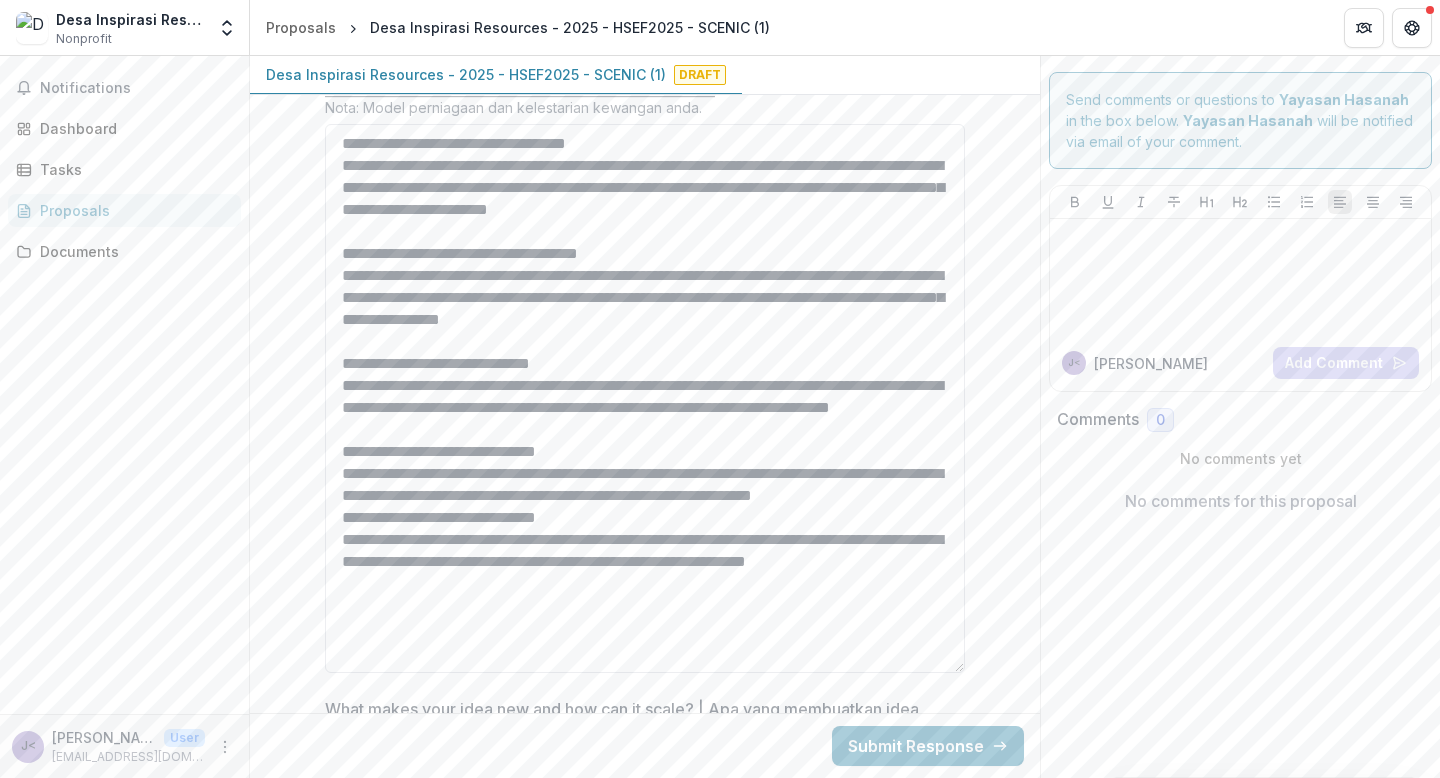 click on "How do you generate revenue for your business operations? | Bagaimana anda jana pendapatan untuk operasi bisnes? *" at bounding box center (645, 398) 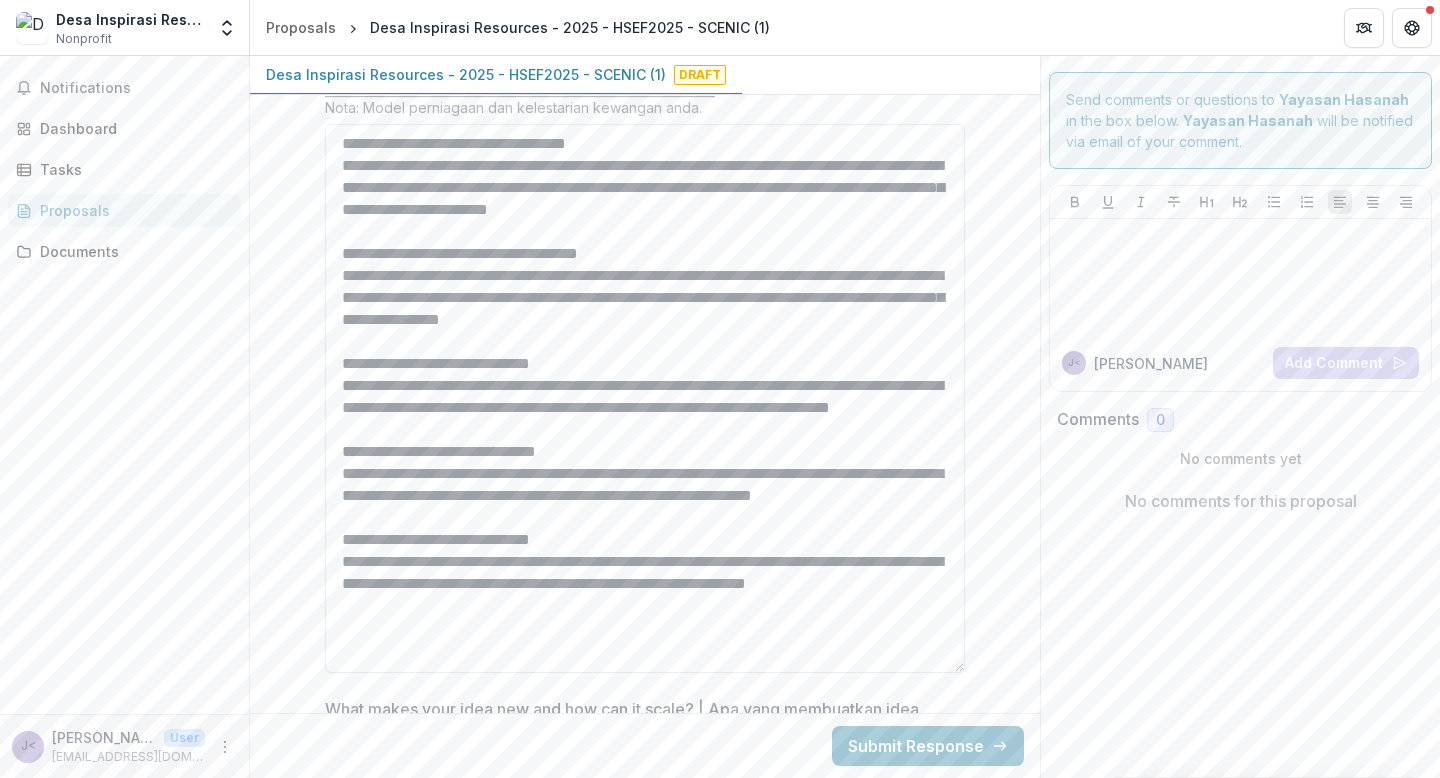 scroll, scrollTop: 19, scrollLeft: 0, axis: vertical 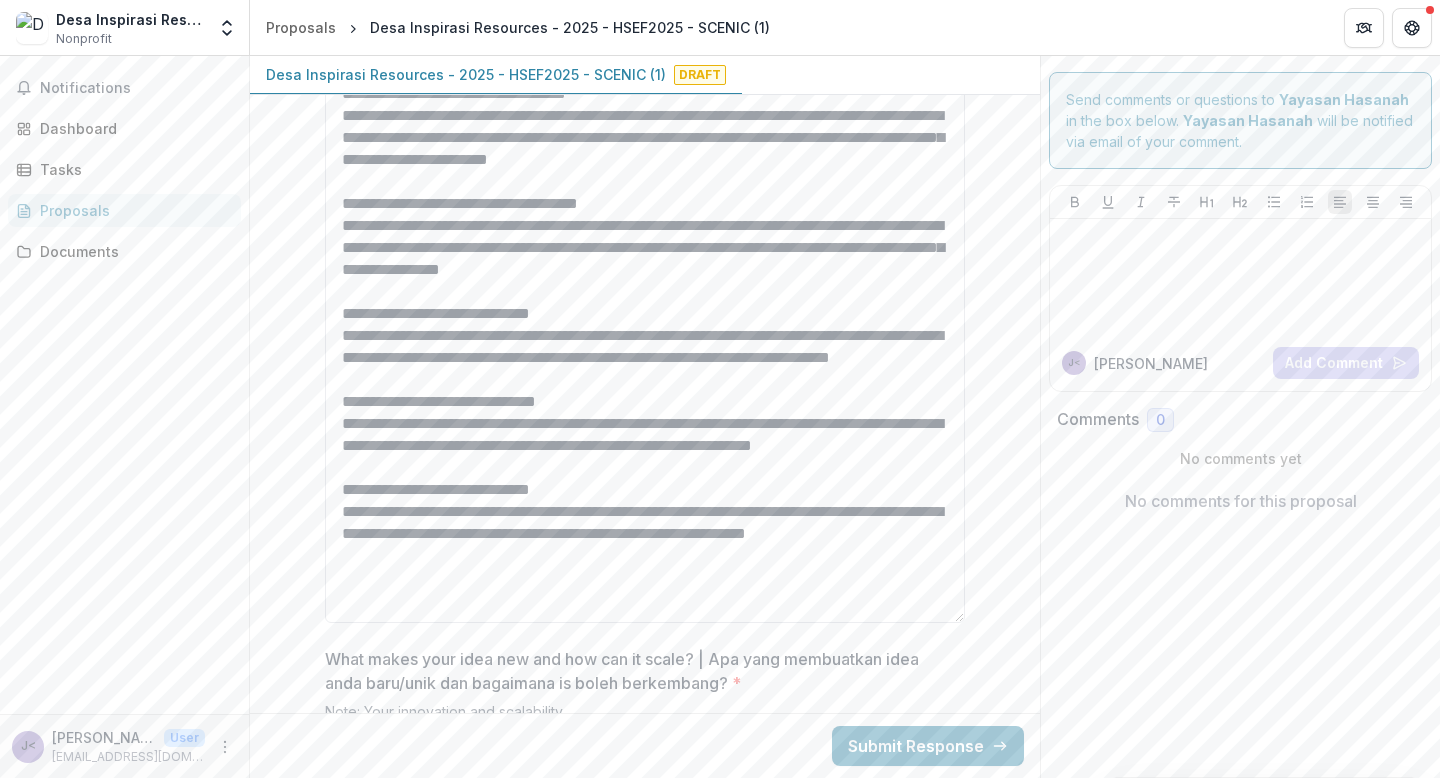 drag, startPoint x: 666, startPoint y: 202, endPoint x: 791, endPoint y: 203, distance: 125.004 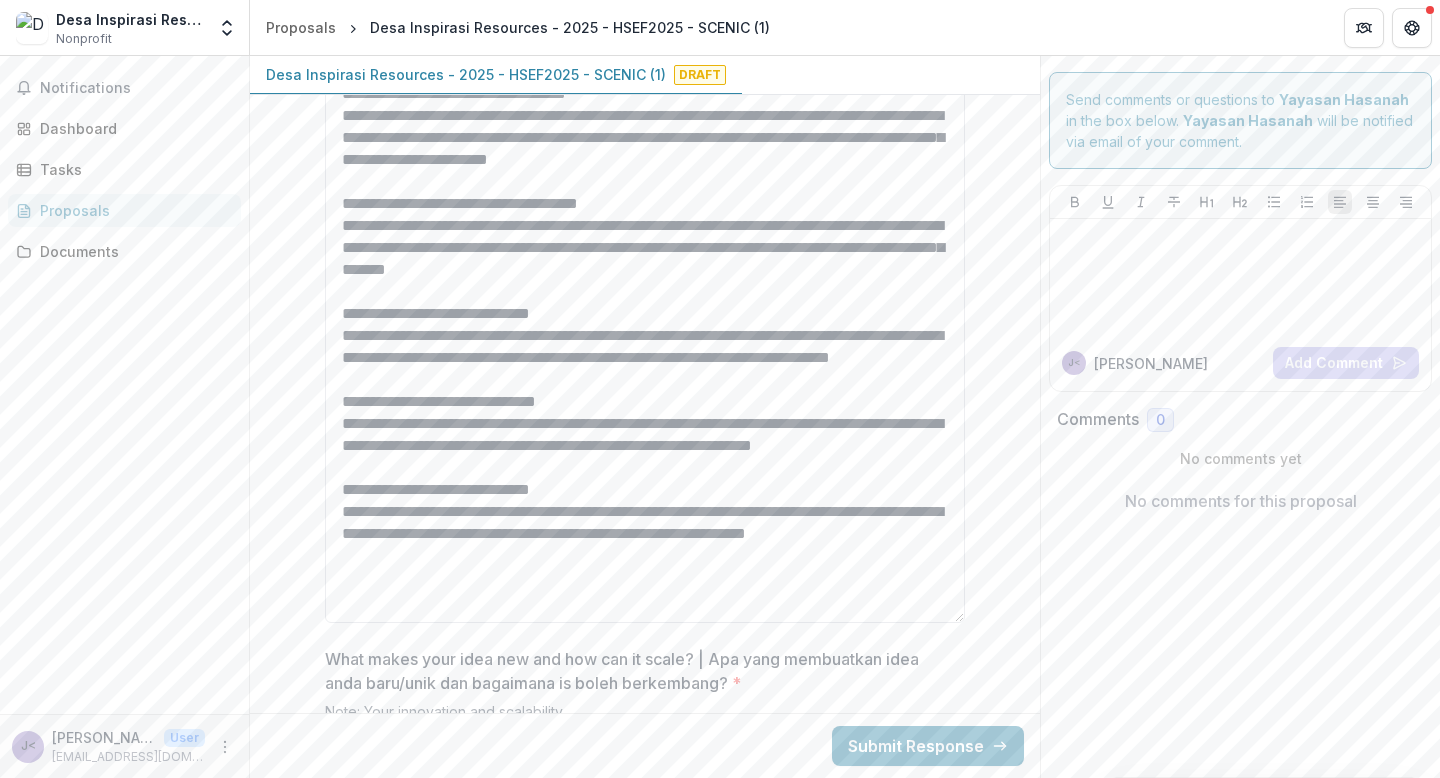 click on "How do you generate revenue for your business operations? | Bagaimana anda jana pendapatan untuk operasi bisnes? *" at bounding box center (645, 348) 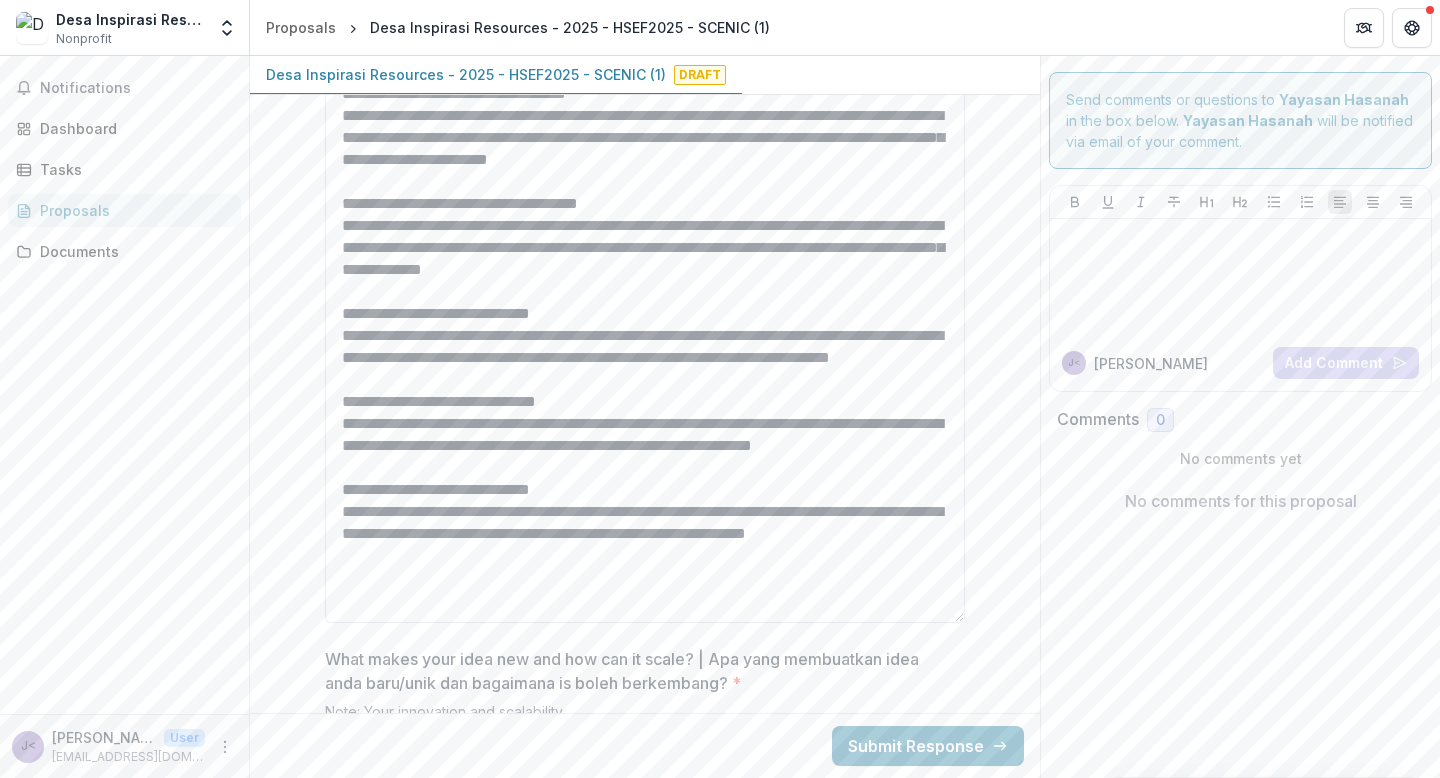 drag, startPoint x: 388, startPoint y: 224, endPoint x: 435, endPoint y: 226, distance: 47.042534 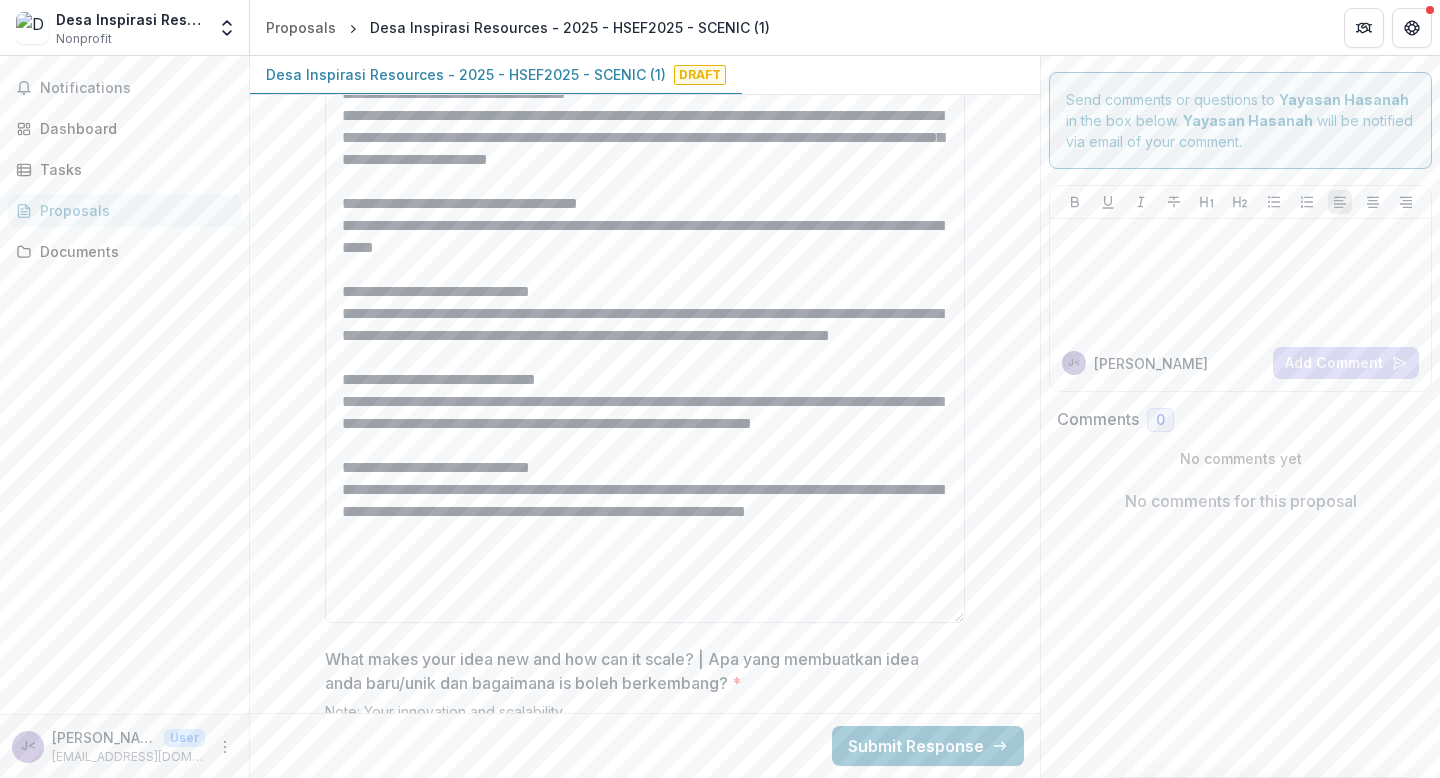 click on "How do you generate revenue for your business operations? | Bagaimana anda jana pendapatan untuk operasi bisnes? *" at bounding box center (645, 348) 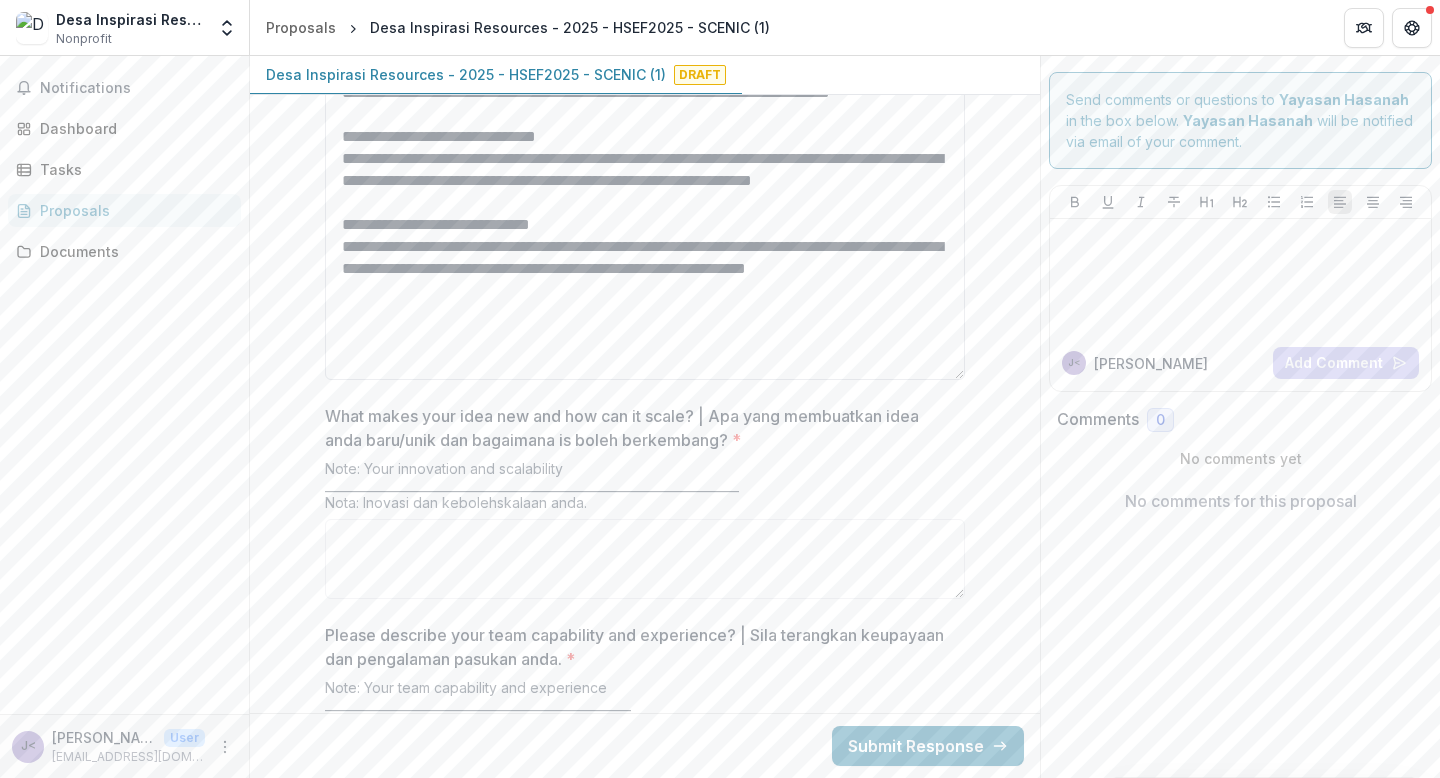 scroll, scrollTop: 4139, scrollLeft: 0, axis: vertical 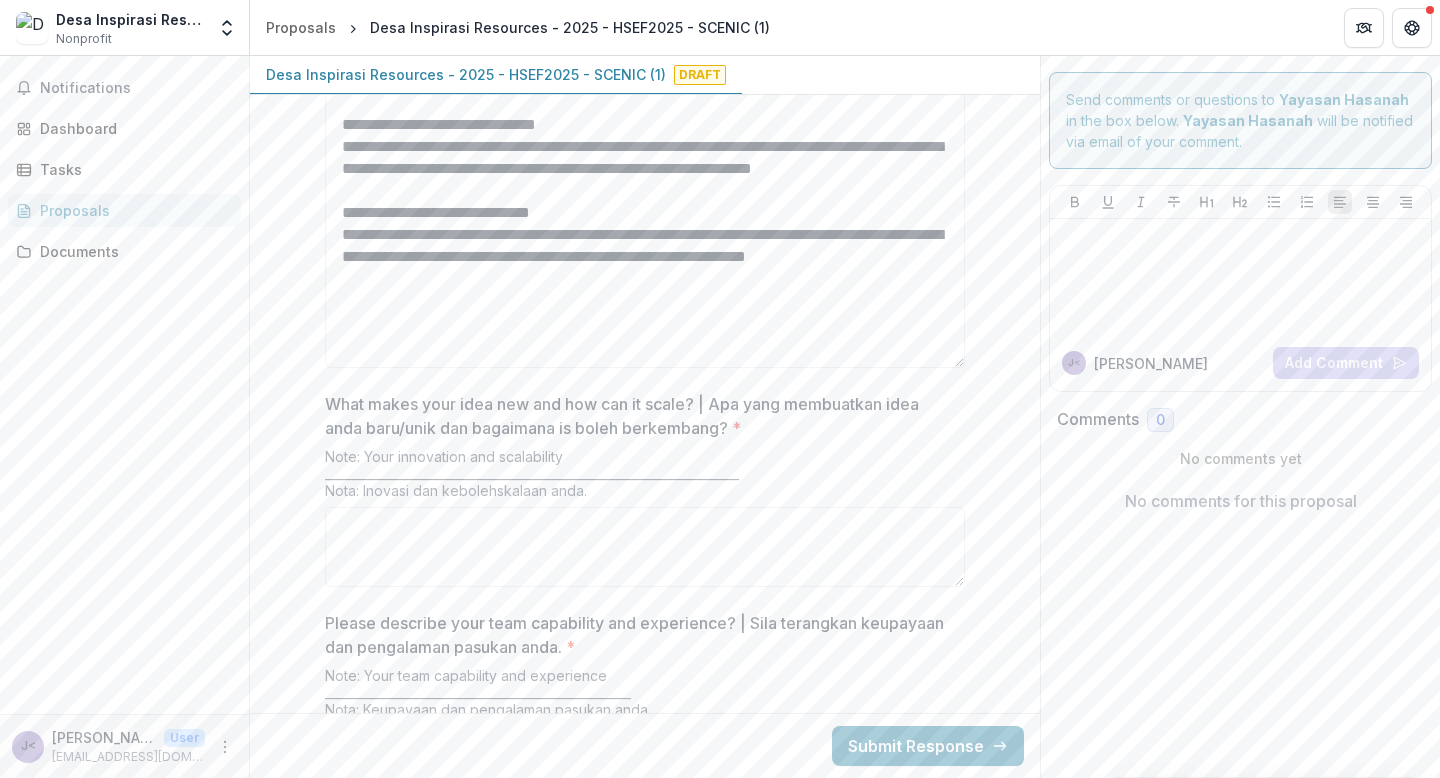 type on "**********" 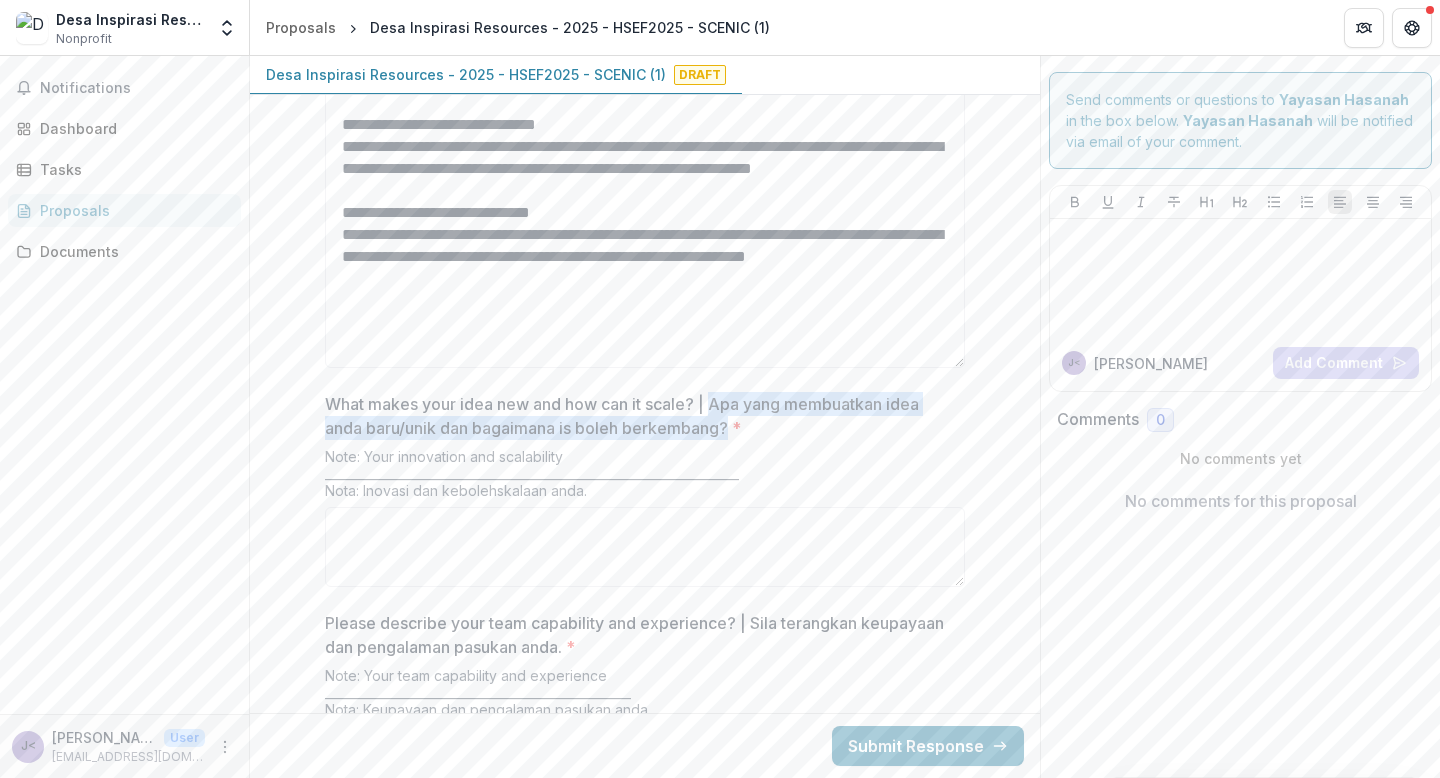 drag, startPoint x: 714, startPoint y: 356, endPoint x: 735, endPoint y: 383, distance: 34.20526 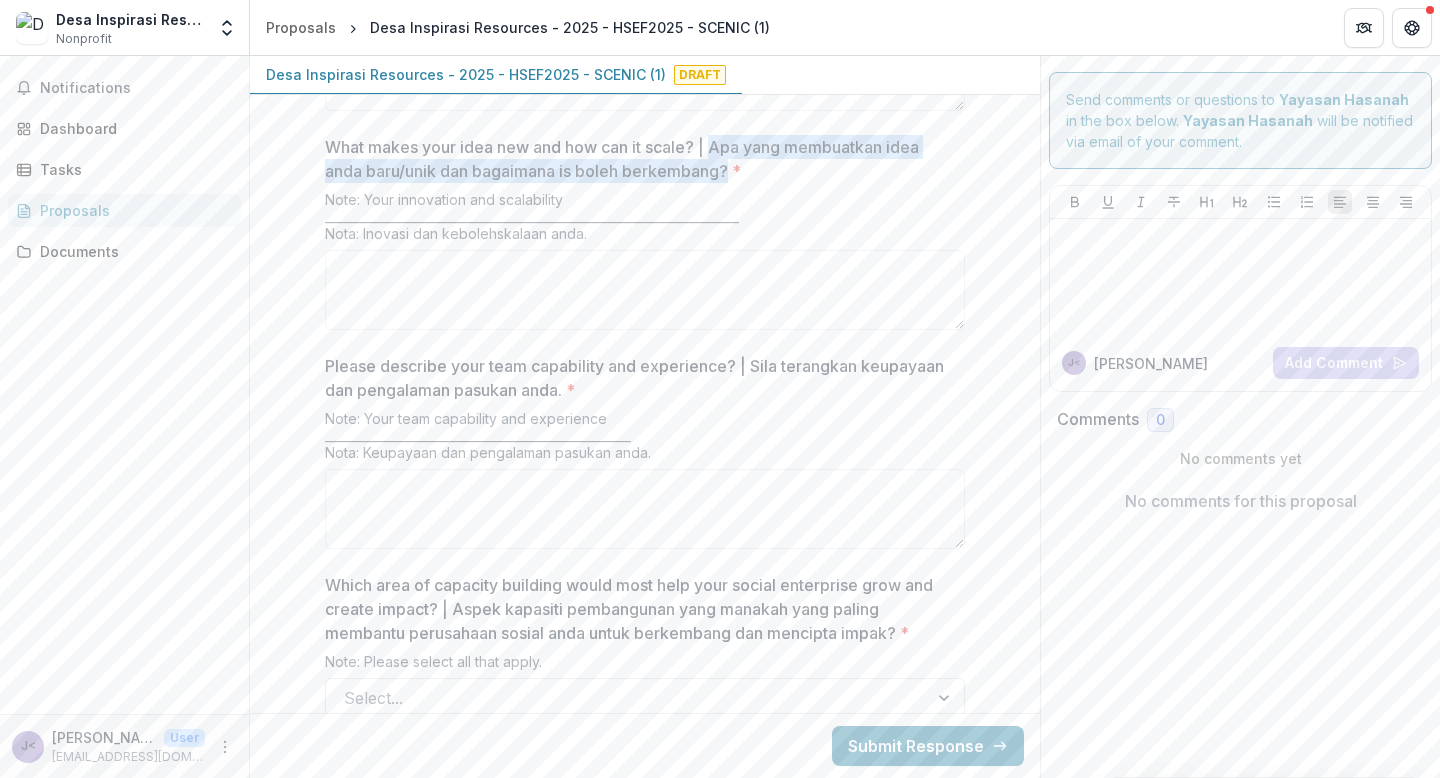 scroll, scrollTop: 4242, scrollLeft: 0, axis: vertical 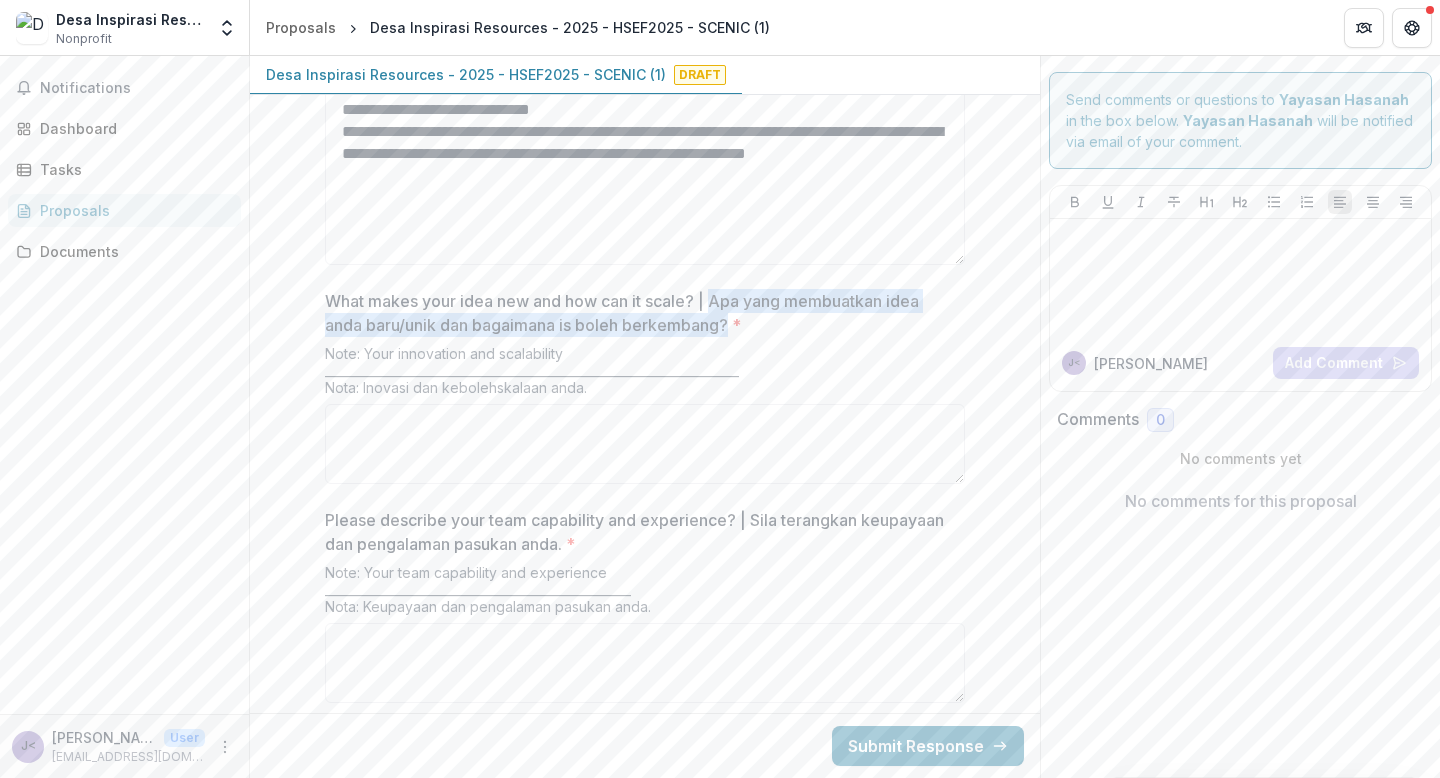 copy on "Apa yang membuatkan idea anda baru/unik dan bagaimana is boleh berkembang?" 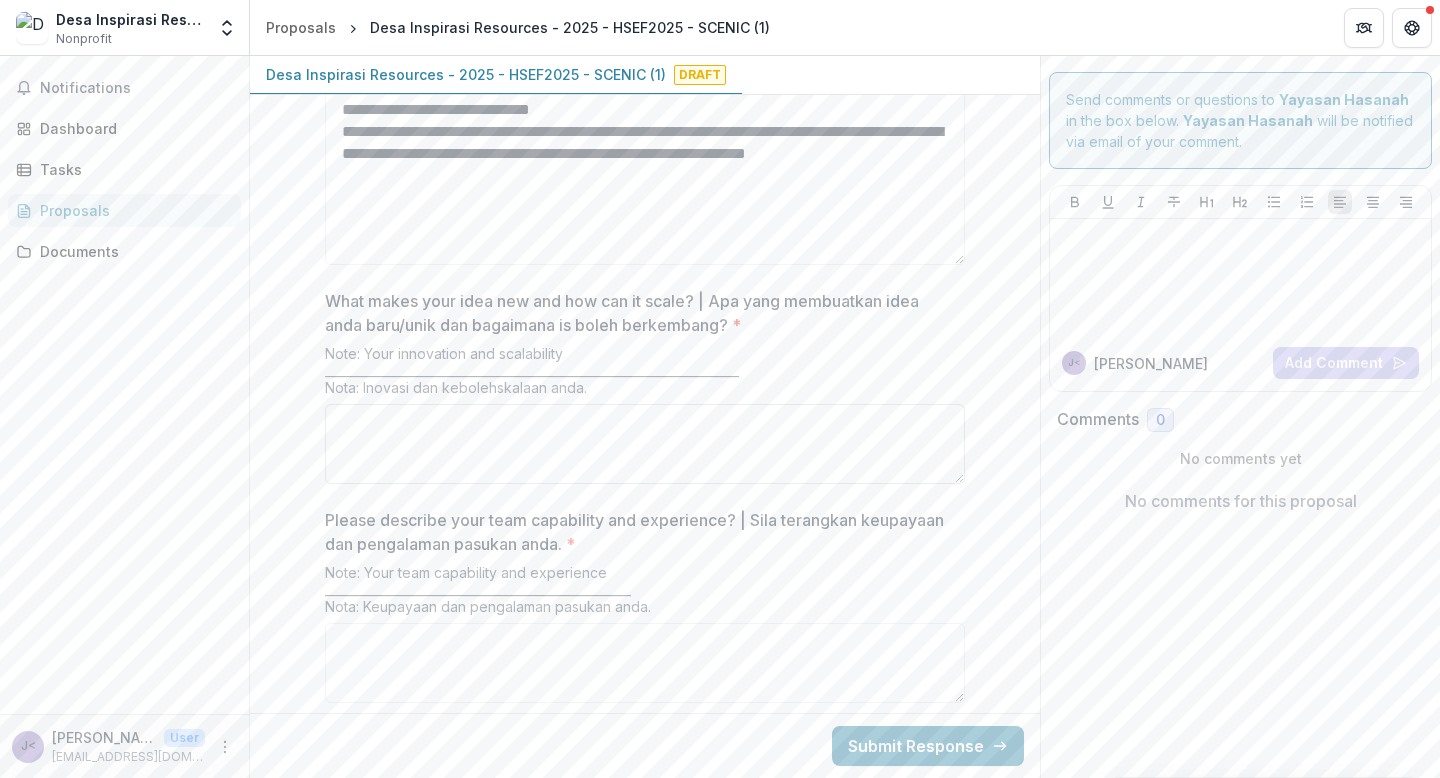 click on "What makes your idea new and how can it scale? | Apa yang membuatkan idea anda baru/unik dan bagaimana is boleh berkembang? *" at bounding box center [645, 444] 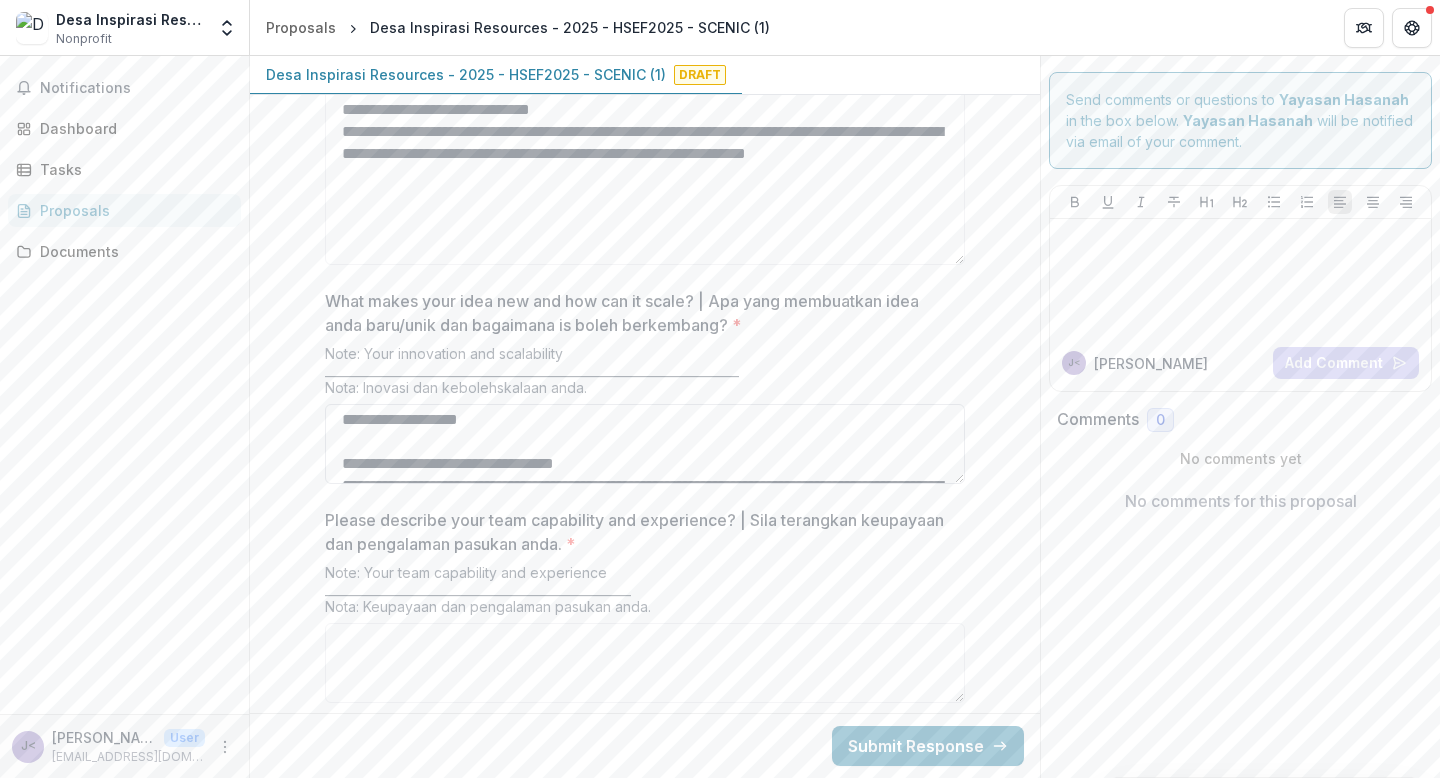 scroll, scrollTop: 0, scrollLeft: 0, axis: both 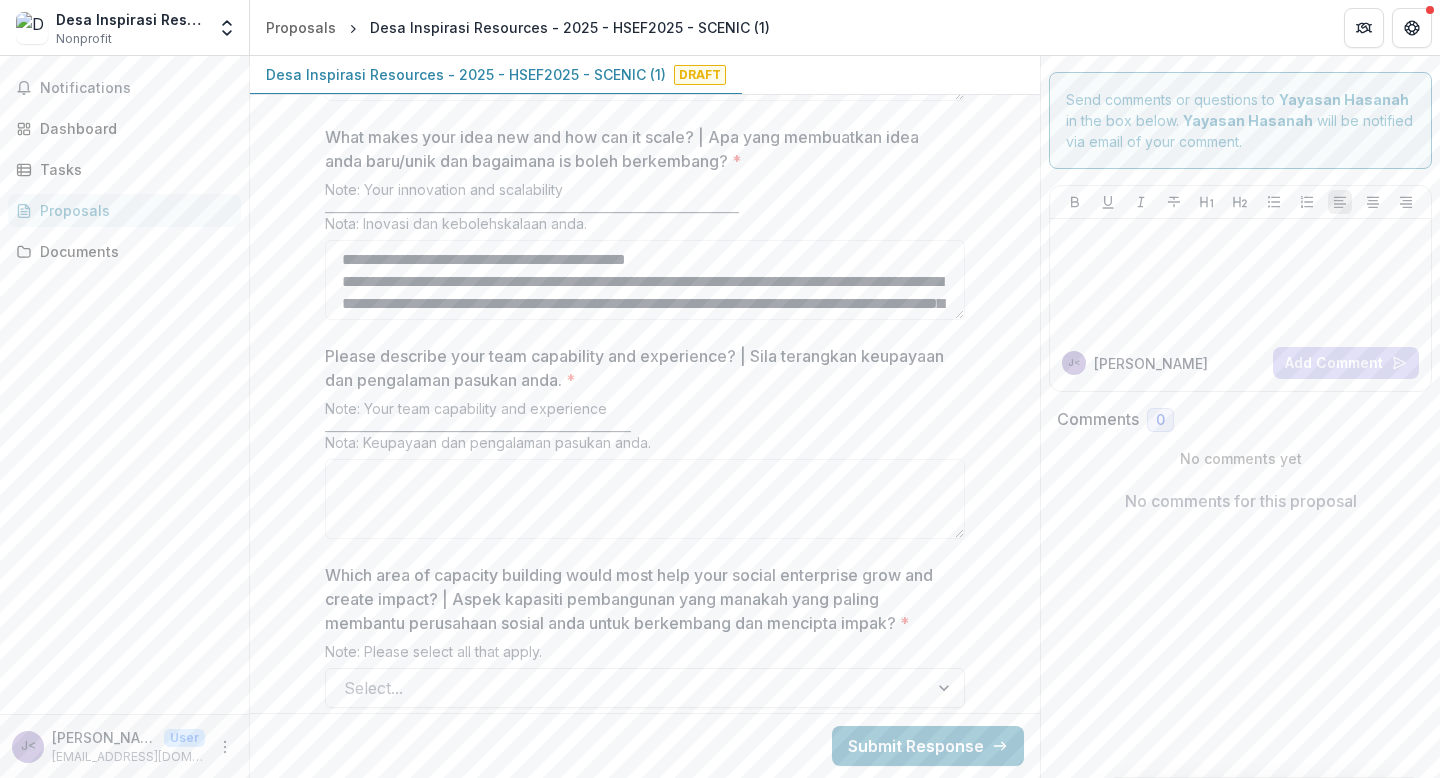 type on "**********" 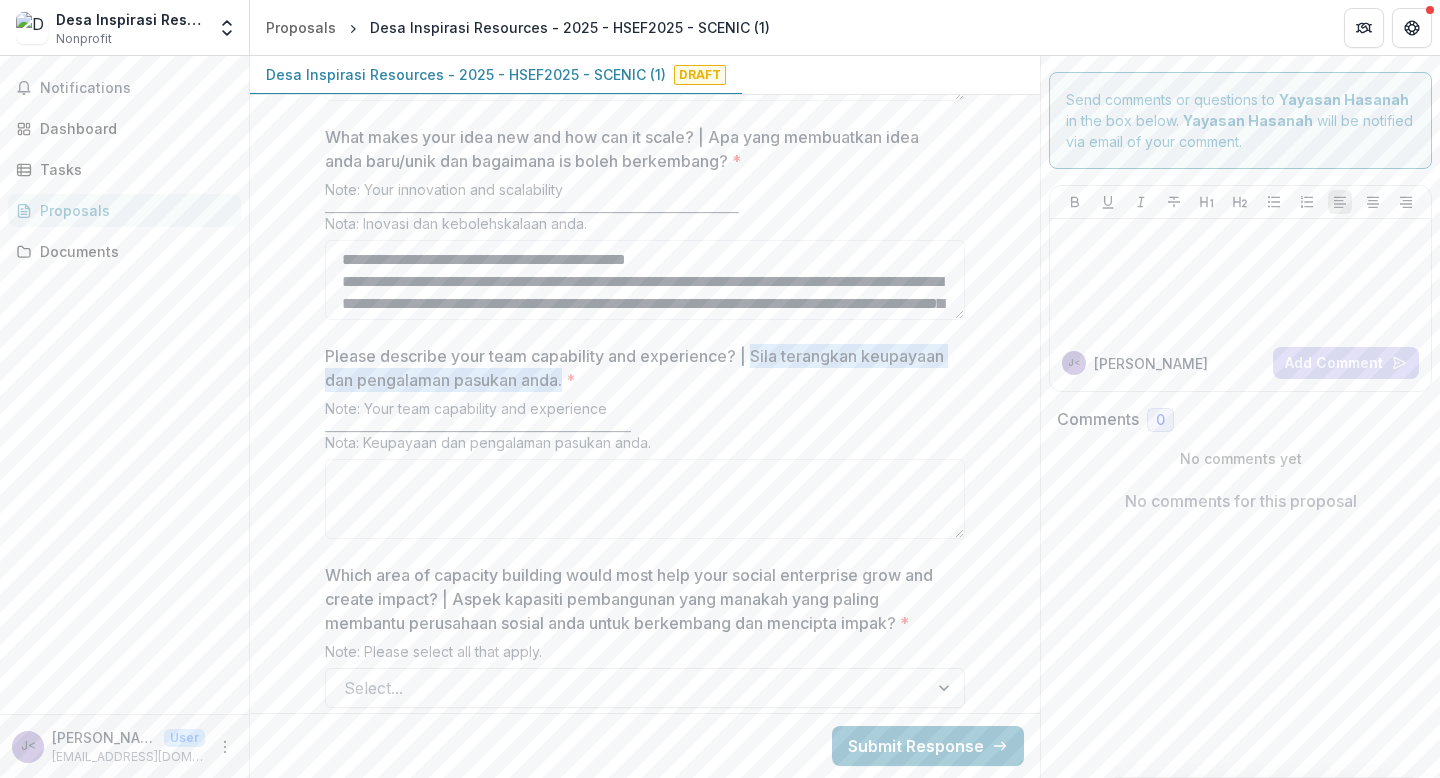 drag, startPoint x: 752, startPoint y: 307, endPoint x: 563, endPoint y: 340, distance: 191.85933 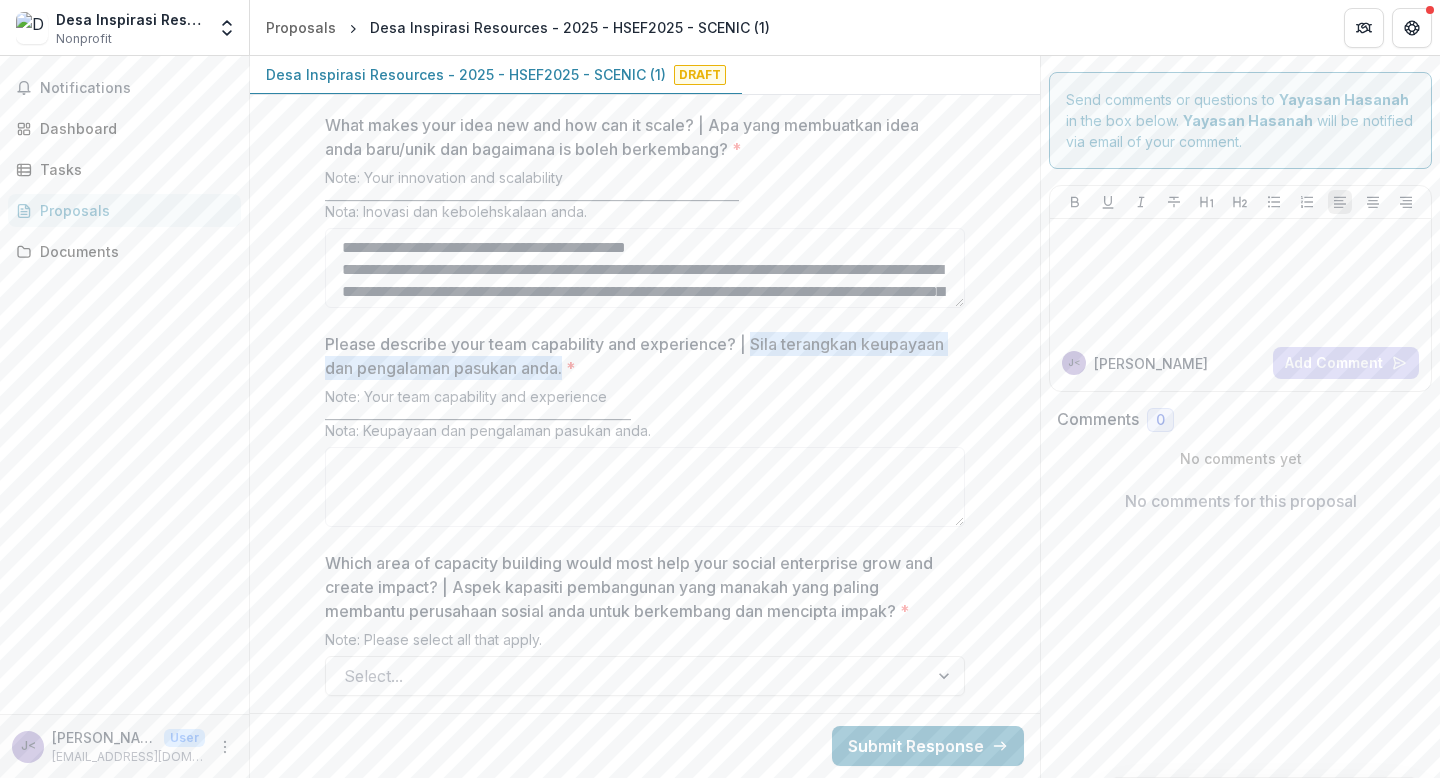 scroll, scrollTop: 4438, scrollLeft: 0, axis: vertical 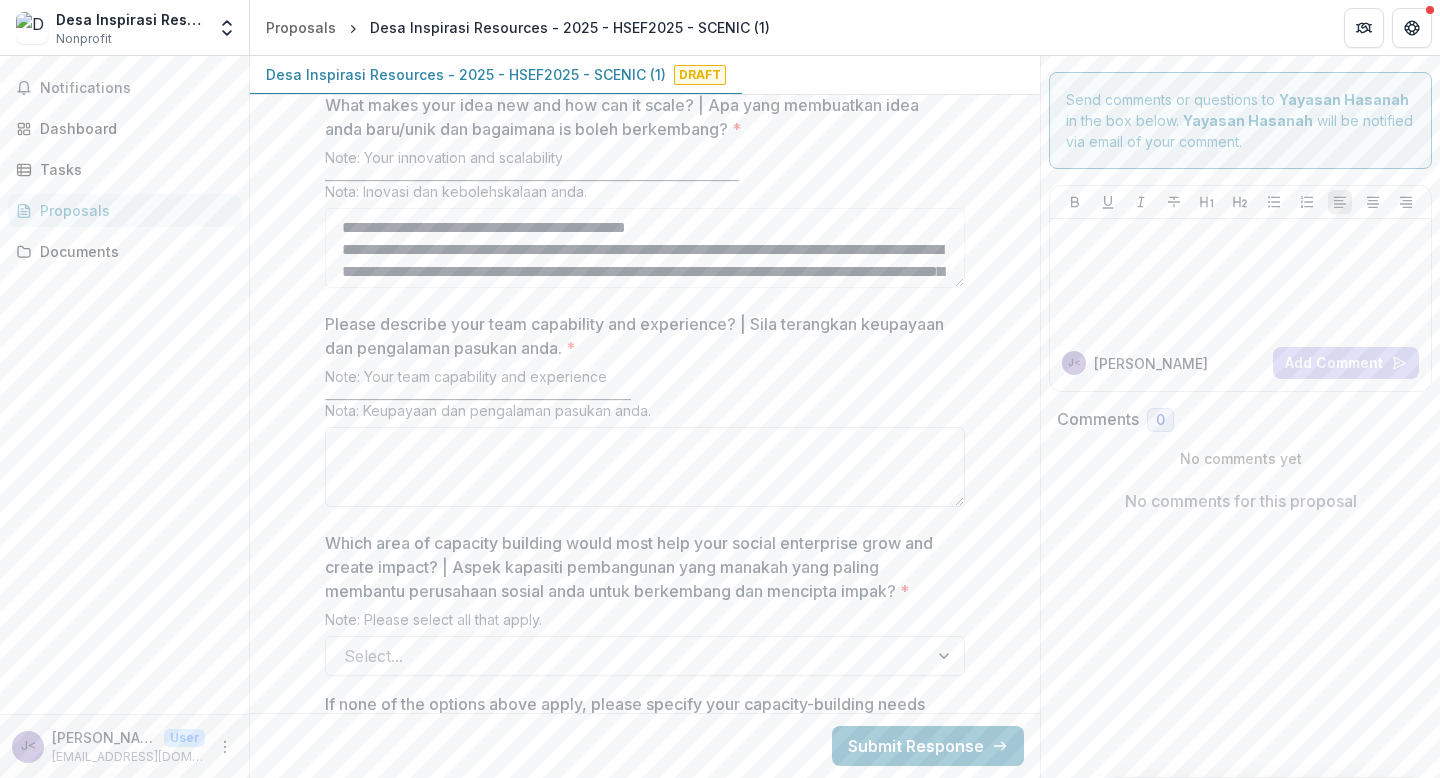 click on "Please describe your team capability and experience? | Sila terangkan keupayaan dan pengalaman pasukan anda. *" at bounding box center [645, 467] 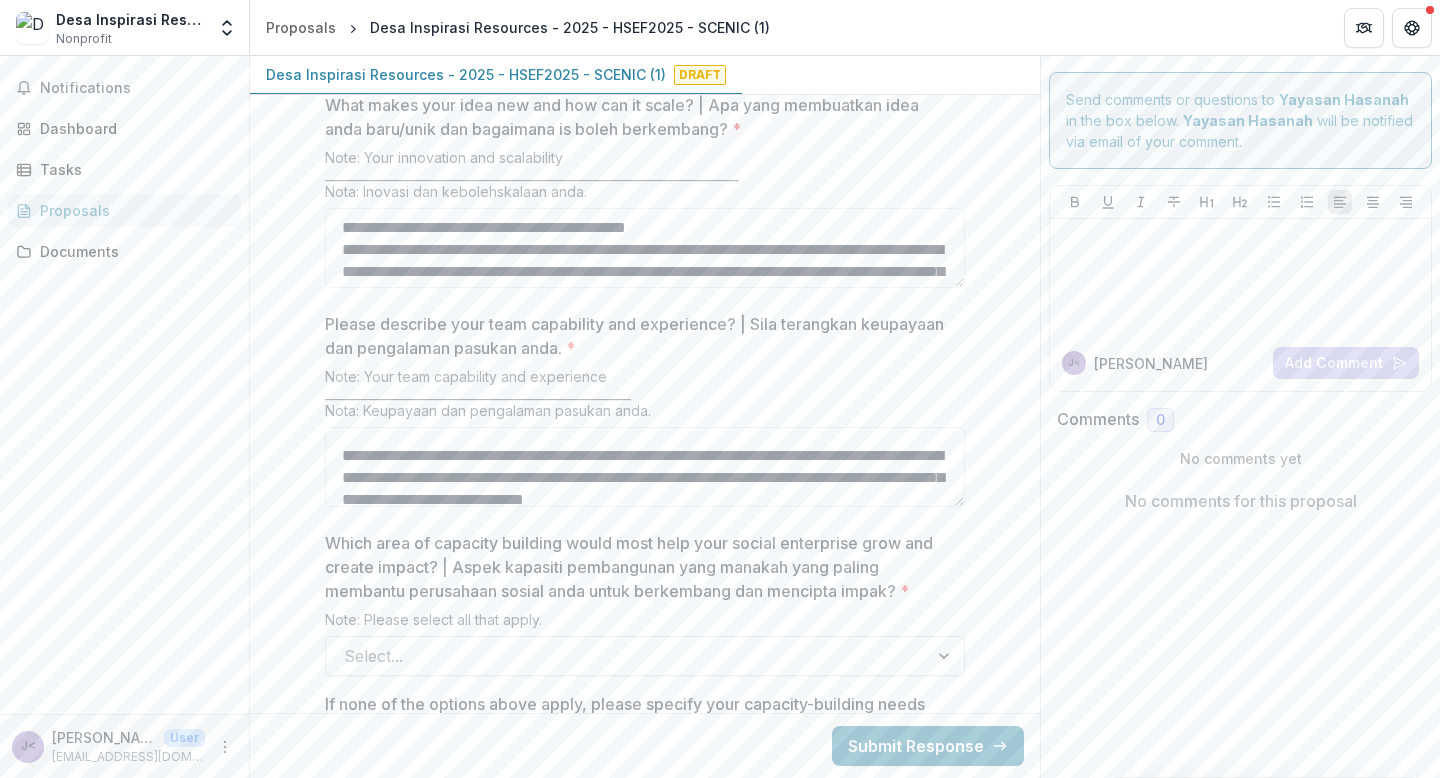scroll, scrollTop: 215, scrollLeft: 0, axis: vertical 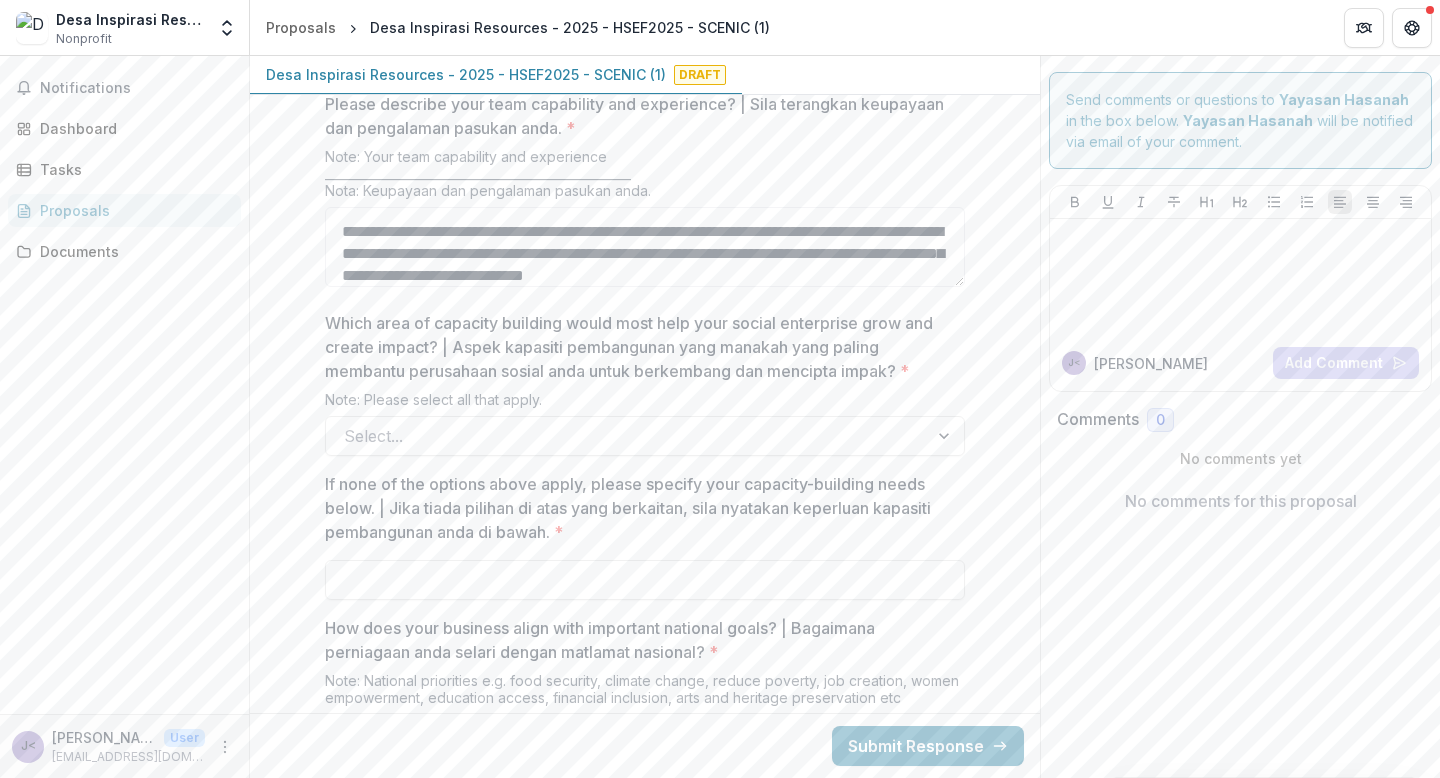 type on "**********" 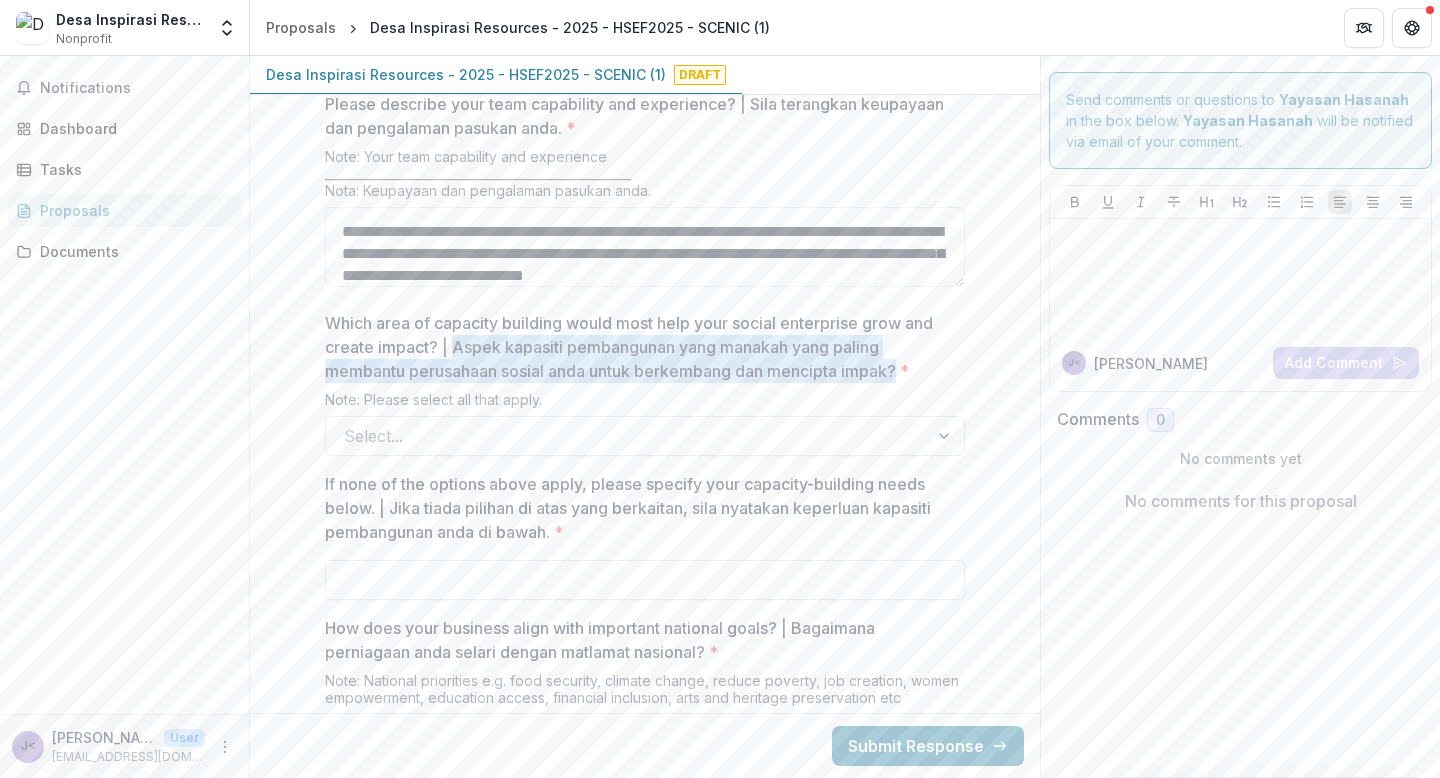 drag, startPoint x: 453, startPoint y: 299, endPoint x: 901, endPoint y: 331, distance: 449.1414 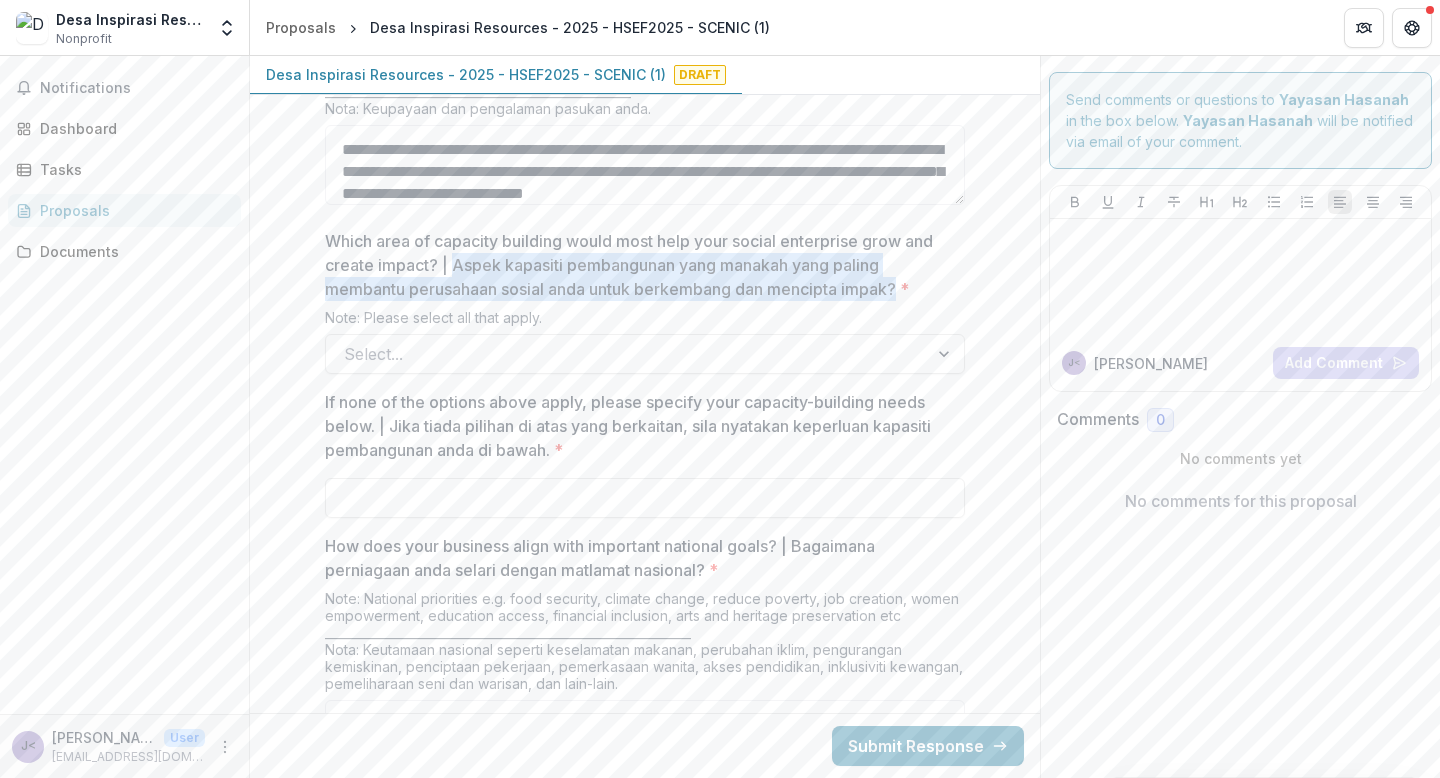 scroll, scrollTop: 4819, scrollLeft: 0, axis: vertical 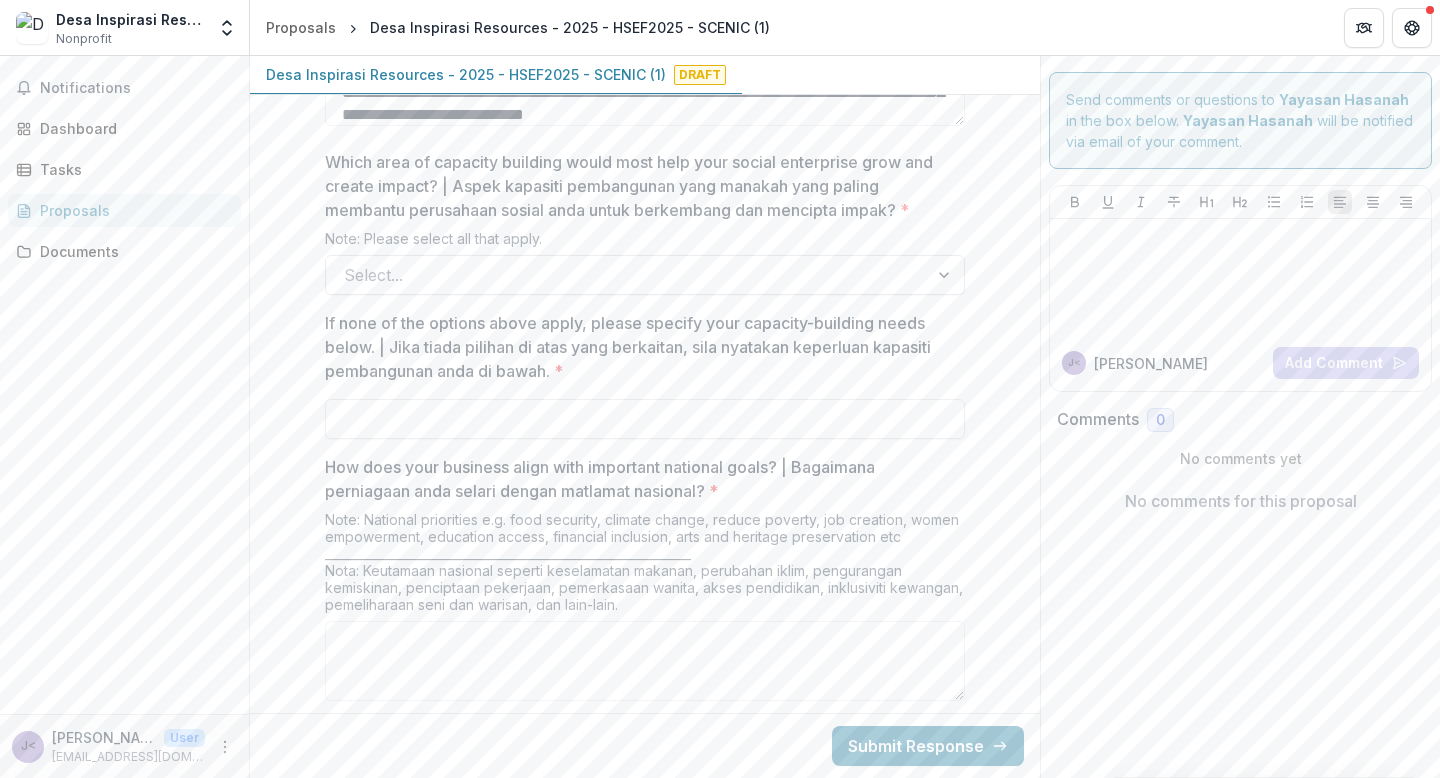 click at bounding box center [627, 275] 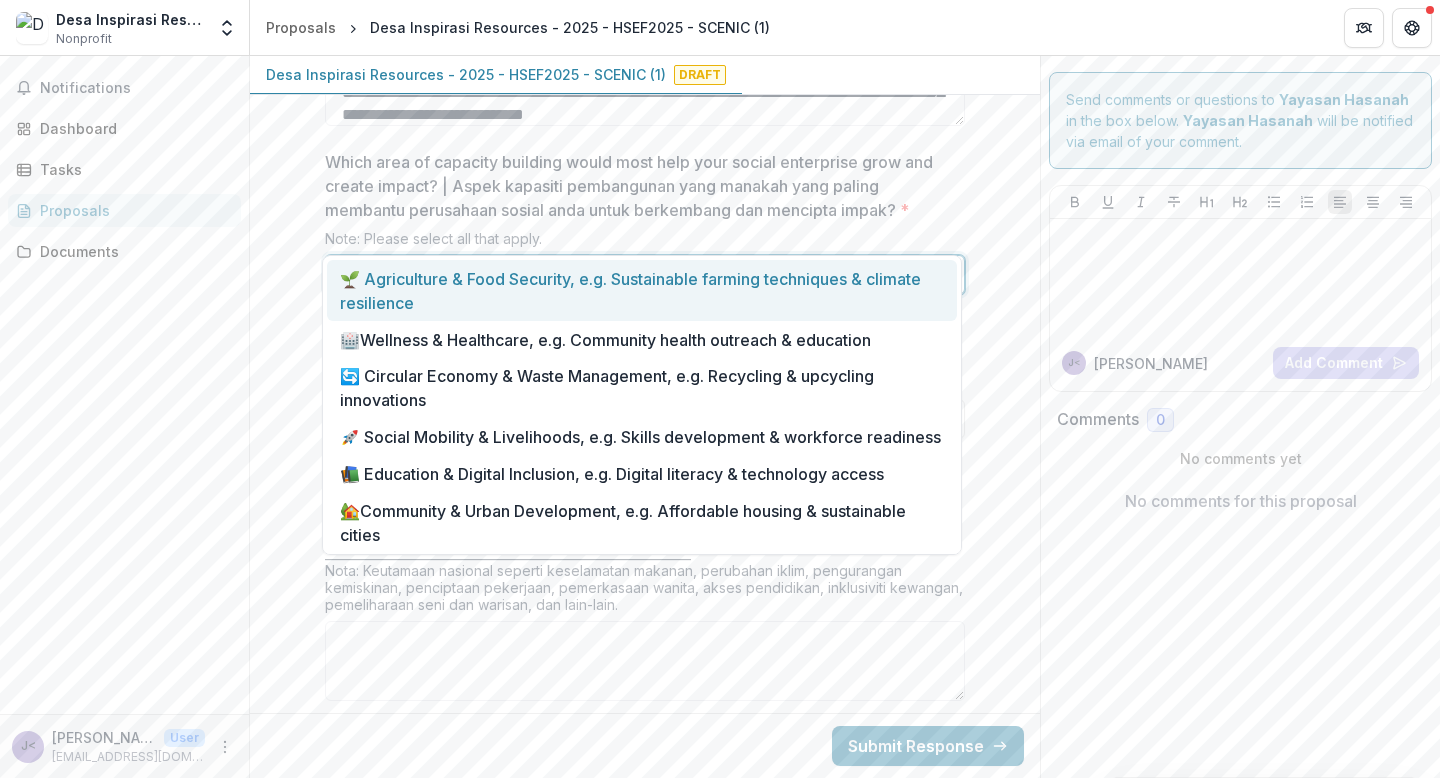 click on "🌱 Agriculture & Food Security, e.g. Sustainable farming techniques & climate resilience" at bounding box center [642, 290] 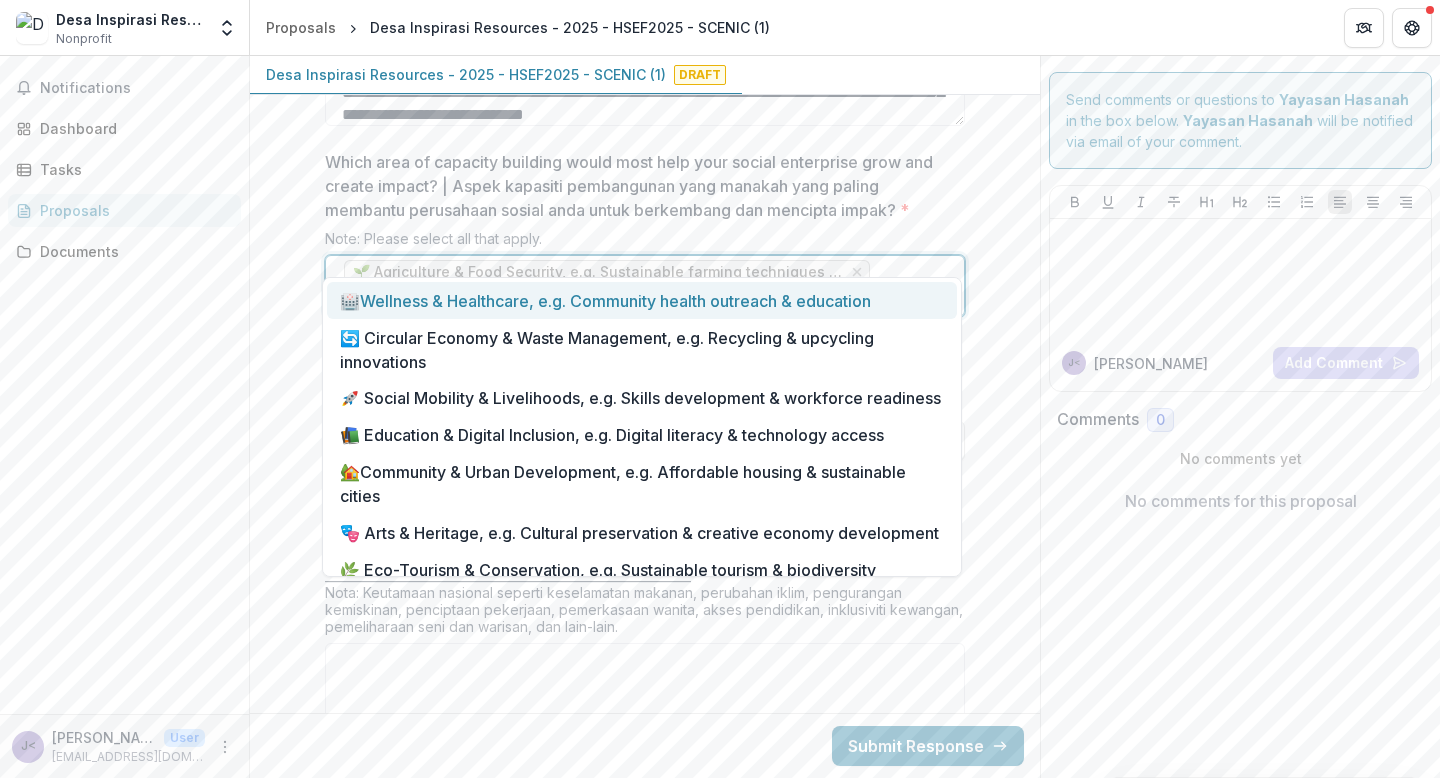 click at bounding box center (607, 300) 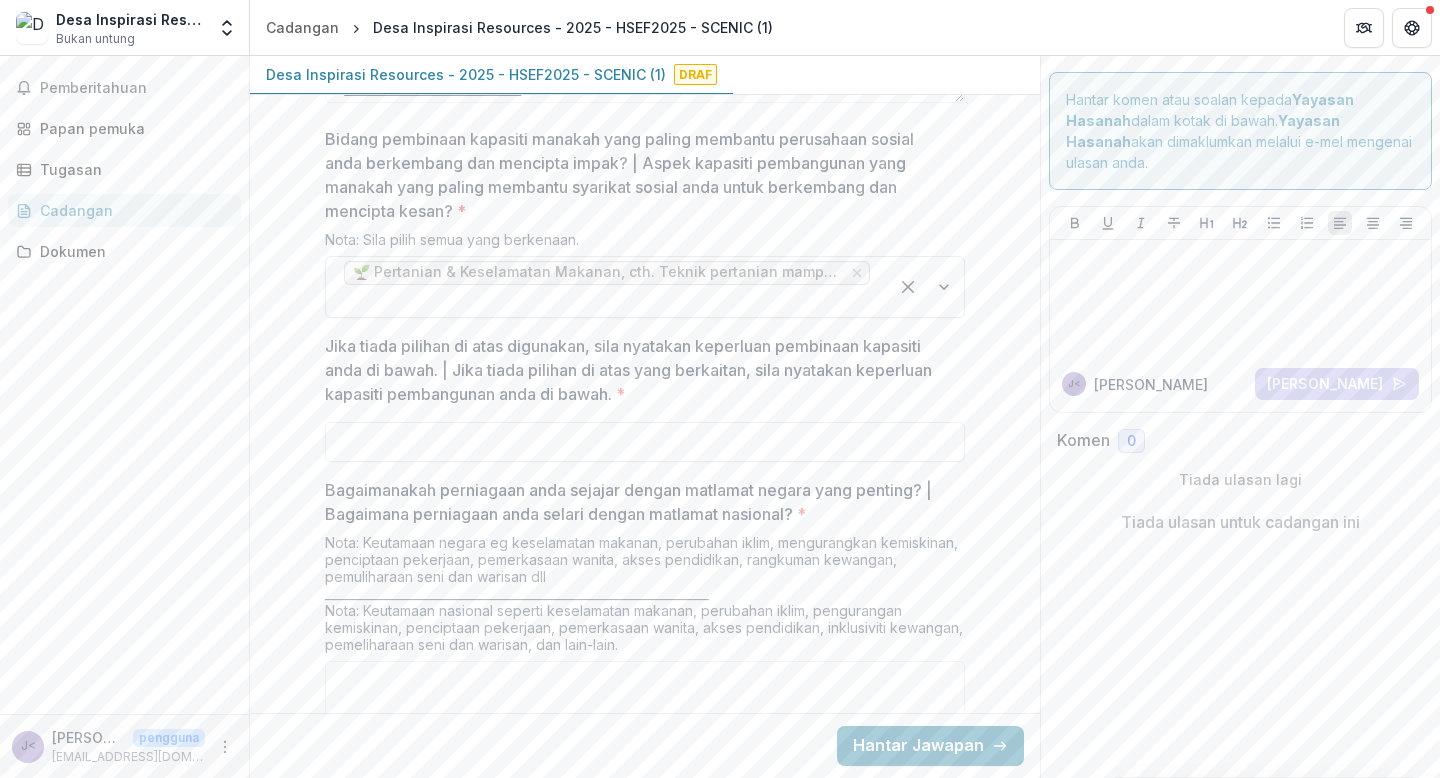click at bounding box center (607, 301) 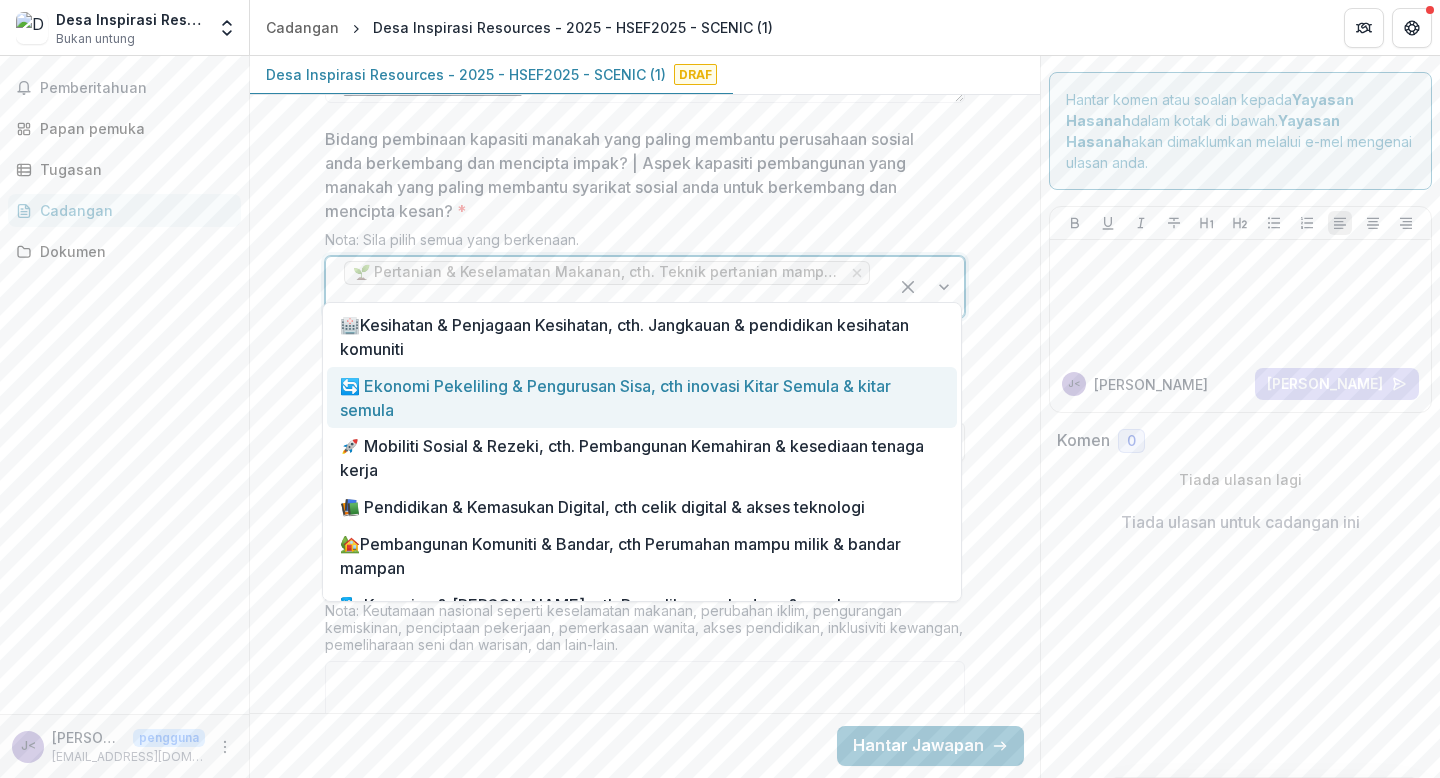 click on "🔄 Ekonomi Pekeliling & Pengurusan Sisa, cth inovasi Kitar Semula & kitar semula" at bounding box center [615, 398] 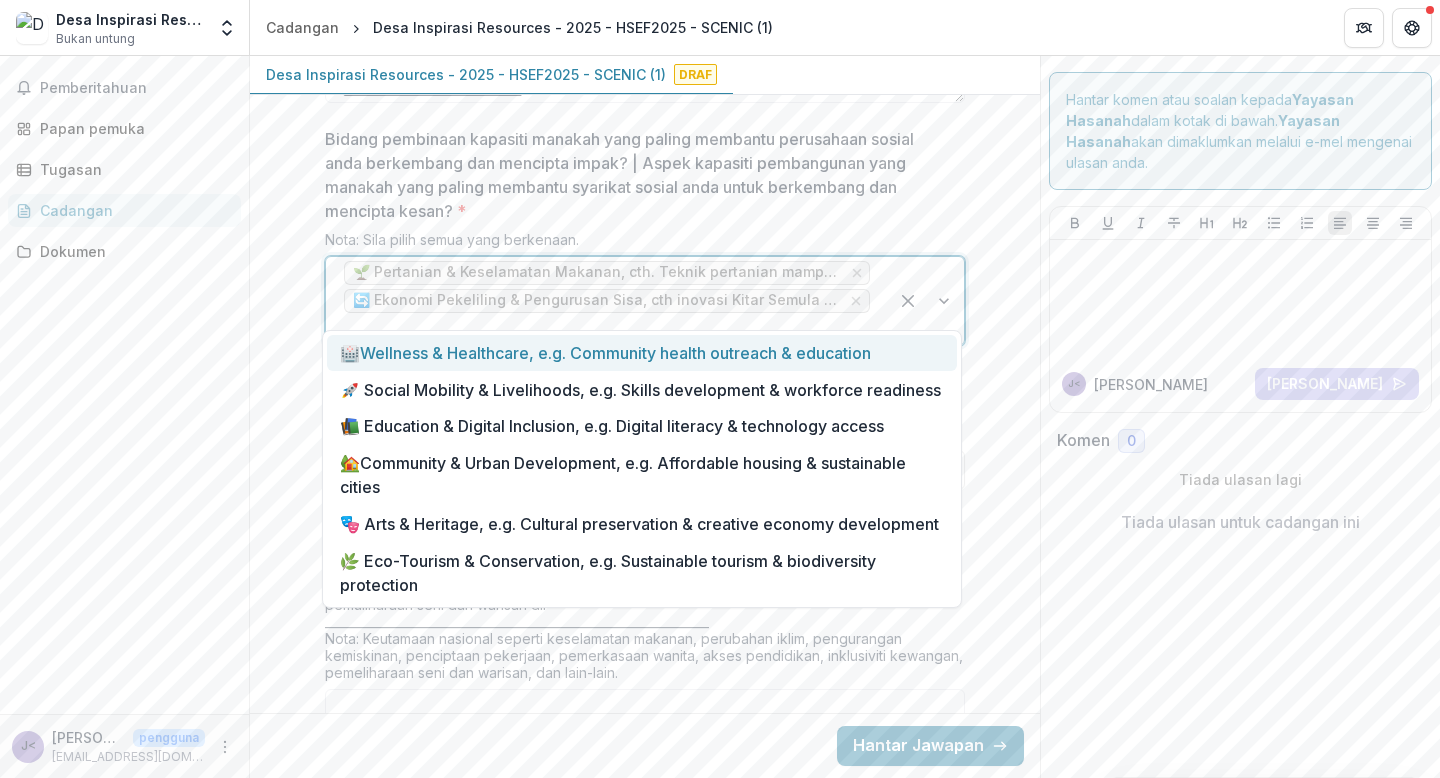 click at bounding box center (607, 329) 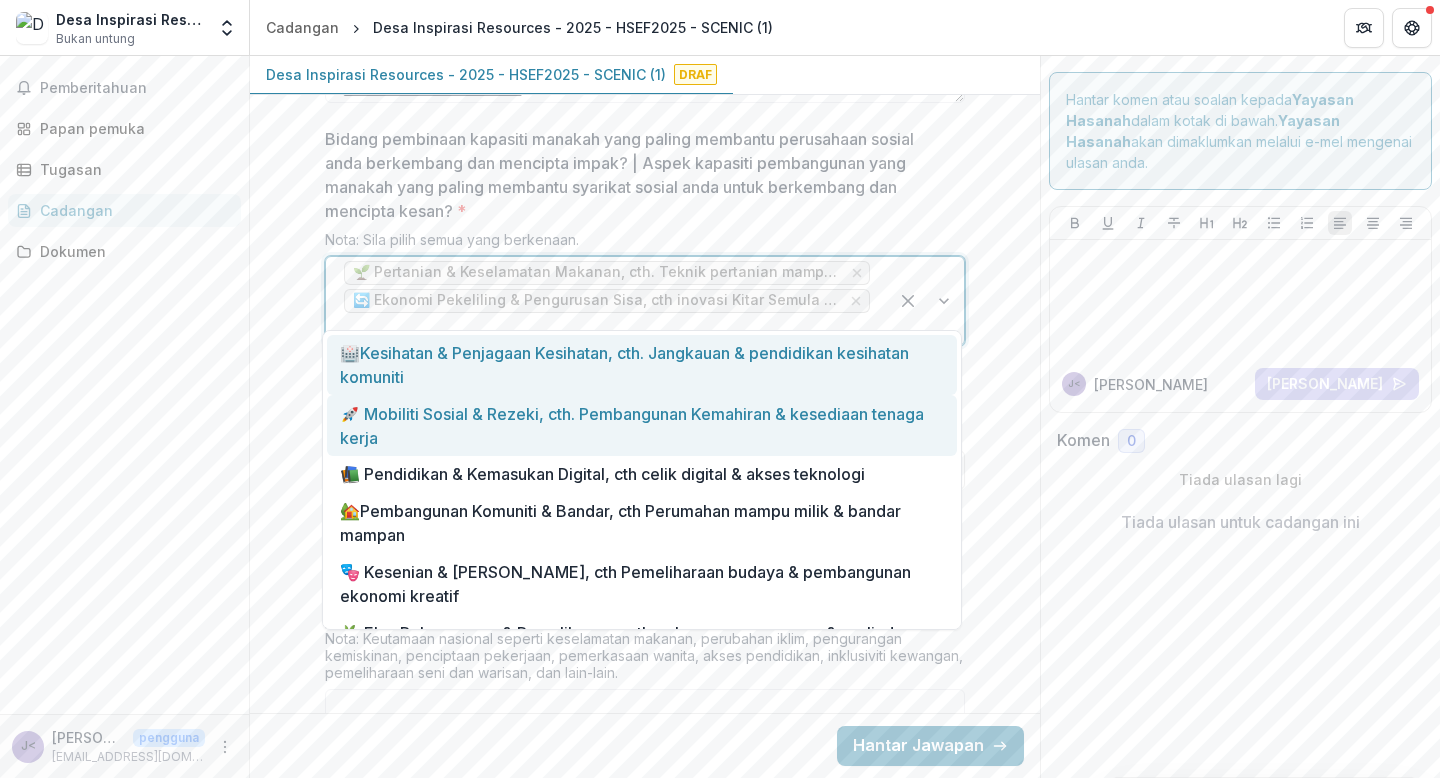 click on "🚀 Mobiliti Sosial & Rezeki, cth. Pembangunan Kemahiran & kesediaan tenaga kerja" at bounding box center (632, 426) 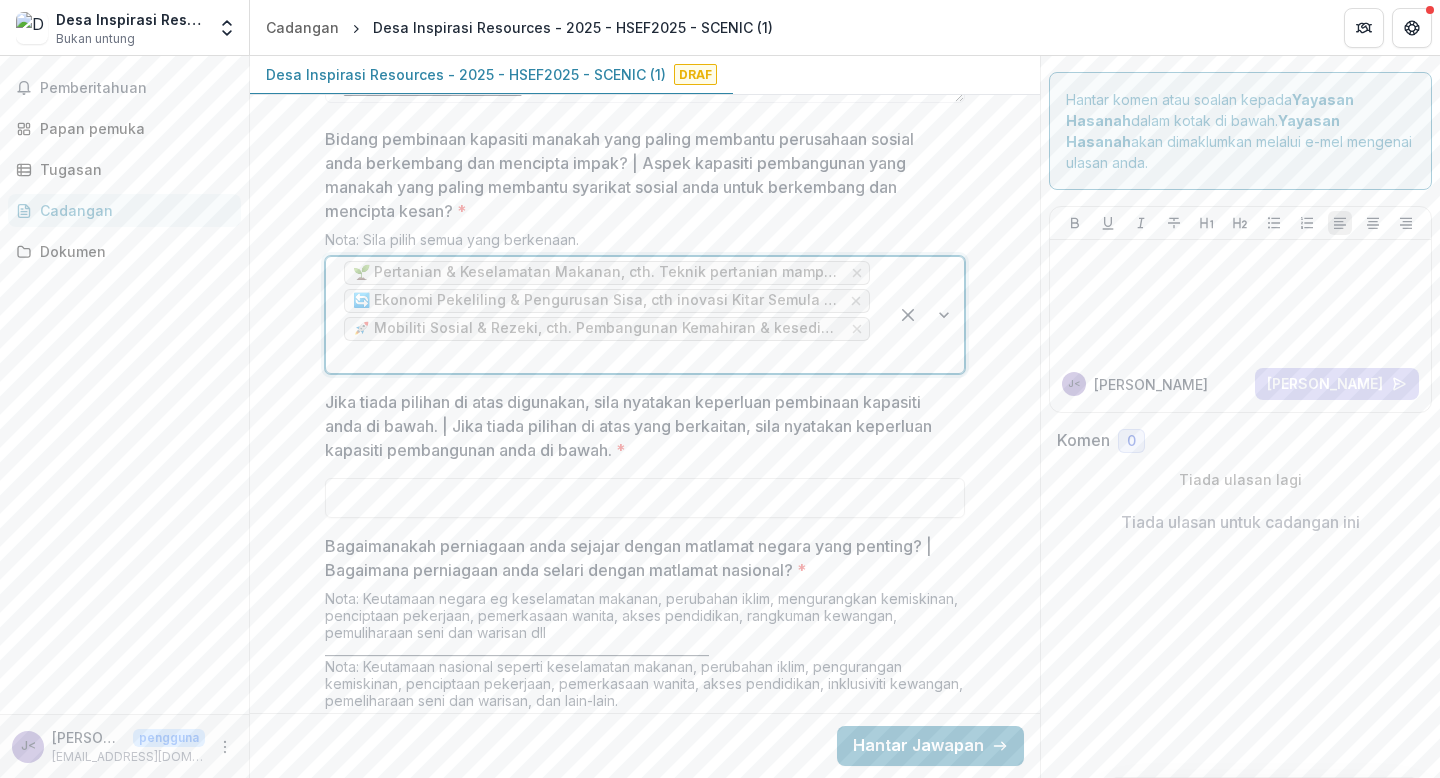 click at bounding box center (607, 357) 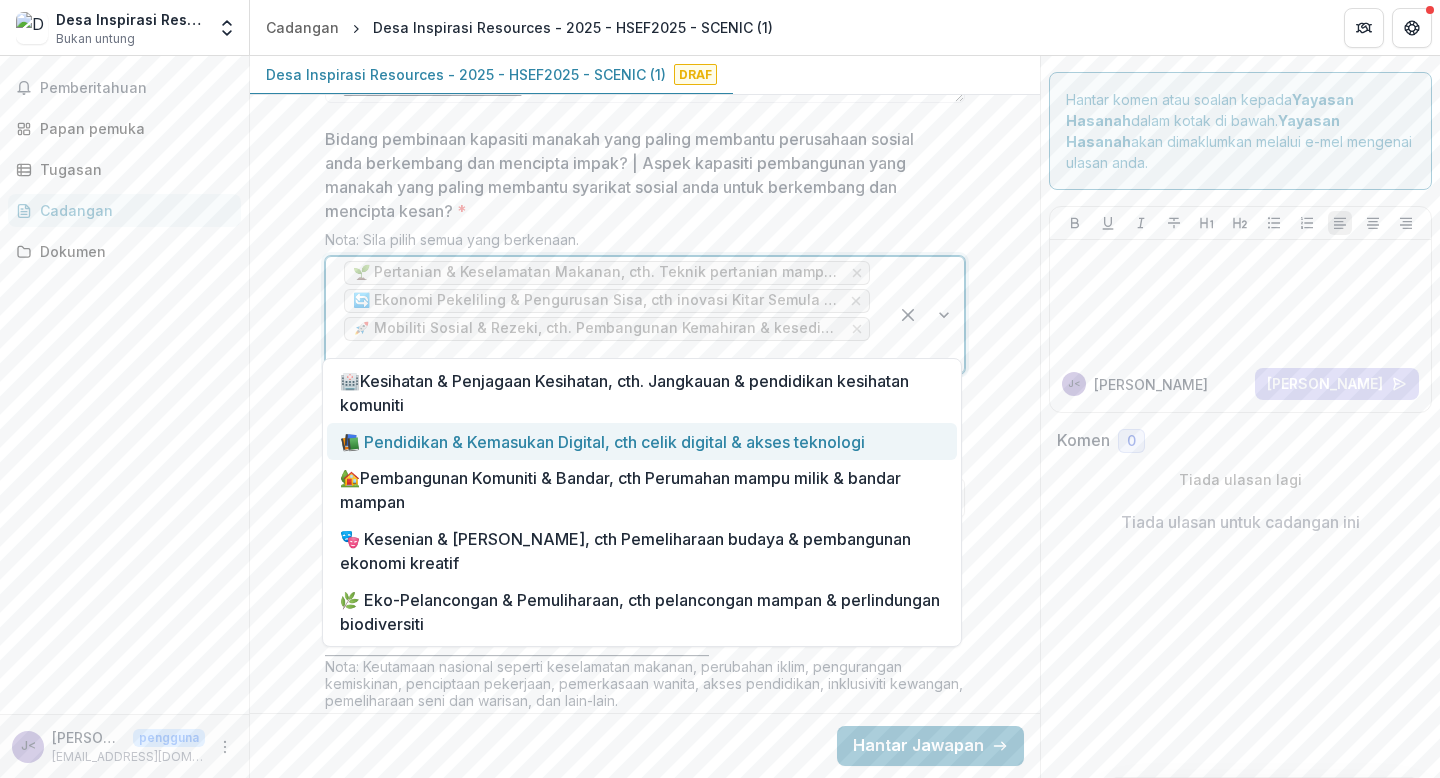 click on "📚 Pendidikan & Kemasukan Digital, cth celik digital & akses teknologi" at bounding box center [642, 441] 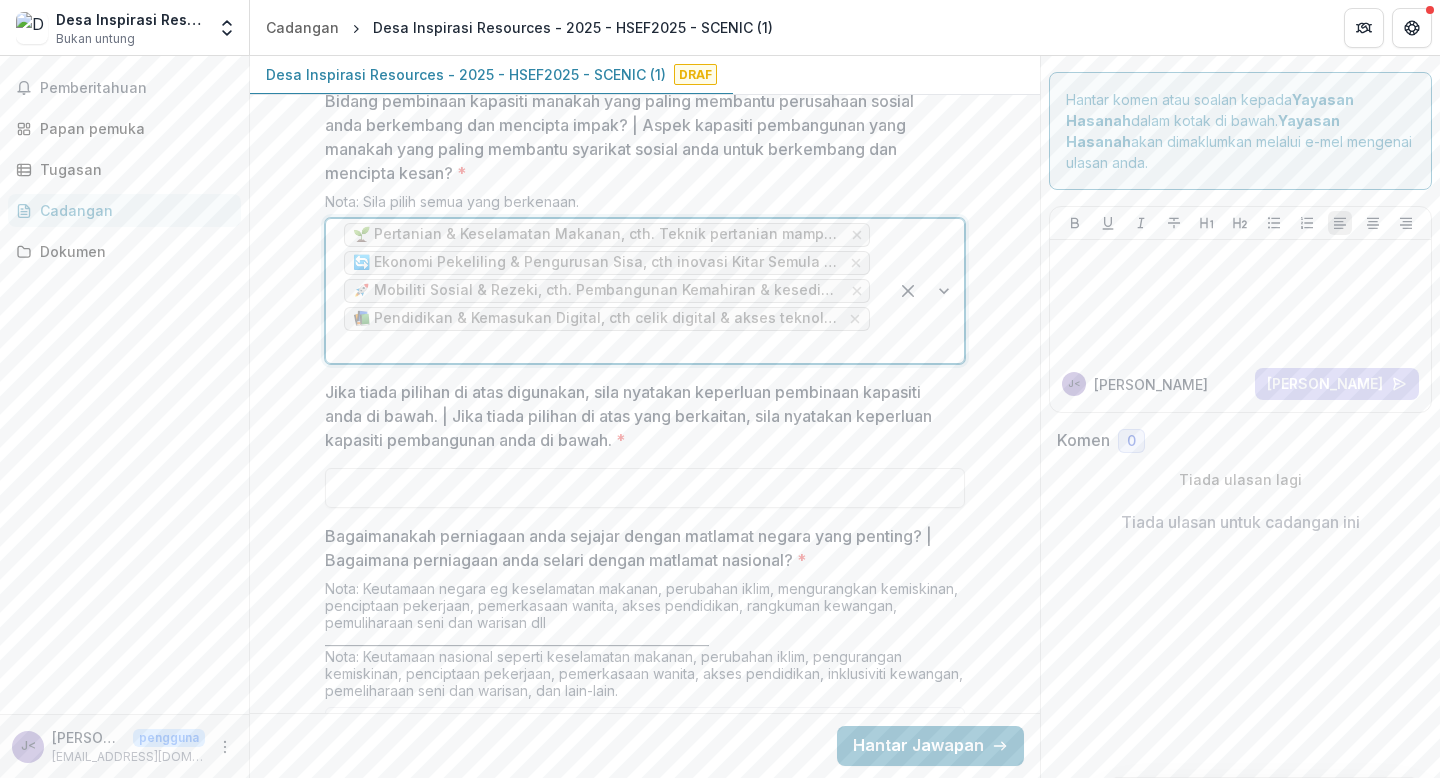 scroll, scrollTop: 4877, scrollLeft: 0, axis: vertical 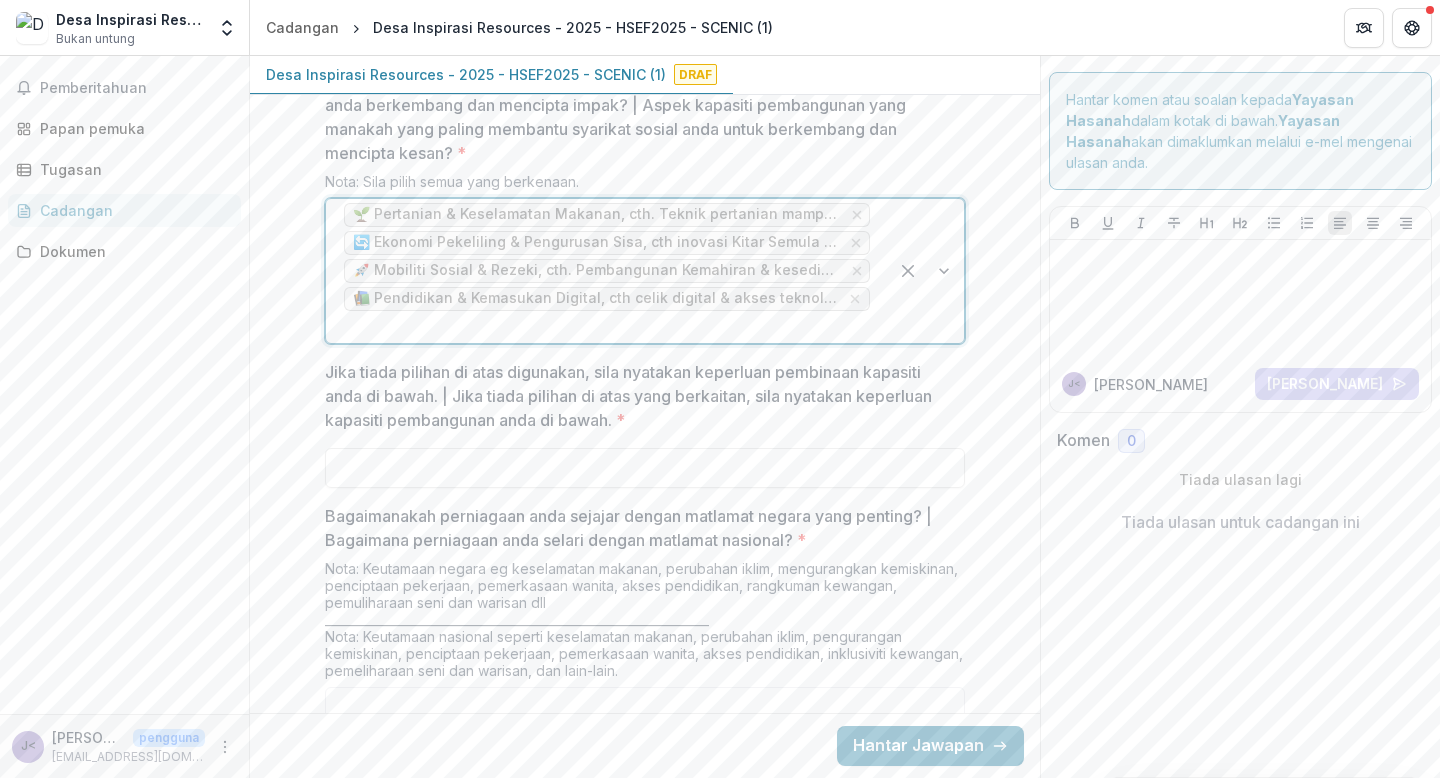 click at bounding box center (607, 327) 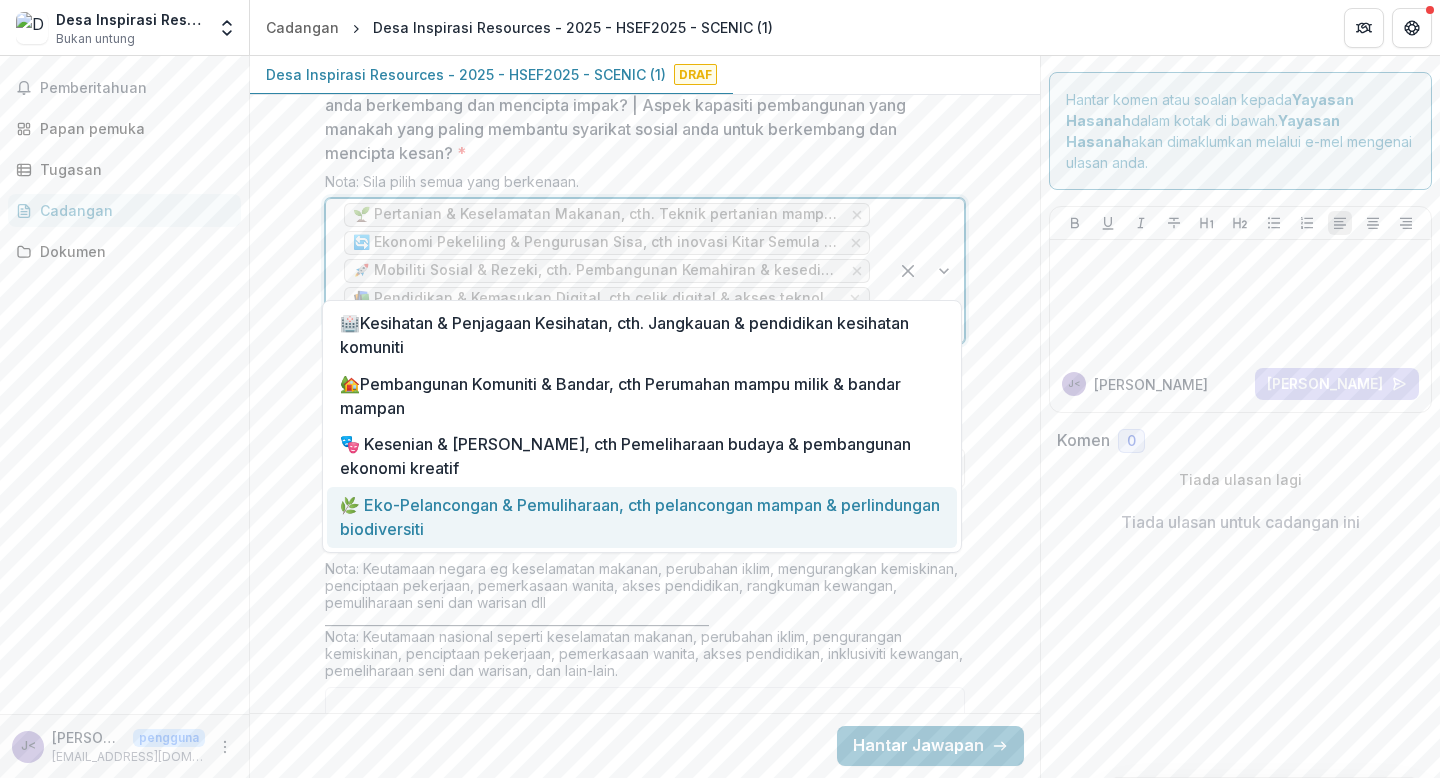 click on "🌿 Eko-Pelancongan & Pemuliharaan, cth pelancongan mampan & perlindungan biodiversiti" at bounding box center [642, 517] 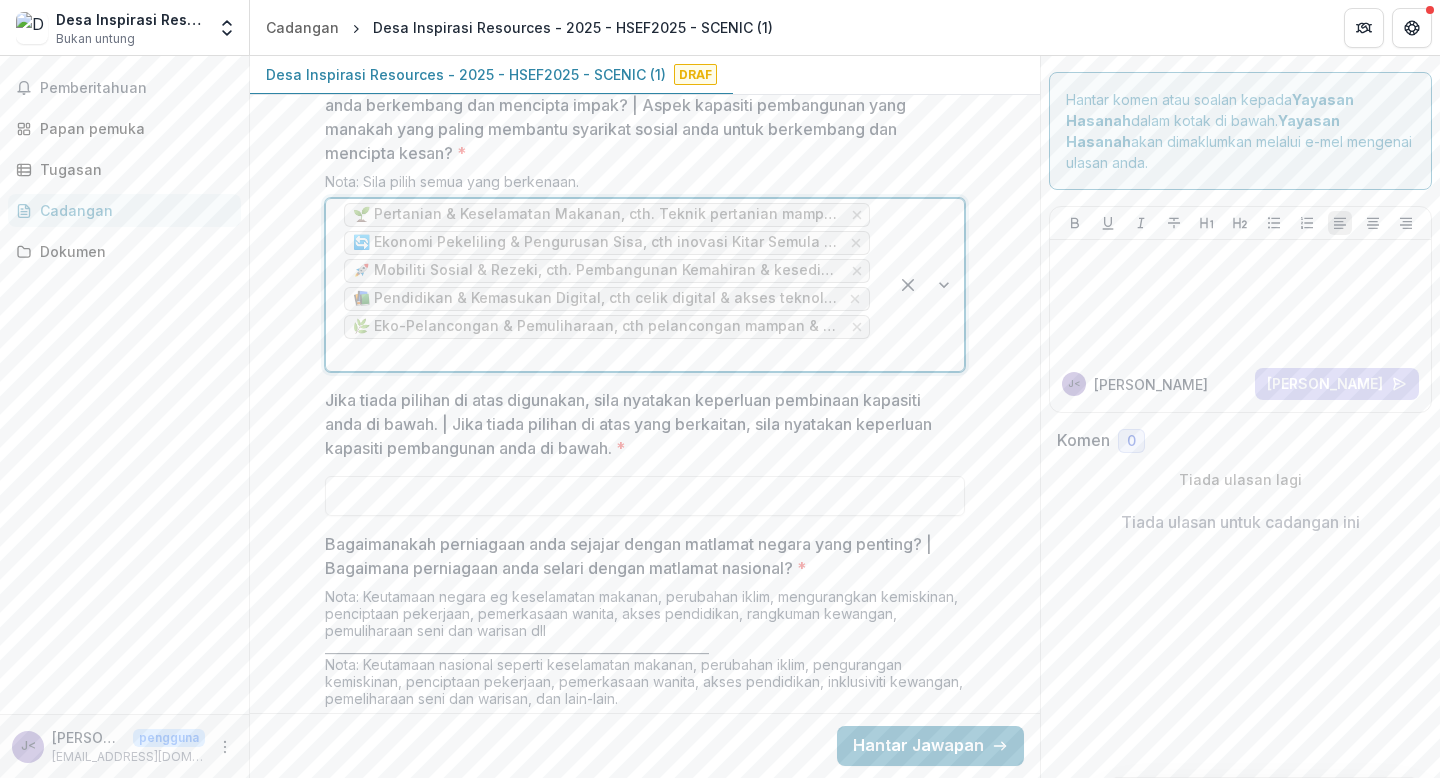 click at bounding box center [607, 355] 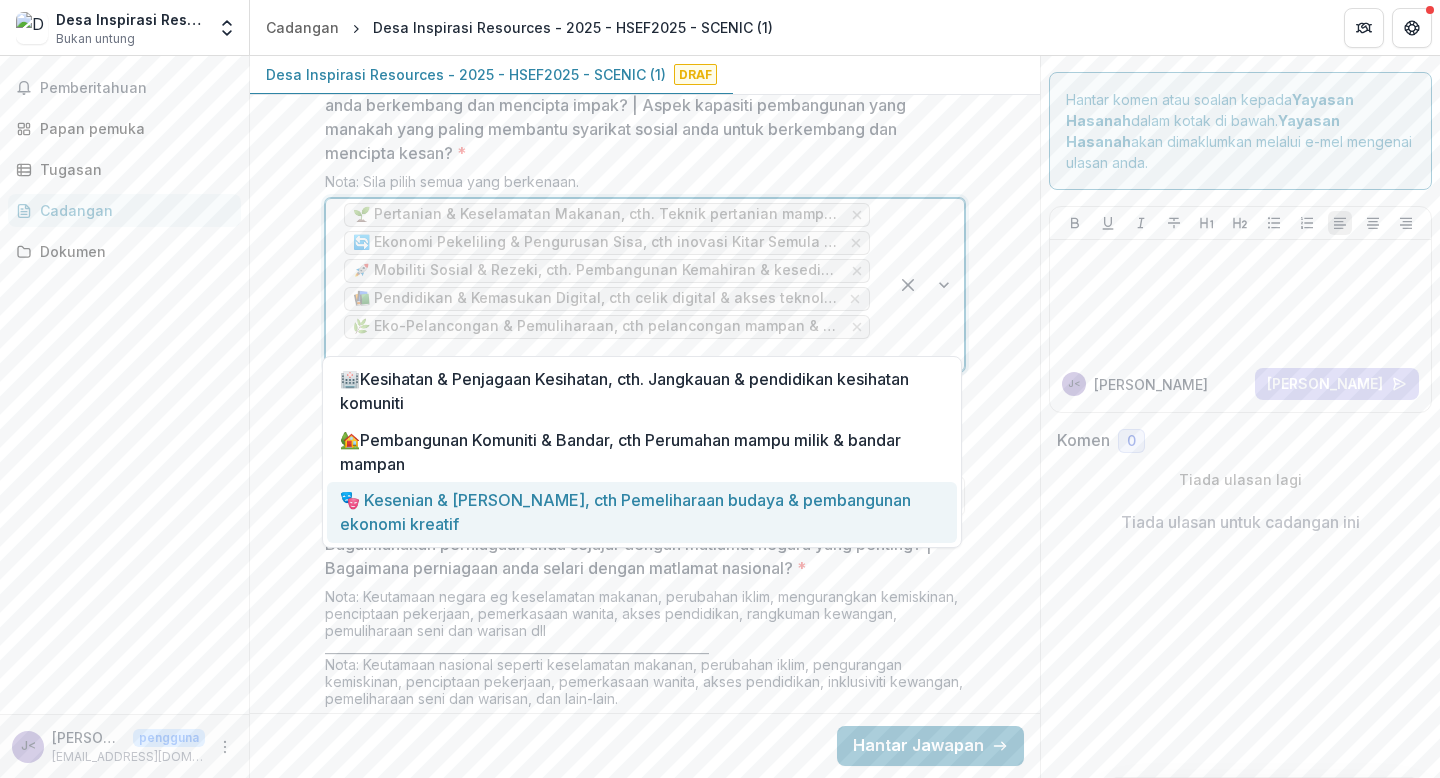 click on "🎭 Kesenian & [PERSON_NAME], cth Pemeliharaan budaya & pembangunan ekonomi kreatif" at bounding box center [642, 512] 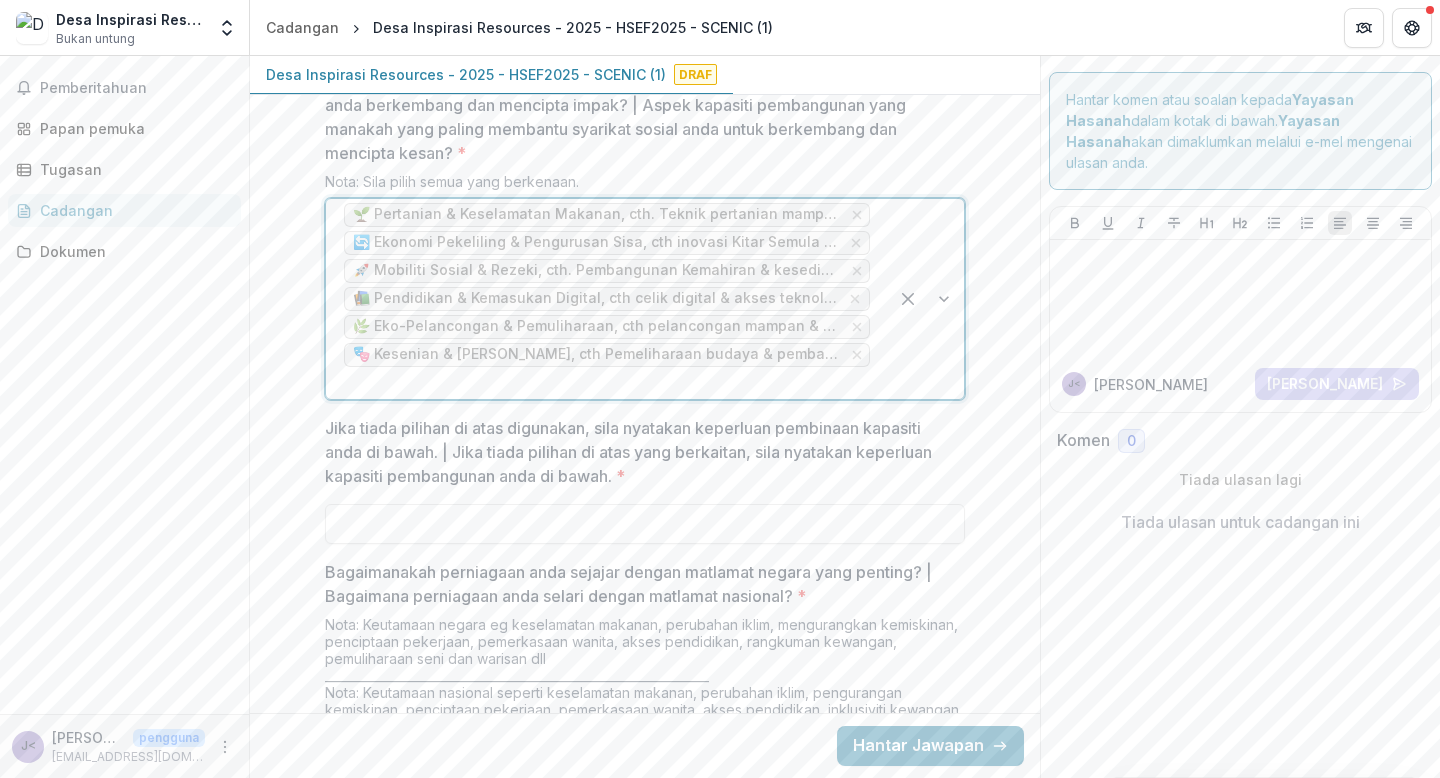 click on "🌱 Pertanian & Keselamatan Makanan, cth. Teknik pertanian mampan & daya tahan iklim   🔄 Ekonomi Pekeliling & Pengurusan Sisa, cth inovasi Kitar Semula & kitar semula   🚀 Mobiliti Sosial & Rezeki, cth. Pembangunan Kemahiran & kesediaan tenaga kerja   📚 Pendidikan & Kemasukan Digital, cth celik digital & akses teknologi   🌿 Eko-Pelancongan & Pemuliharaan, cth pelancongan mampan & perlindungan biodiversiti   🎭 Kesenian & Warisan, cth Pemeliharaan budaya & pembangunan ekonomi kreatif" at bounding box center [607, 299] 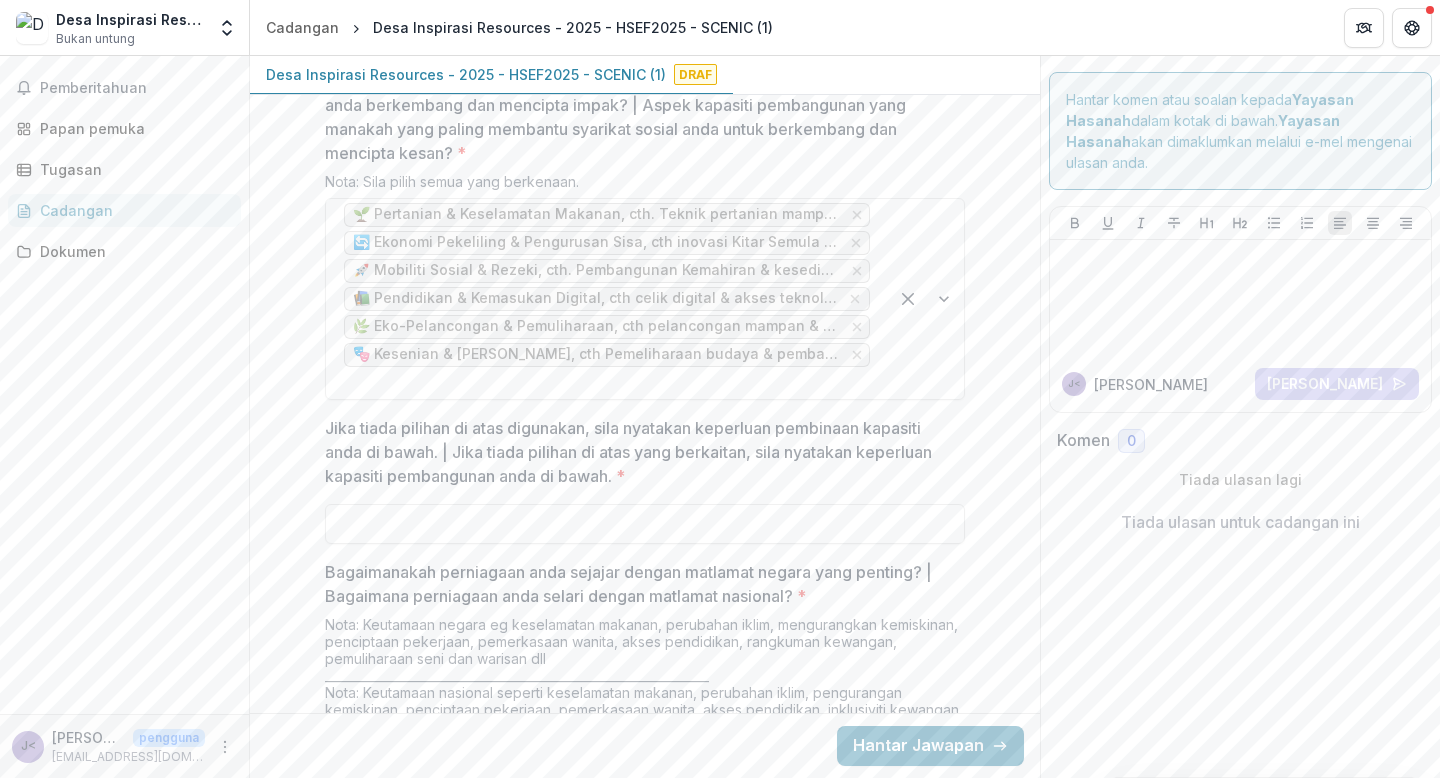 click on "**********" at bounding box center [645, -1100] 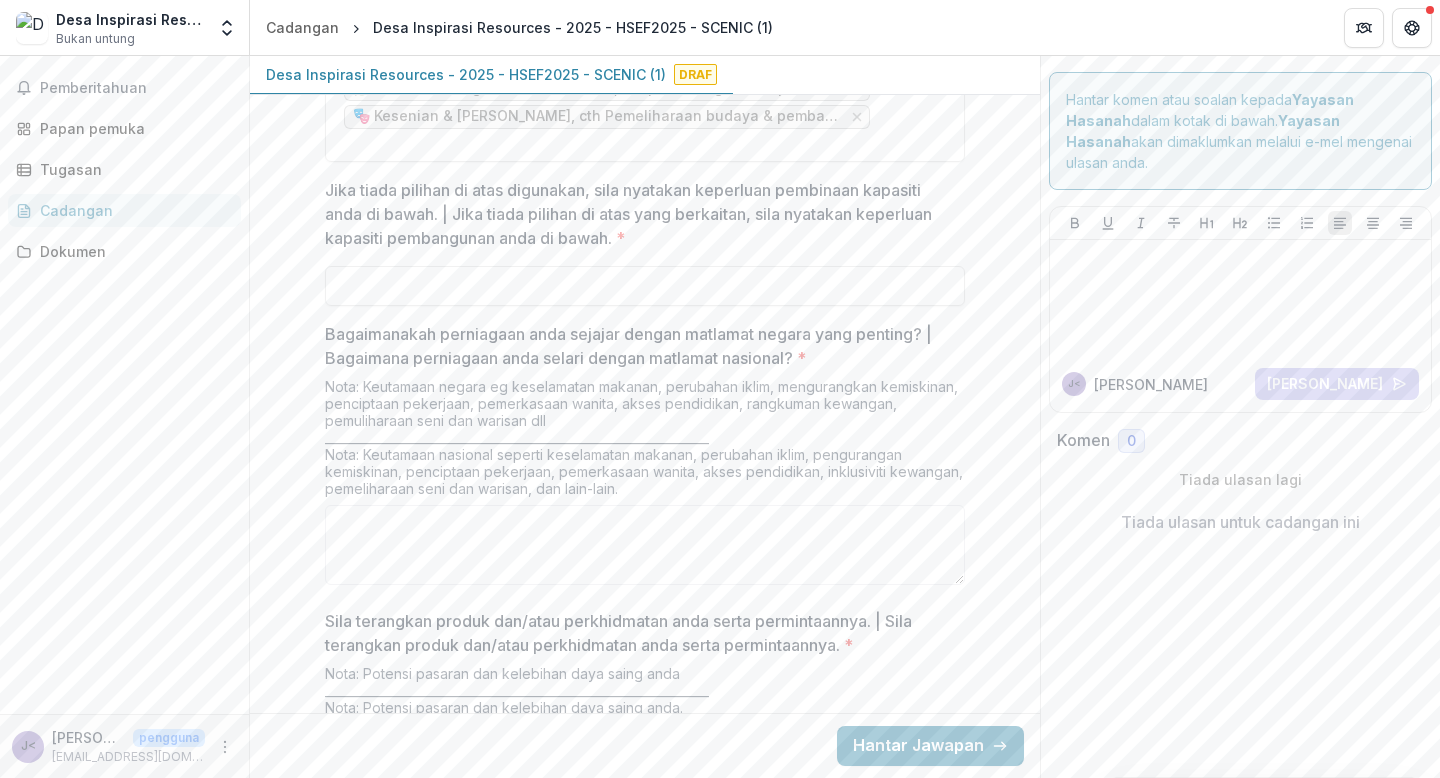 scroll, scrollTop: 5127, scrollLeft: 0, axis: vertical 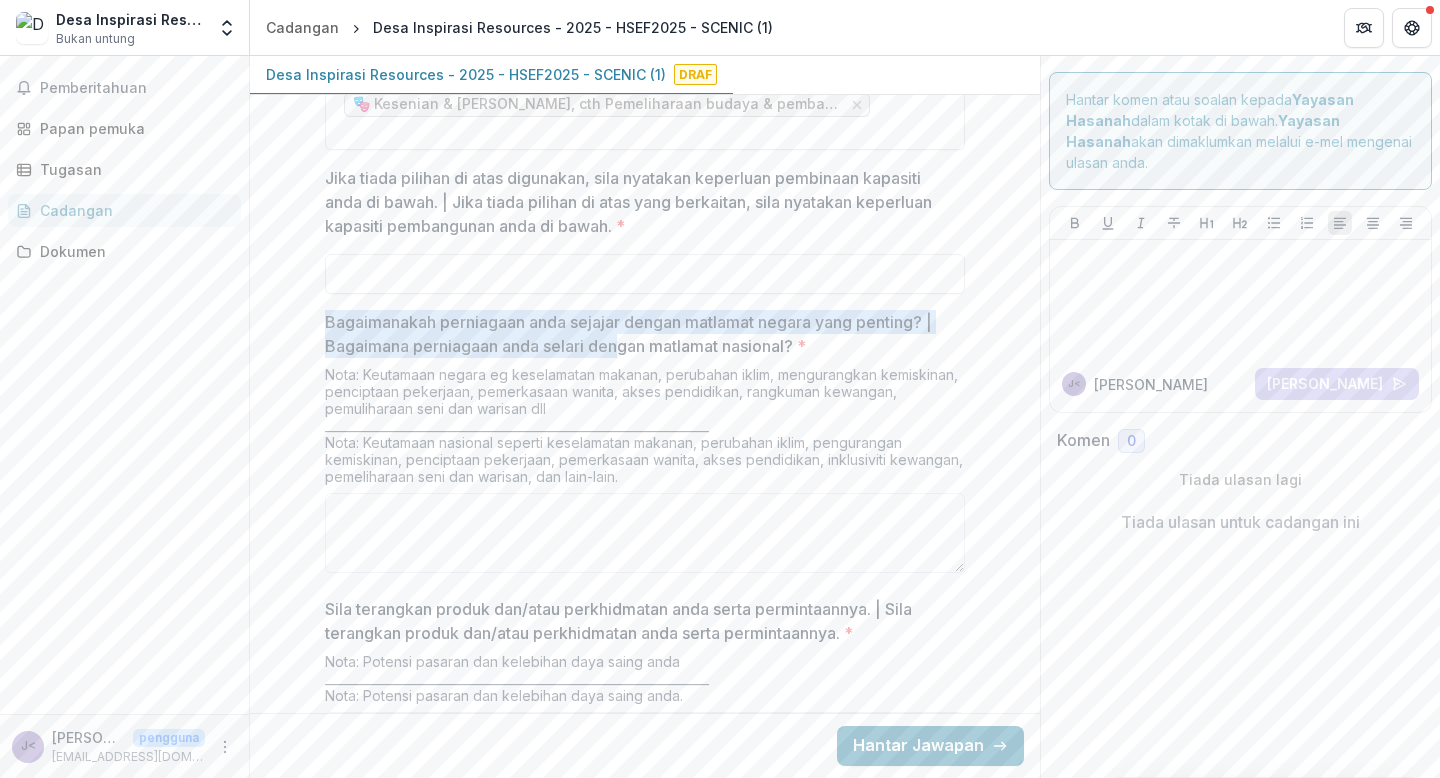 drag, startPoint x: 321, startPoint y: 296, endPoint x: 618, endPoint y: 328, distance: 298.71893 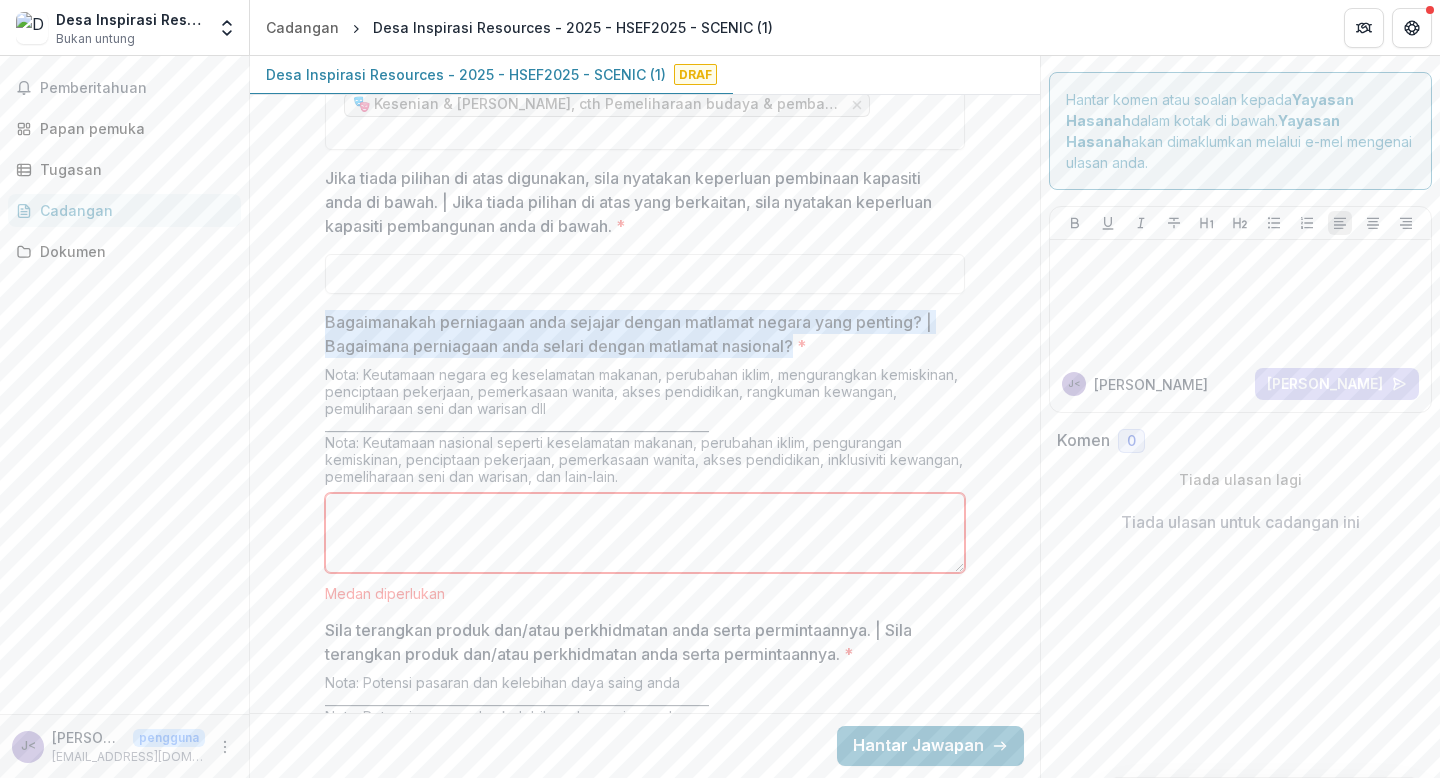 drag, startPoint x: 322, startPoint y: 295, endPoint x: 796, endPoint y: 320, distance: 474.6588 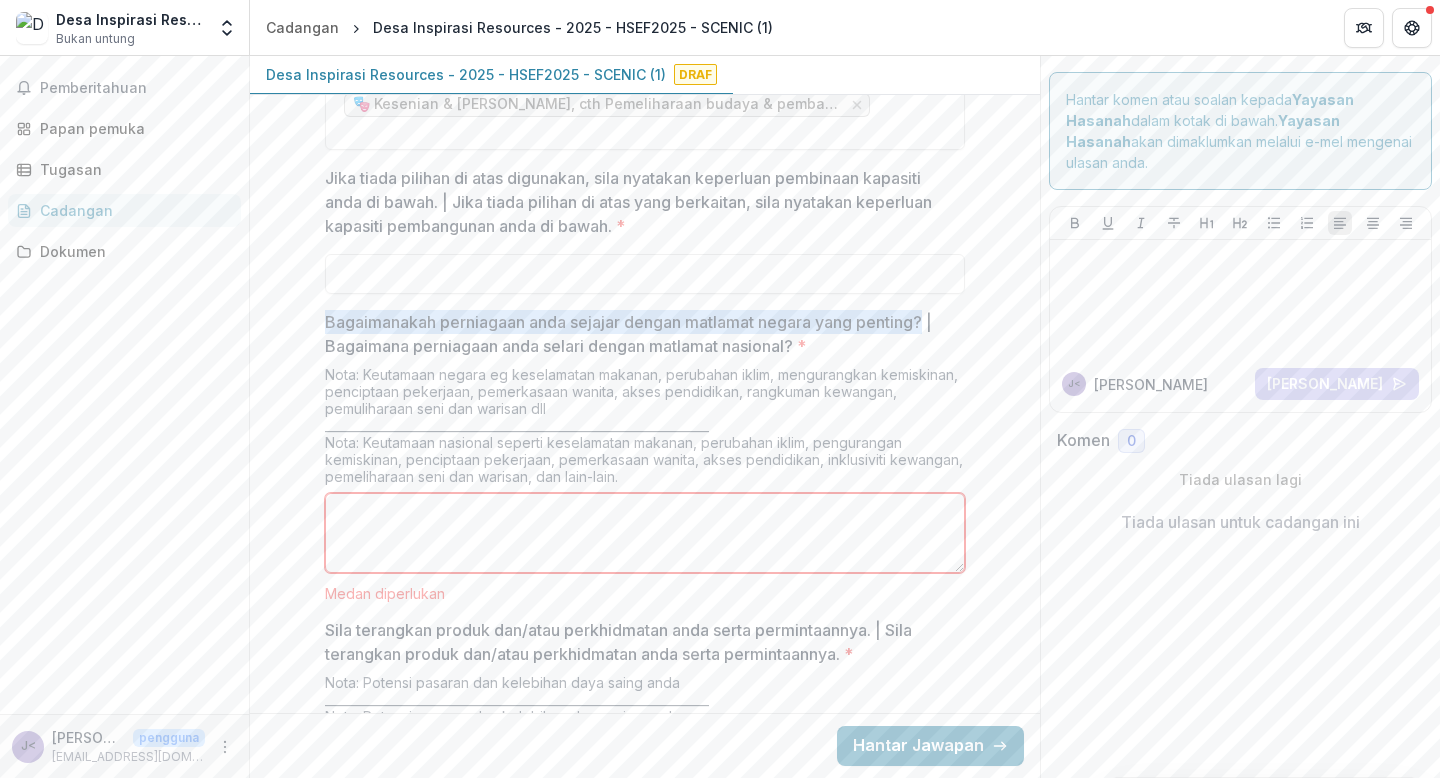 drag, startPoint x: 320, startPoint y: 296, endPoint x: 925, endPoint y: 301, distance: 605.0207 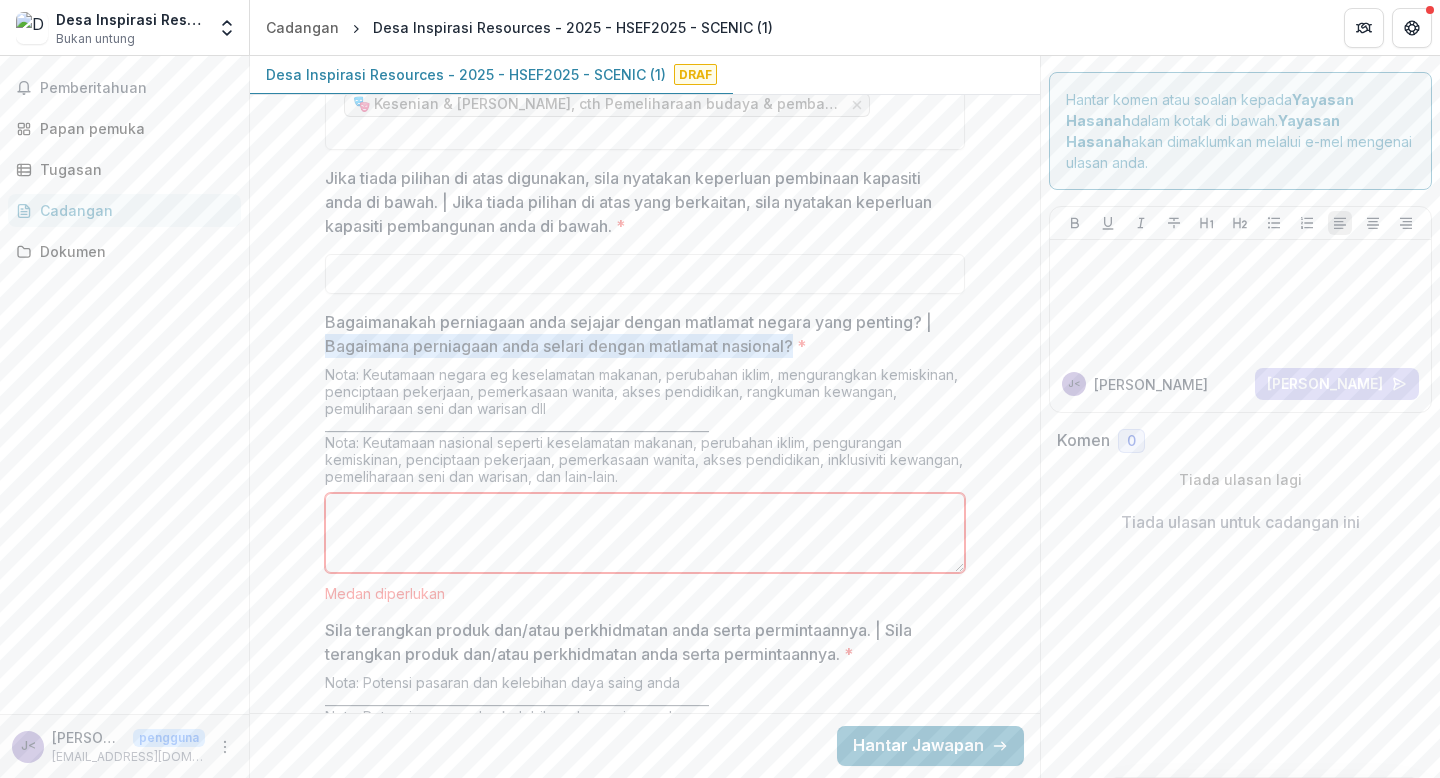 drag, startPoint x: 324, startPoint y: 320, endPoint x: 795, endPoint y: 322, distance: 471.00424 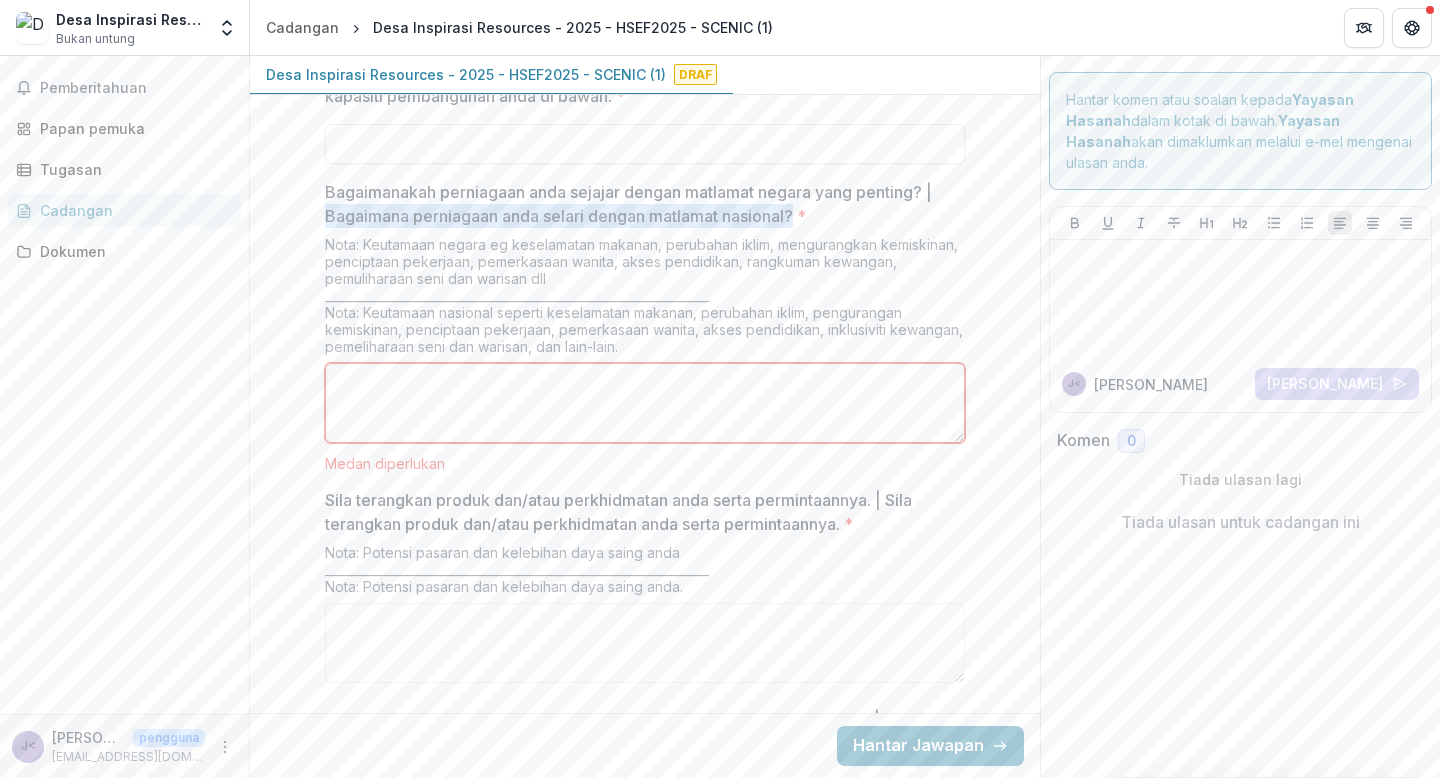 scroll, scrollTop: 5273, scrollLeft: 0, axis: vertical 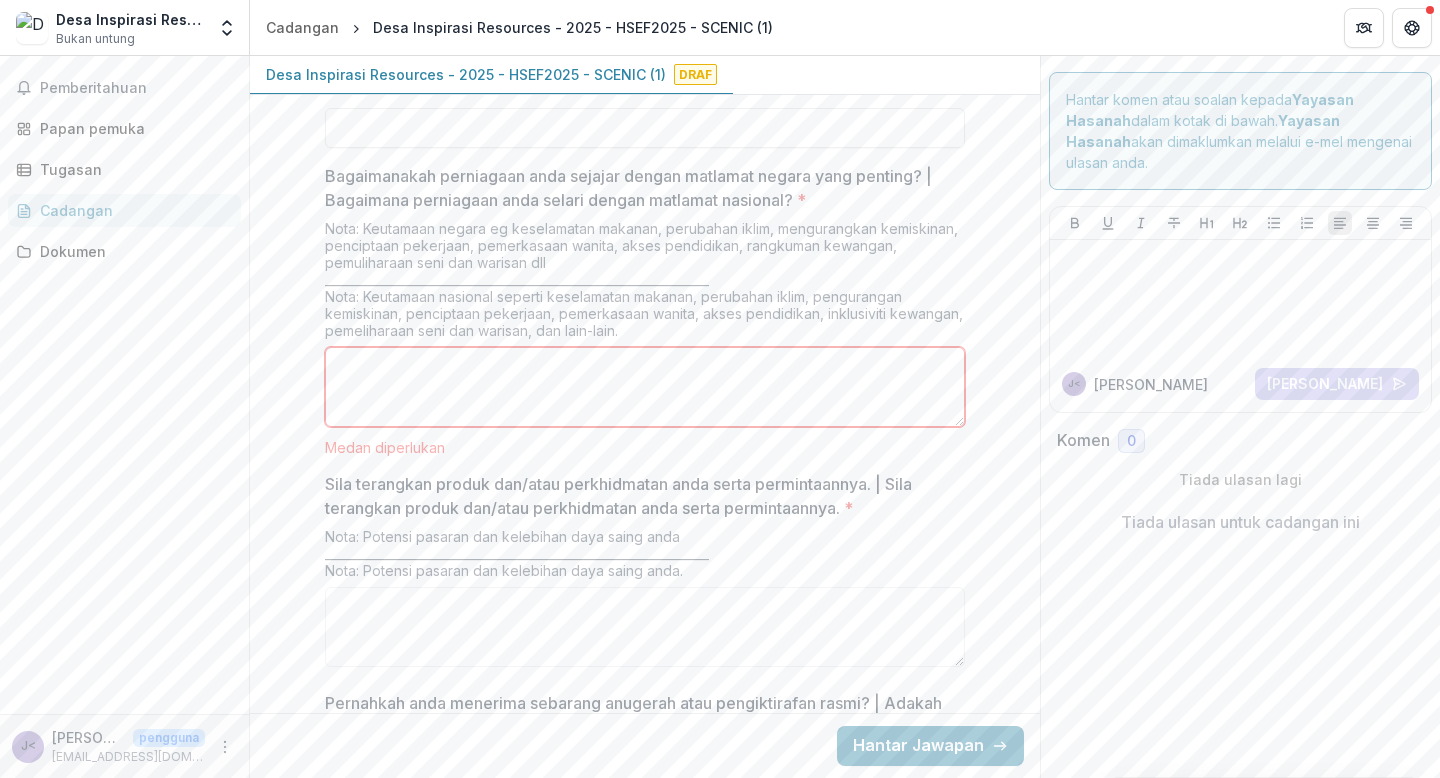 click on "Bagaimanakah perniagaan anda sejajar dengan matlamat negara yang penting? | Bagaimana perniagaan anda selari dengan matlamat nasional?  *" at bounding box center [645, 387] 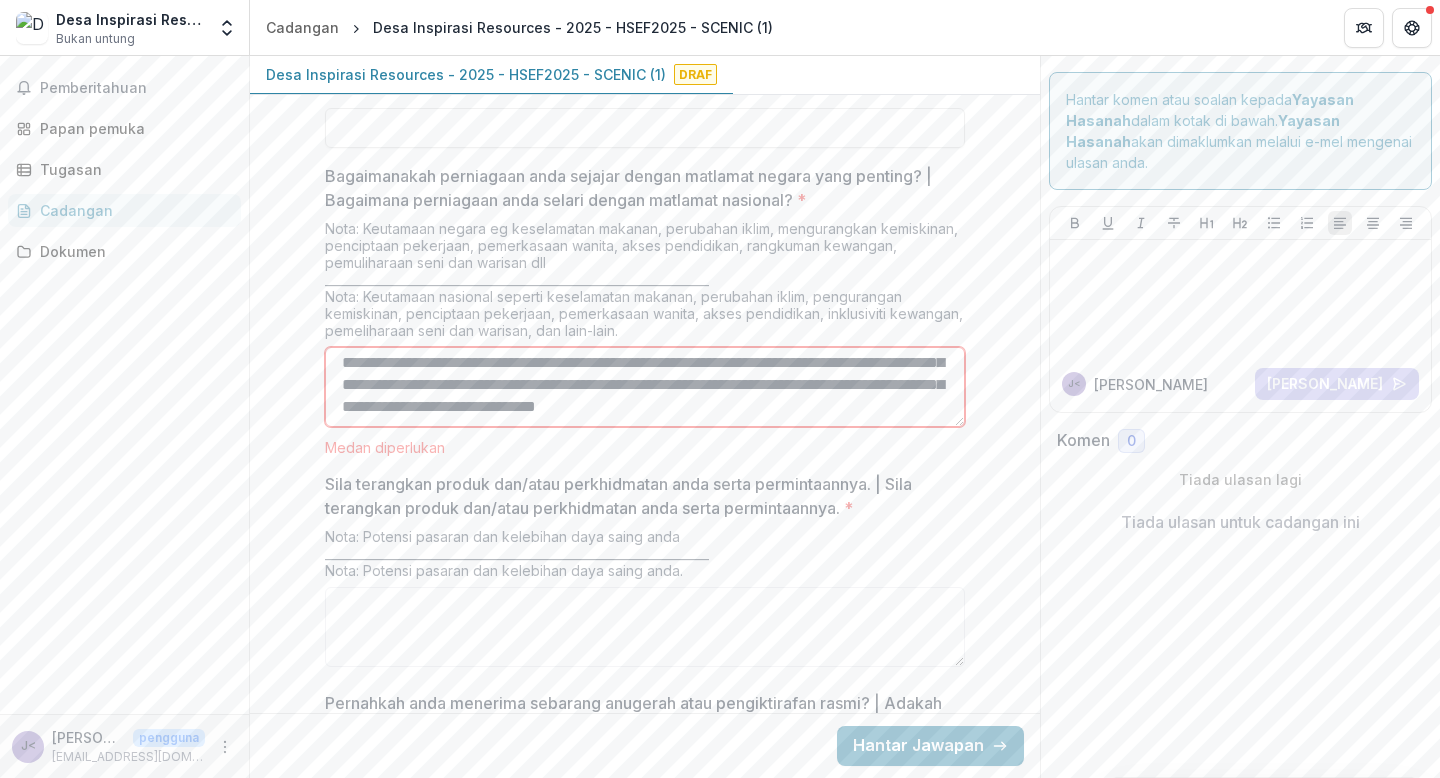 scroll, scrollTop: 169, scrollLeft: 0, axis: vertical 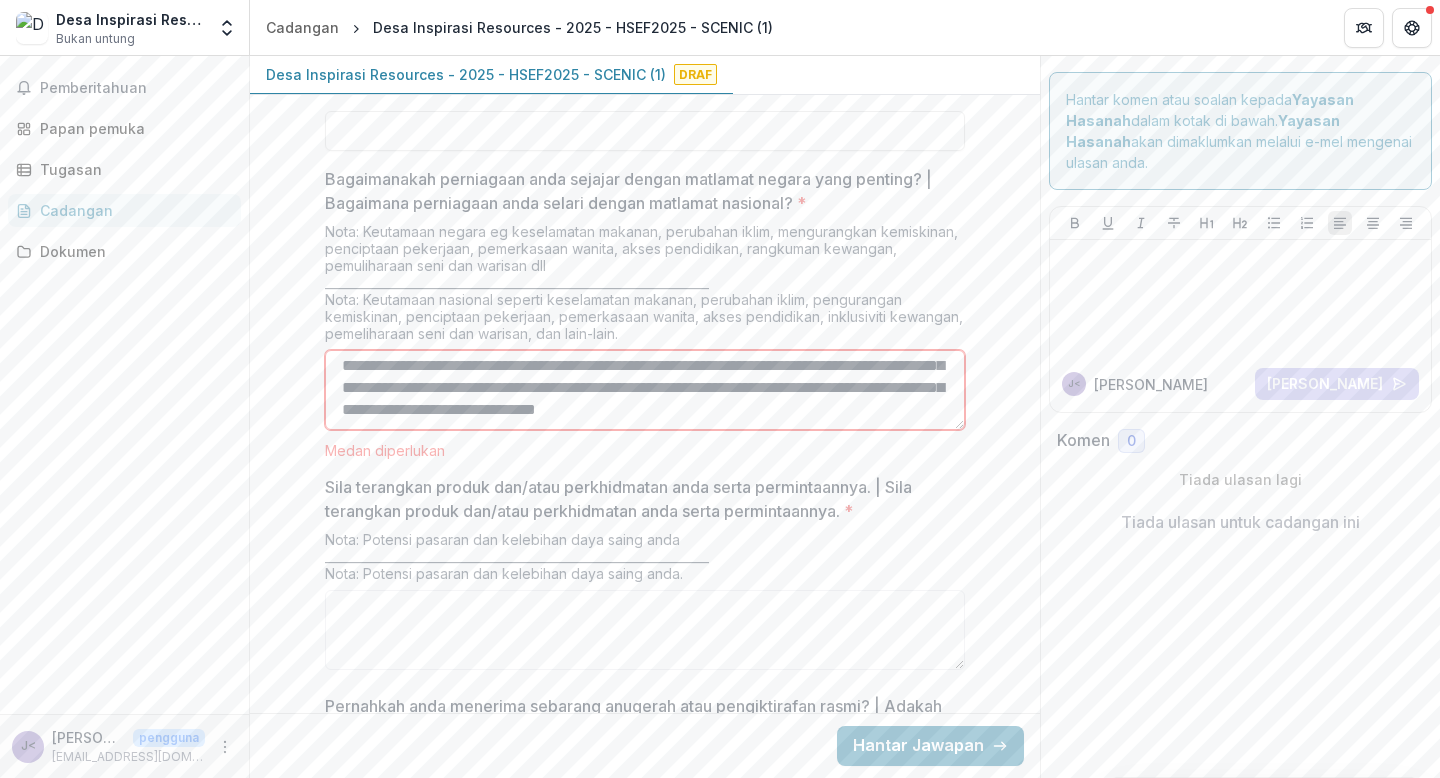 type on "**********" 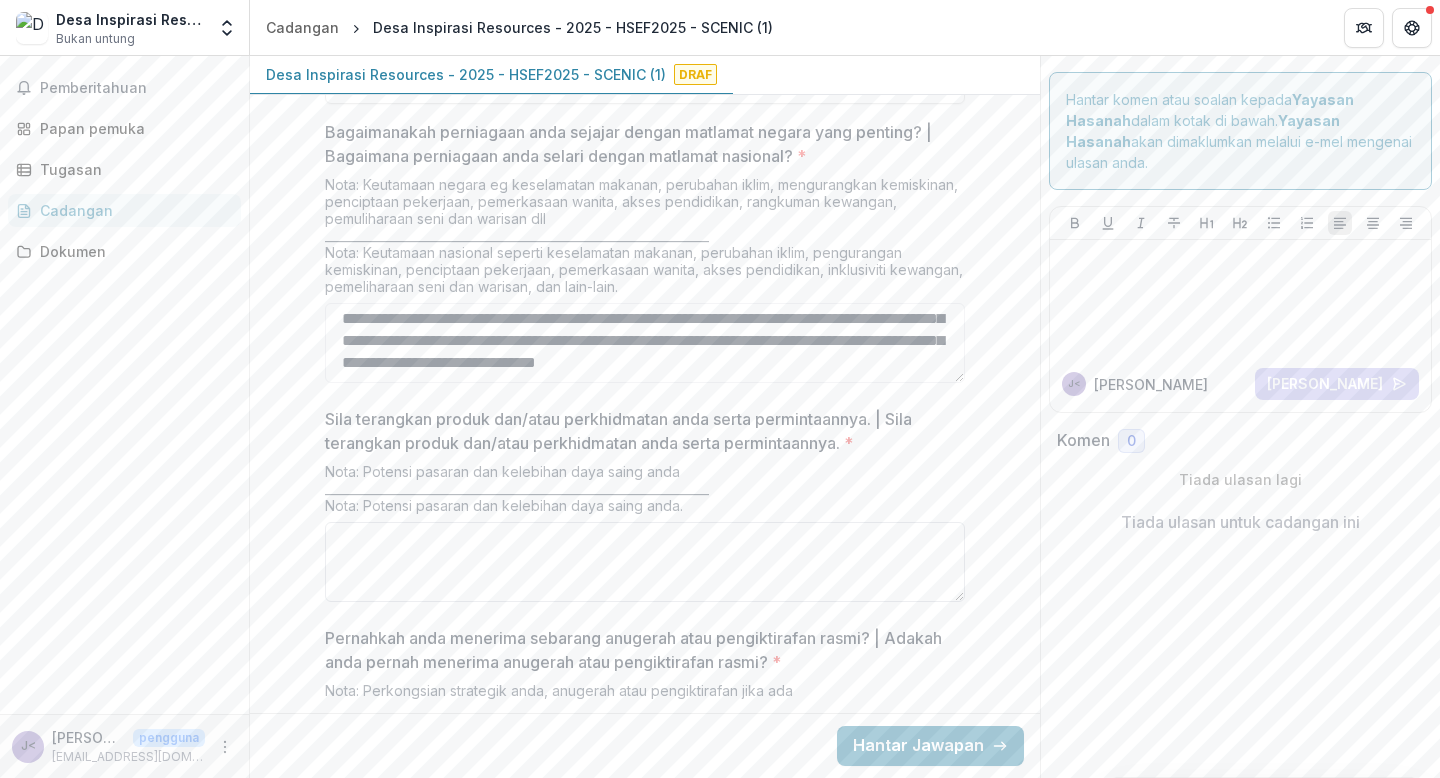 scroll, scrollTop: 5325, scrollLeft: 0, axis: vertical 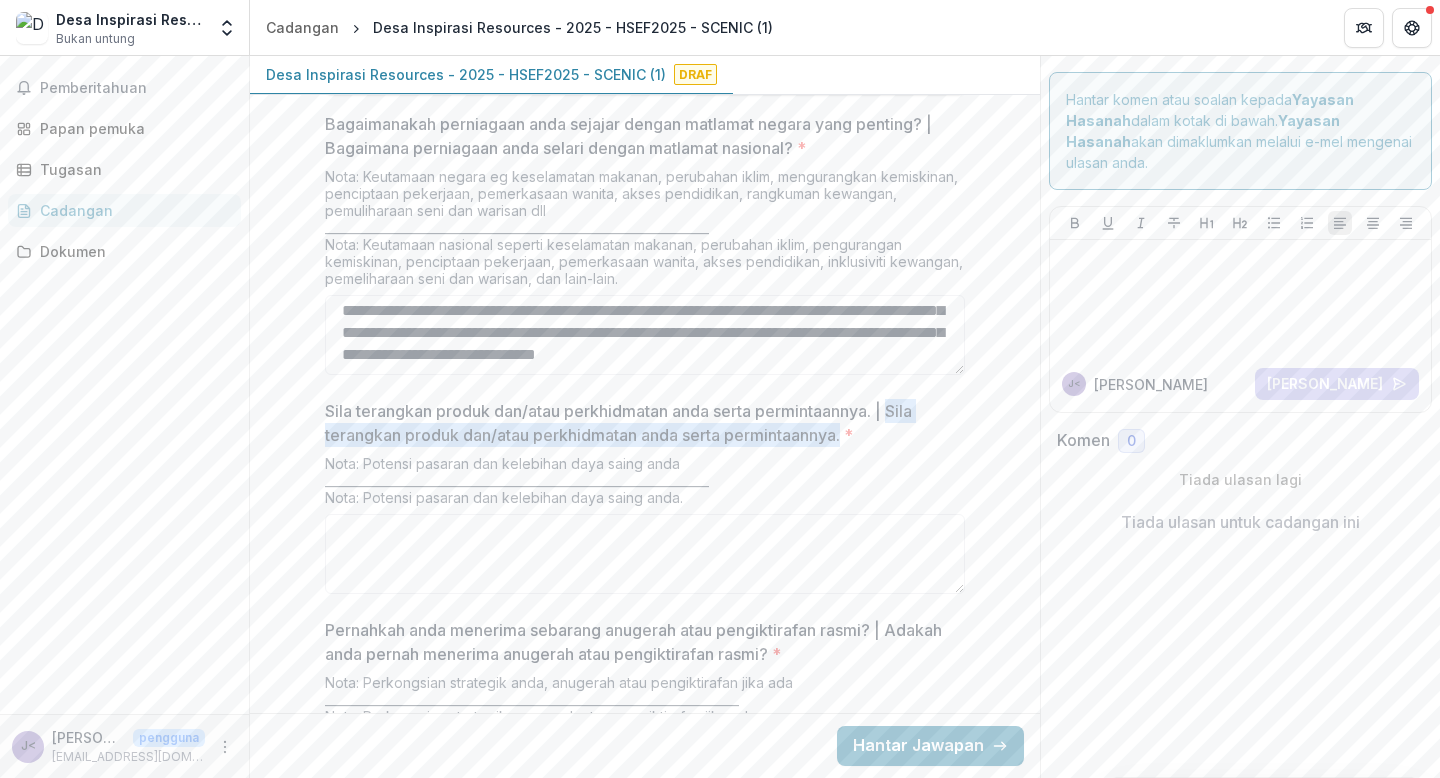 drag, startPoint x: 898, startPoint y: 386, endPoint x: 846, endPoint y: 414, distance: 59.05929 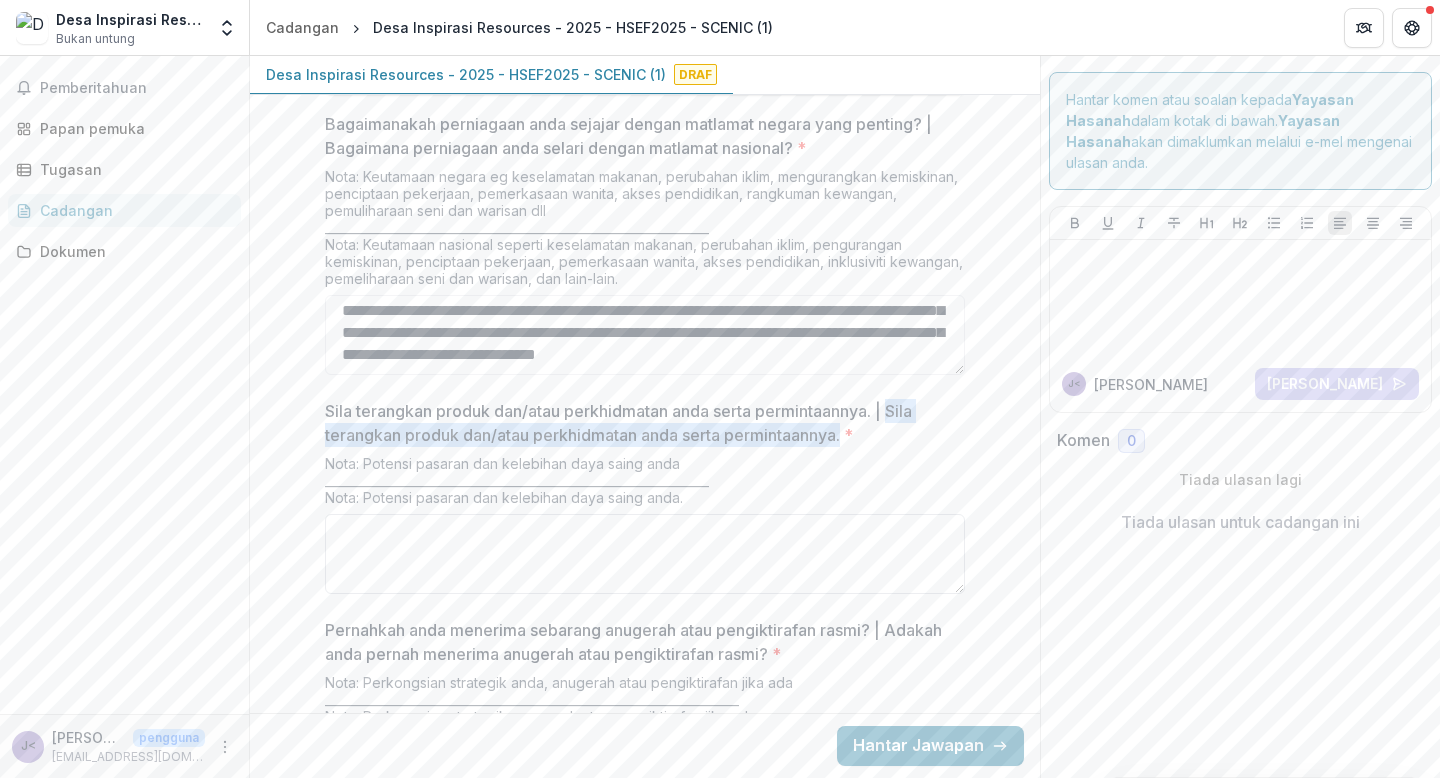 copy on "Sila terangkan produk dan/atau perkhidmatan anda serta permintaannya." 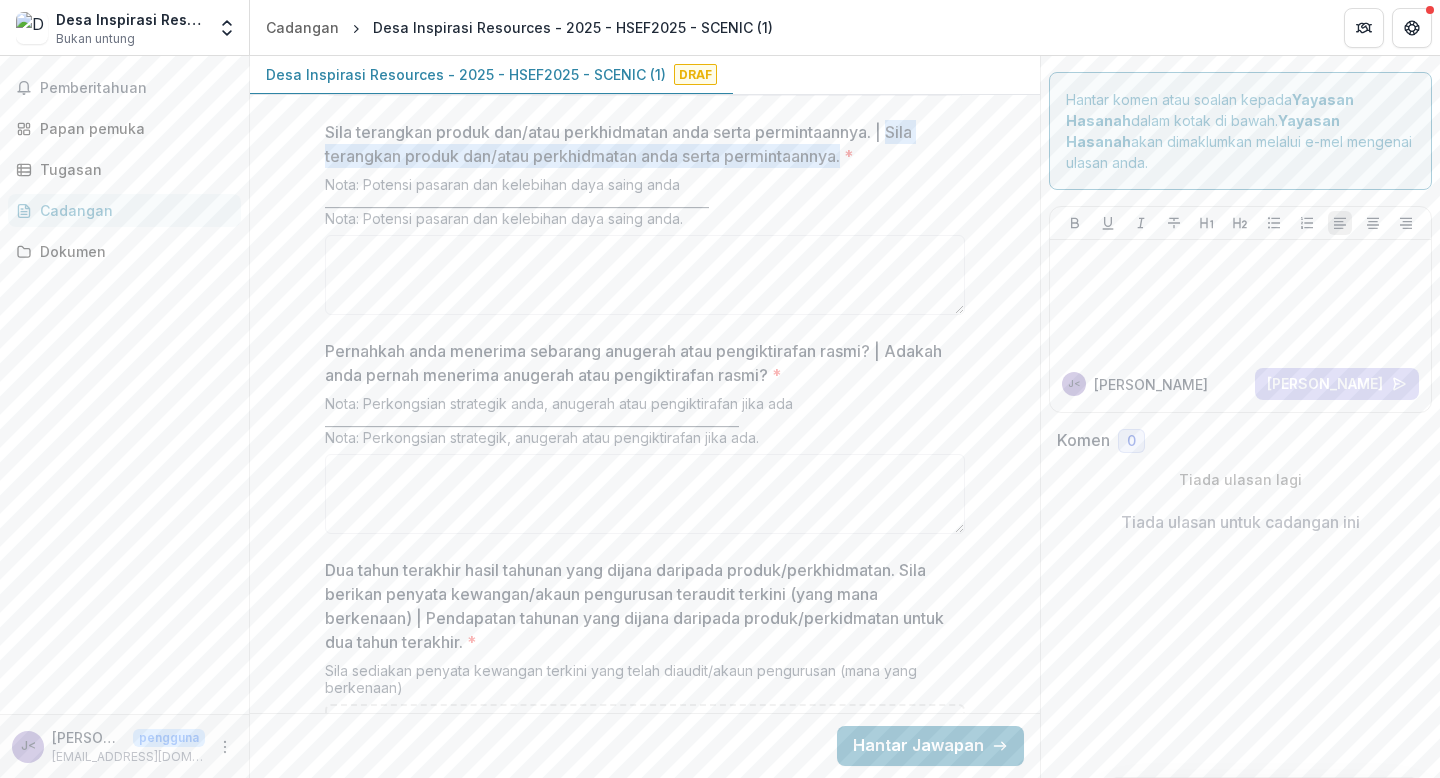 scroll, scrollTop: 5608, scrollLeft: 0, axis: vertical 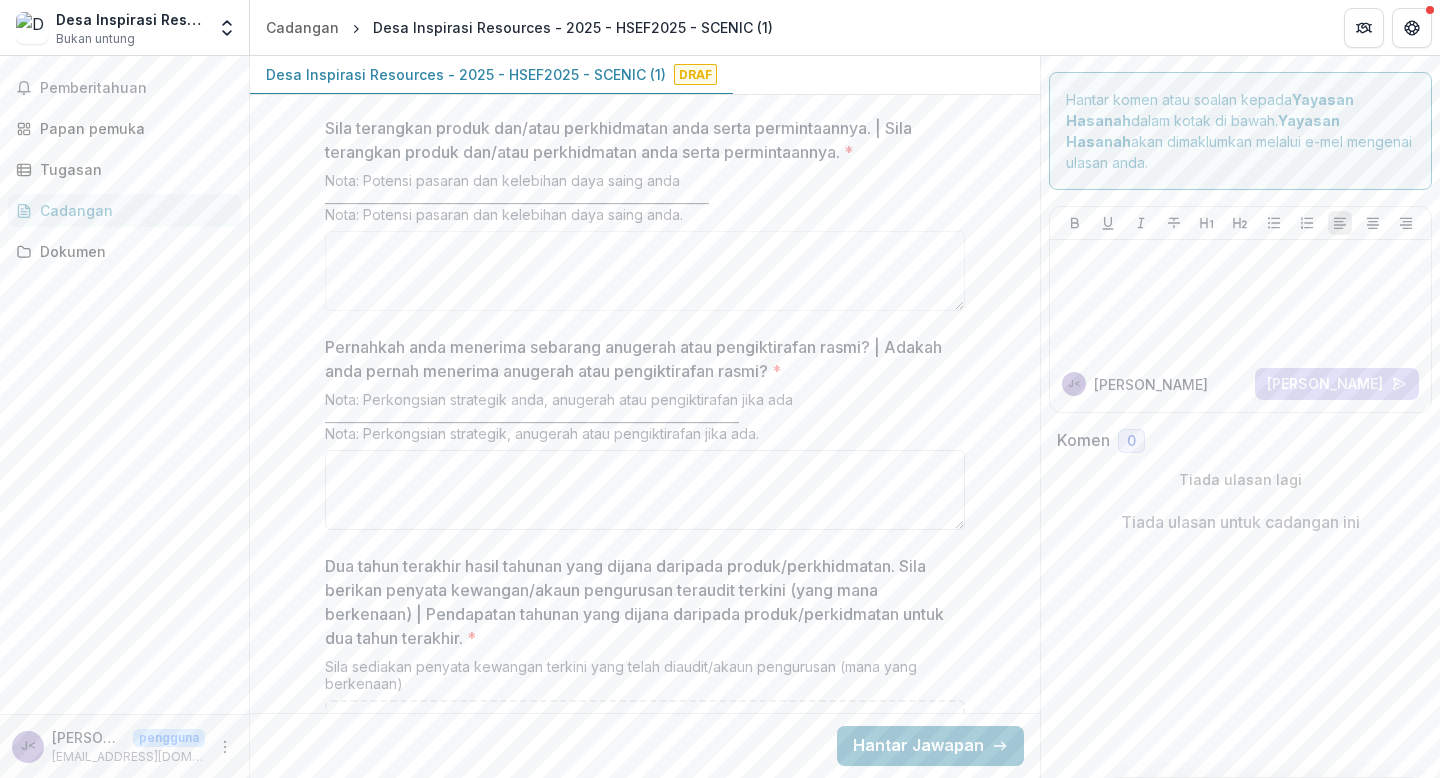 click on "Pernahkah anda menerima sebarang anugerah atau pengiktirafan rasmi? | Adakah anda pernah menerima anugerah atau pengiktirafan rasmi?  *" at bounding box center [645, 490] 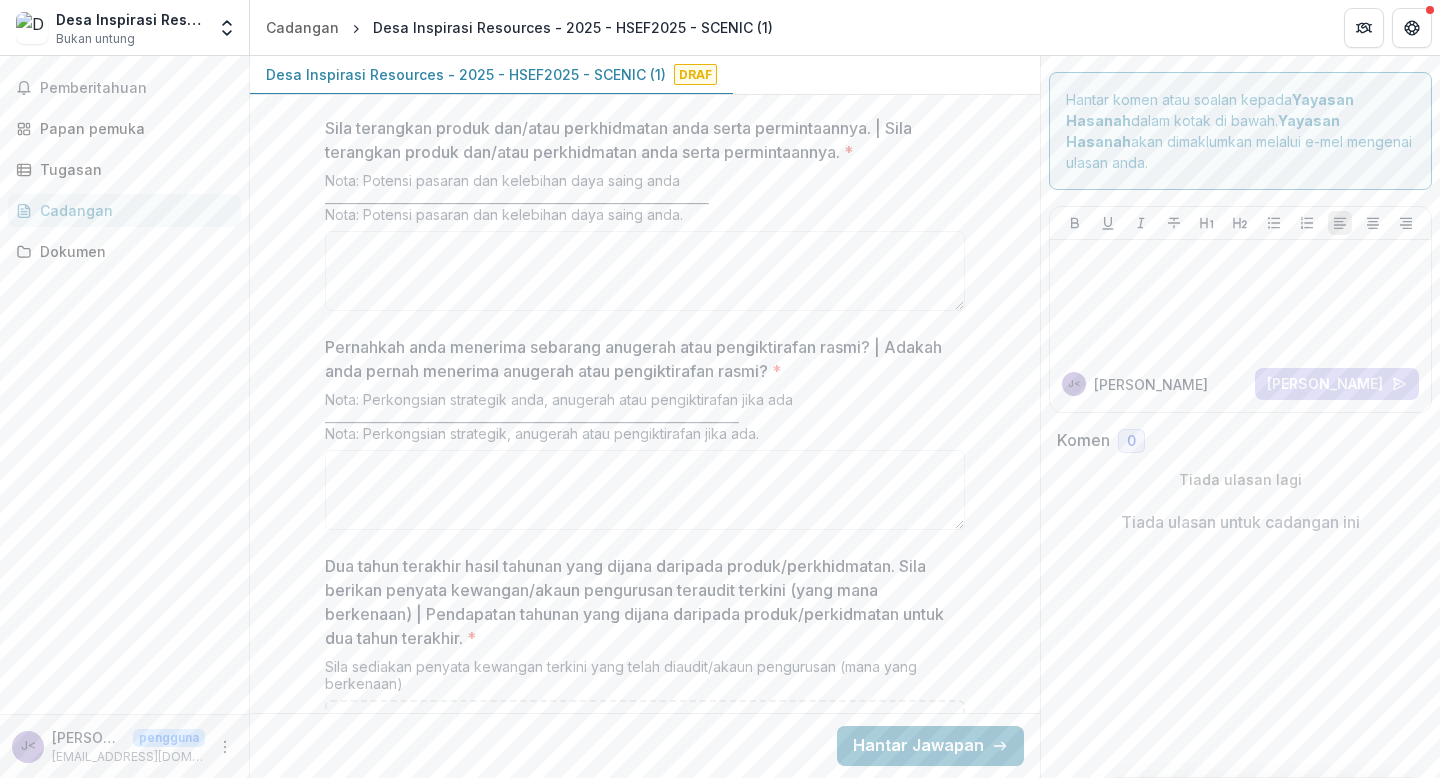 scroll, scrollTop: 5604, scrollLeft: 0, axis: vertical 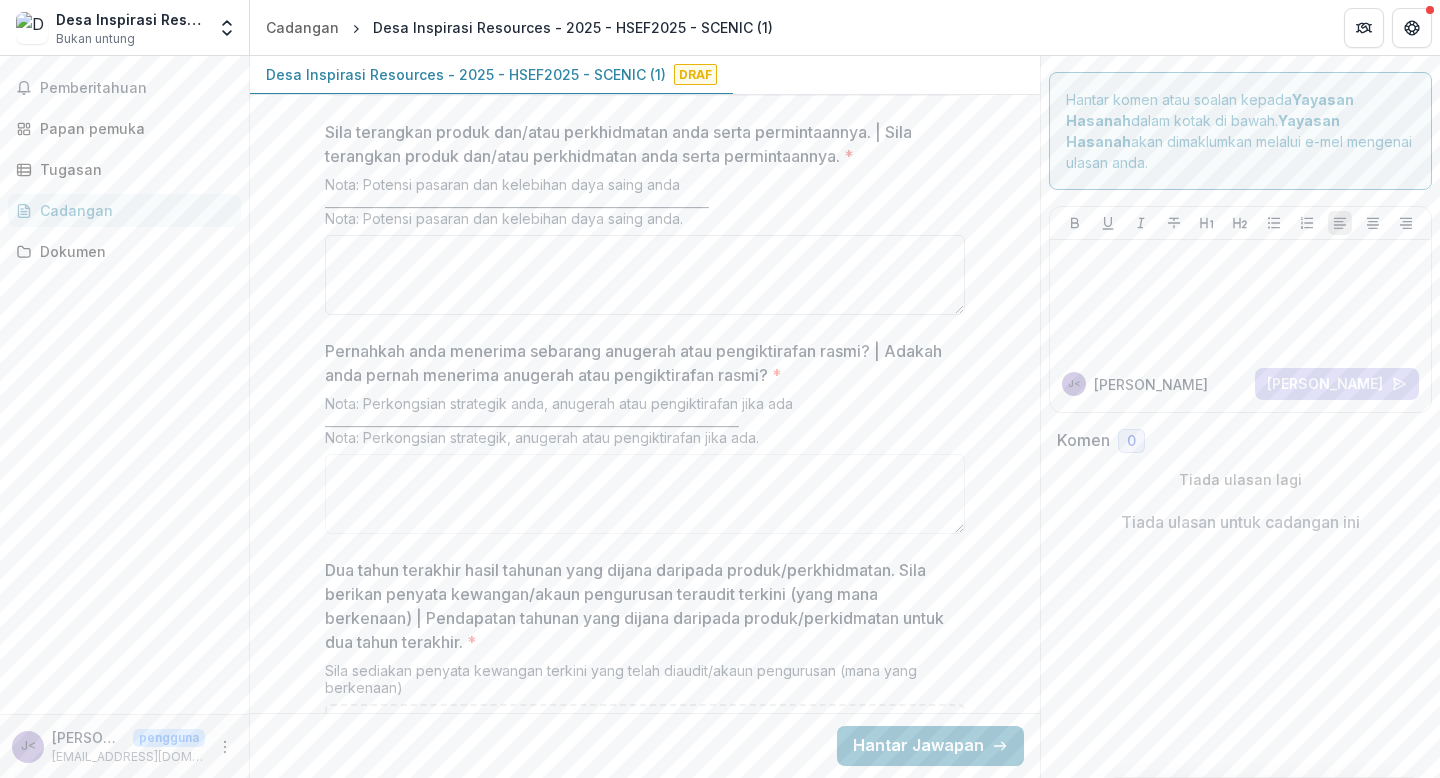 click on "Sila terangkan produk dan/atau perkhidmatan anda serta permintaannya. | Sila terangkan produk dan/atau perkhidmatan anda serta permintaannya.  *" at bounding box center [645, 275] 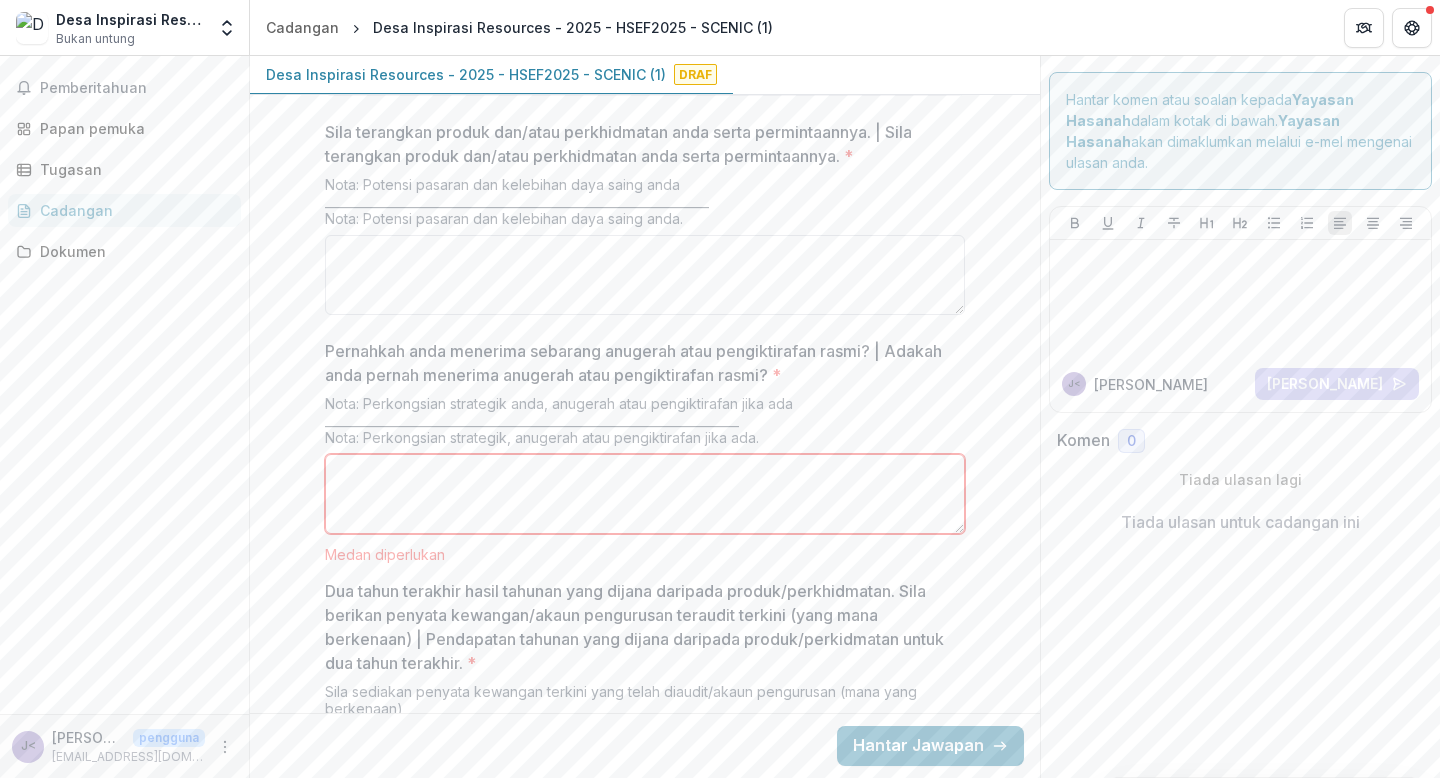 paste on "**********" 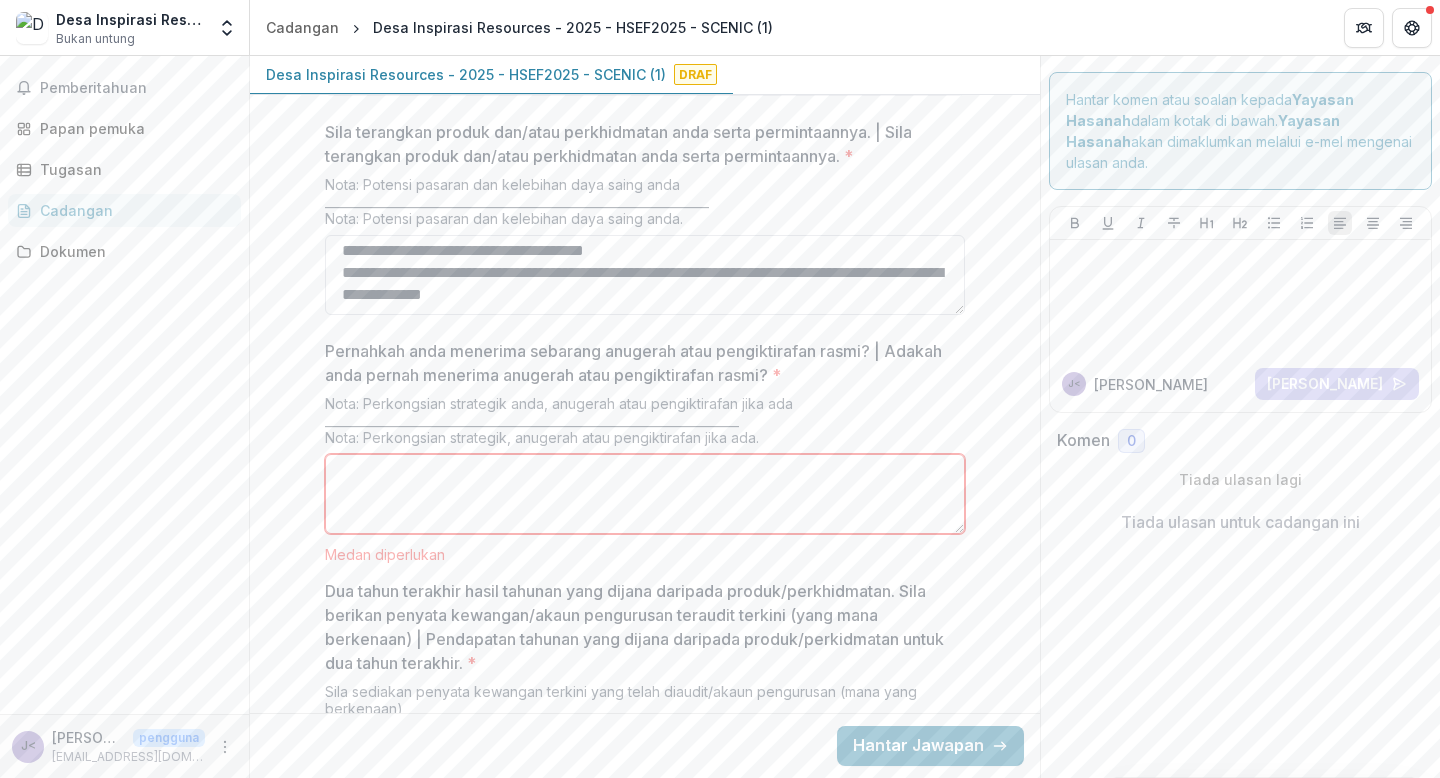 scroll, scrollTop: 422, scrollLeft: 0, axis: vertical 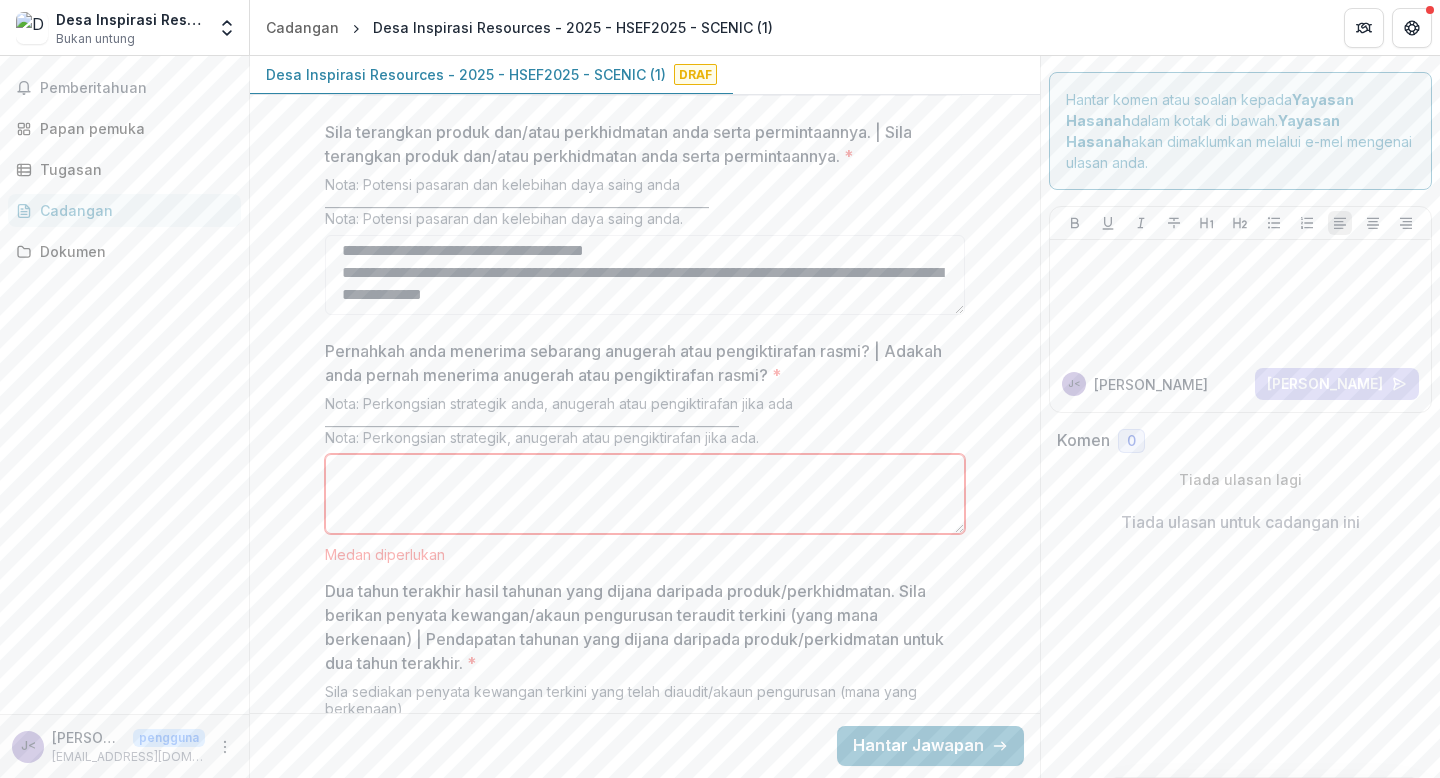 type on "**********" 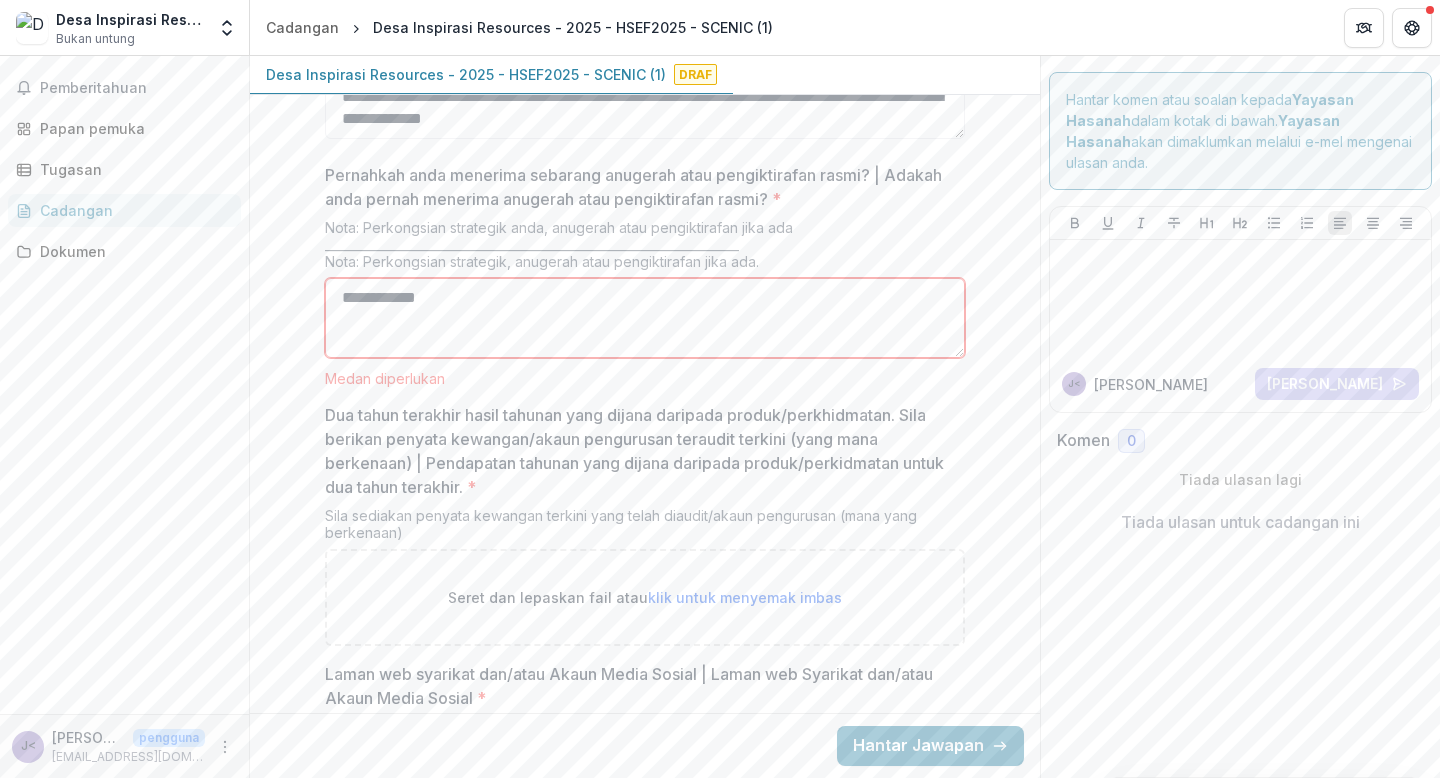 scroll, scrollTop: 5812, scrollLeft: 0, axis: vertical 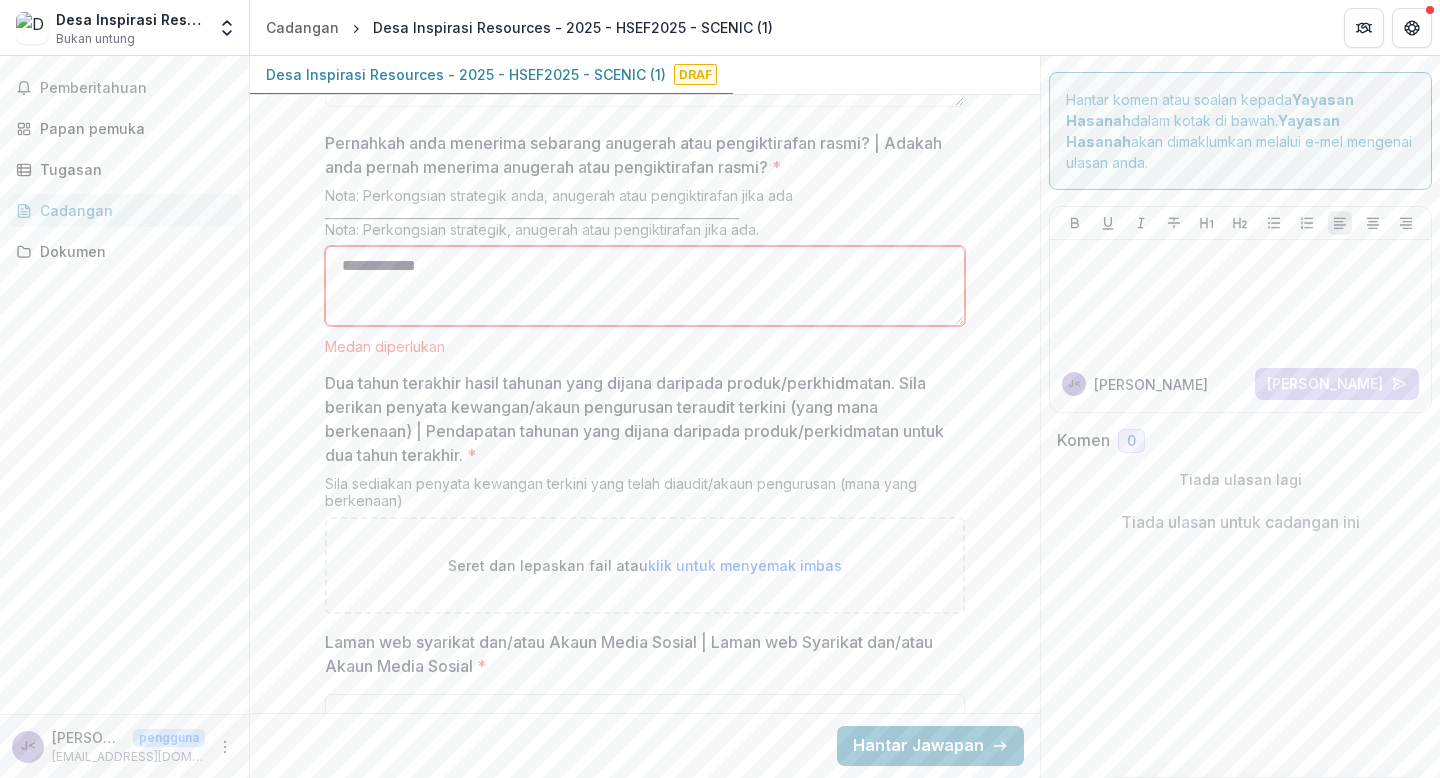 type on "**********" 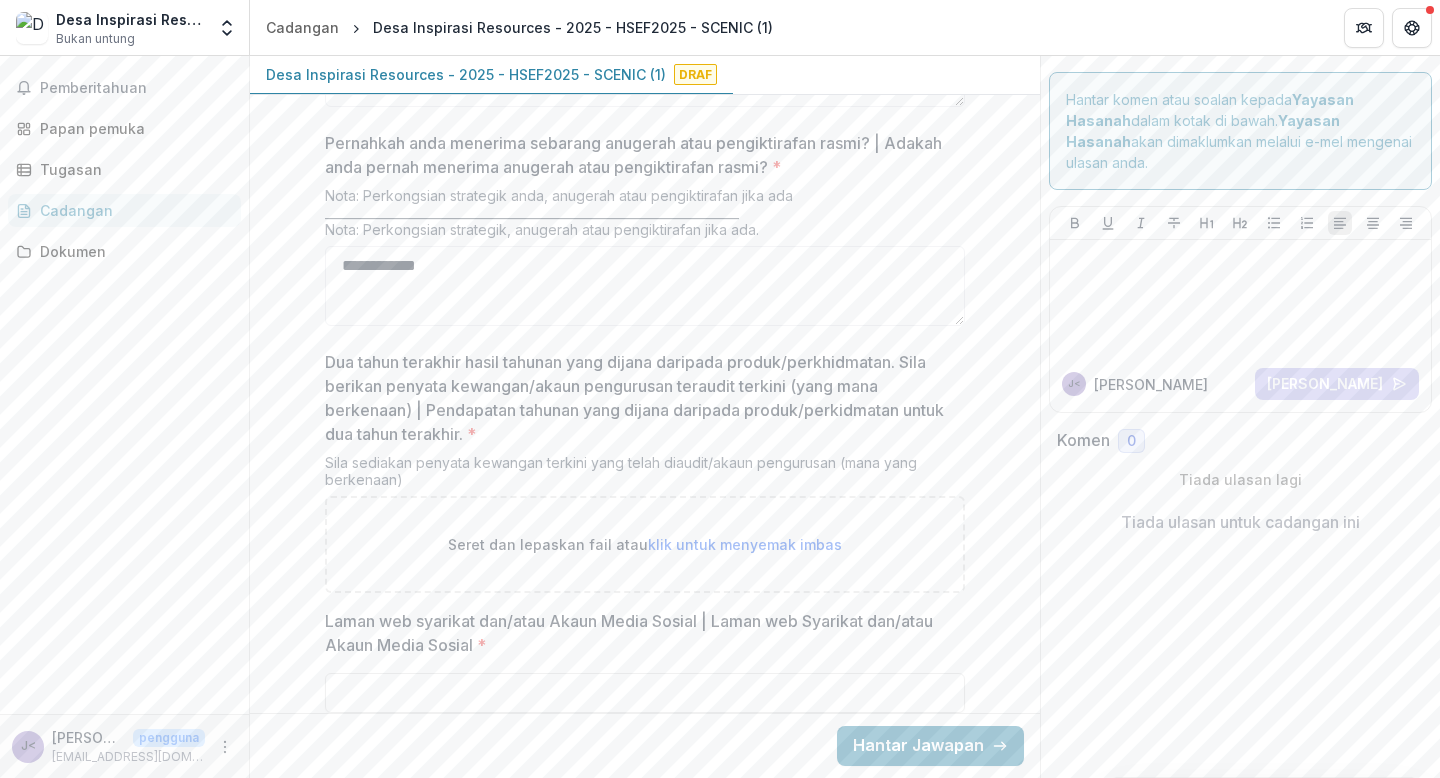 click on "Seret dan lepaskan fail atau  klik untuk menyemak imbas" at bounding box center (645, 544) 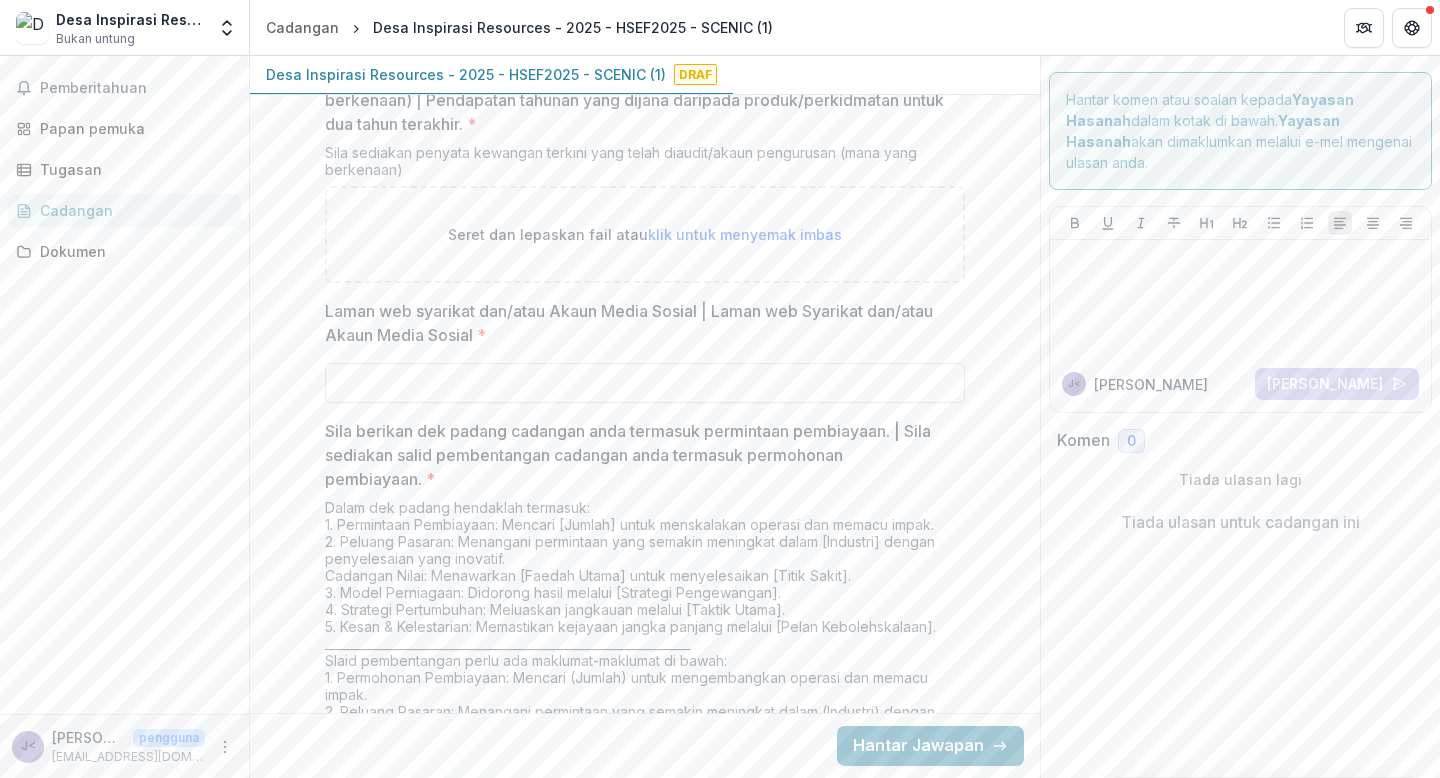 scroll, scrollTop: 6179, scrollLeft: 0, axis: vertical 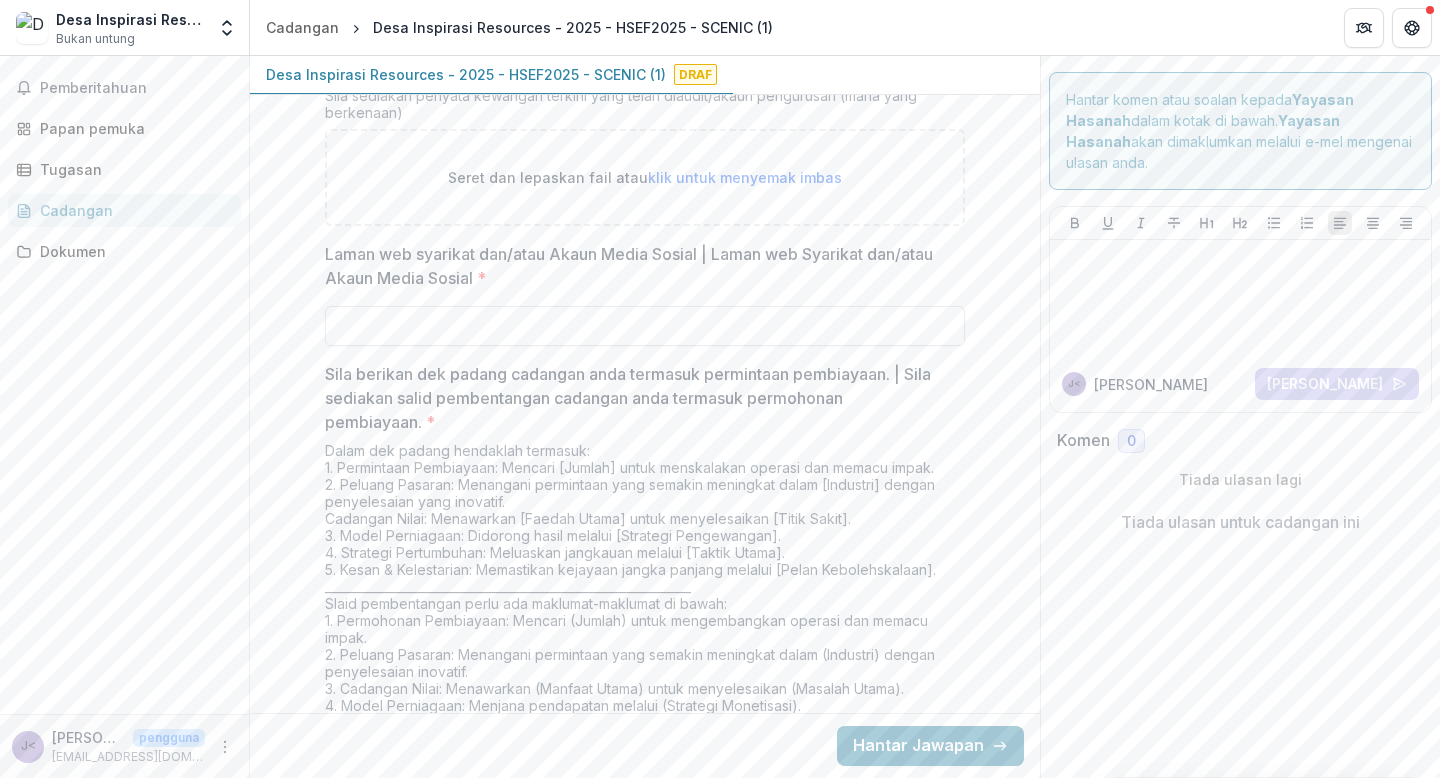 click on "Laman web syarikat dan/atau Akaun Media Sosial | Laman web Syarikat dan/atau Akaun Media Sosial  *" at bounding box center (645, 326) 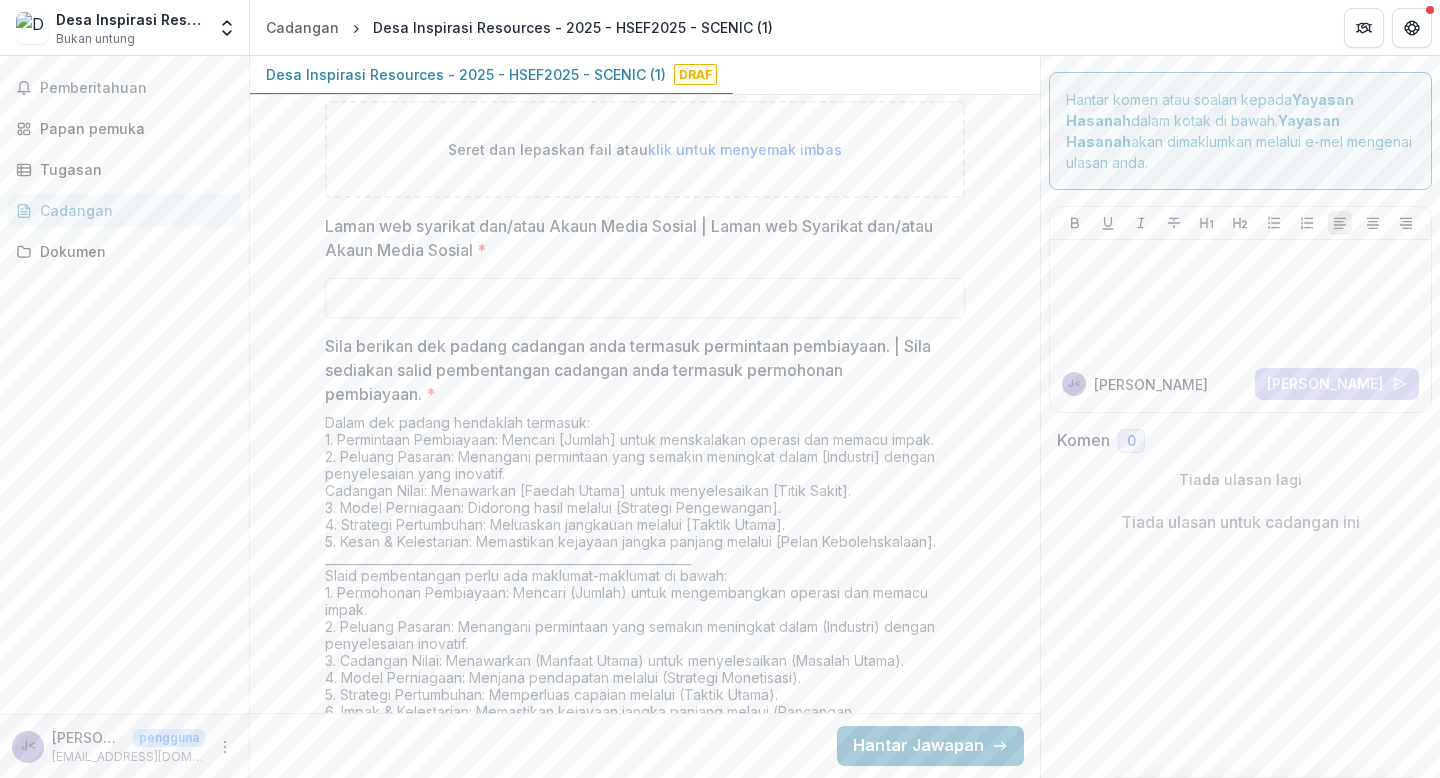 scroll, scrollTop: 6220, scrollLeft: 0, axis: vertical 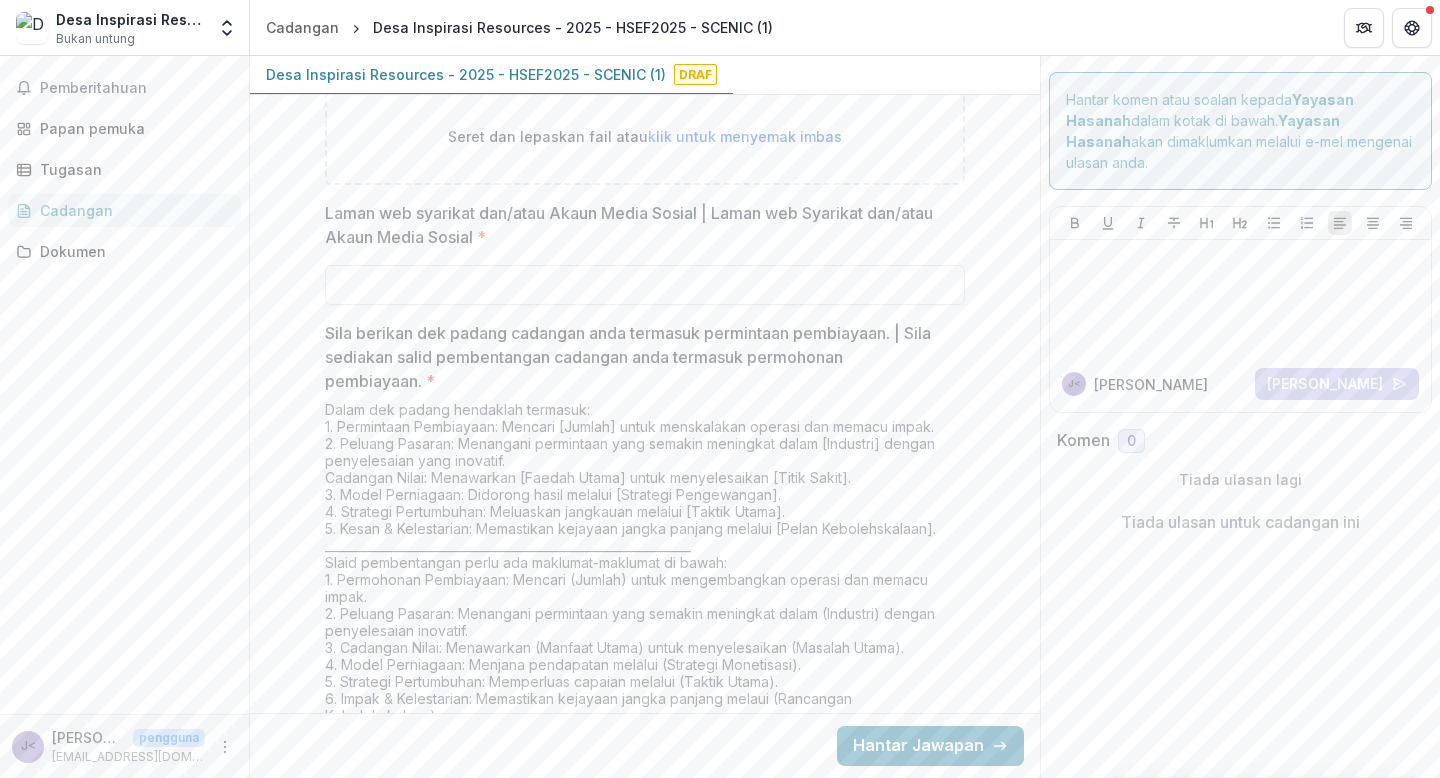 paste on "**********" 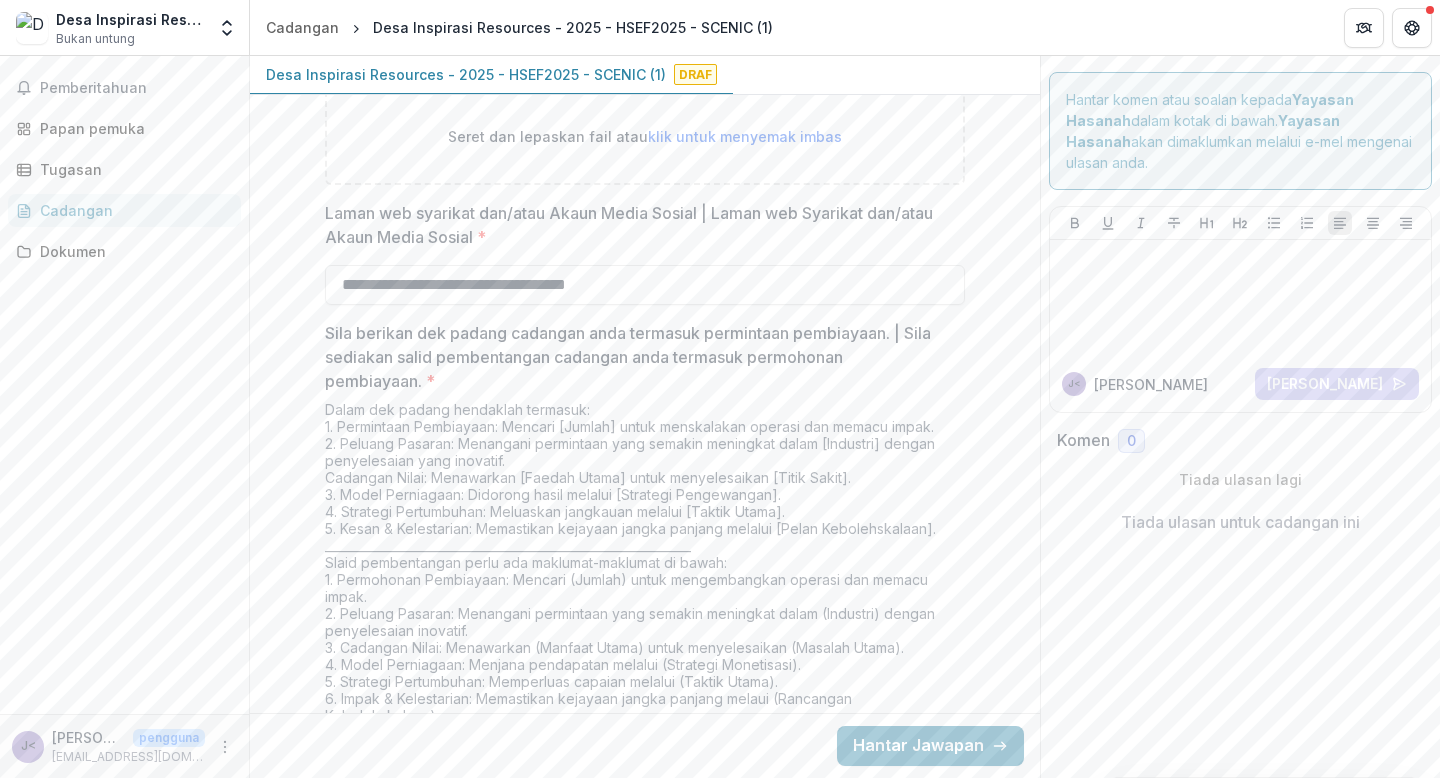 click on "**********" at bounding box center (645, -2443) 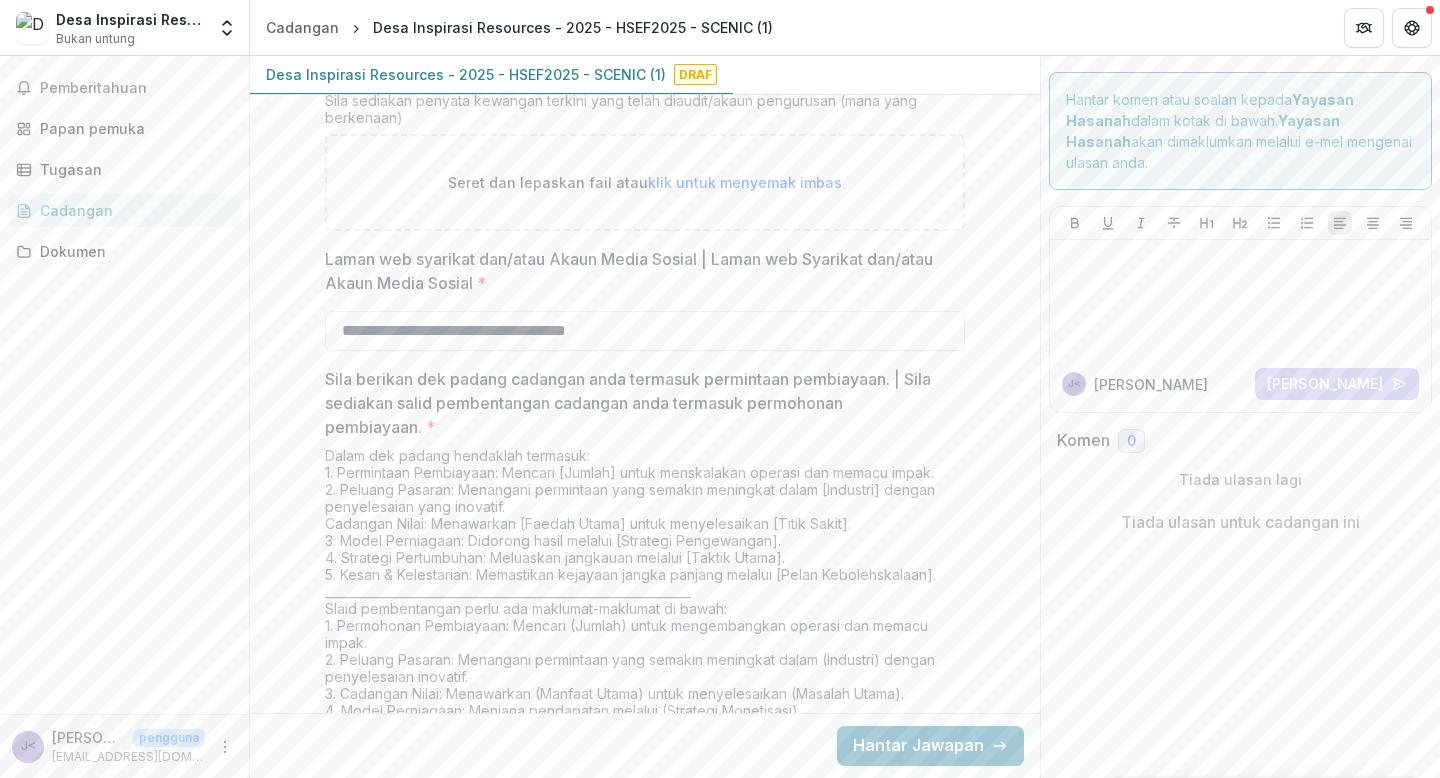 scroll, scrollTop: 6174, scrollLeft: 0, axis: vertical 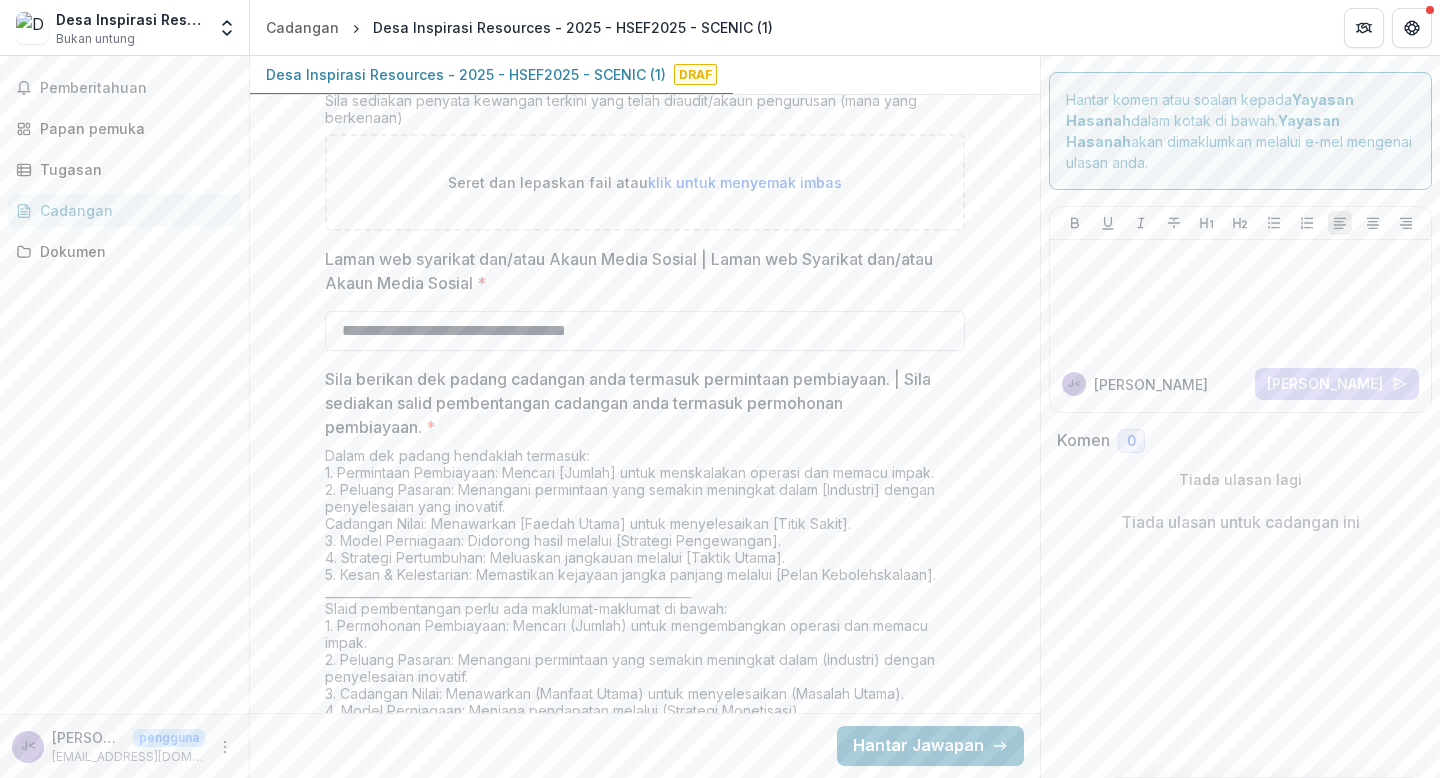 click on "**********" at bounding box center (645, 331) 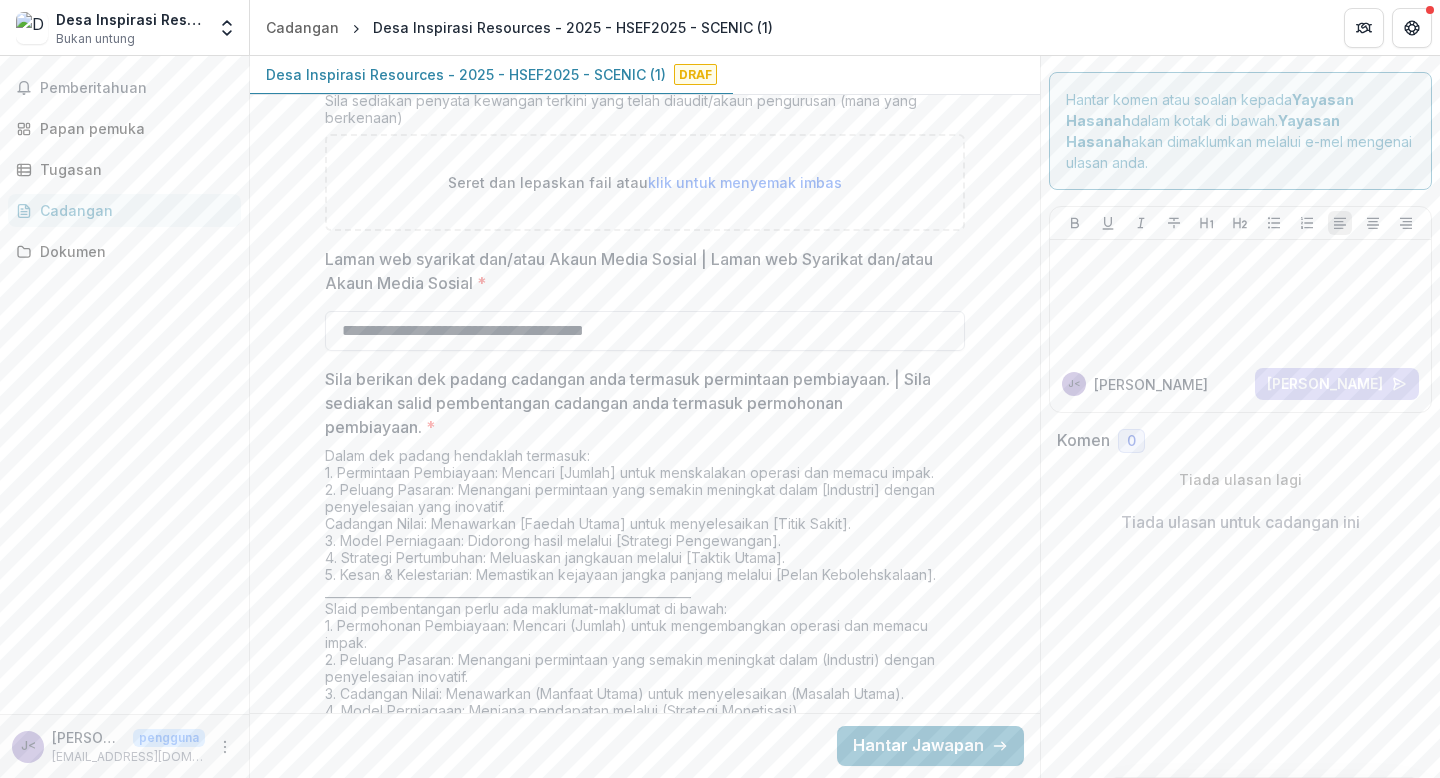 paste on "**********" 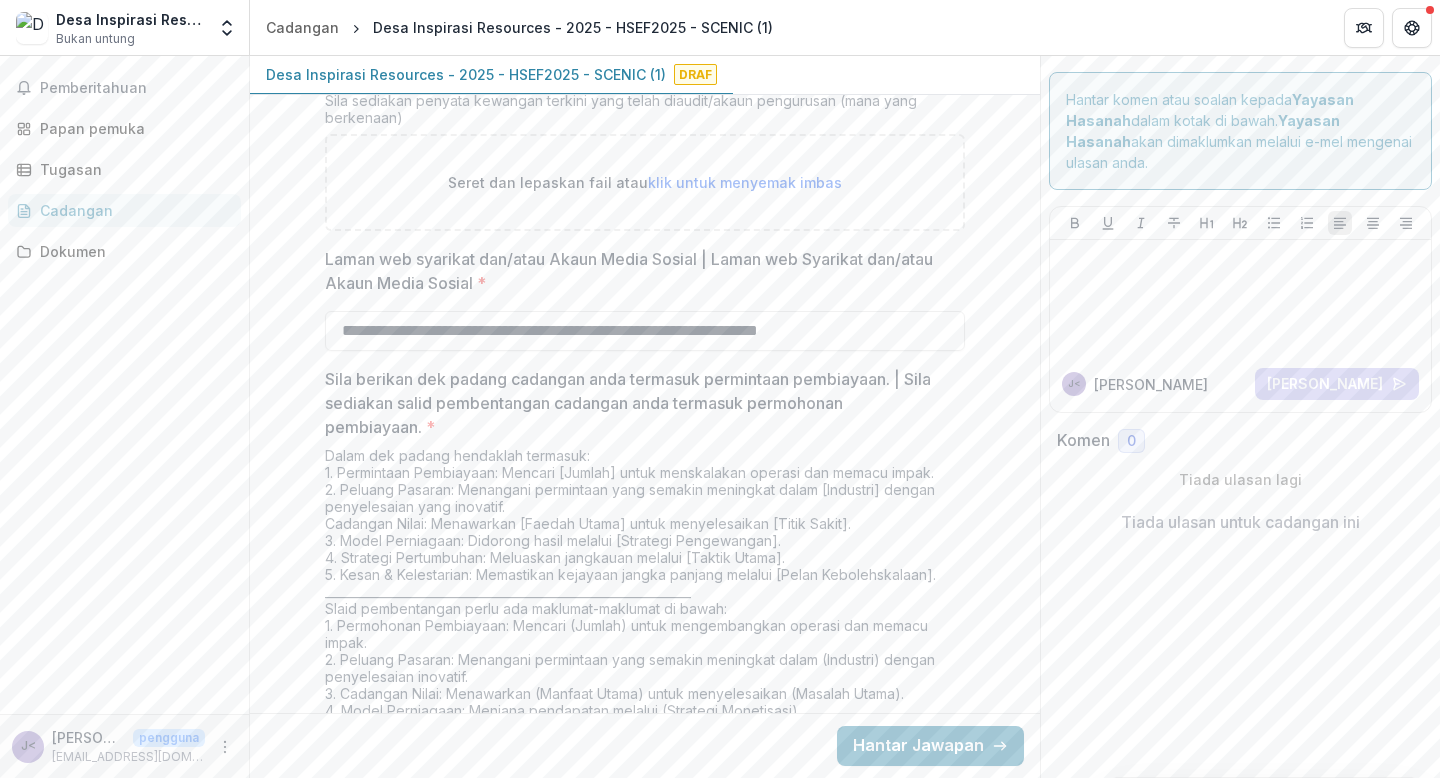 type on "**********" 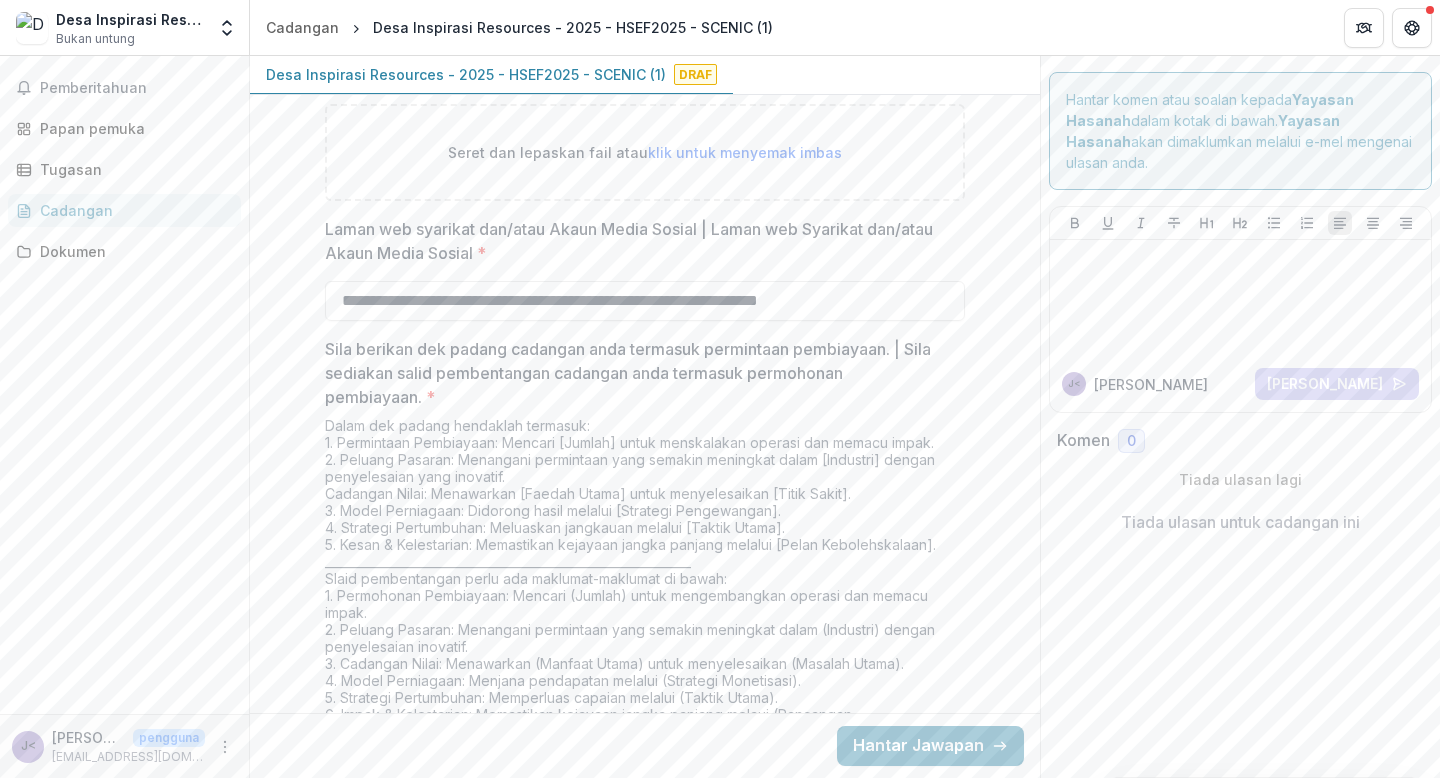scroll, scrollTop: 6335, scrollLeft: 0, axis: vertical 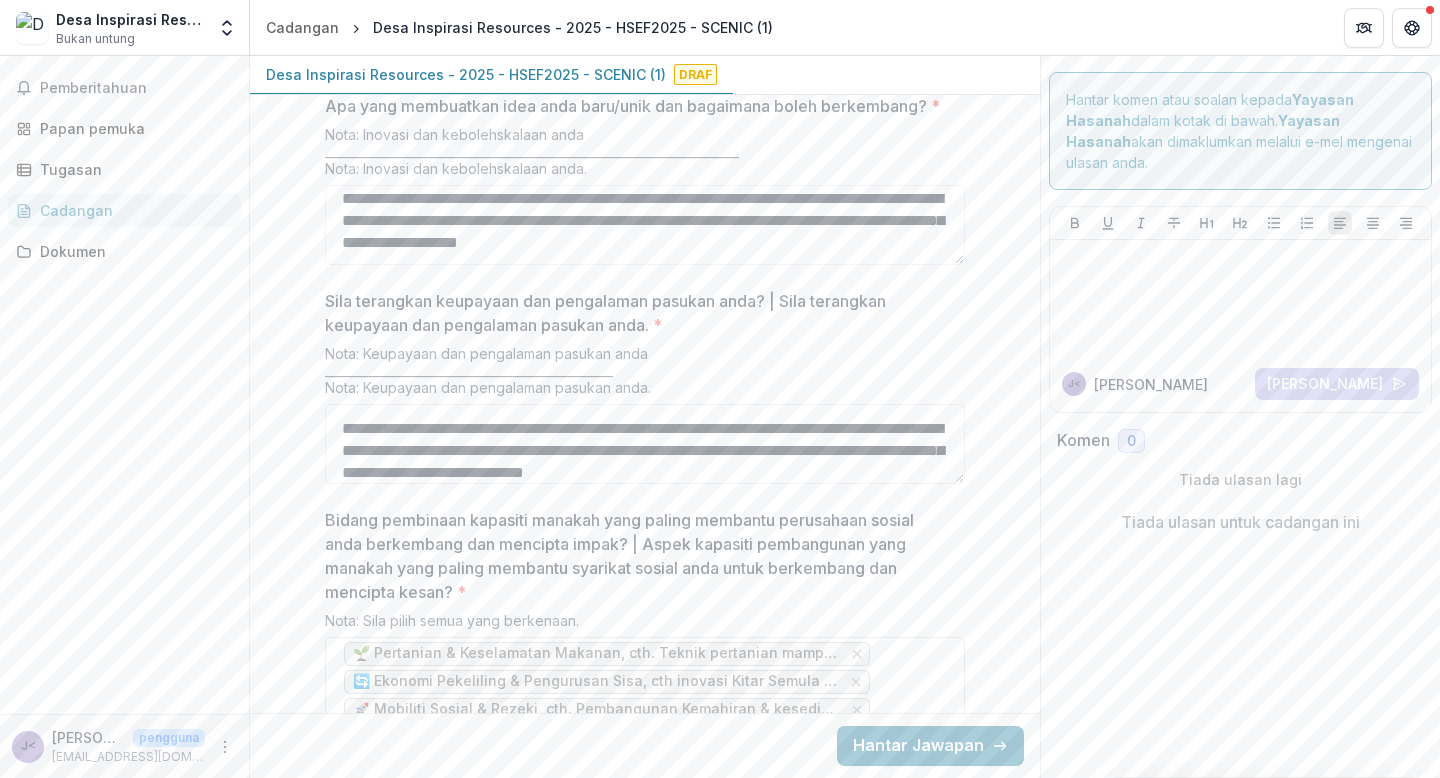 click on "Draf" at bounding box center [695, 74] 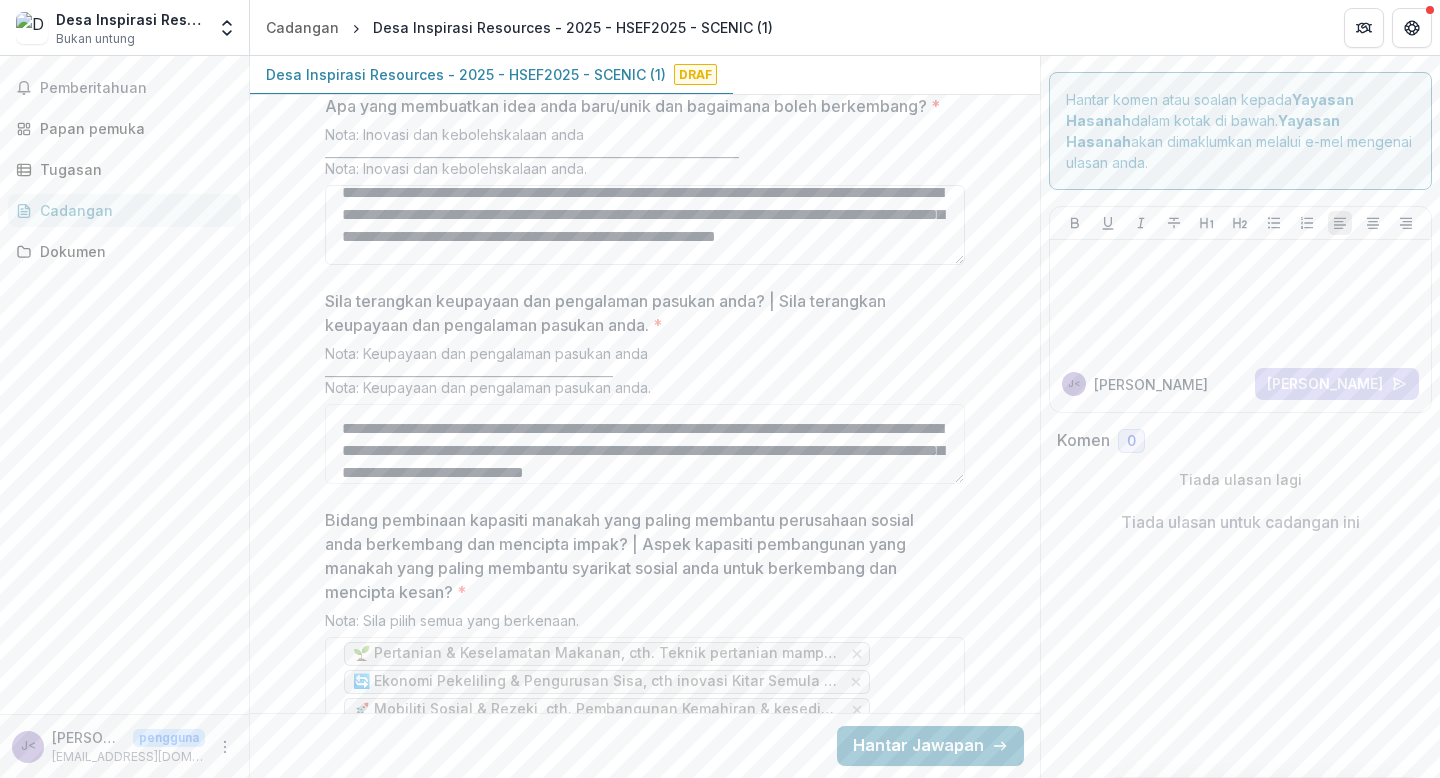 scroll, scrollTop: 0, scrollLeft: 0, axis: both 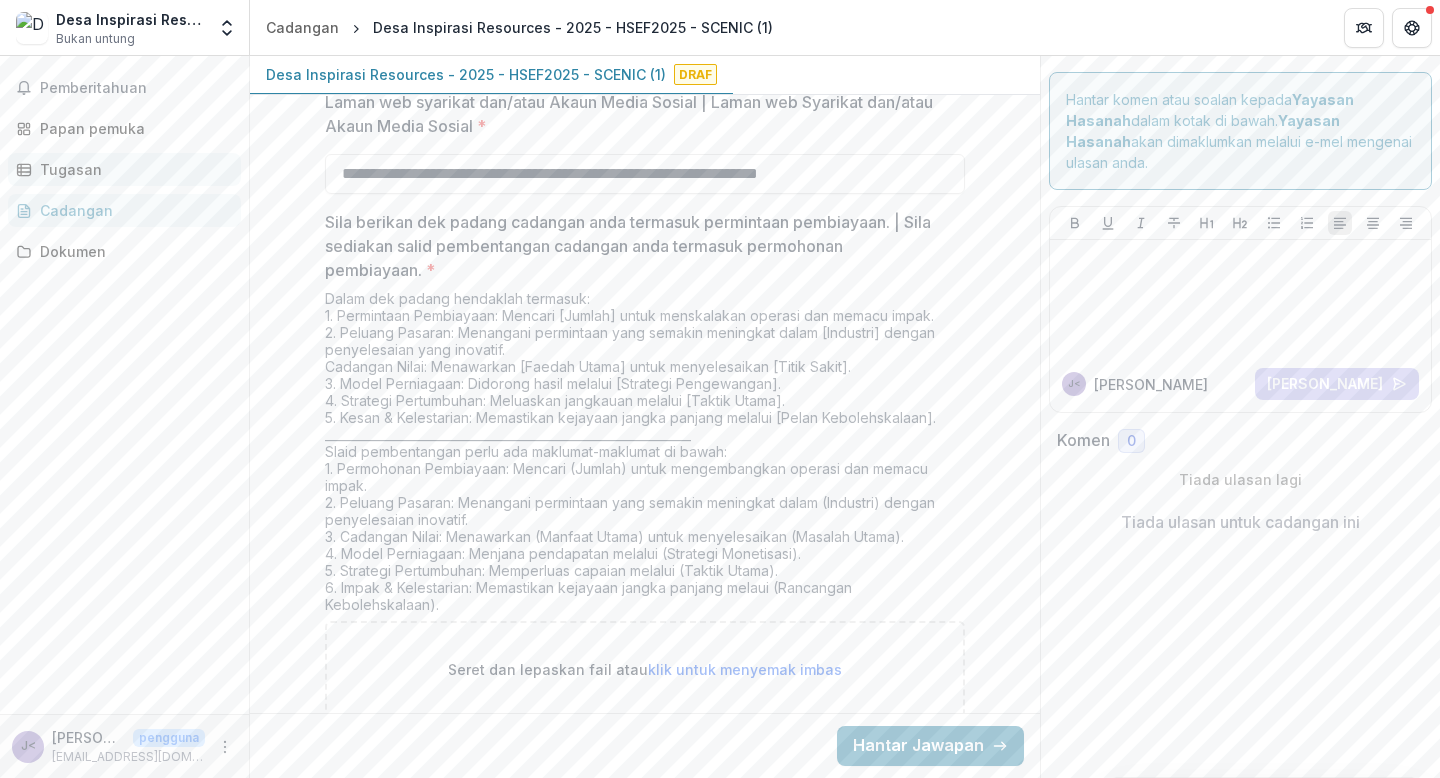 click on "Tugasan" at bounding box center (71, 169) 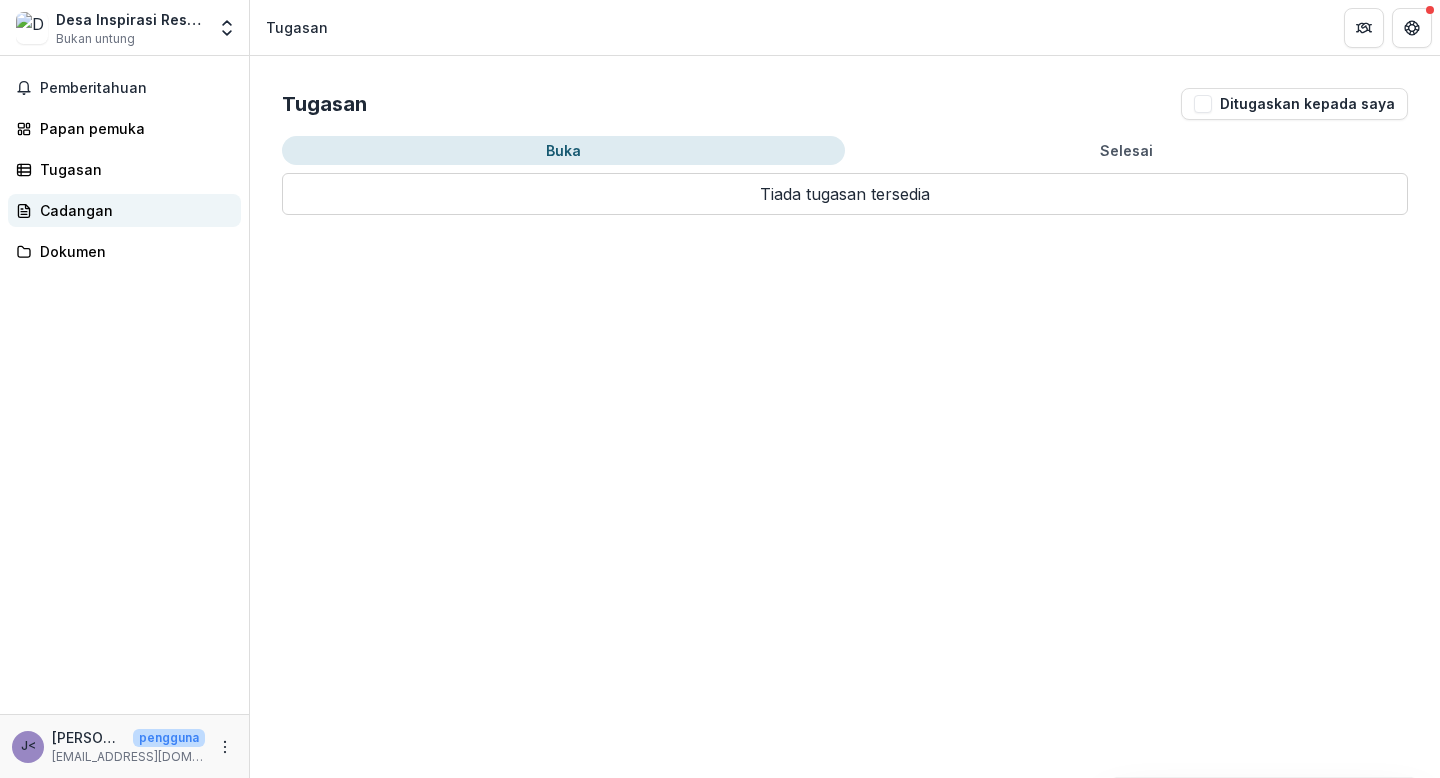 click on "Cadangan" at bounding box center [76, 210] 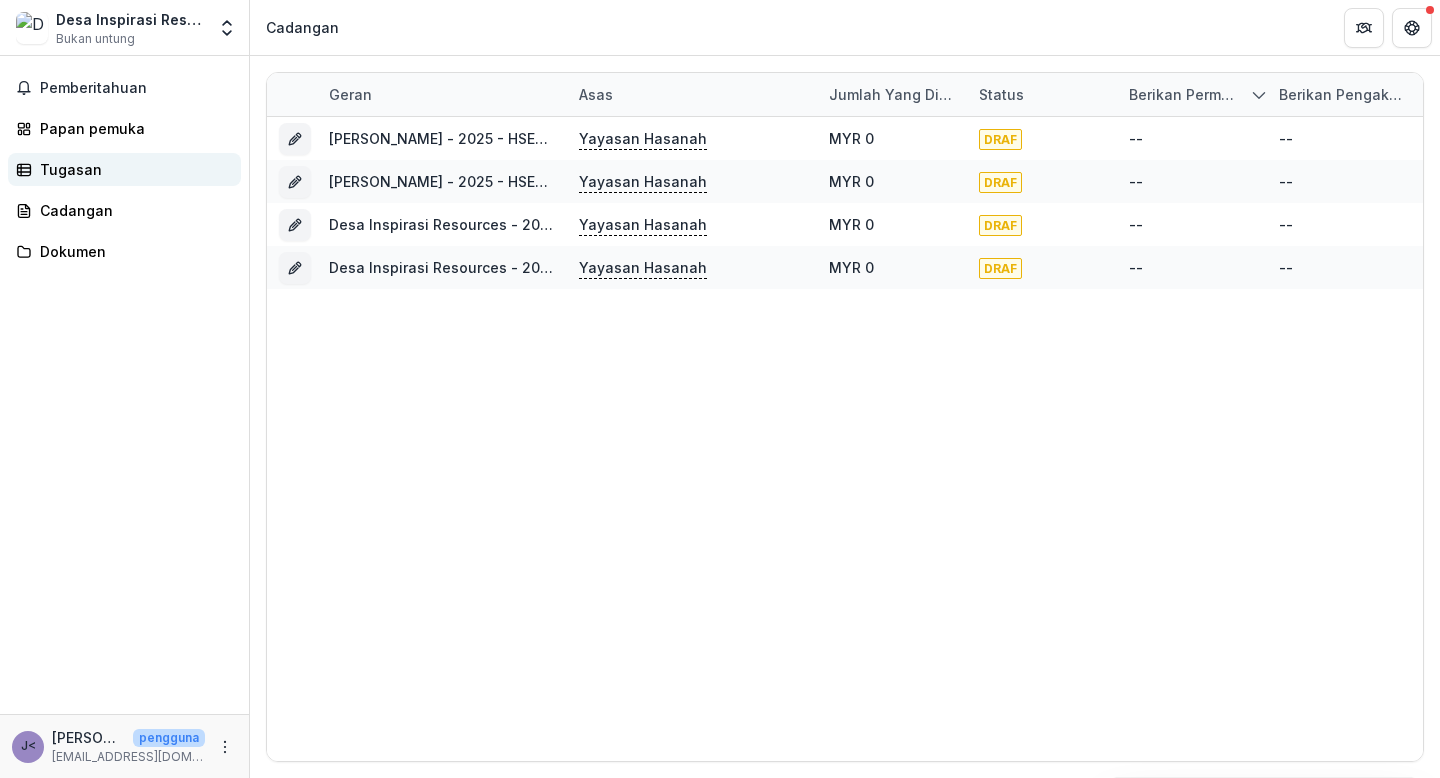 click on "Tugasan" at bounding box center (71, 169) 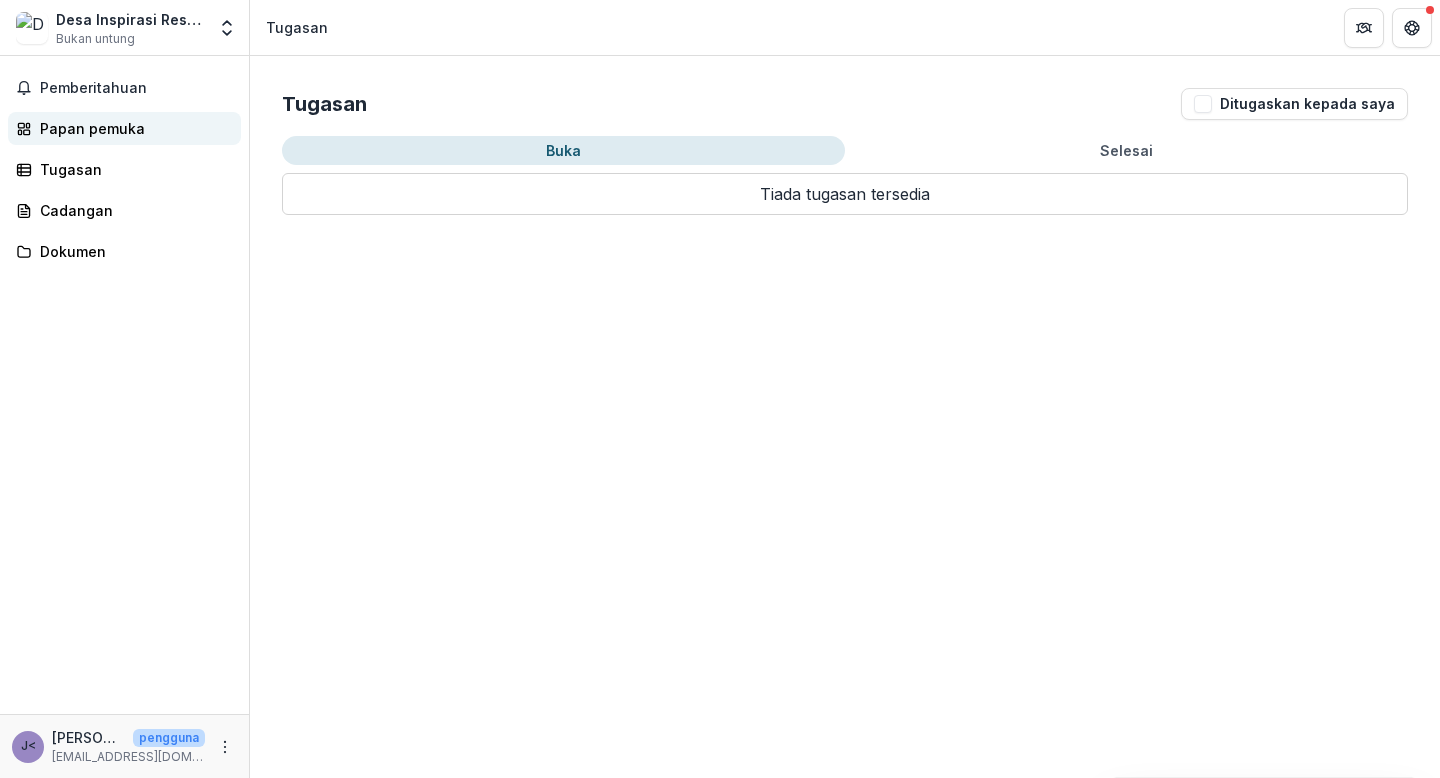 click on "Papan pemuka" at bounding box center (92, 128) 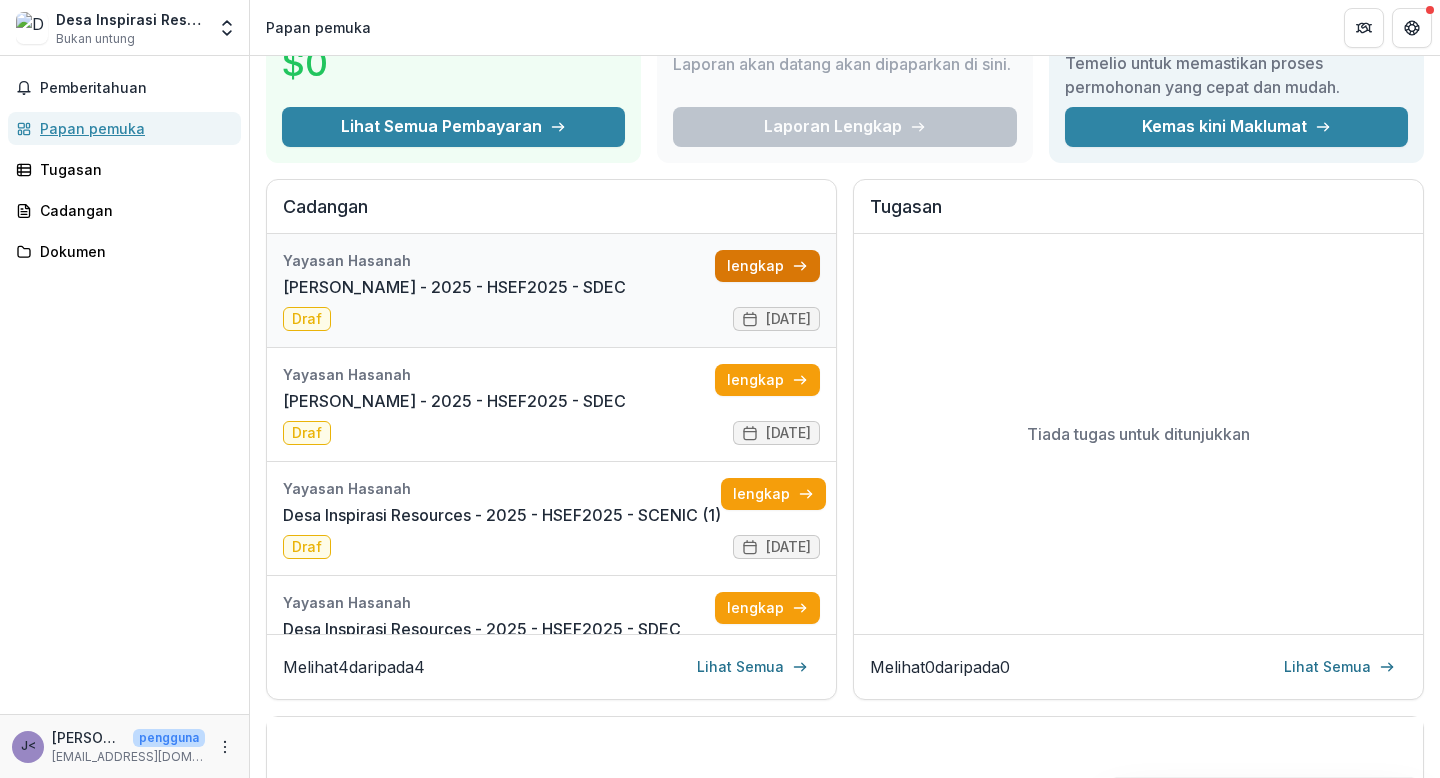 scroll, scrollTop: 220, scrollLeft: 0, axis: vertical 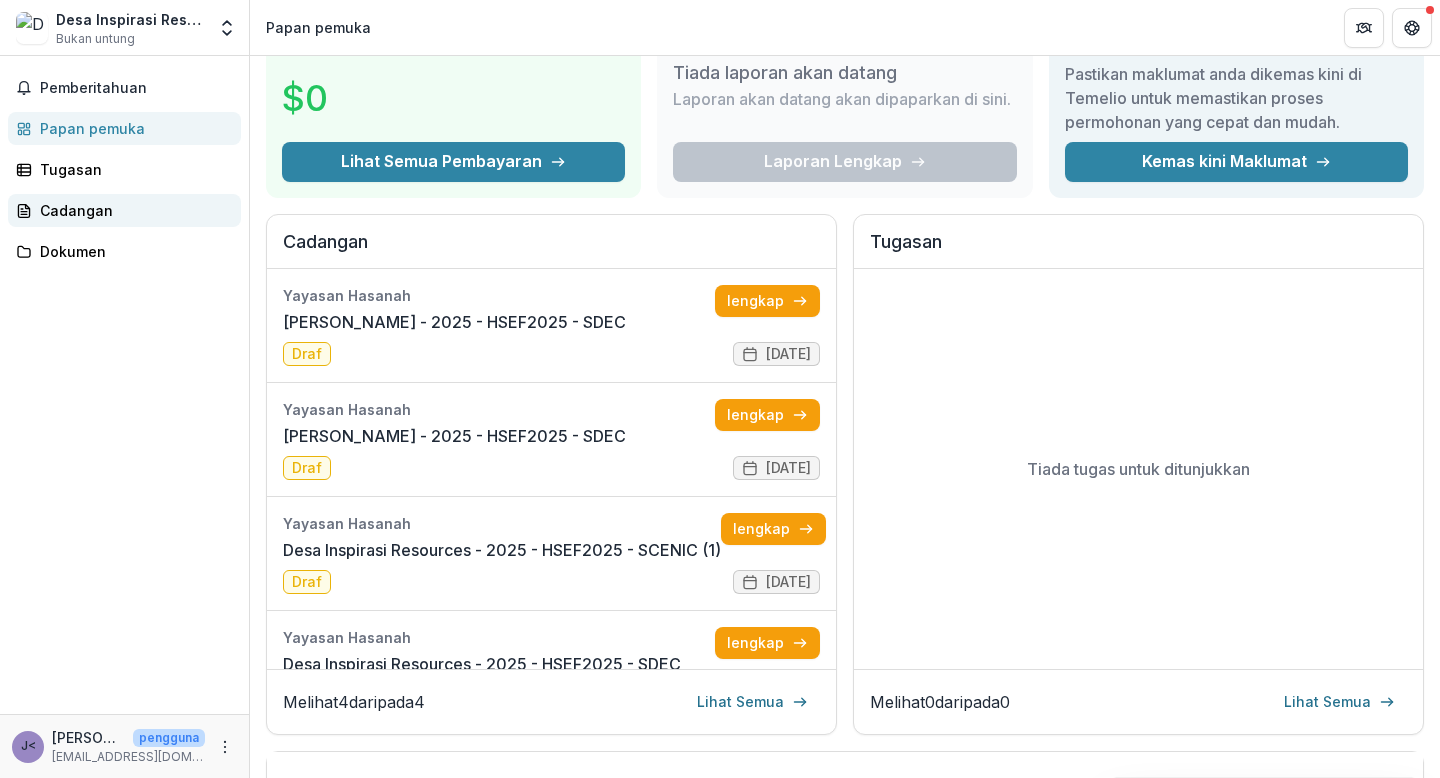 click on "Cadangan" at bounding box center [76, 210] 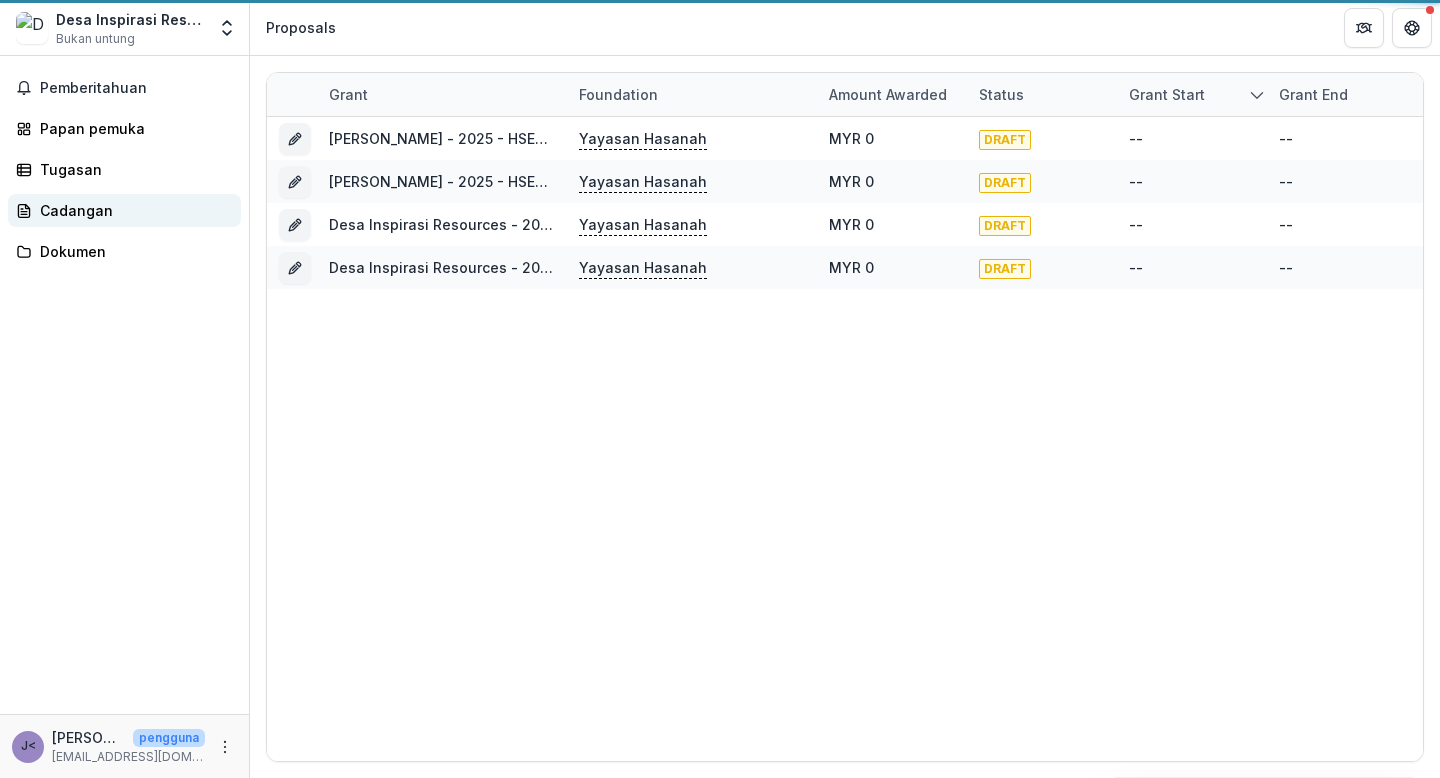 scroll, scrollTop: 0, scrollLeft: 0, axis: both 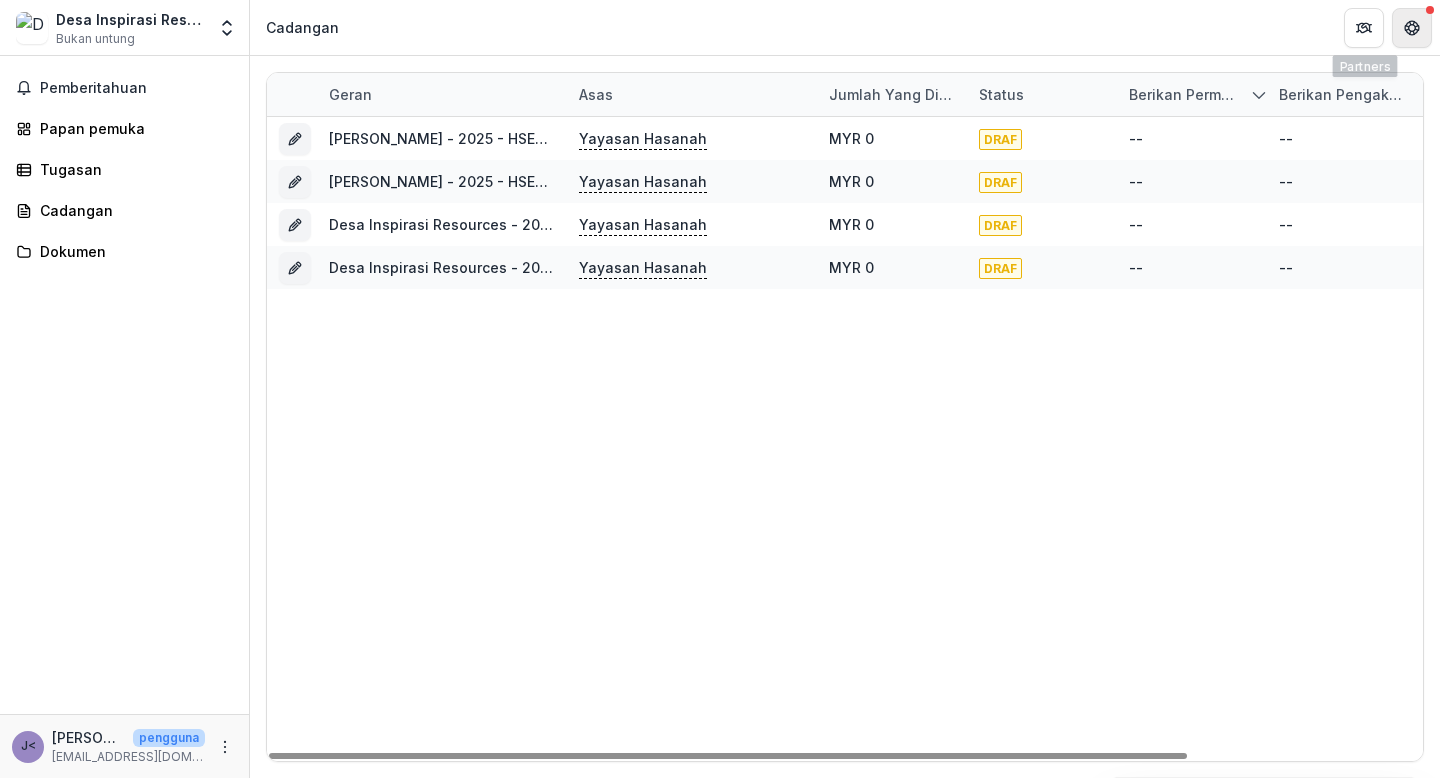 click at bounding box center [1412, 28] 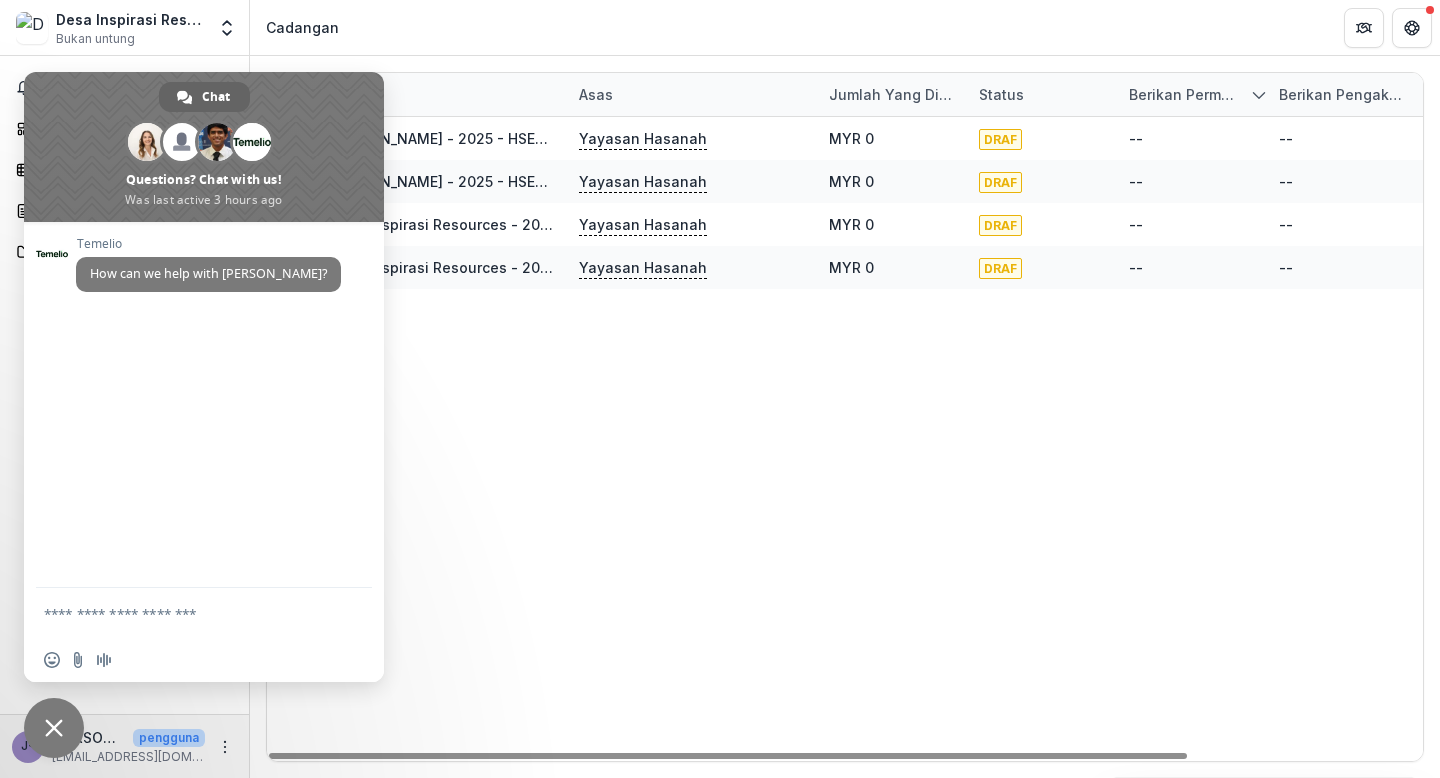 click on "Geran Asas Jumlah yang diberikan Status Berikan permulaan Berikan pengakhiran Tarikh akhir Laporan Perlu Dibayar Januarius Tomek - 2025 - HSEF2025 - SDEC Yayasan Hasanah MYR 0 DRAF -- -- [DATE] Januarius Tomek - 2025 - HSEF2025 - SDEC Yayasan Hasanah MYR 0 DRAF -- -- [DATE] Desa Inspirasi Resources - 2025 - HSEF2025 - SCENIC (1) Yayasan Hasanah MYR 0 DRAF -- -- [DATE] Desa Inspirasi Resources - 2025 - HSEF2025 - SDEC Yayasan Hasanah MYR 0 DRAF -- -- [DATE]" at bounding box center [845, 417] 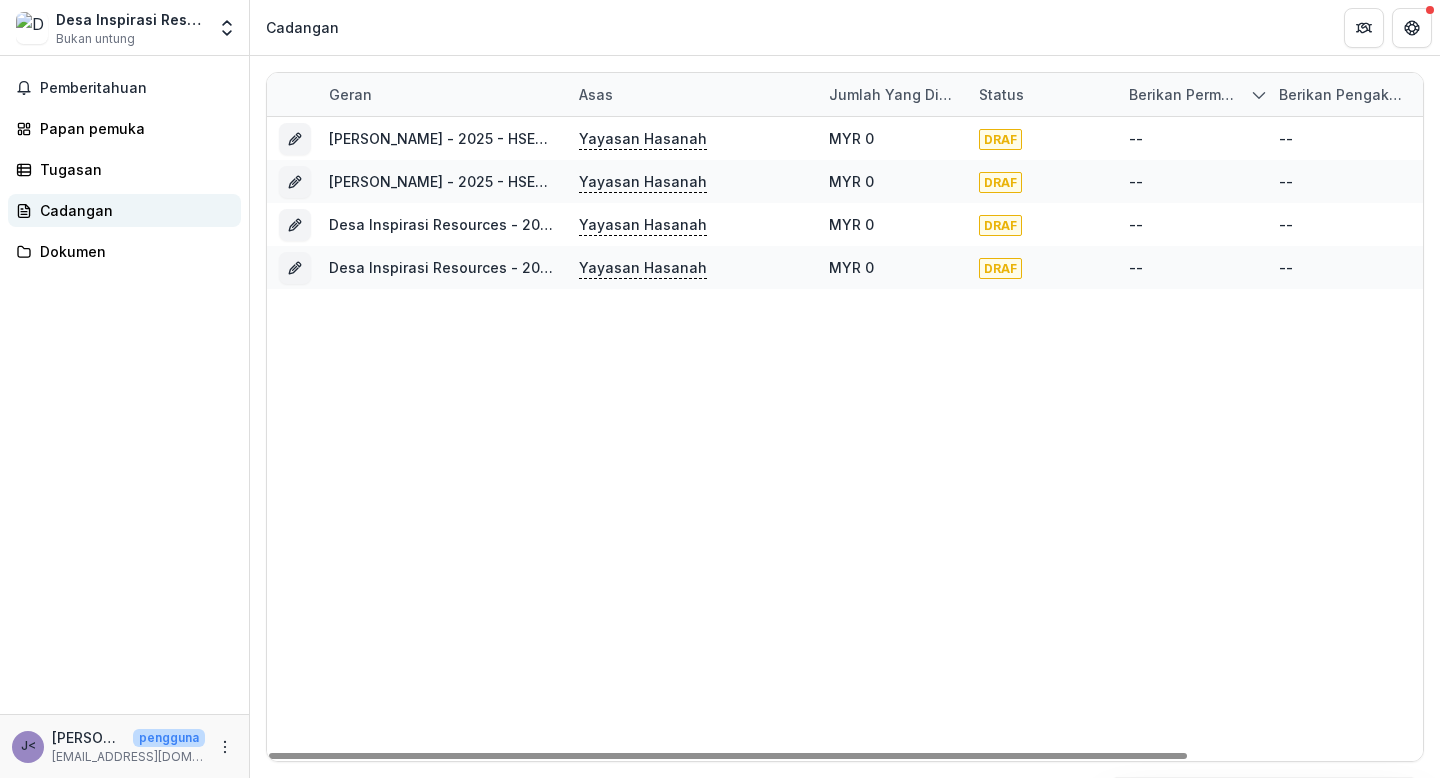 click on "Cadangan" at bounding box center (132, 210) 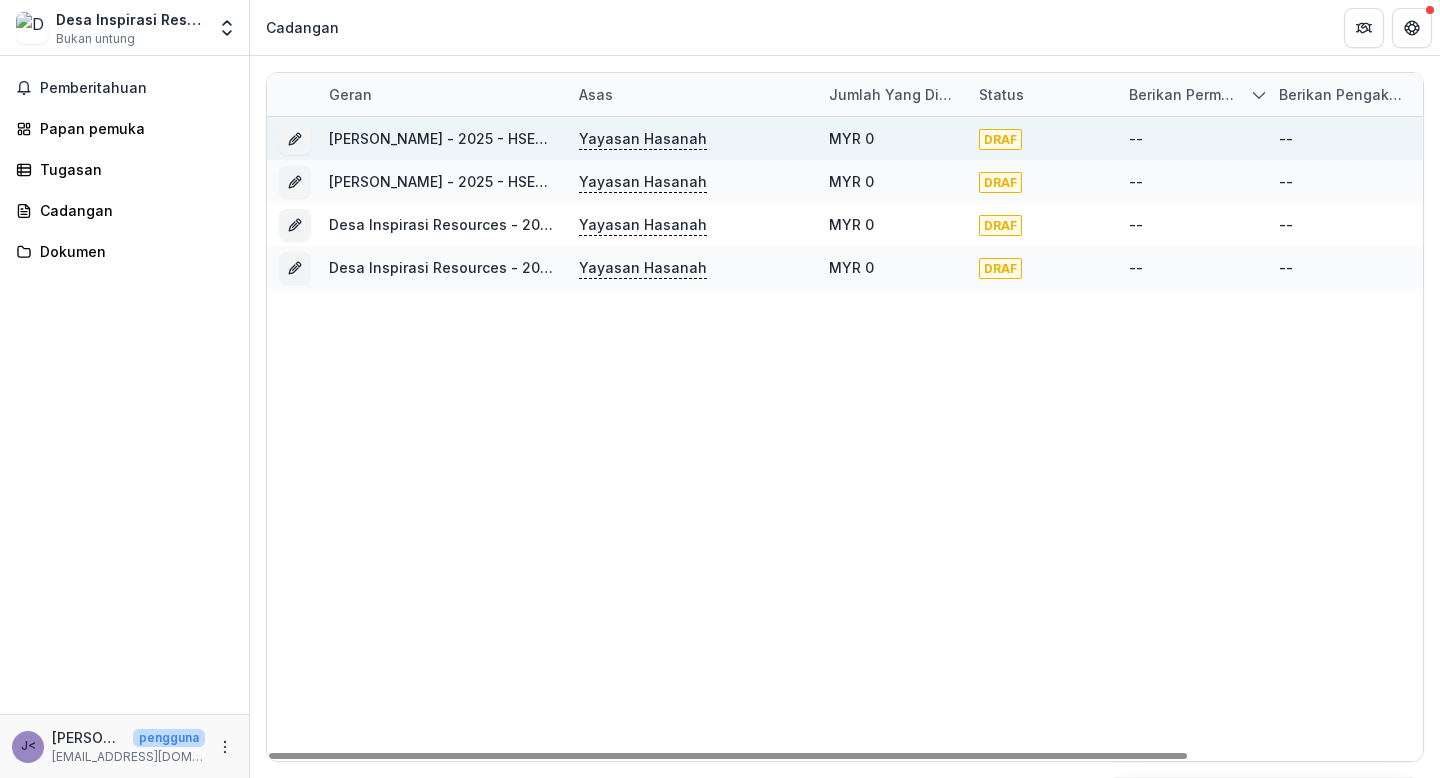 click at bounding box center [292, 138] 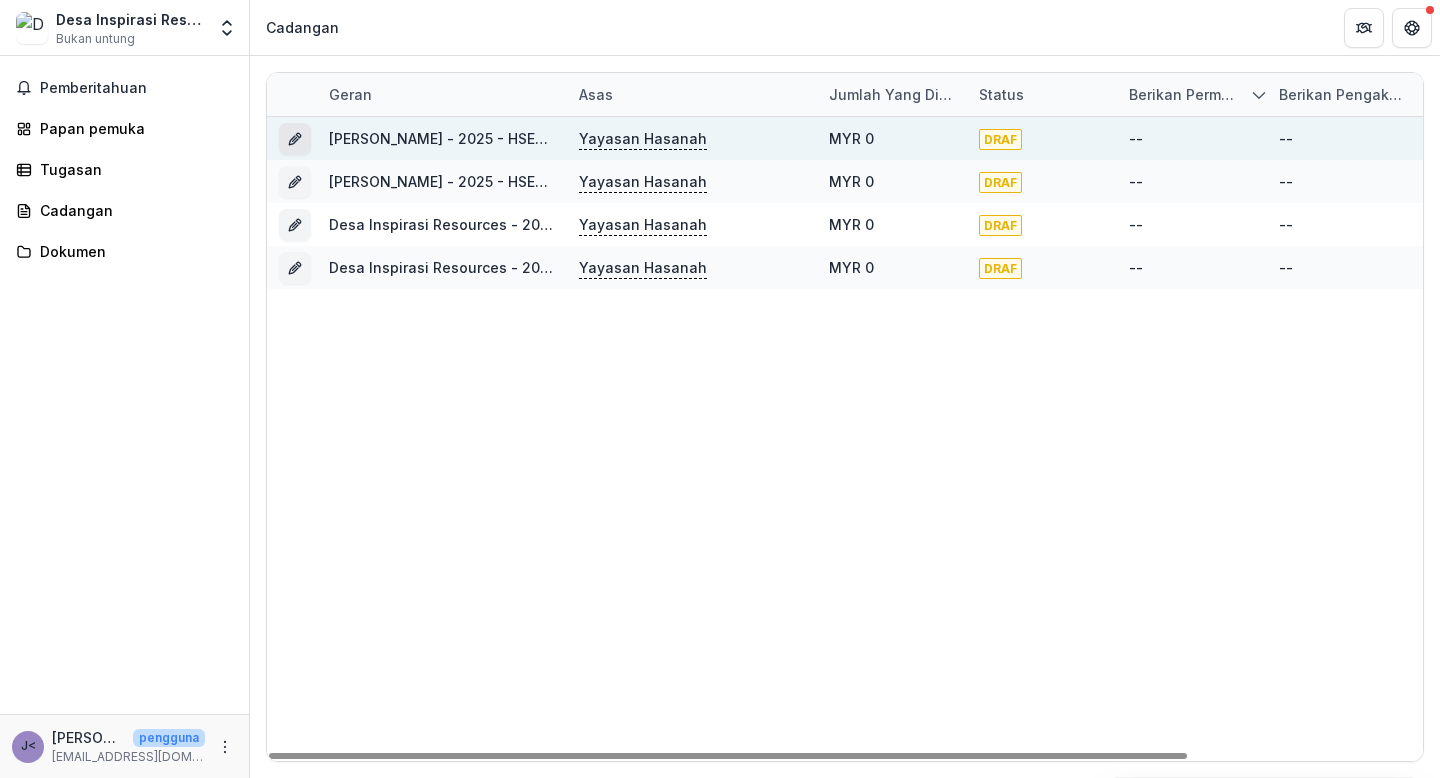 click at bounding box center (295, 139) 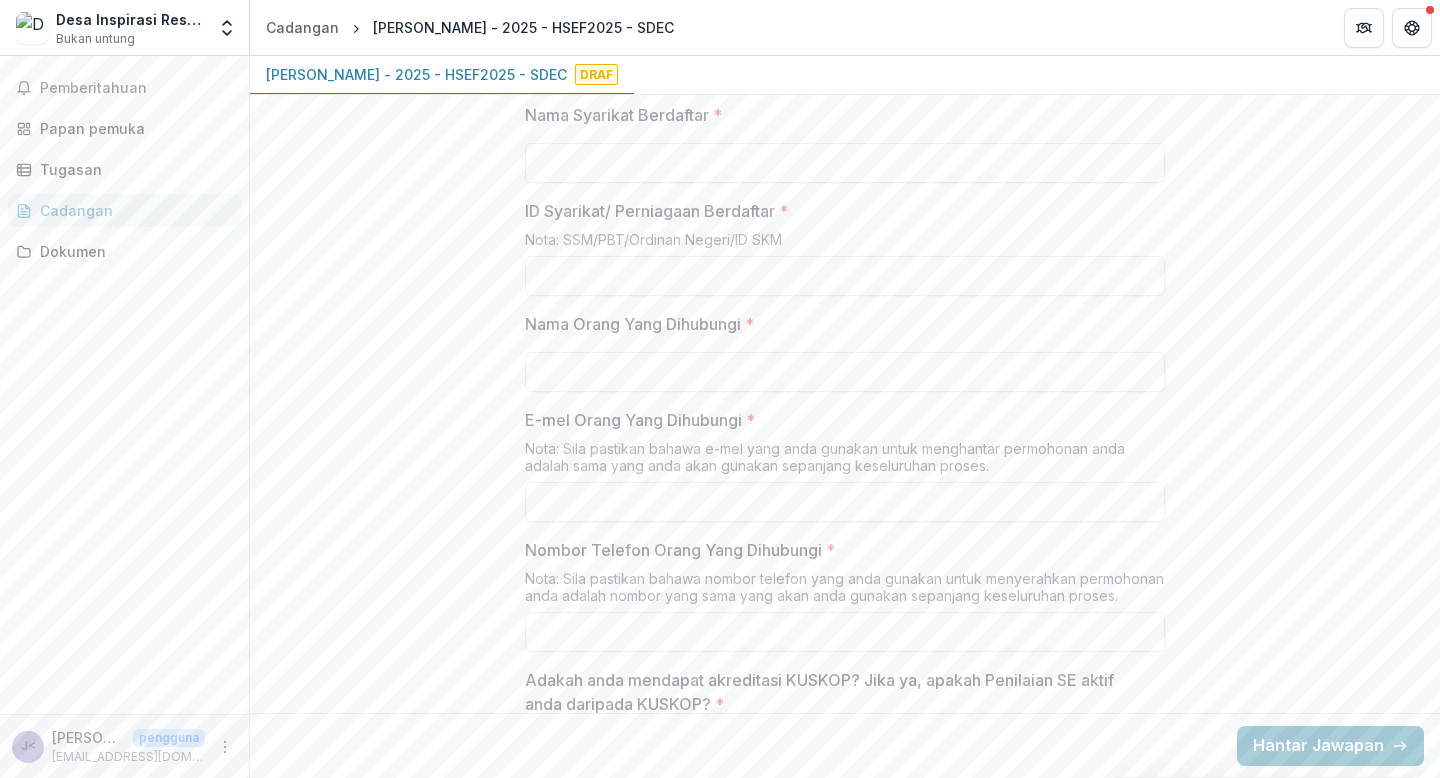 scroll, scrollTop: 851, scrollLeft: 0, axis: vertical 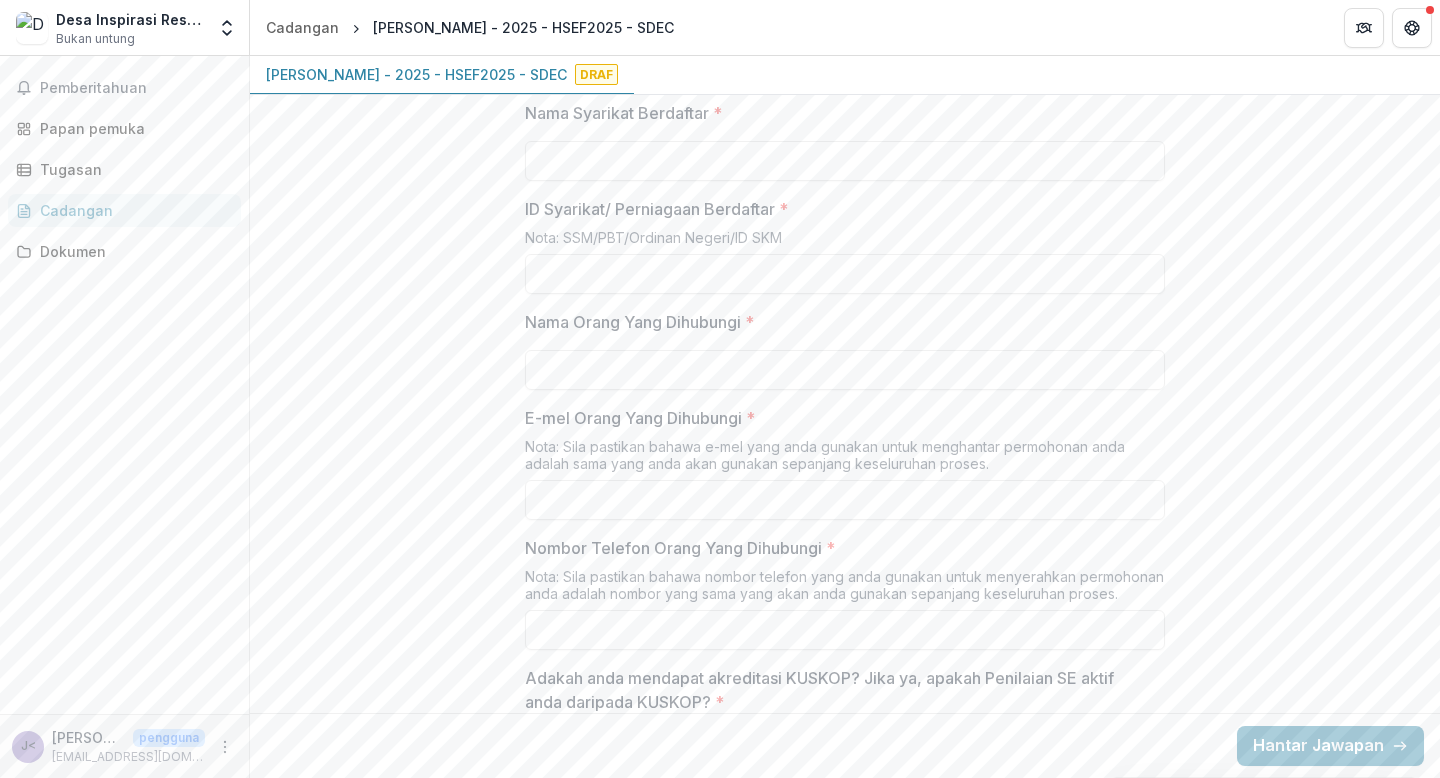click on "Cadangan" at bounding box center (132, 210) 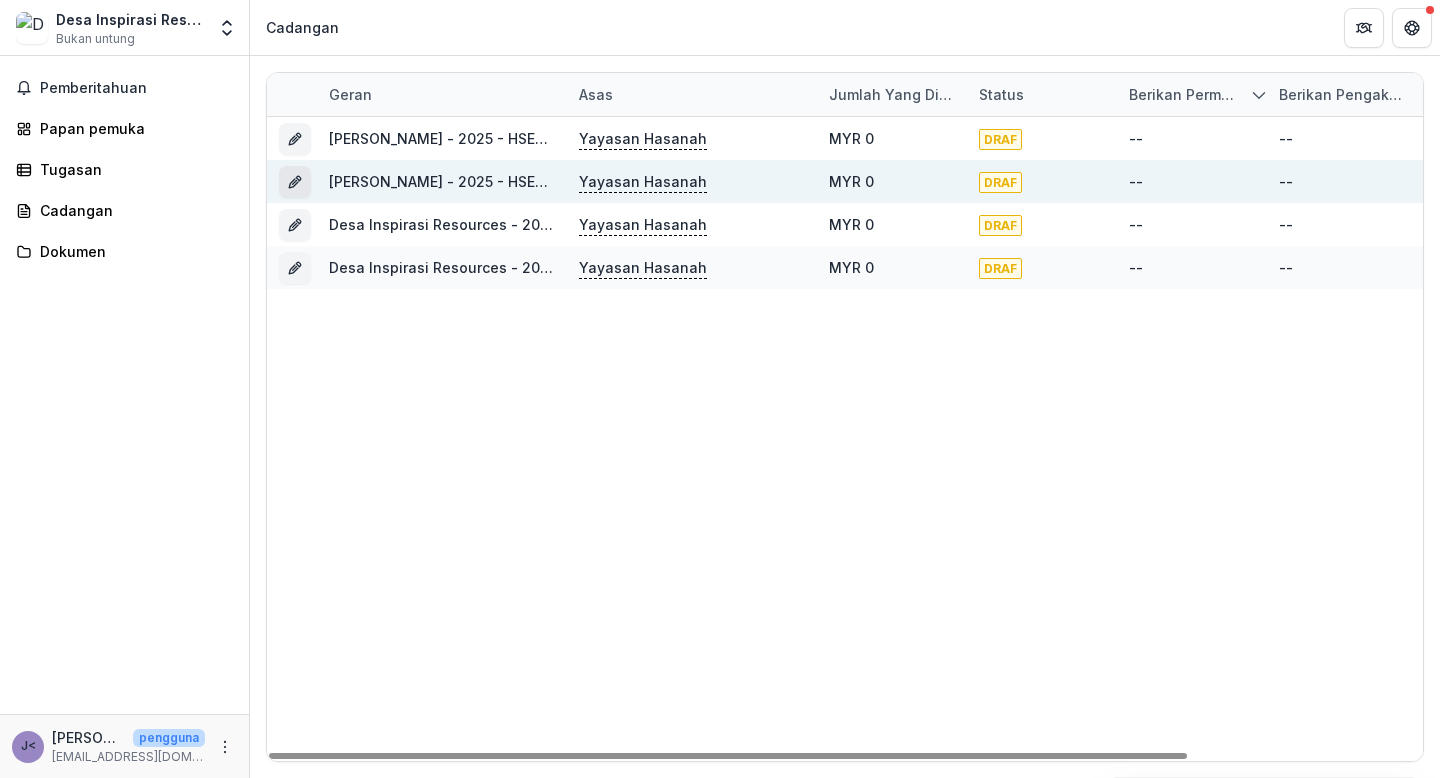 click at bounding box center [295, 182] 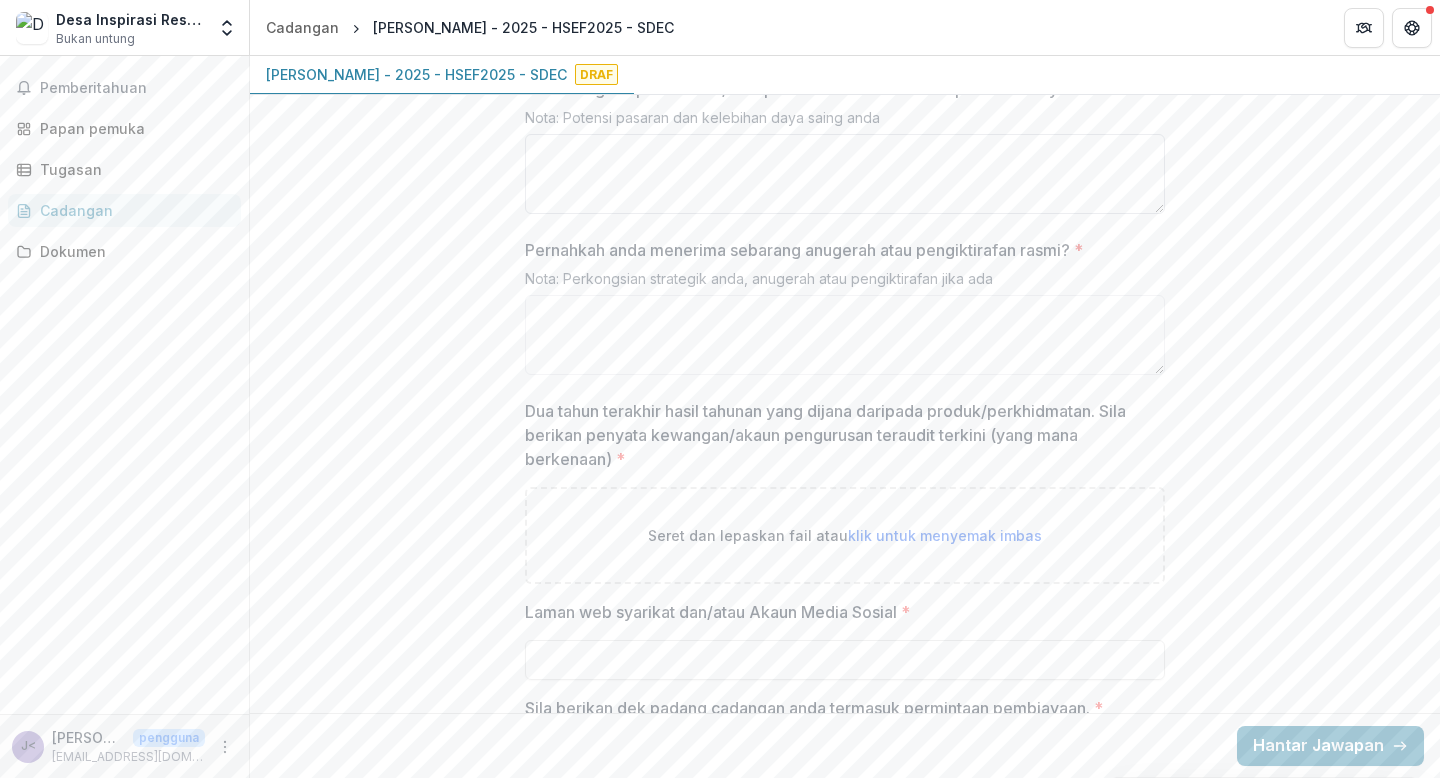 scroll, scrollTop: 3884, scrollLeft: 0, axis: vertical 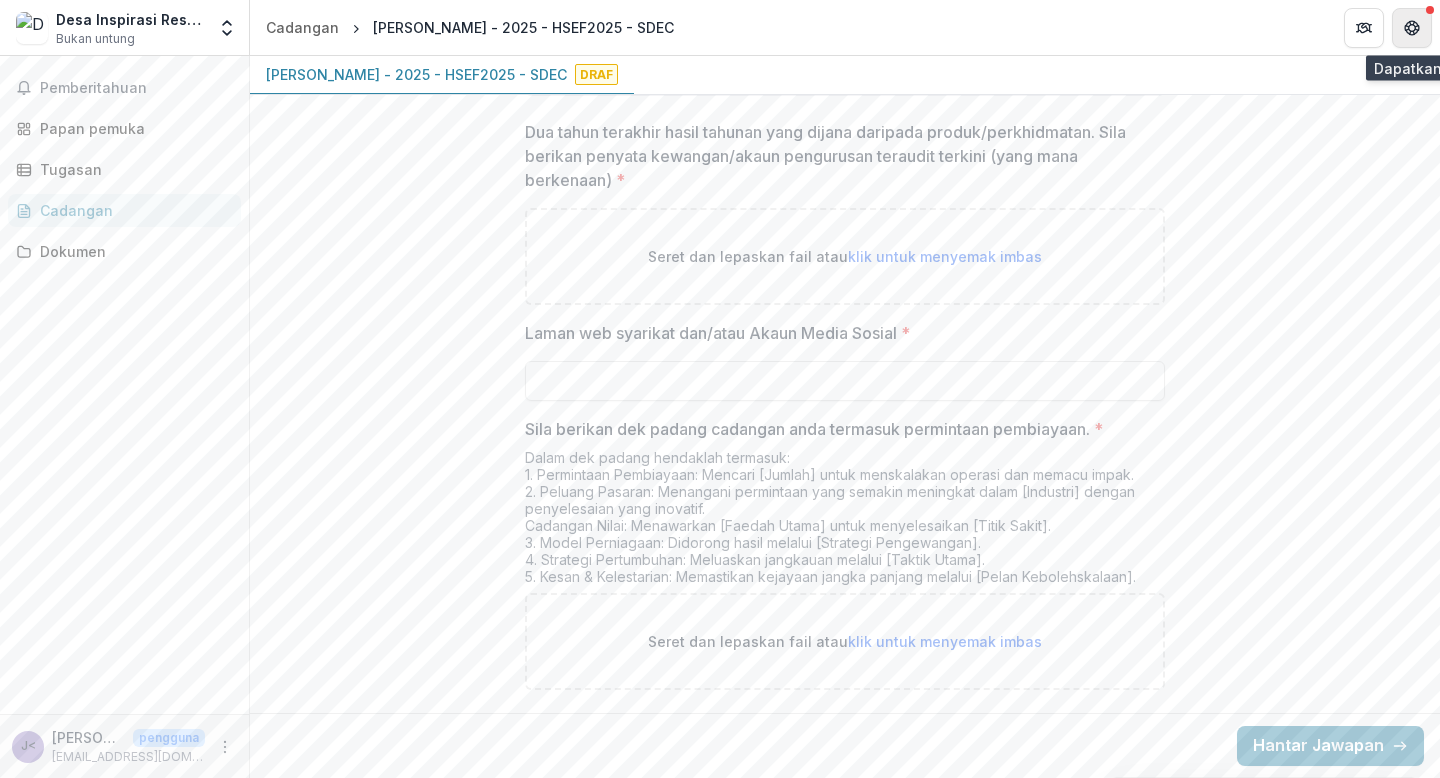 click at bounding box center [1412, 28] 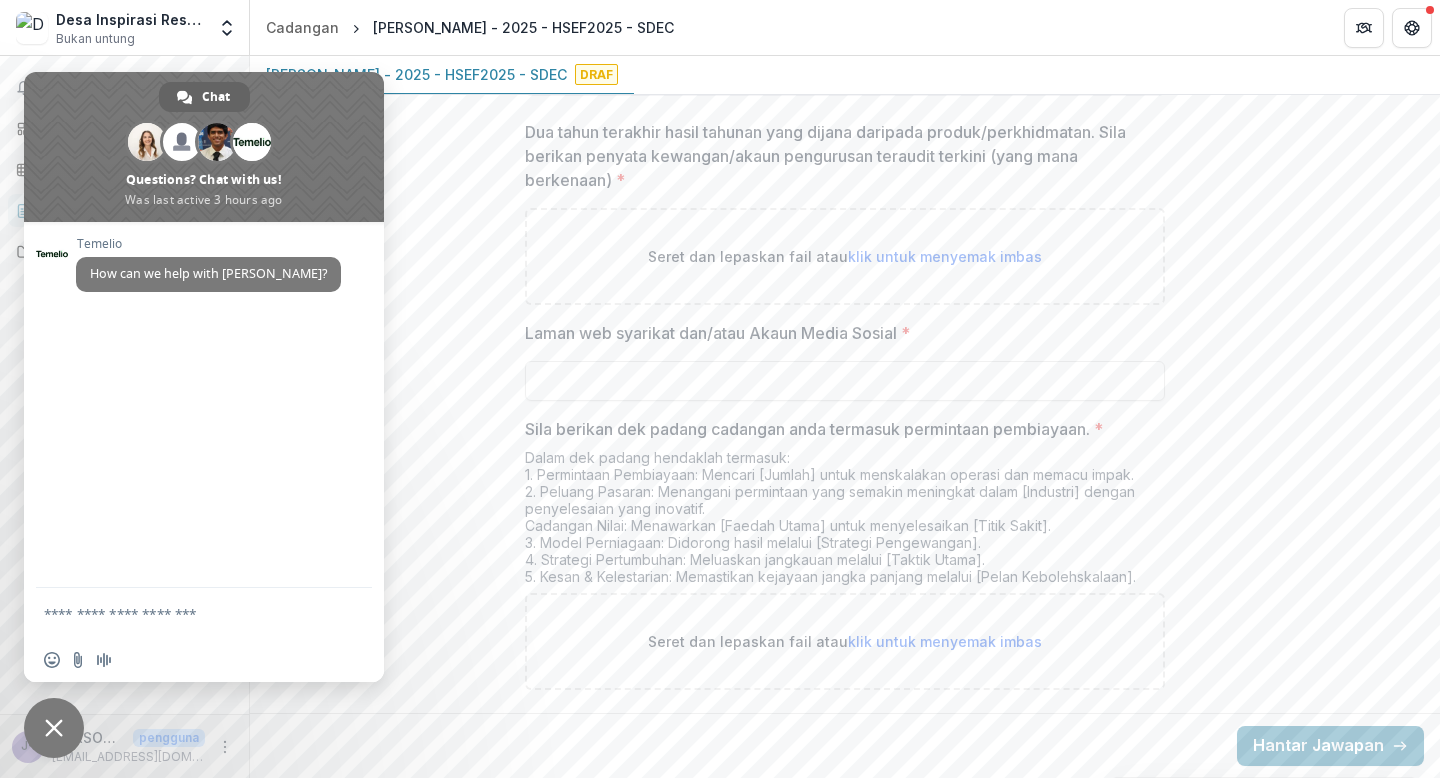 click at bounding box center [54, 728] 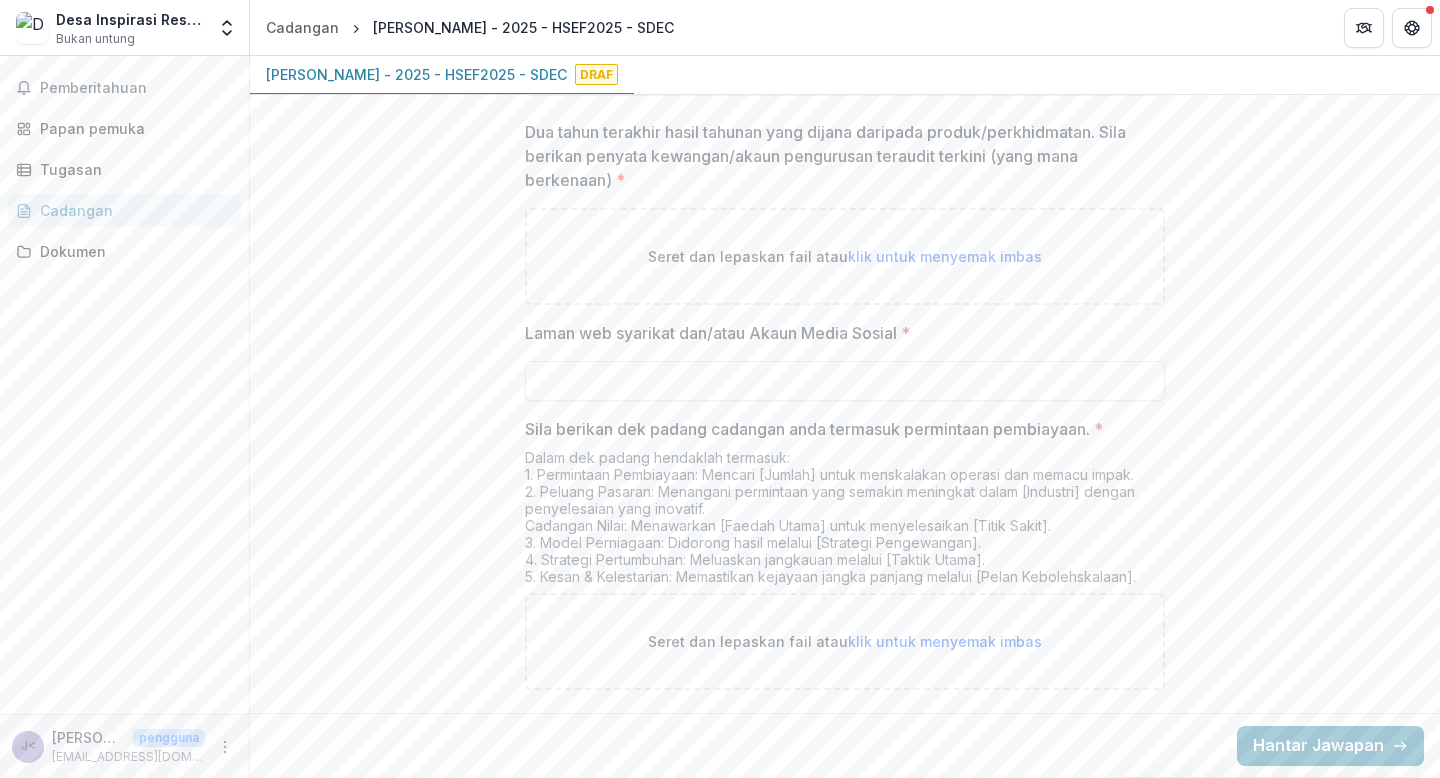 click on "Cadangan" at bounding box center [132, 210] 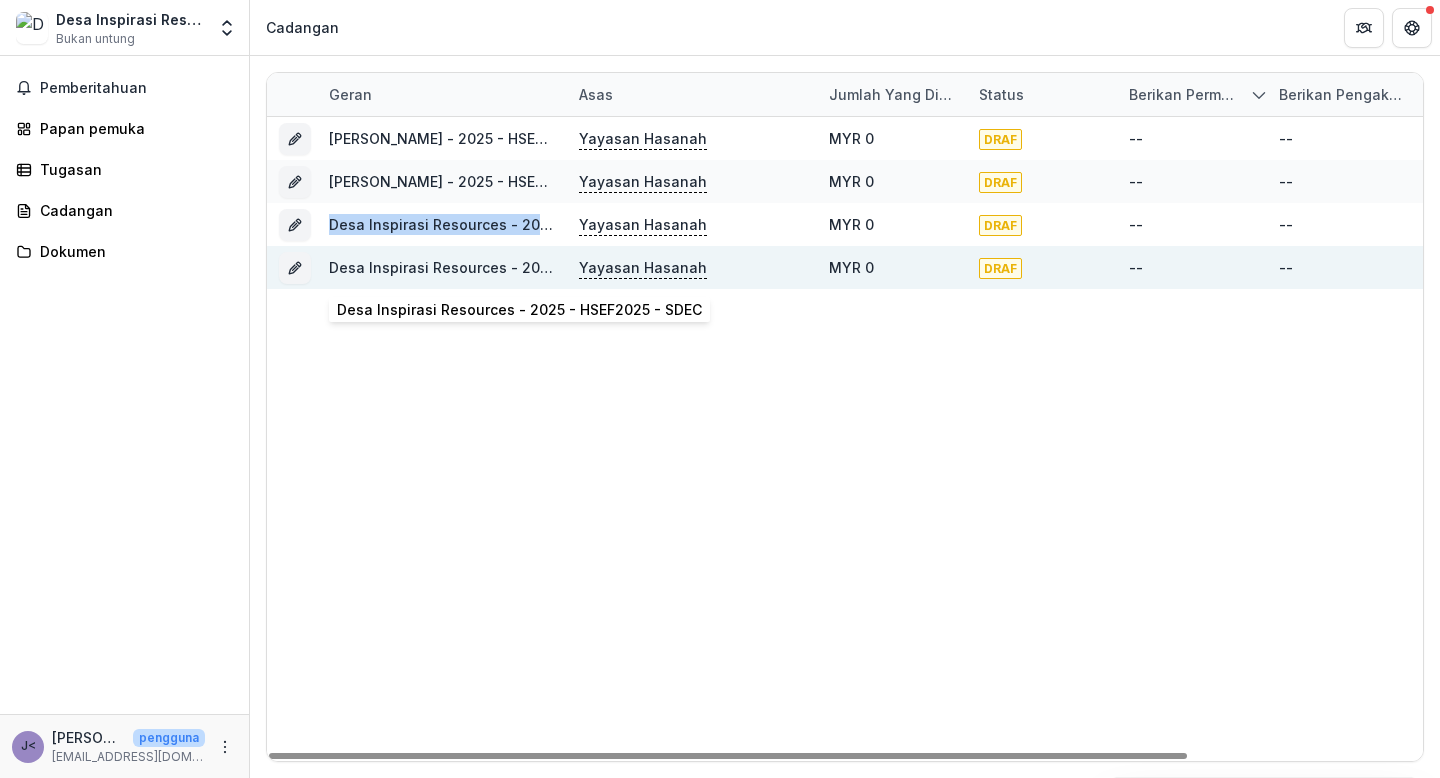click on "Desa Inspirasi Resources - 2025 - HSEF2025 - SDEC" at bounding box center (511, 267) 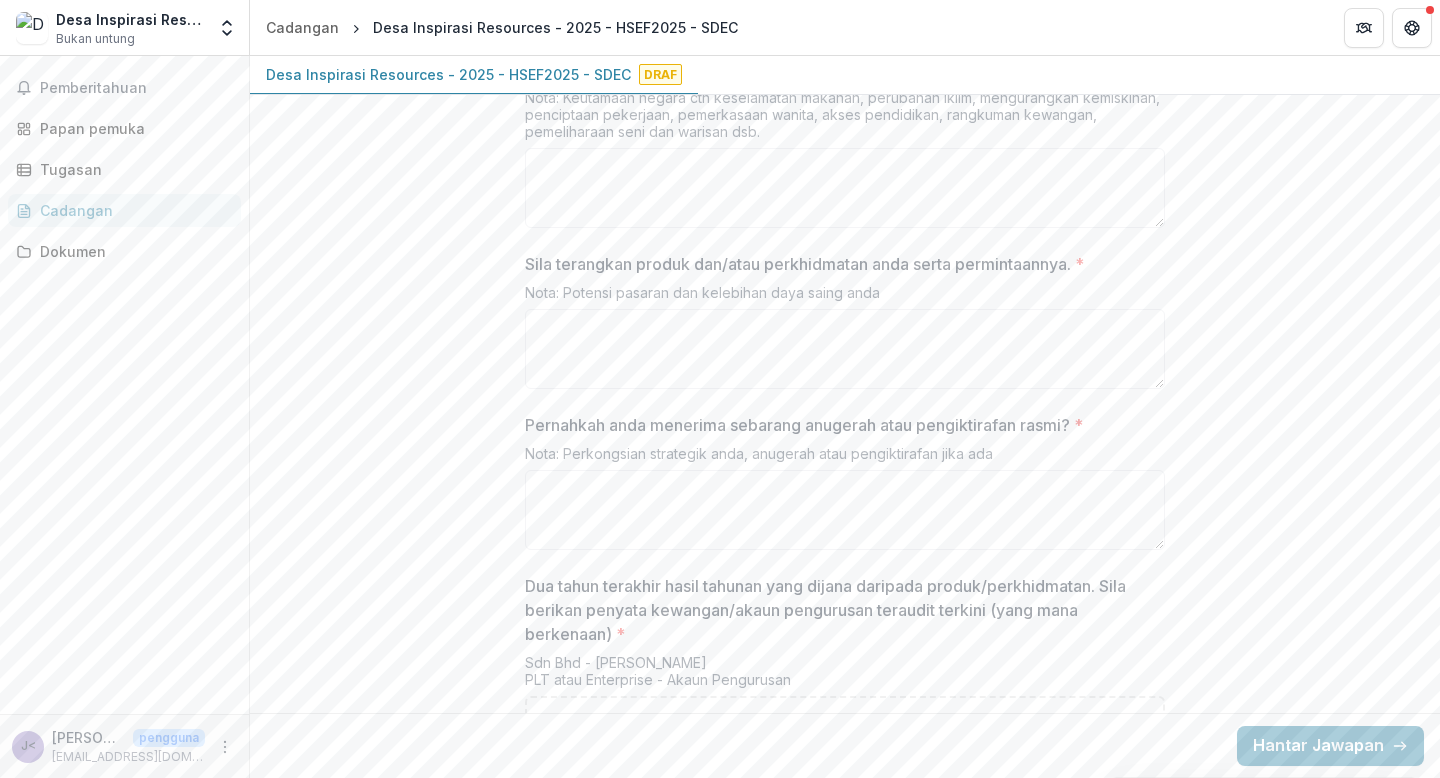 scroll, scrollTop: 0, scrollLeft: 0, axis: both 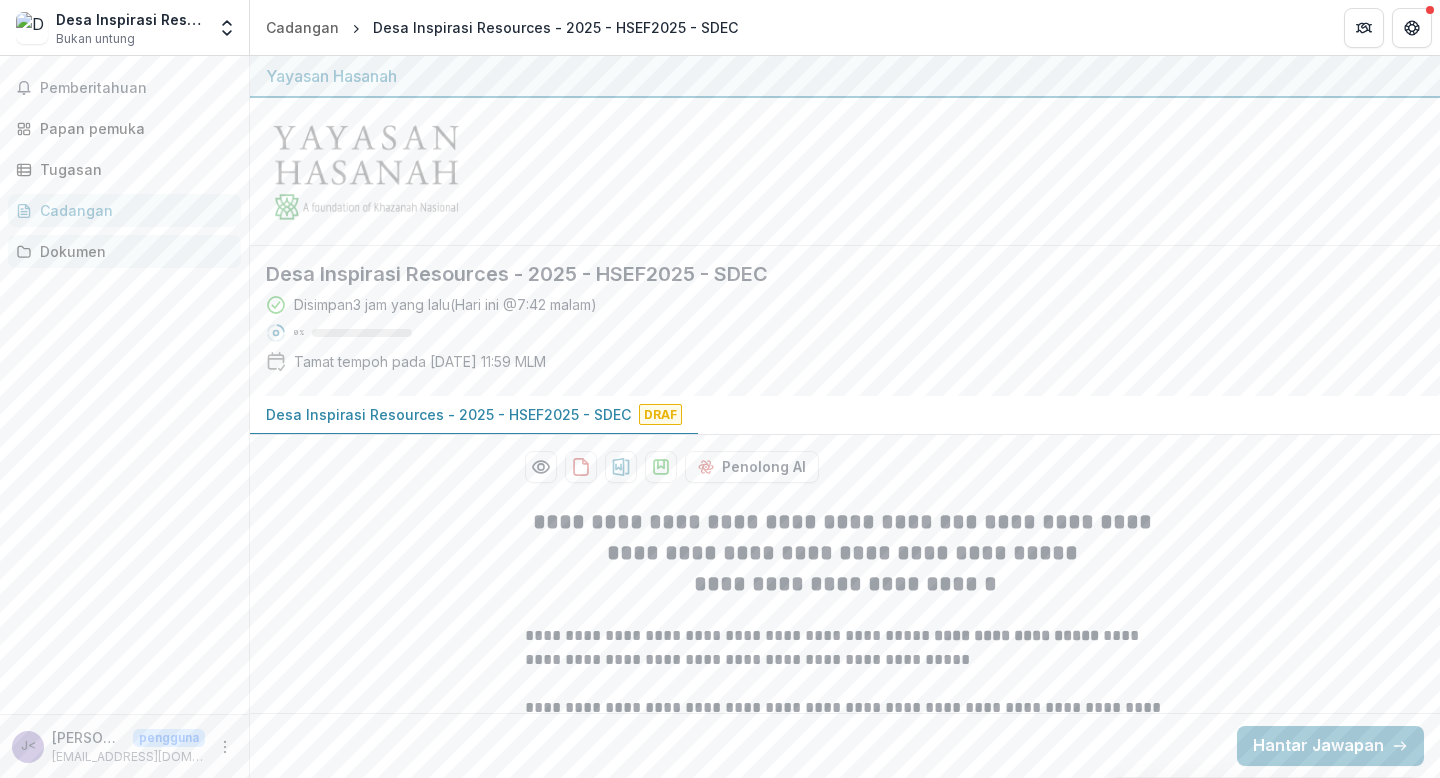 click on "Dokumen" at bounding box center [73, 251] 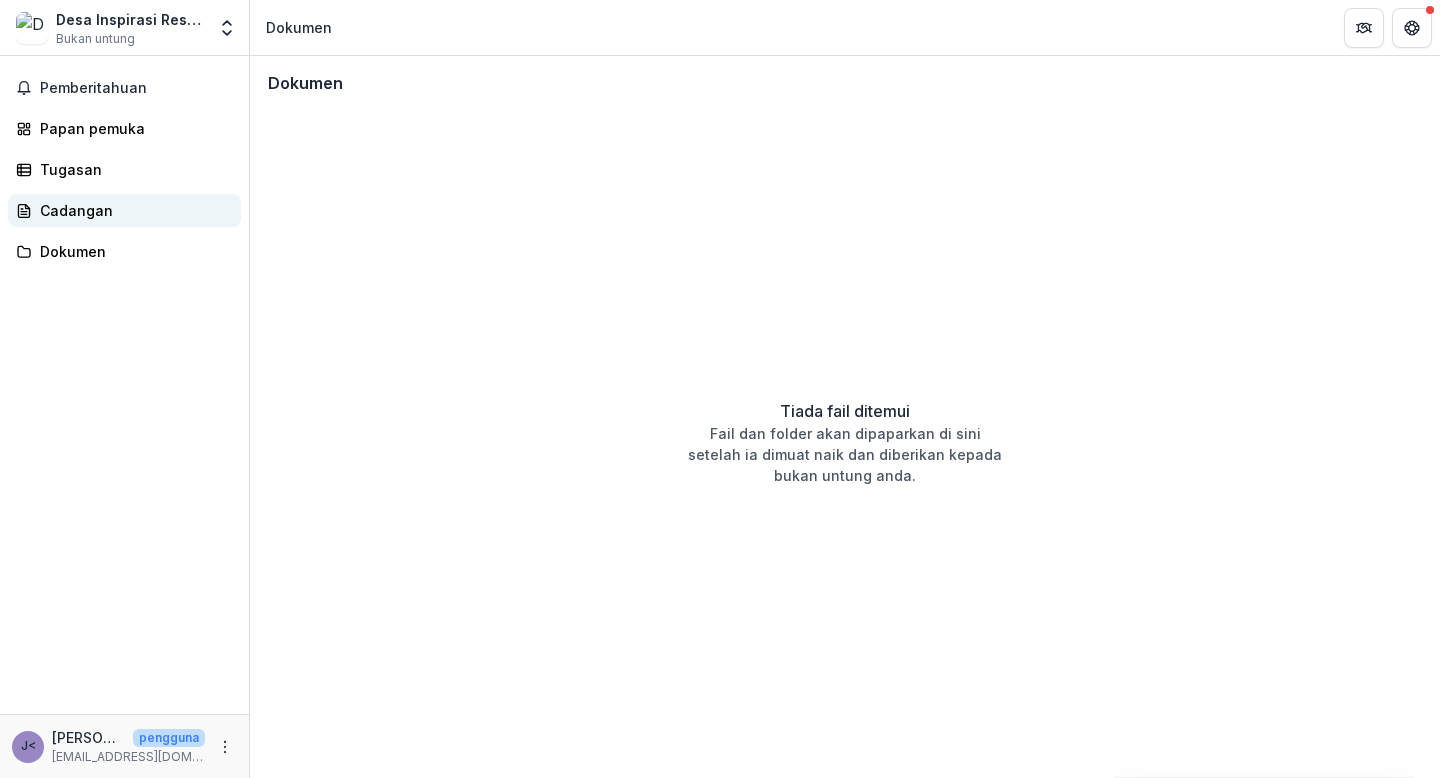 click on "Cadangan" at bounding box center (132, 210) 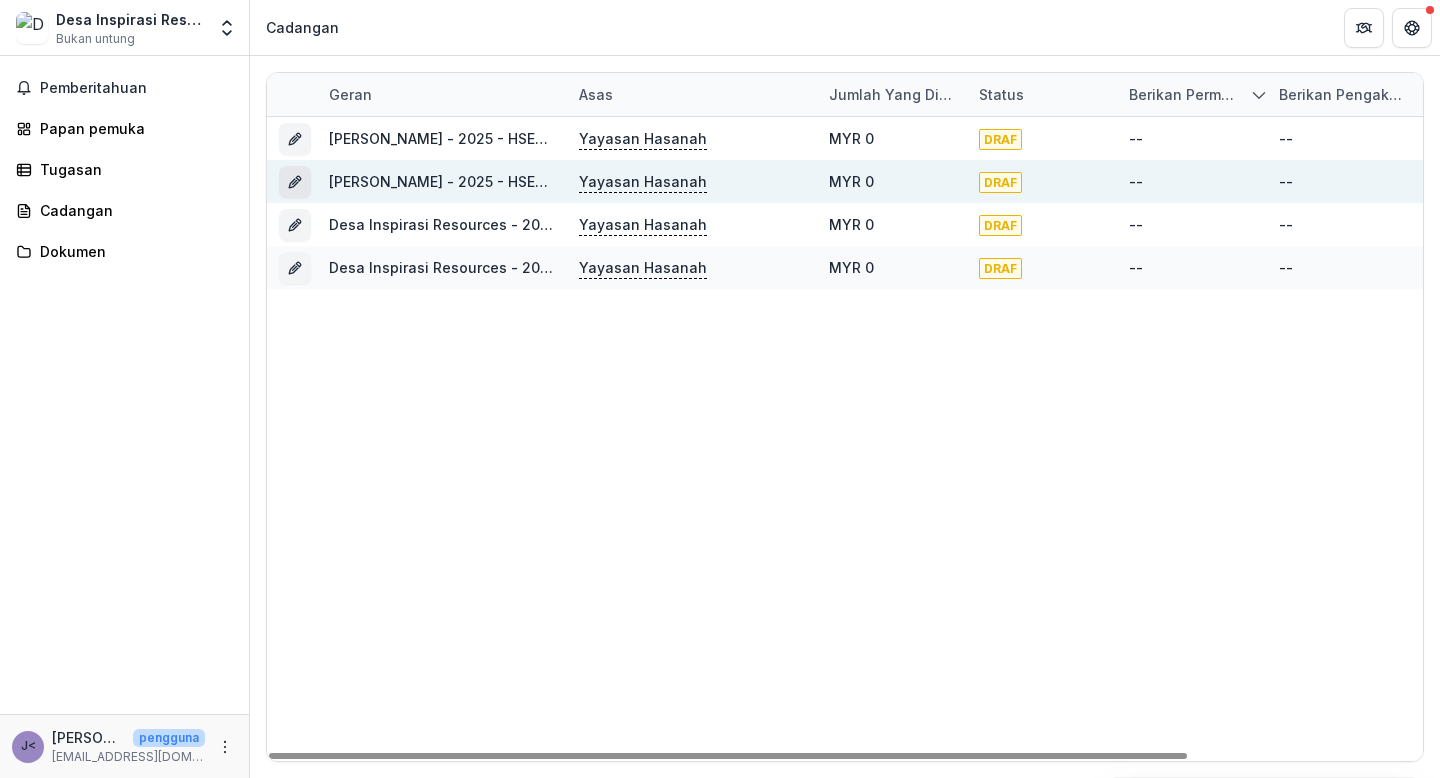 click 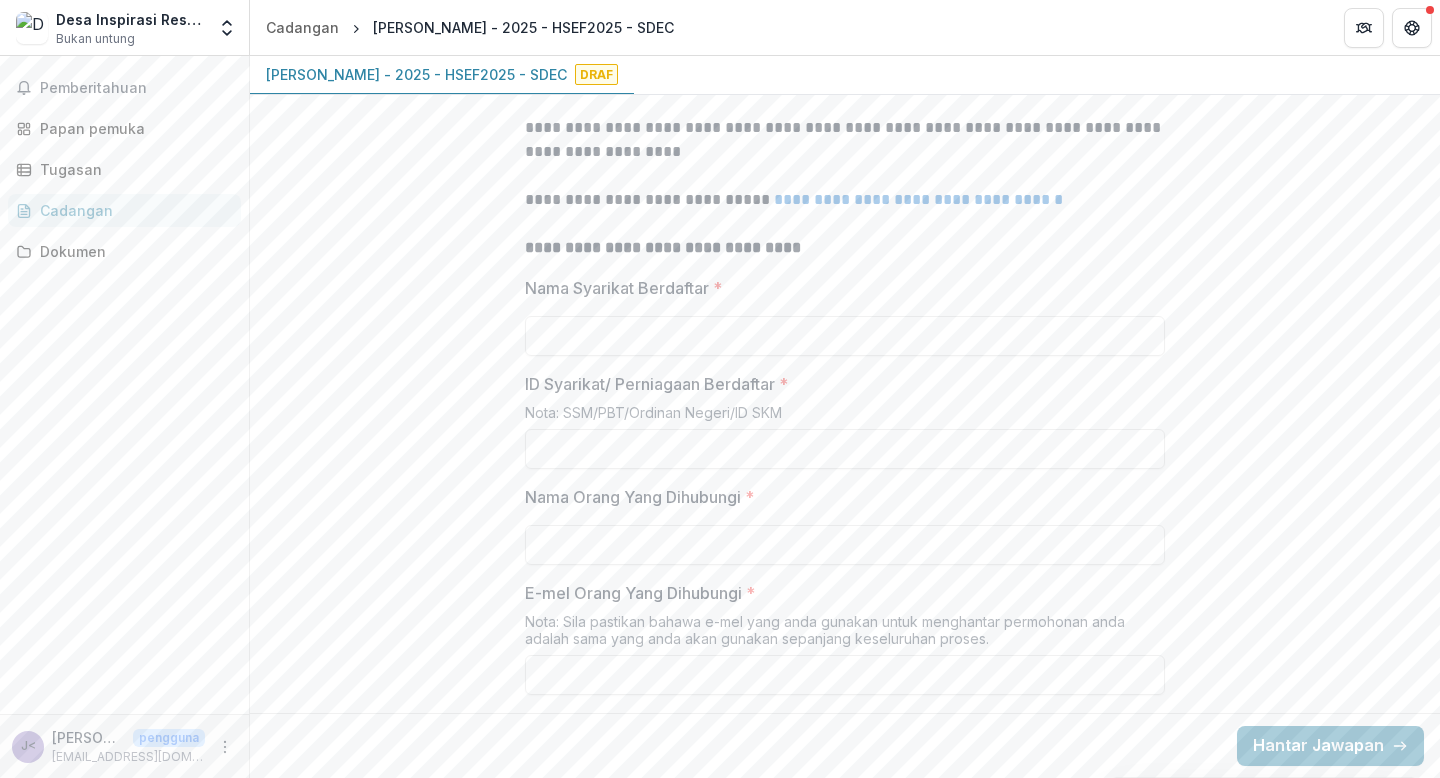 scroll, scrollTop: 754, scrollLeft: 0, axis: vertical 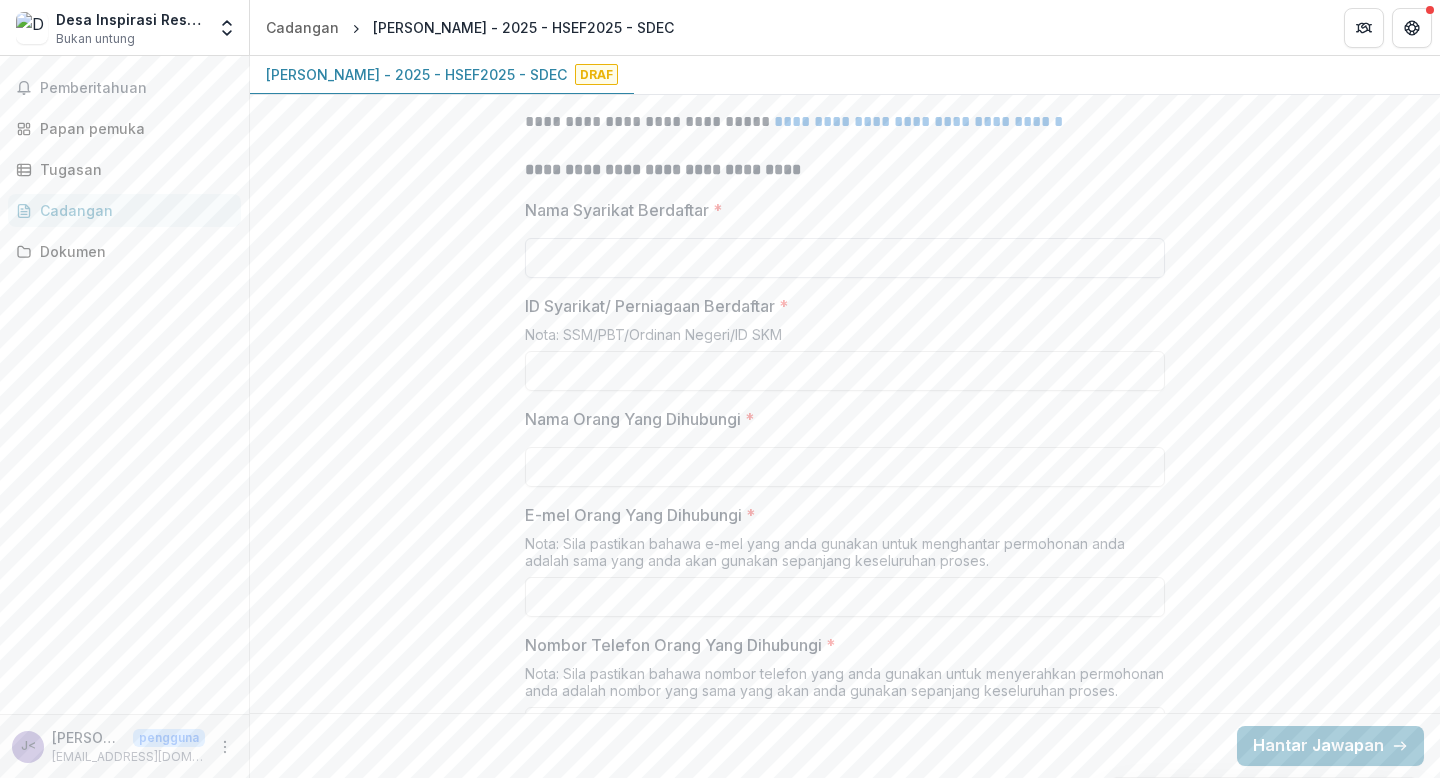 click on "Nama Syarikat Berdaftar  *" at bounding box center [845, 258] 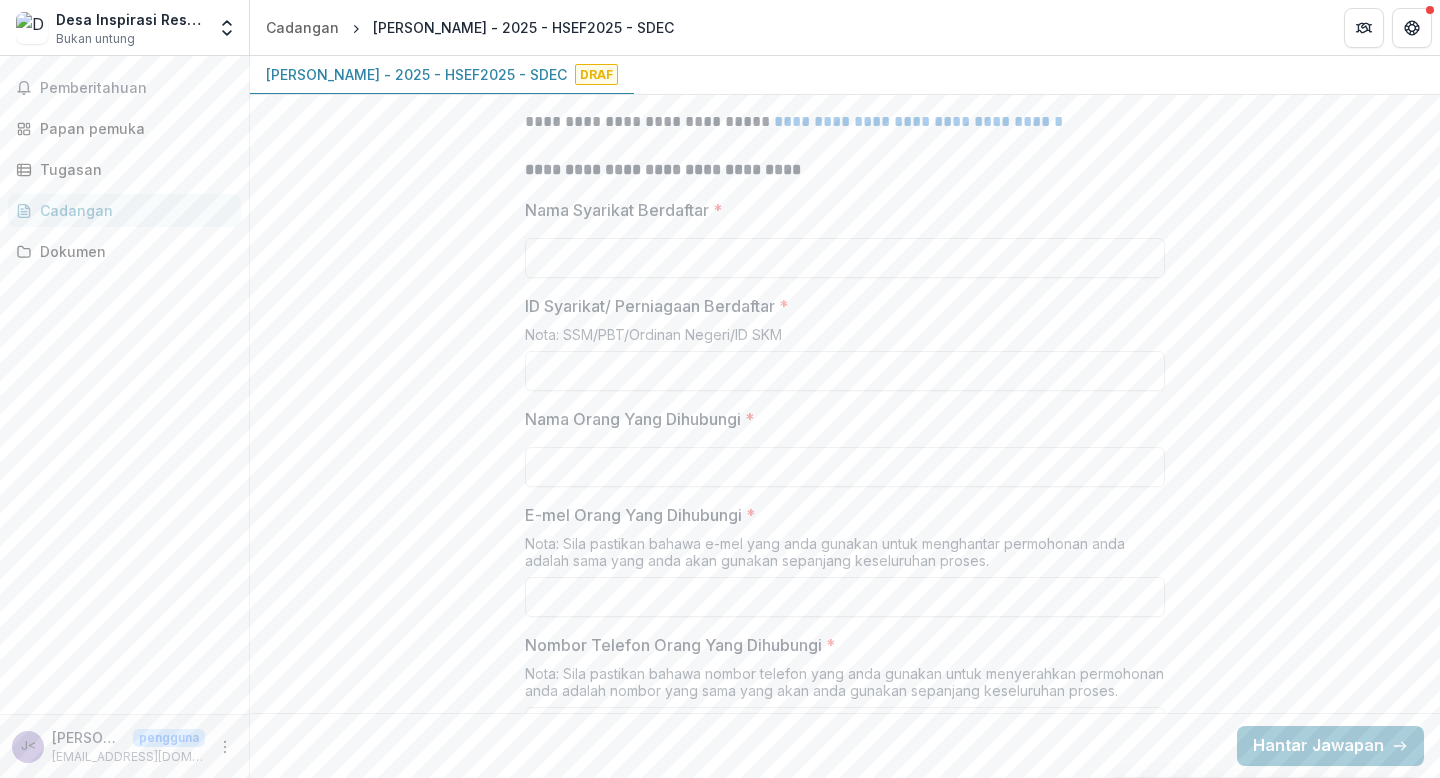 click on "**********" at bounding box center [845, 1786] 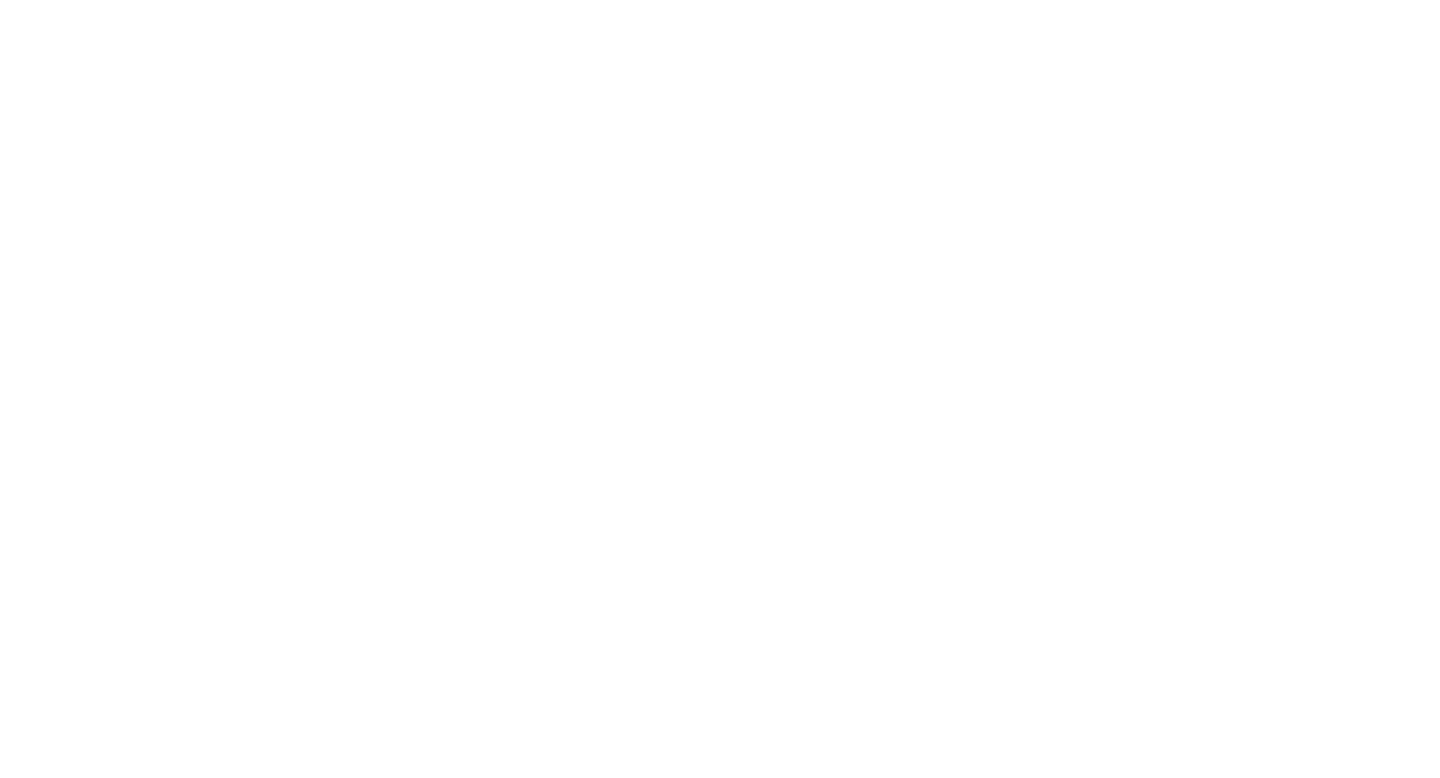 scroll, scrollTop: 0, scrollLeft: 0, axis: both 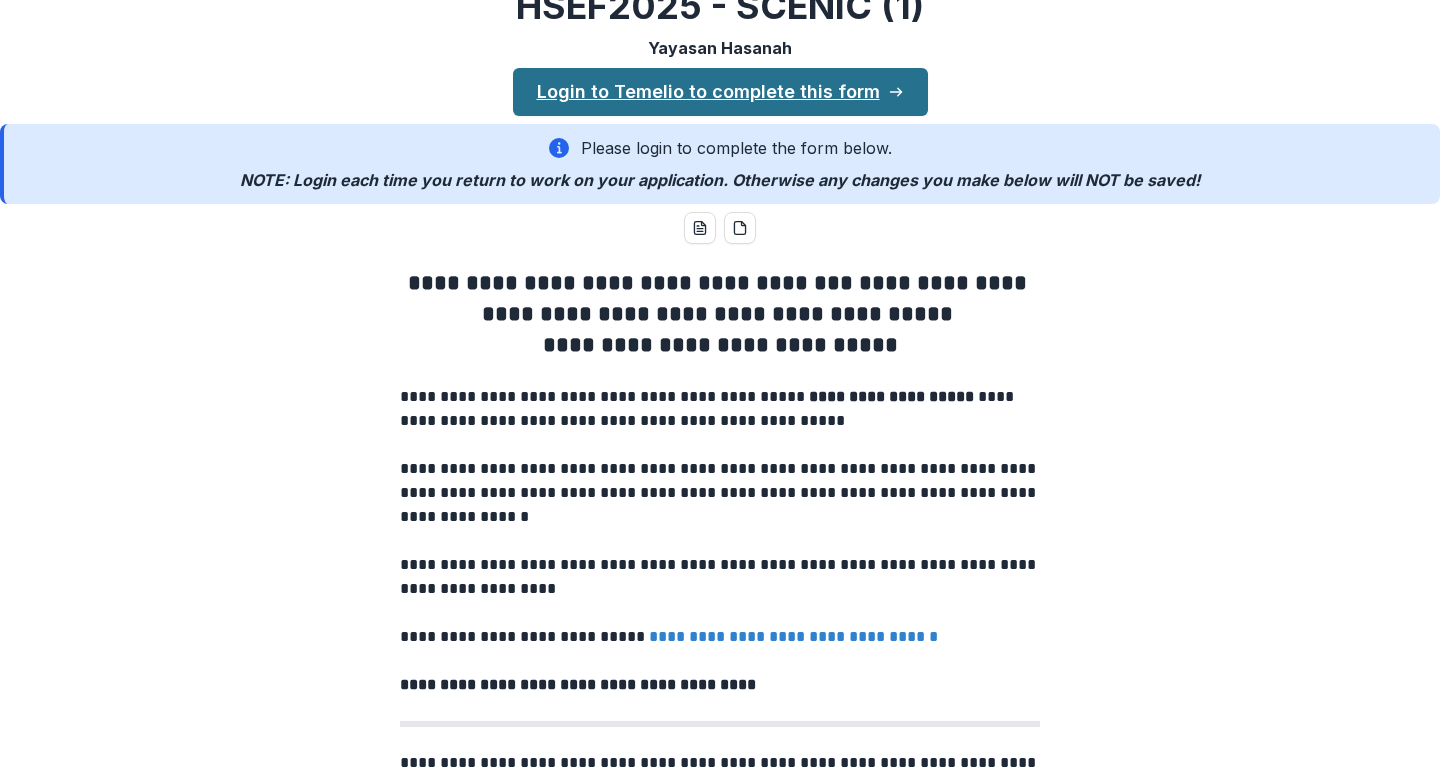 click on "Login to Temelio to complete this form" at bounding box center (720, 92) 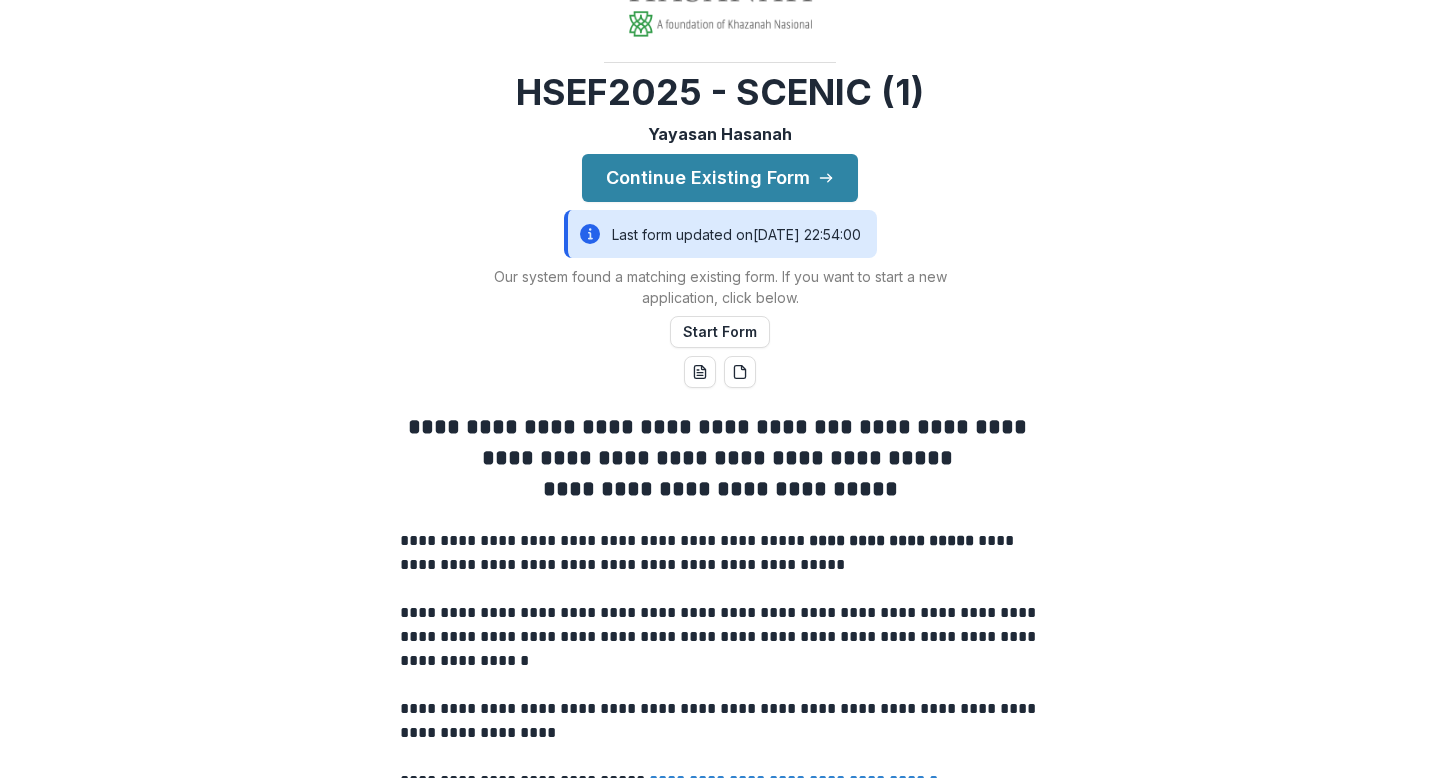 scroll, scrollTop: 187, scrollLeft: 0, axis: vertical 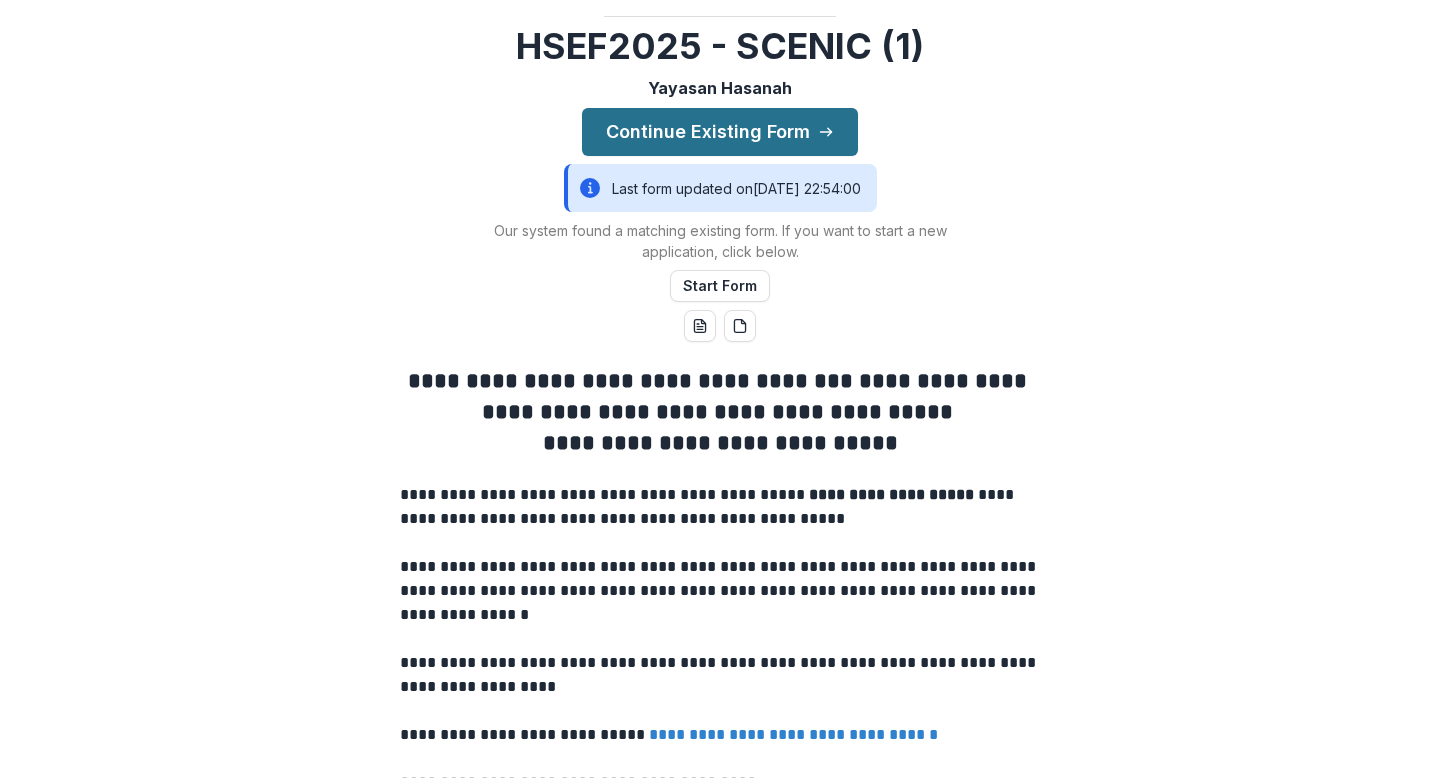 click on "Continue Existing Form" at bounding box center (720, 132) 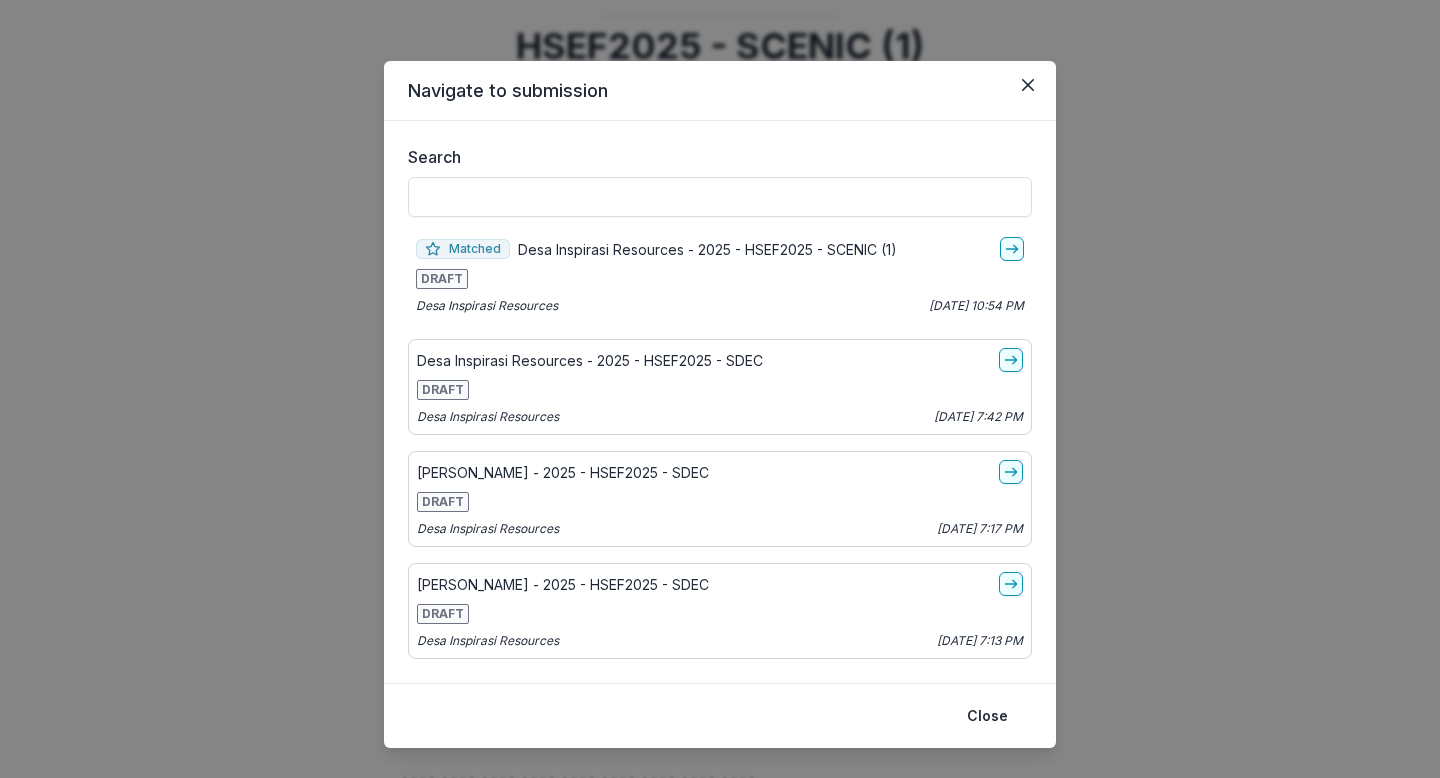 scroll, scrollTop: 4, scrollLeft: 0, axis: vertical 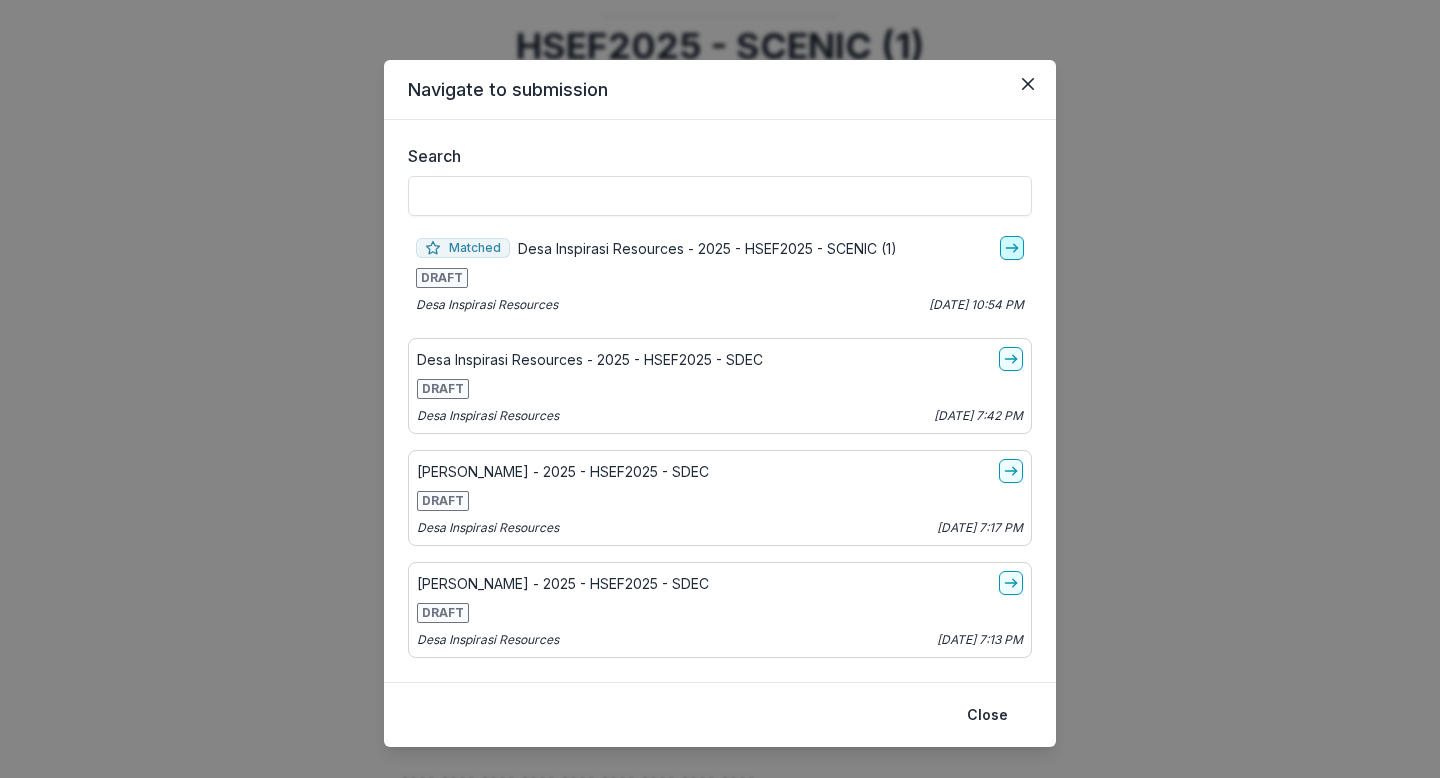 click 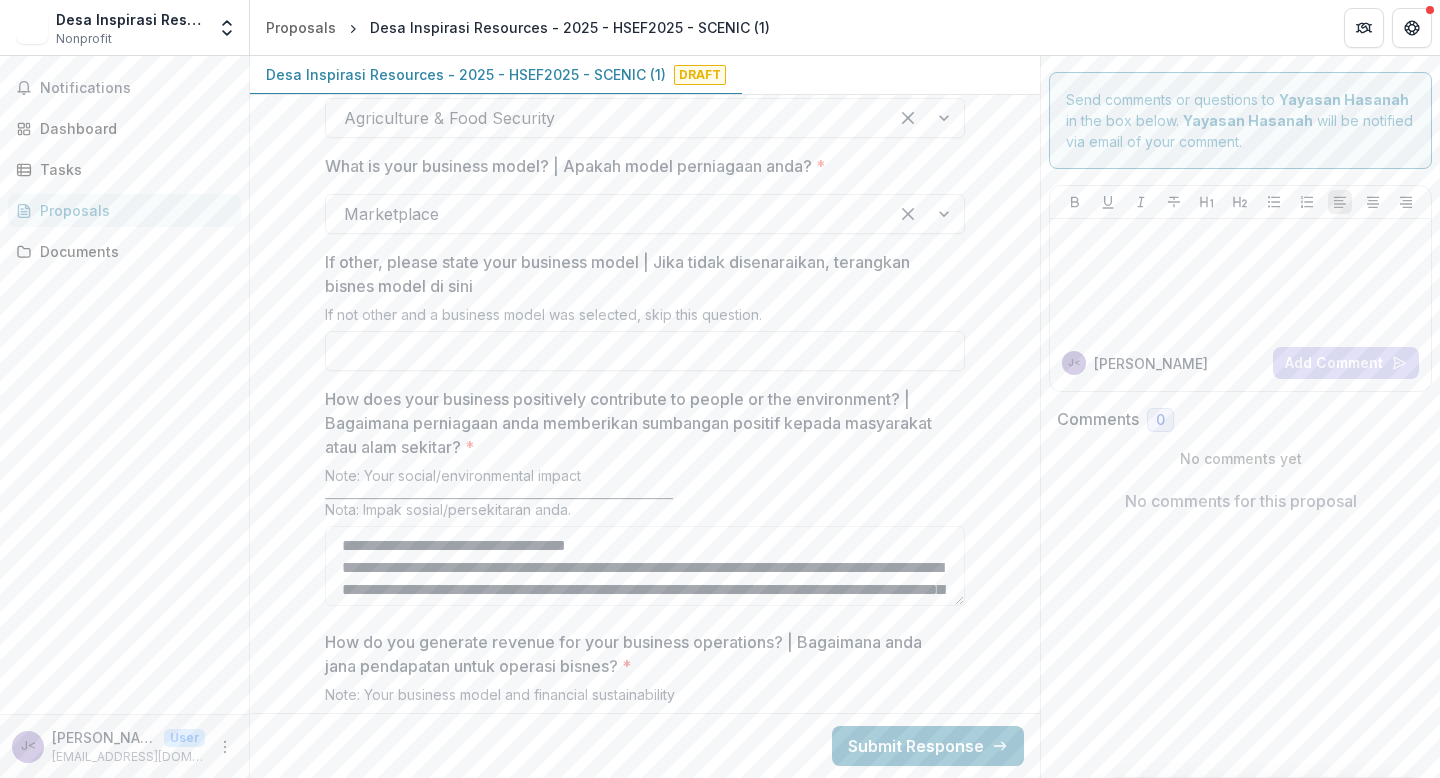 scroll, scrollTop: 3071, scrollLeft: 0, axis: vertical 